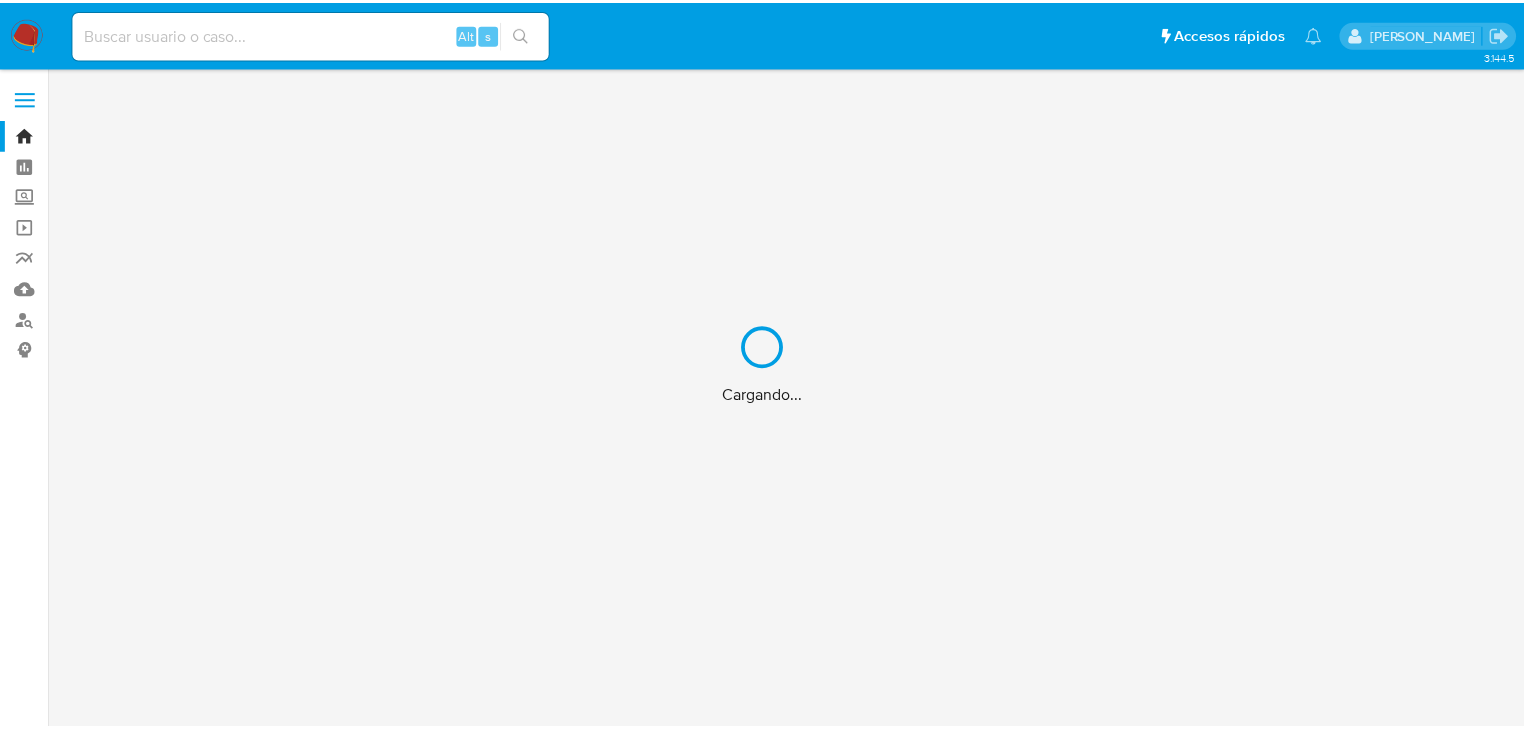scroll, scrollTop: 0, scrollLeft: 0, axis: both 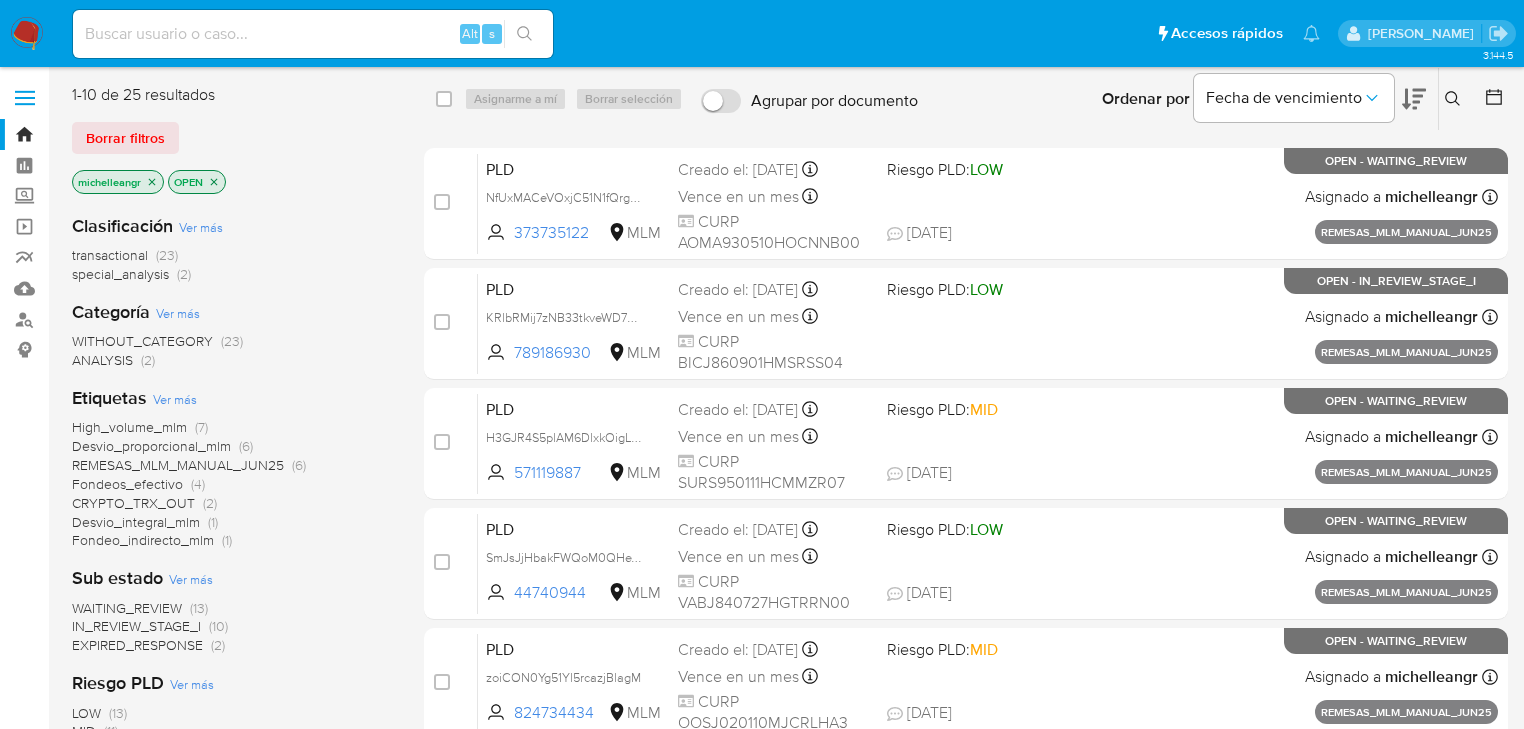 click at bounding box center (313, 34) 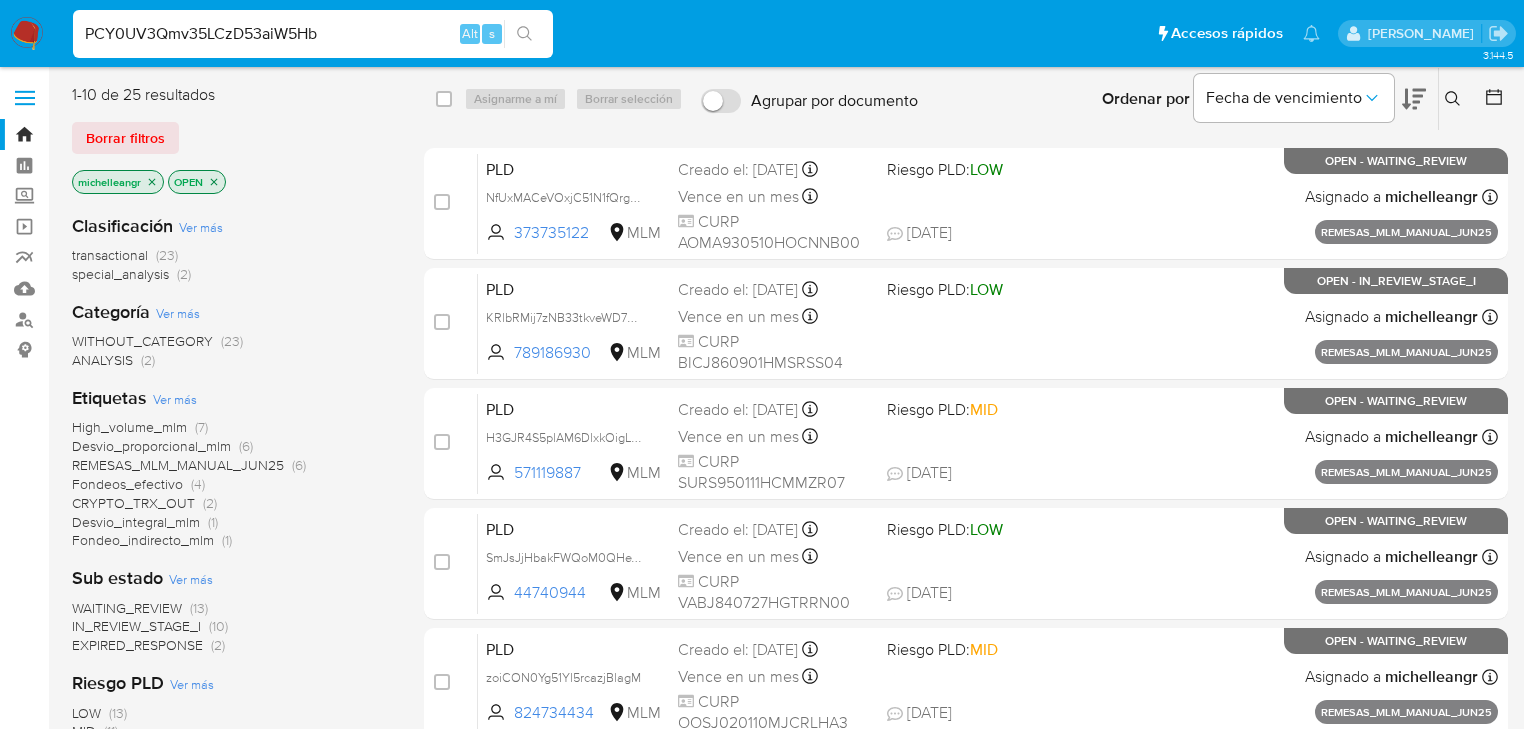 type on "PCY0UV3Qmv35LCzD53aiW5Hb" 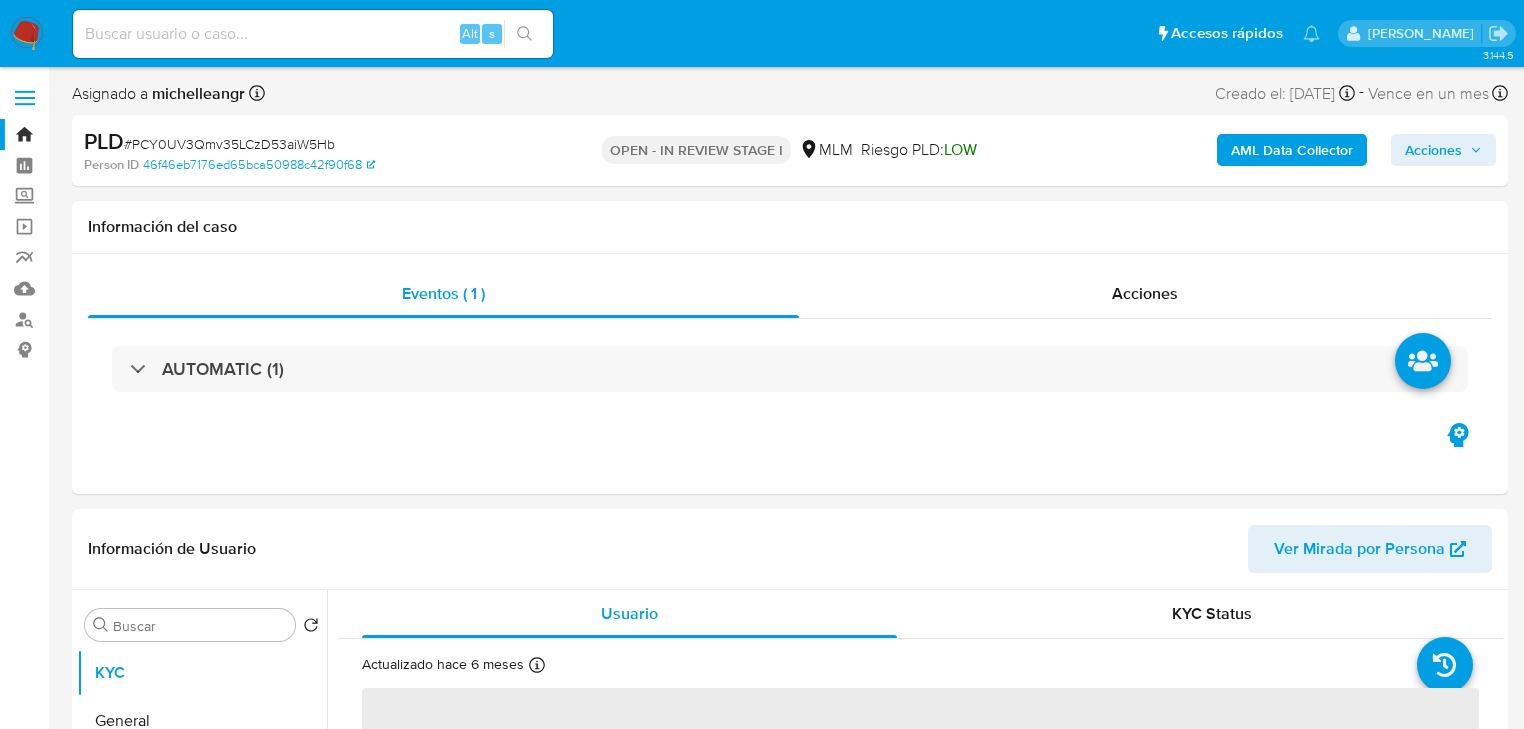 select on "10" 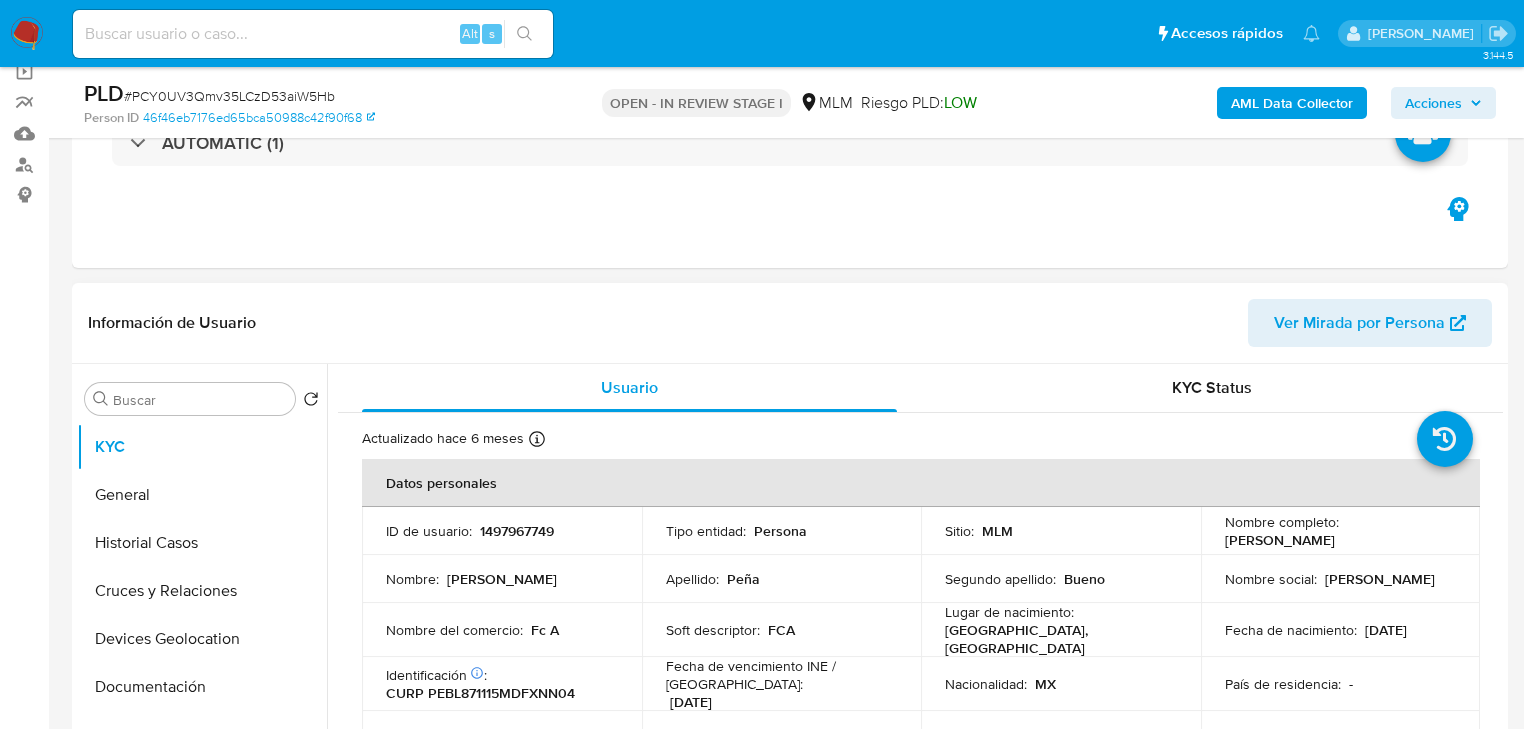 scroll, scrollTop: 240, scrollLeft: 0, axis: vertical 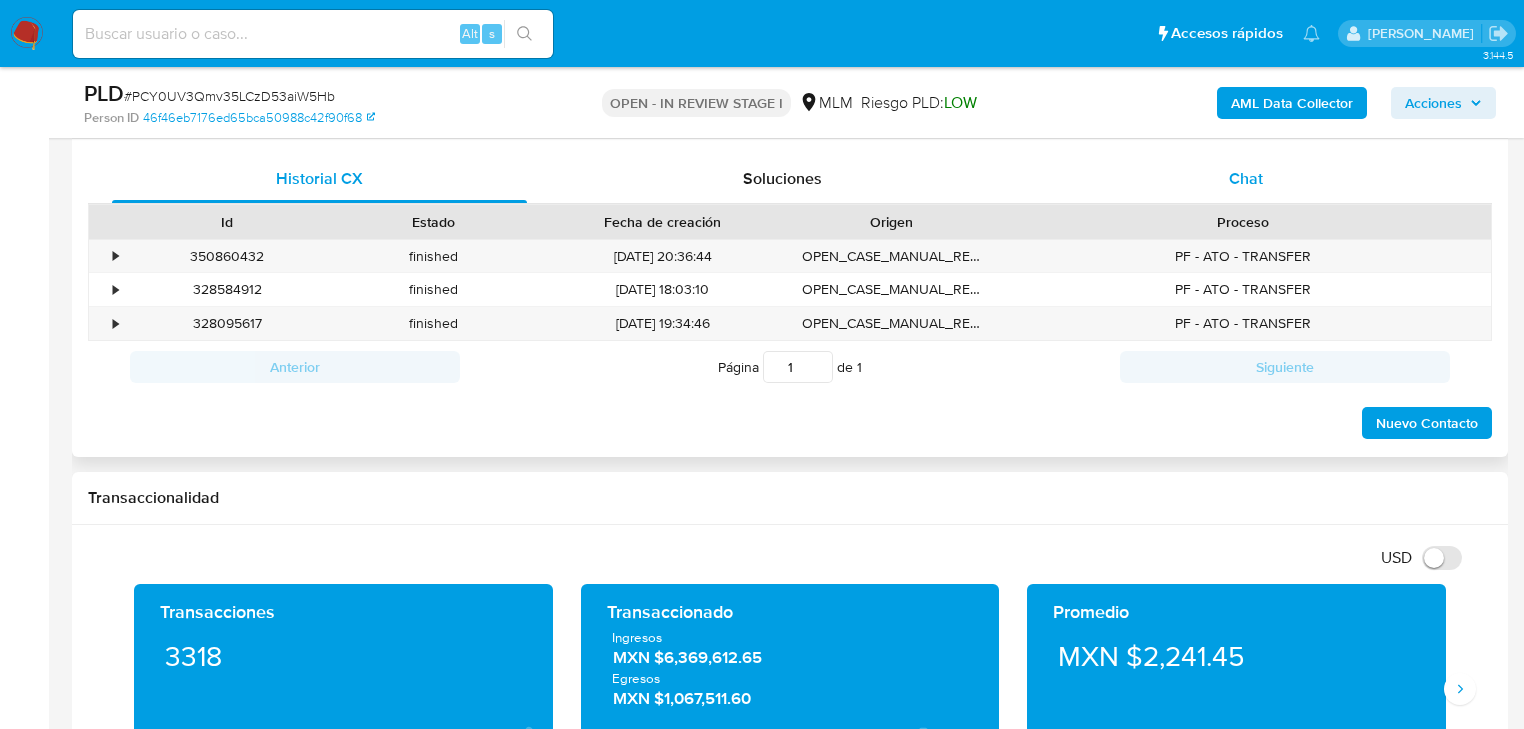 drag, startPoint x: 1256, startPoint y: 188, endPoint x: 1183, endPoint y: 196, distance: 73.43705 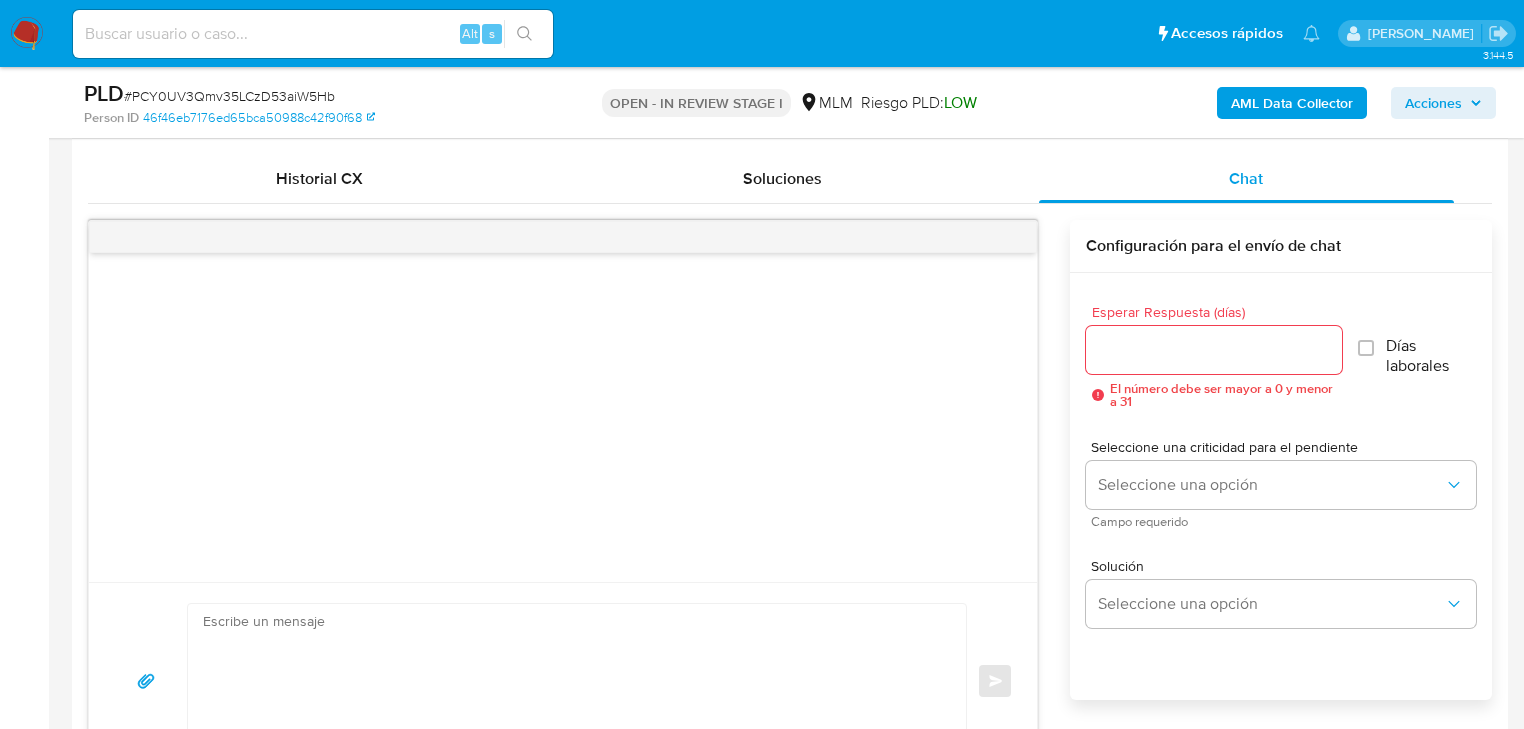 click at bounding box center [563, 572] 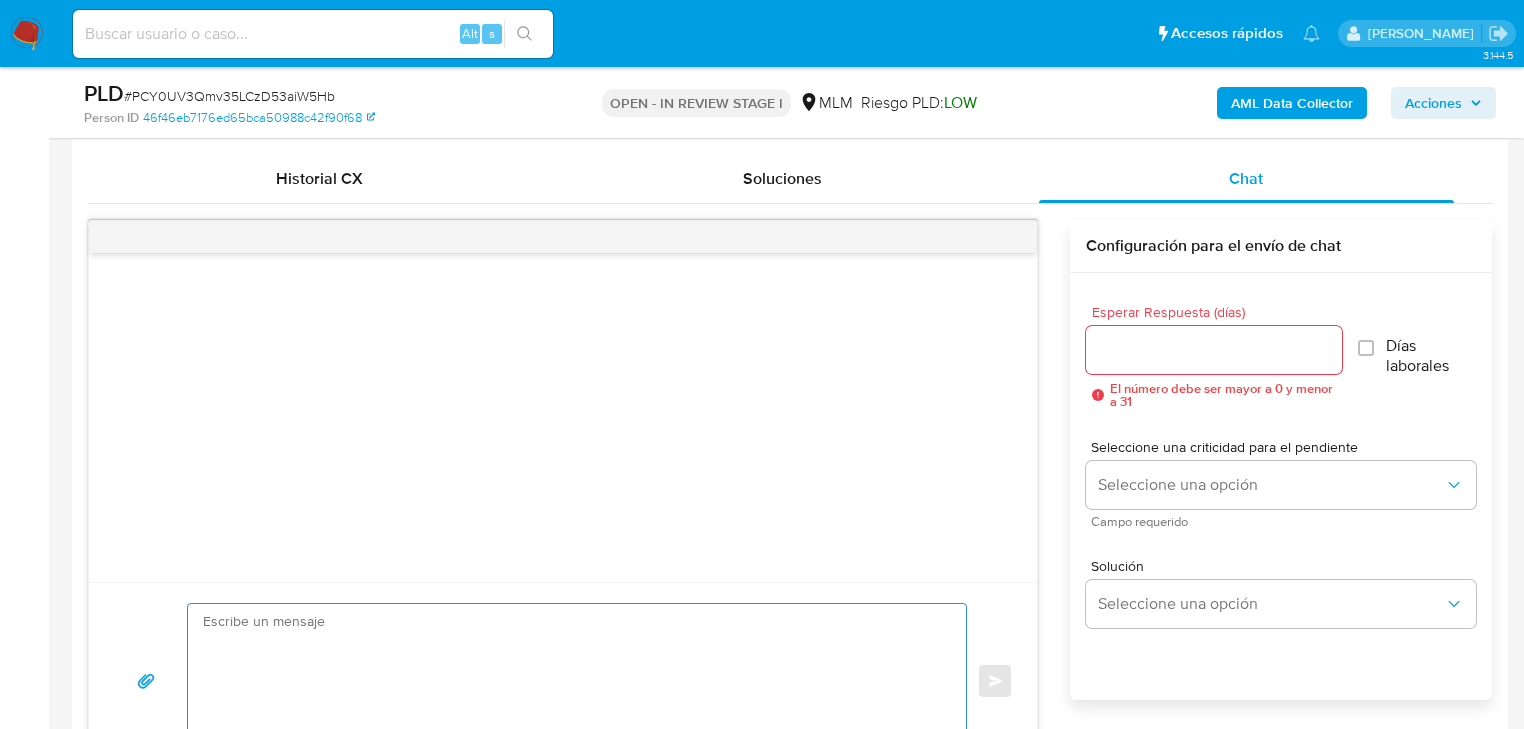 paste on "Estimado Marco Antonio,
Te comunicamos que se ha identificado un cambio en el uso habitual de tu cuenta, por lo que  de acuerdo con las políticas de control de Mercado Pago, al ser una entidad regulada debemos llevar a cabo un proceso de actualización de tu información y verificación para garantizar la seguridad de tu cuenta.
Por lo anterior, es necesario que nos compartas la siguiente información en un plazo no mayor a 5 días:
Tu actividad económica u ocupación principal, es necesario que nos compartas algún documento como soporte a tu respuesta, puede ser Facturas, Recibos de Nómina, de Honorarios, Comprobantes fiscales, si es una actividad informal, proporcionar giro económico del negocio, nombre comercial, redes sociales, sitio web y ubicación.
Identificamos cargos en terminal point, favor de indicar giro económico del negocio, nombre comercial, redes sociales o  página web.
Motivo de recepción de remesas emitidas por XXXXX desde Estados Unidos
Motivo de pago y/o relación con XXXXXXXXX
Moti..." 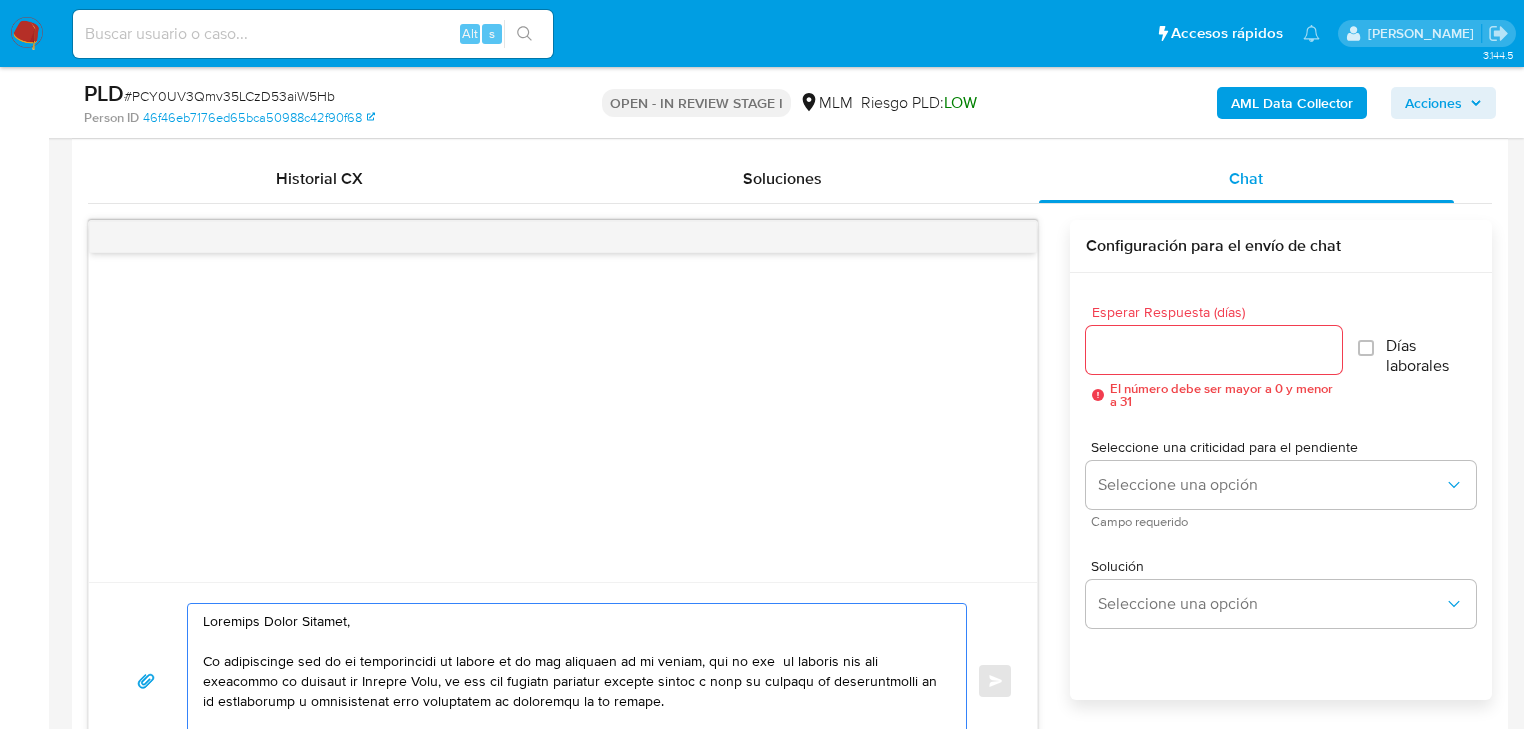 scroll, scrollTop: 1032, scrollLeft: 0, axis: vertical 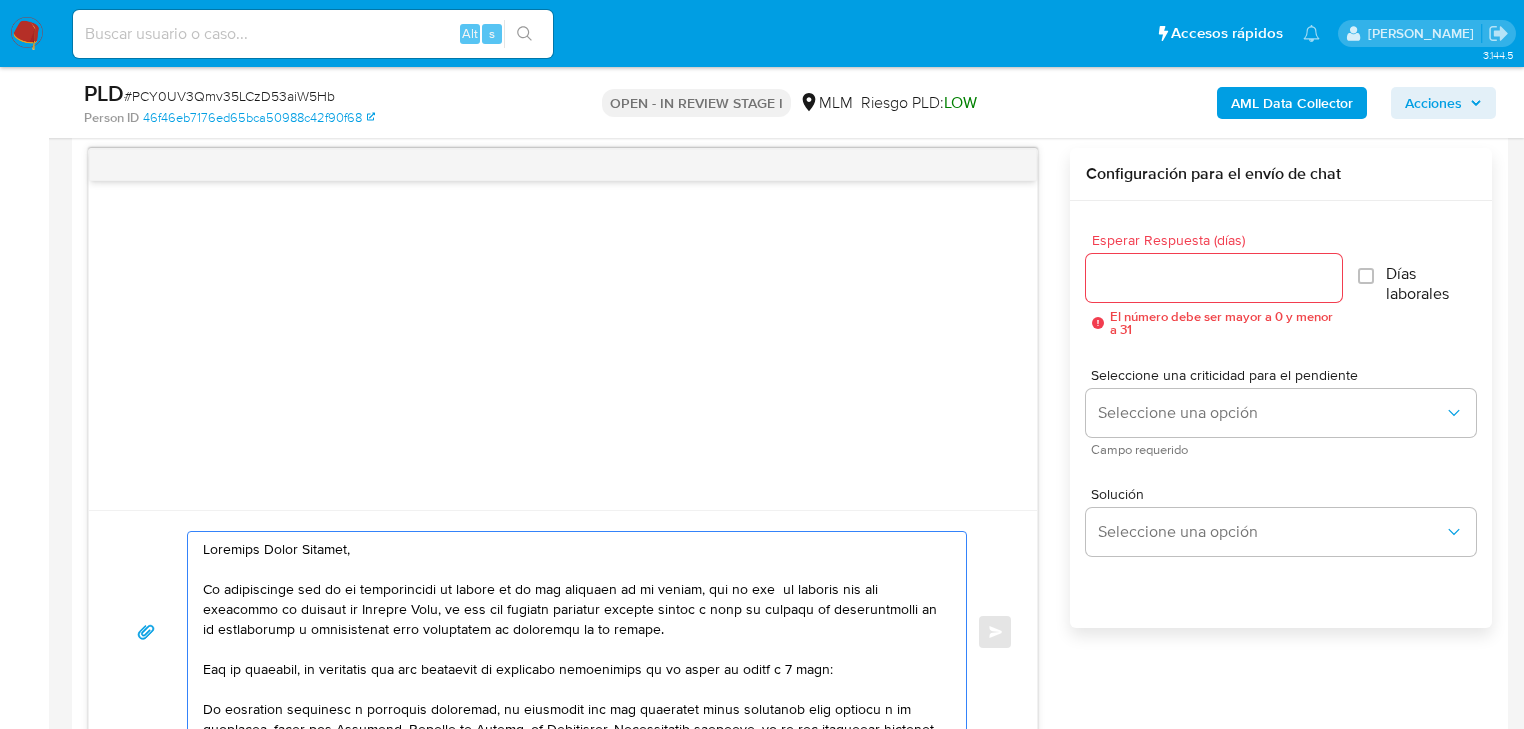 drag, startPoint x: 409, startPoint y: 550, endPoint x: 129, endPoint y: 553, distance: 280.01608 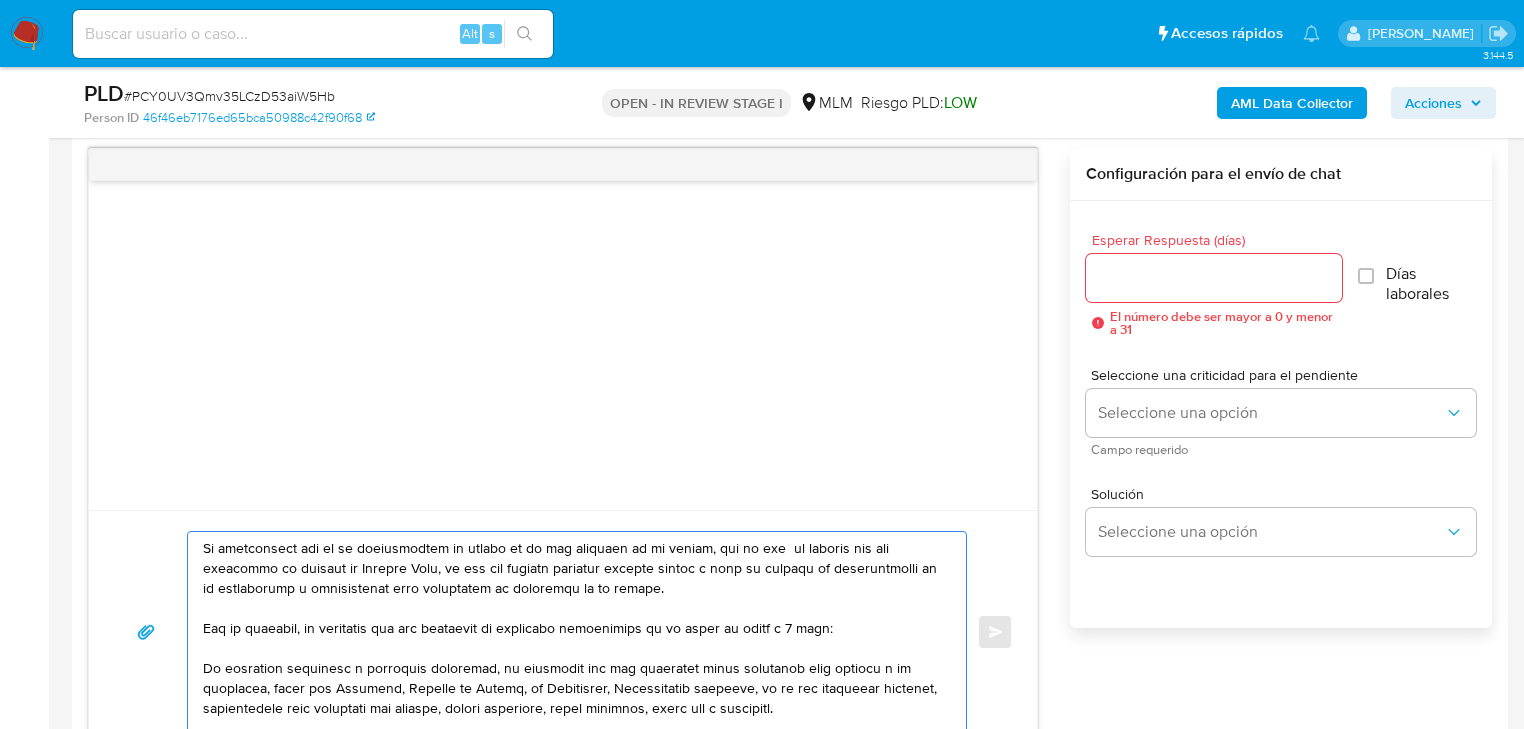 scroll, scrollTop: 80, scrollLeft: 0, axis: vertical 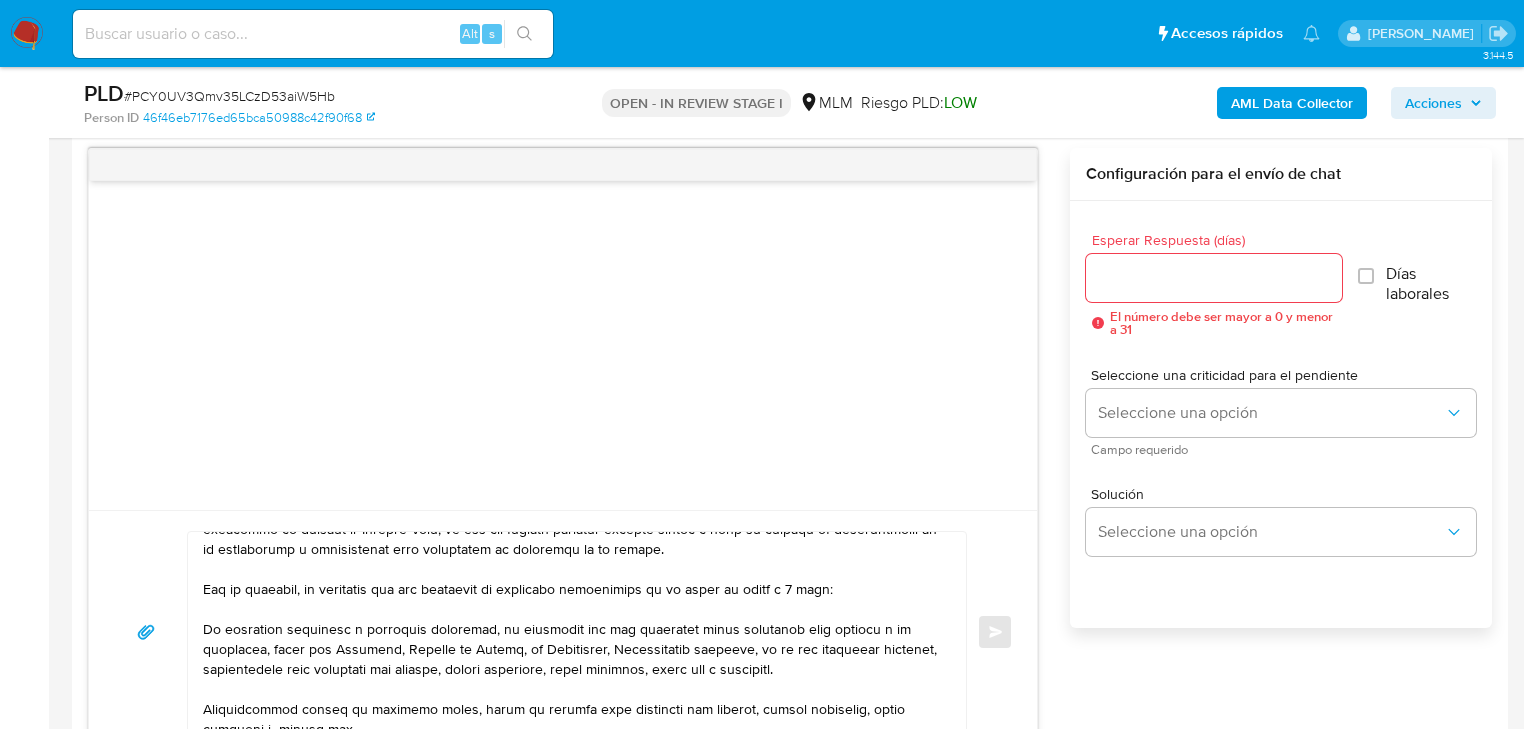click at bounding box center (572, 632) 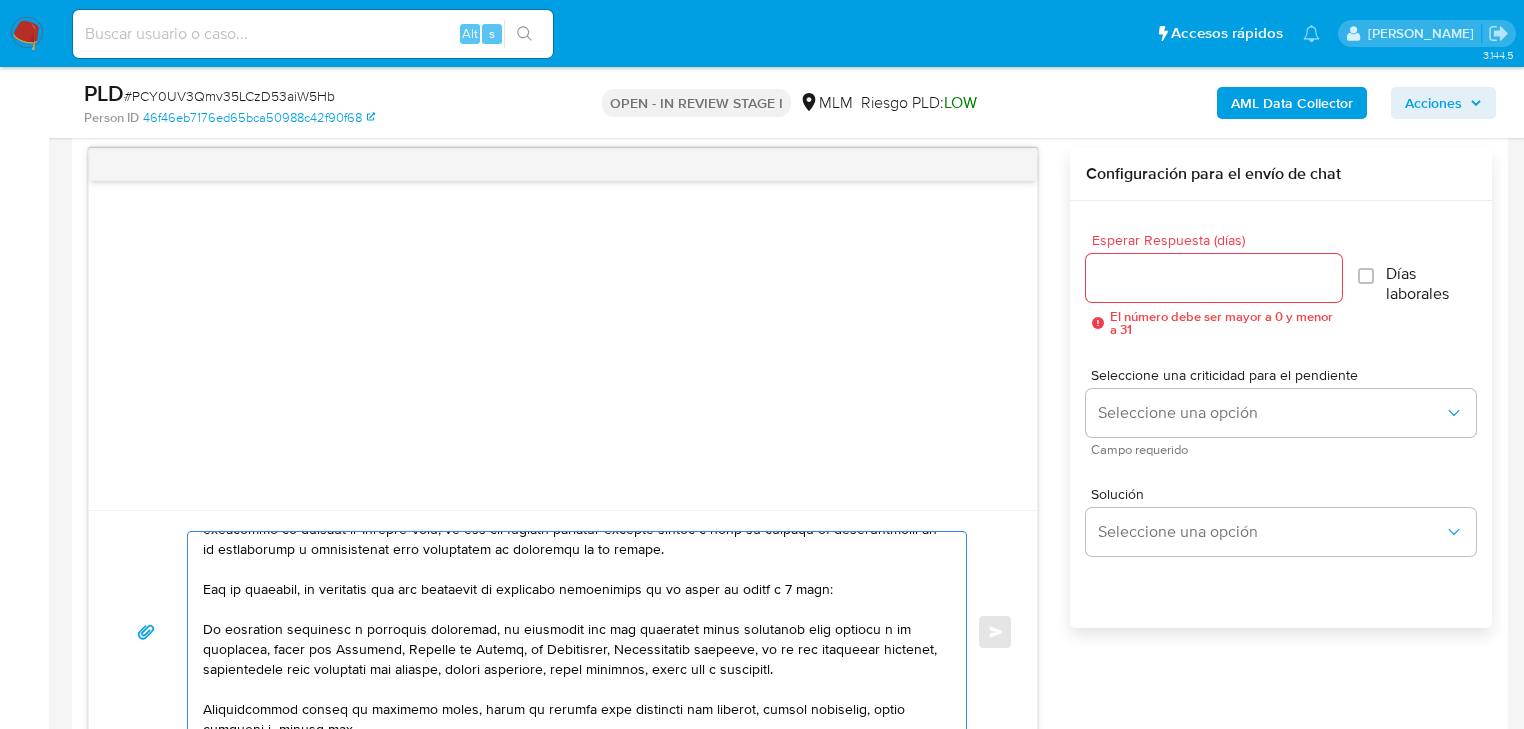 click at bounding box center [572, 632] 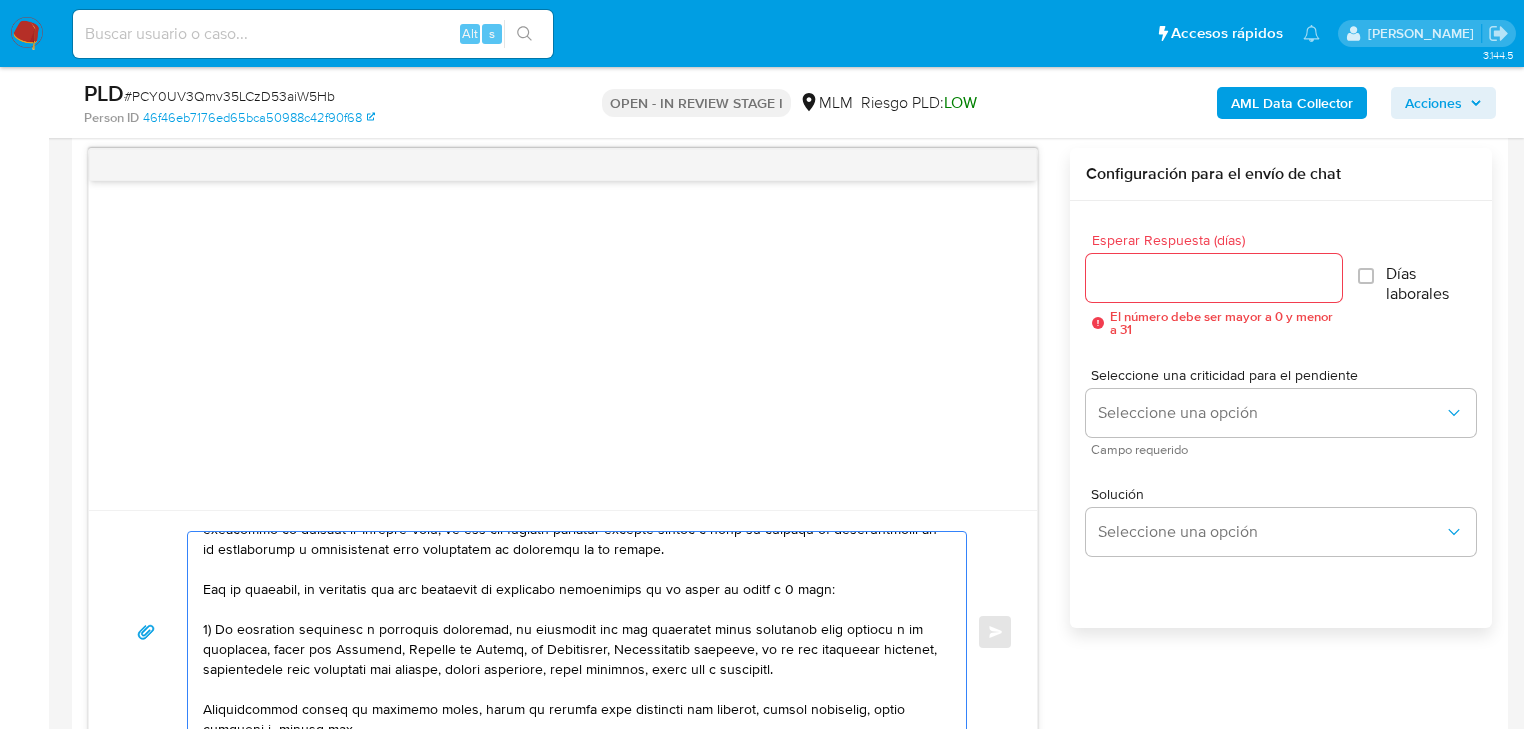 drag, startPoint x: 861, startPoint y: 660, endPoint x: 761, endPoint y: 649, distance: 100.60318 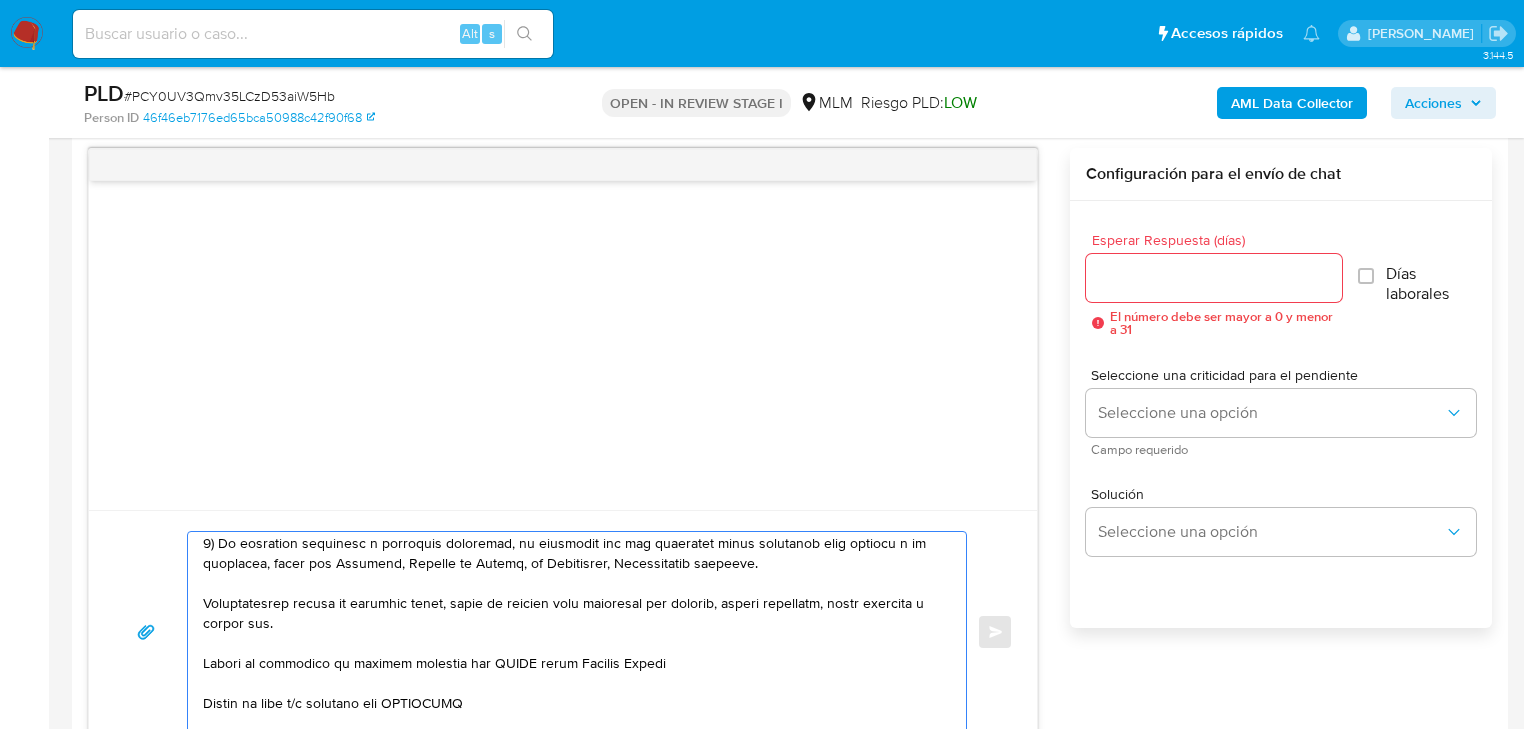 scroll, scrollTop: 80, scrollLeft: 0, axis: vertical 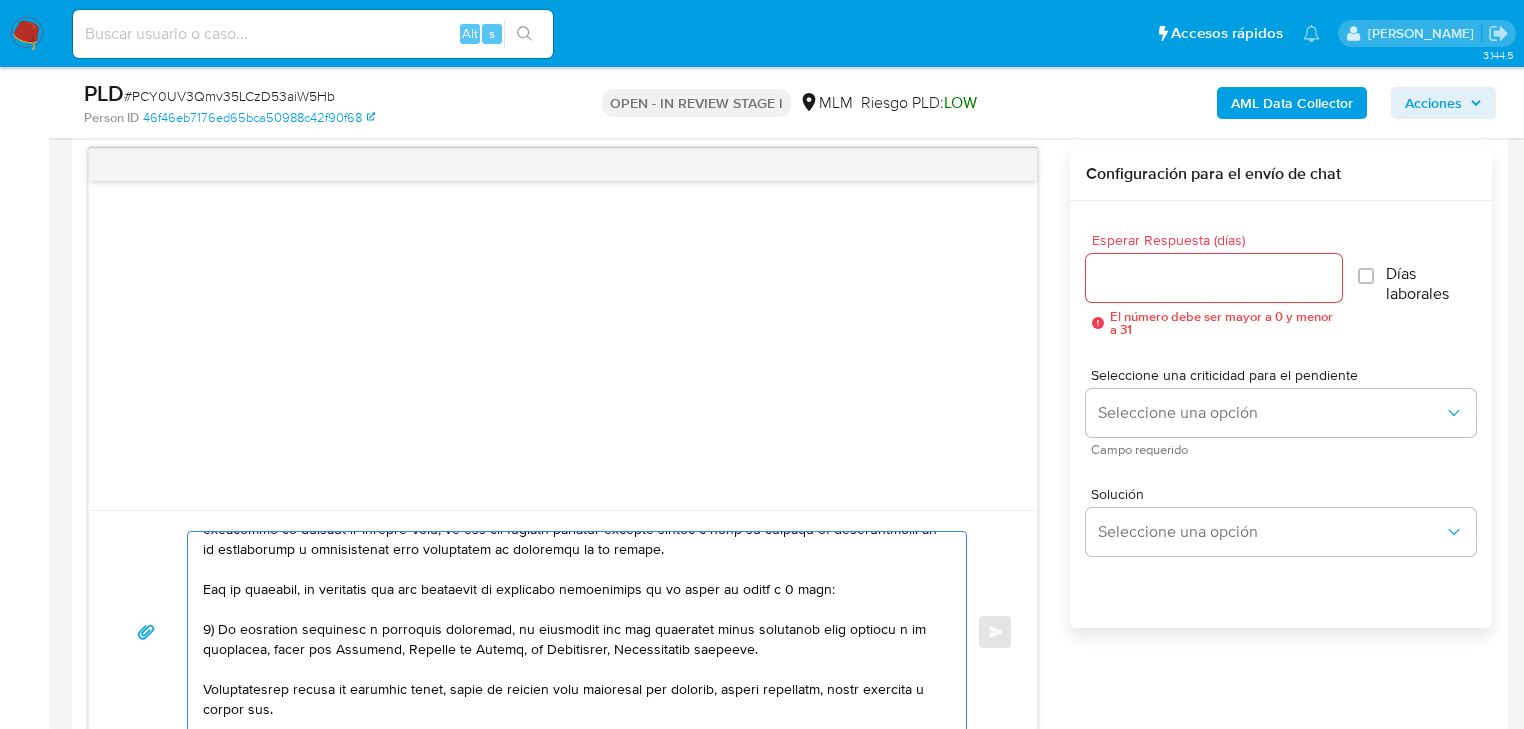 click at bounding box center [572, 632] 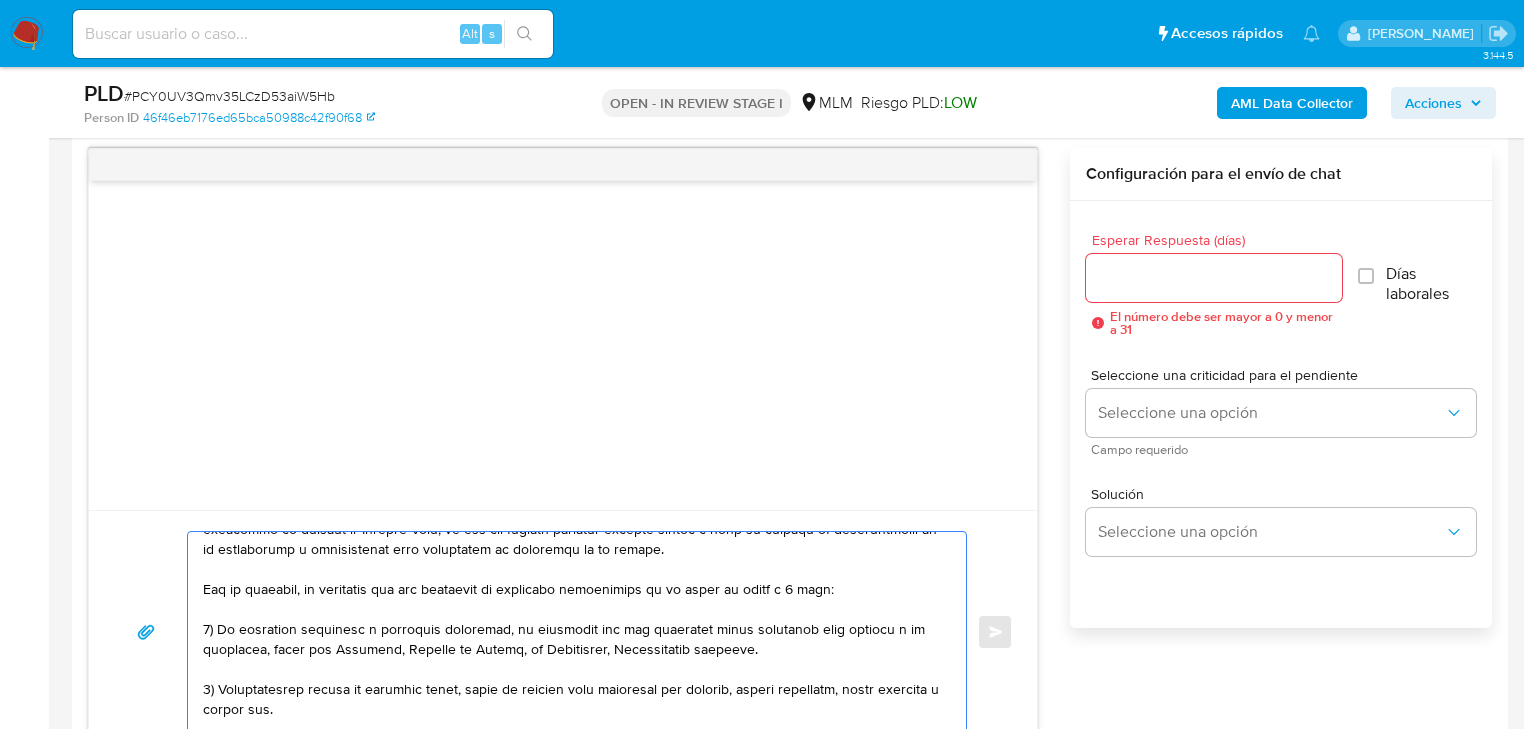 drag, startPoint x: 303, startPoint y: 687, endPoint x: 451, endPoint y: 688, distance: 148.00337 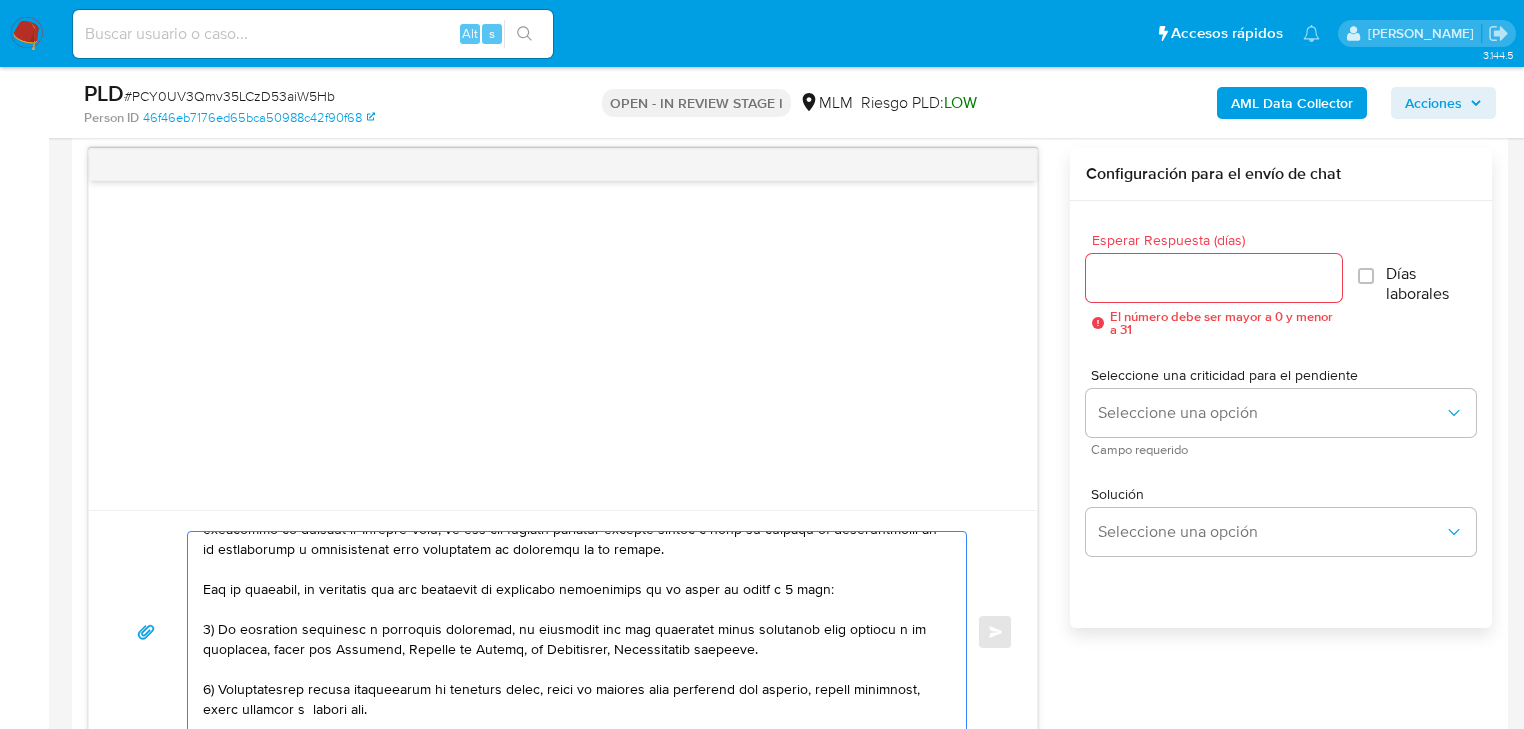 drag, startPoint x: 440, startPoint y: 685, endPoint x: 524, endPoint y: 686, distance: 84.00595 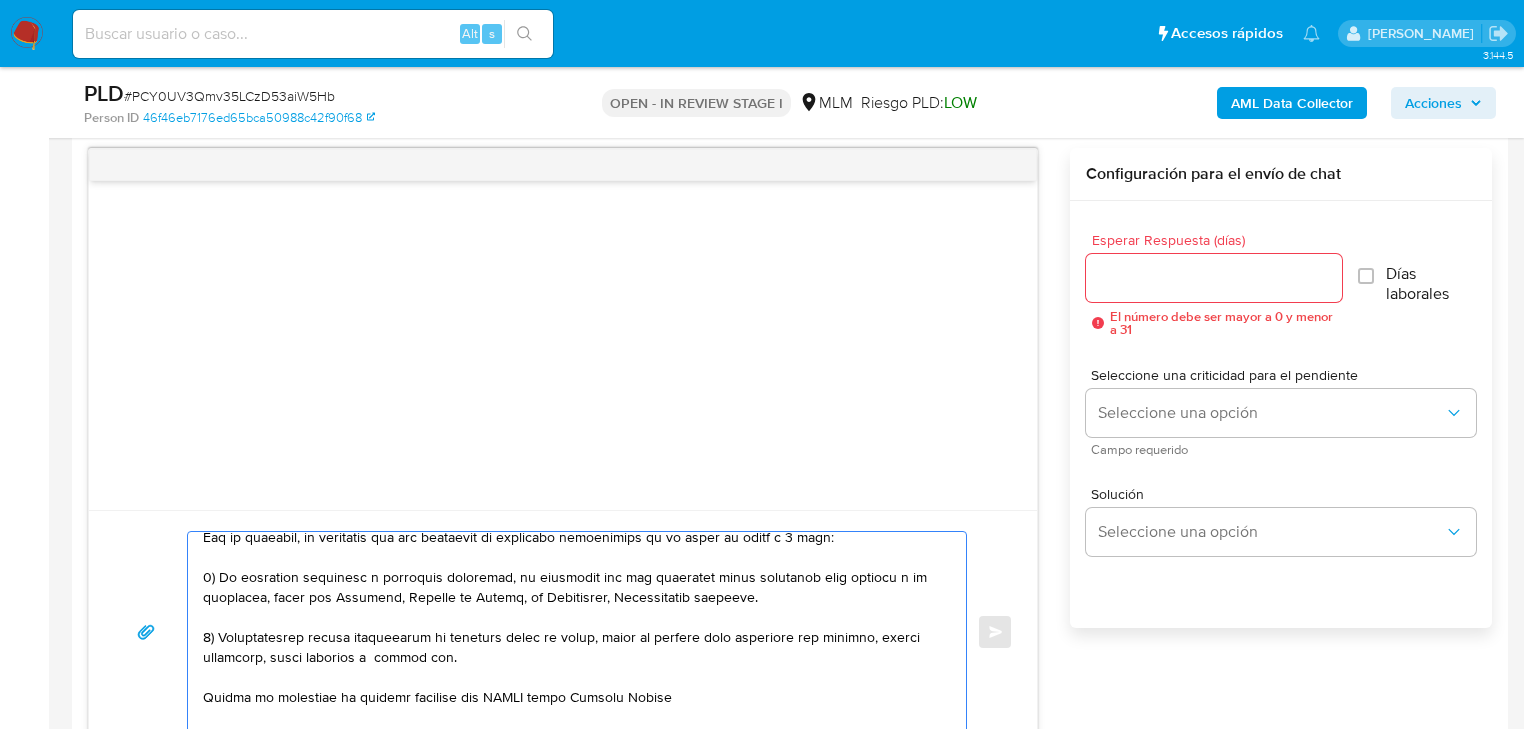 scroll, scrollTop: 160, scrollLeft: 0, axis: vertical 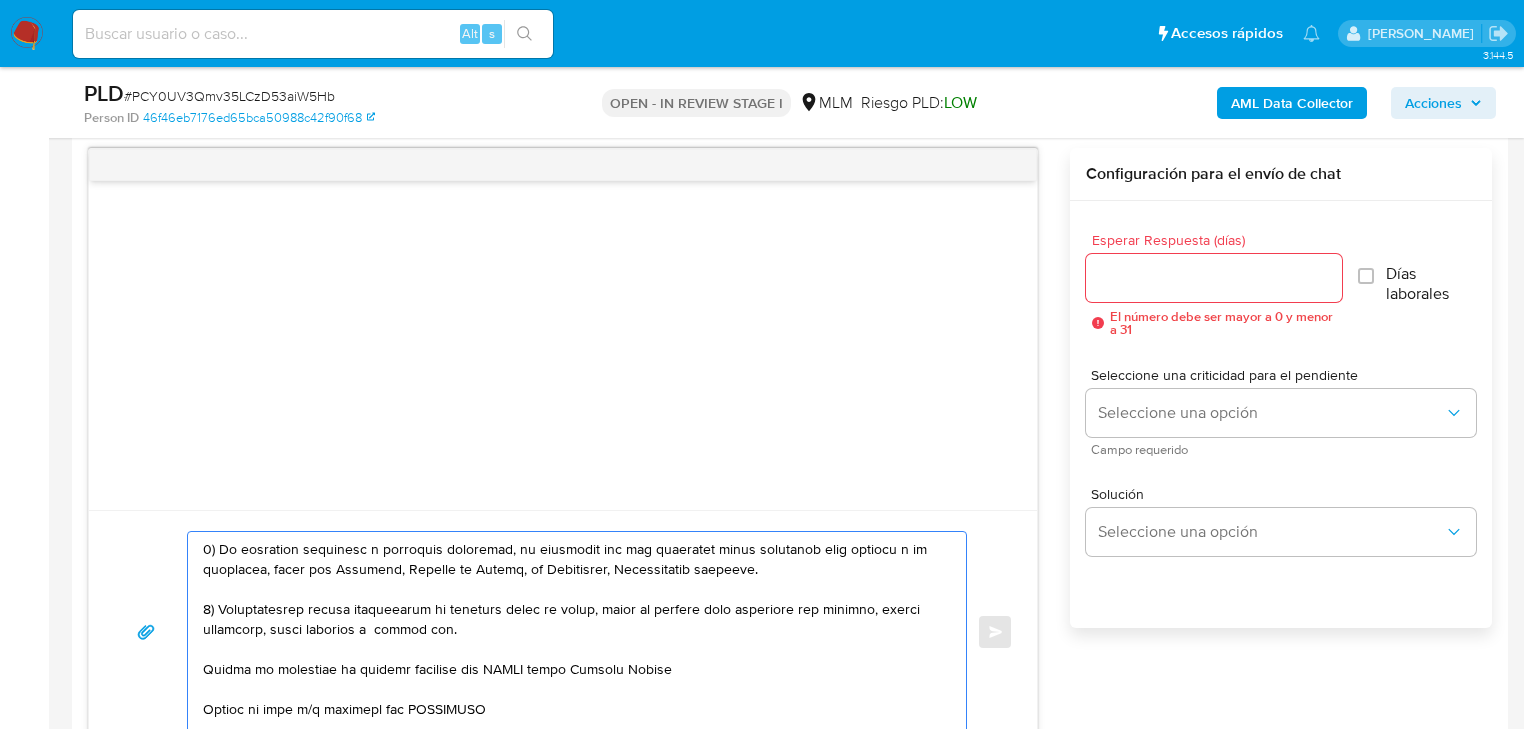 click at bounding box center (572, 632) 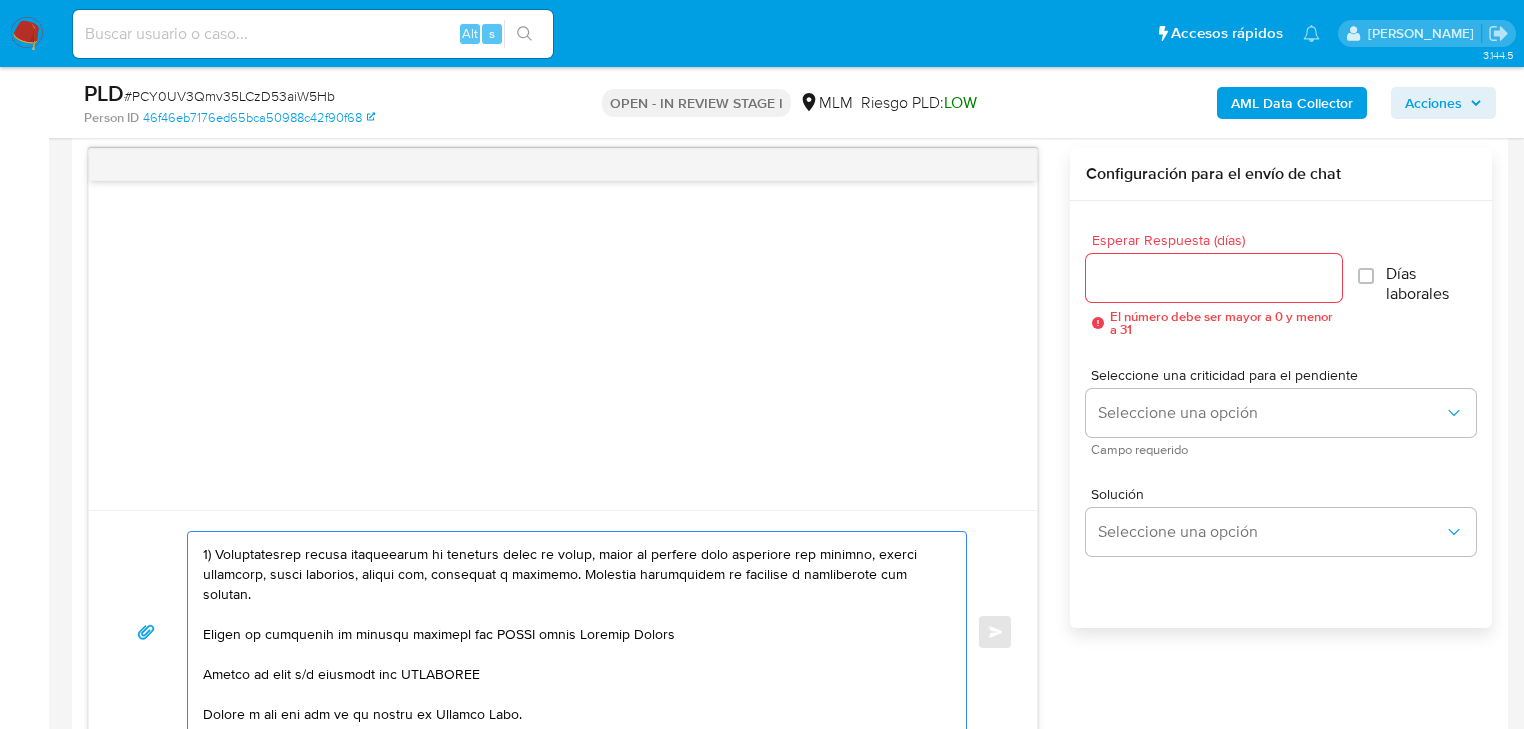 scroll, scrollTop: 240, scrollLeft: 0, axis: vertical 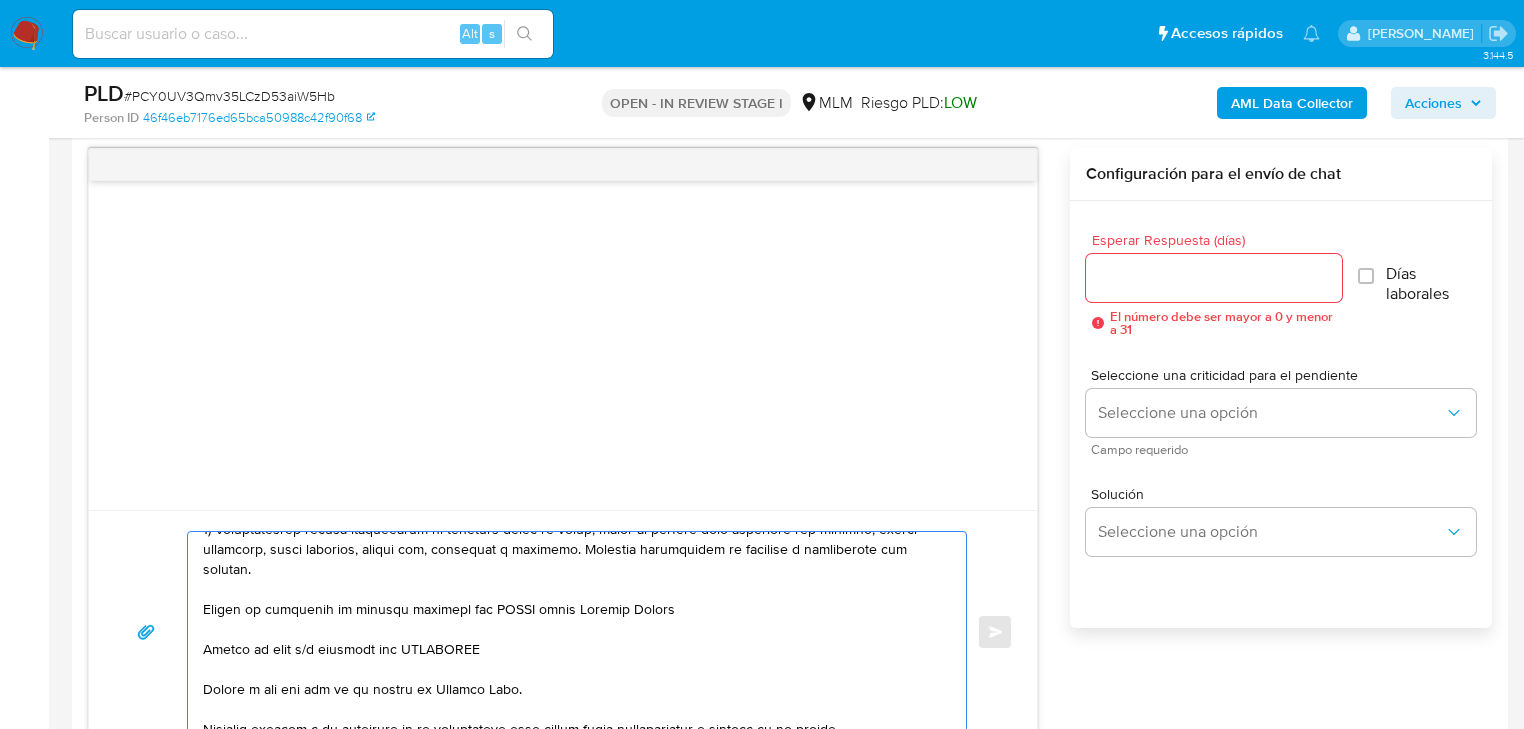 click at bounding box center (572, 632) 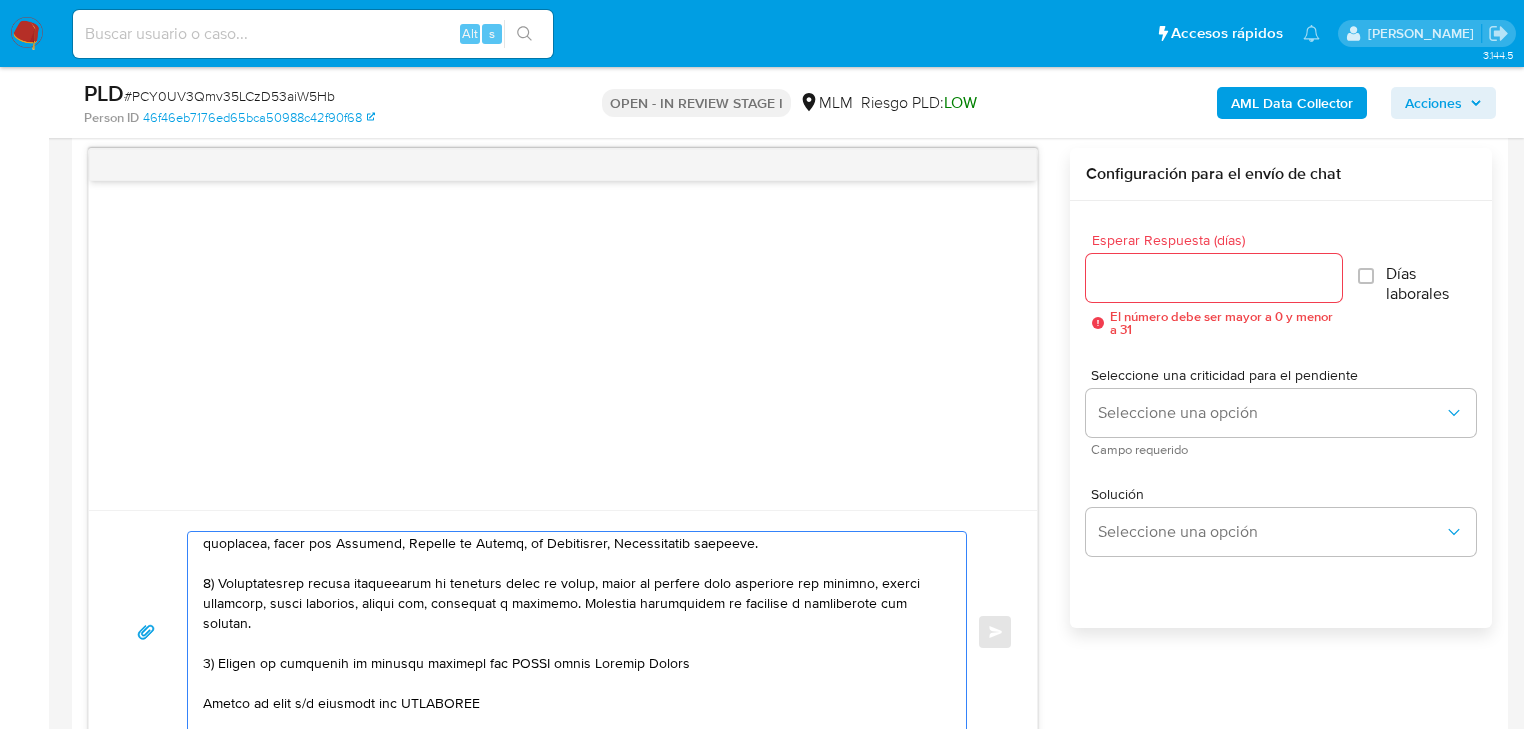 scroll, scrollTop: 160, scrollLeft: 0, axis: vertical 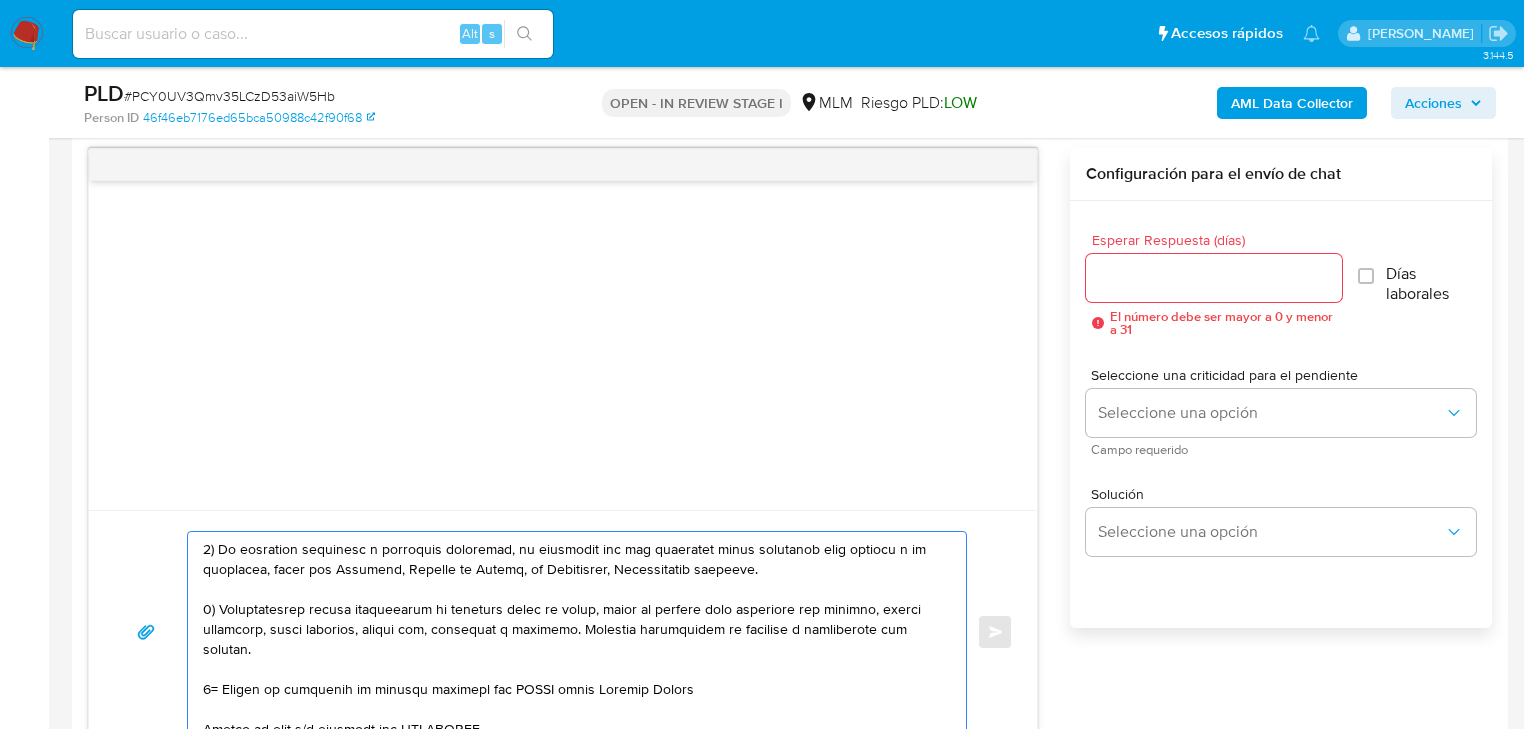 drag, startPoint x: 338, startPoint y: 674, endPoint x: 350, endPoint y: 684, distance: 15.6205 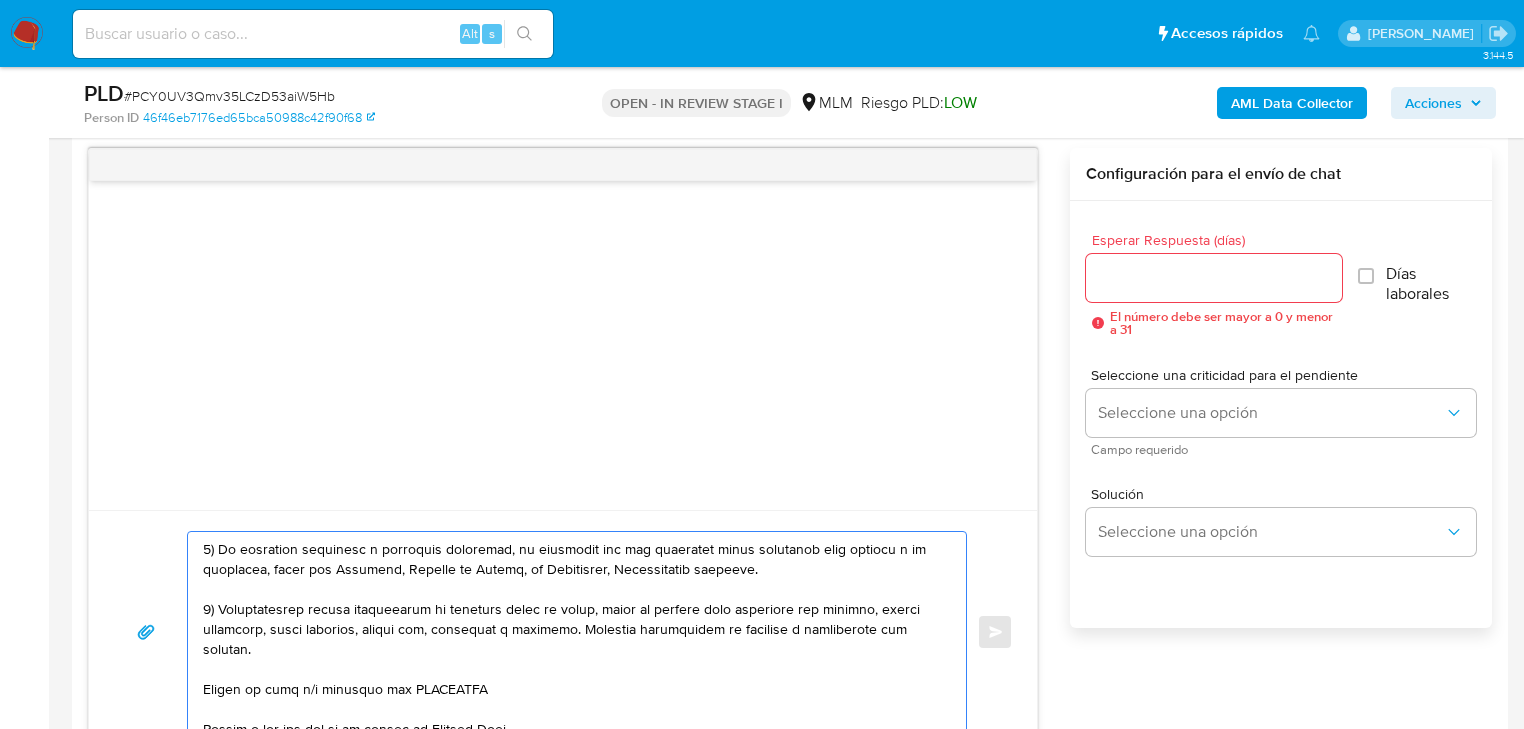 click at bounding box center (572, 632) 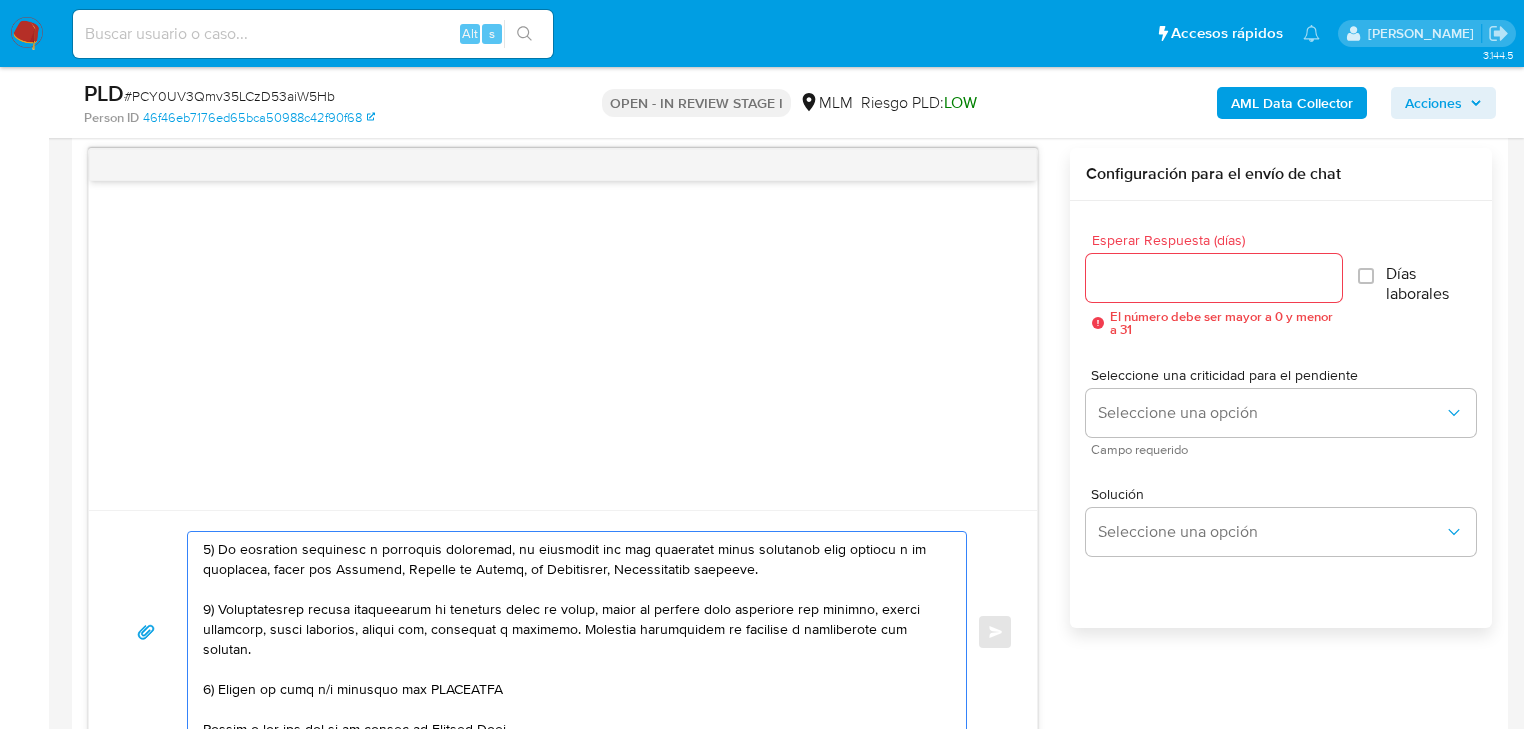 click at bounding box center (572, 632) 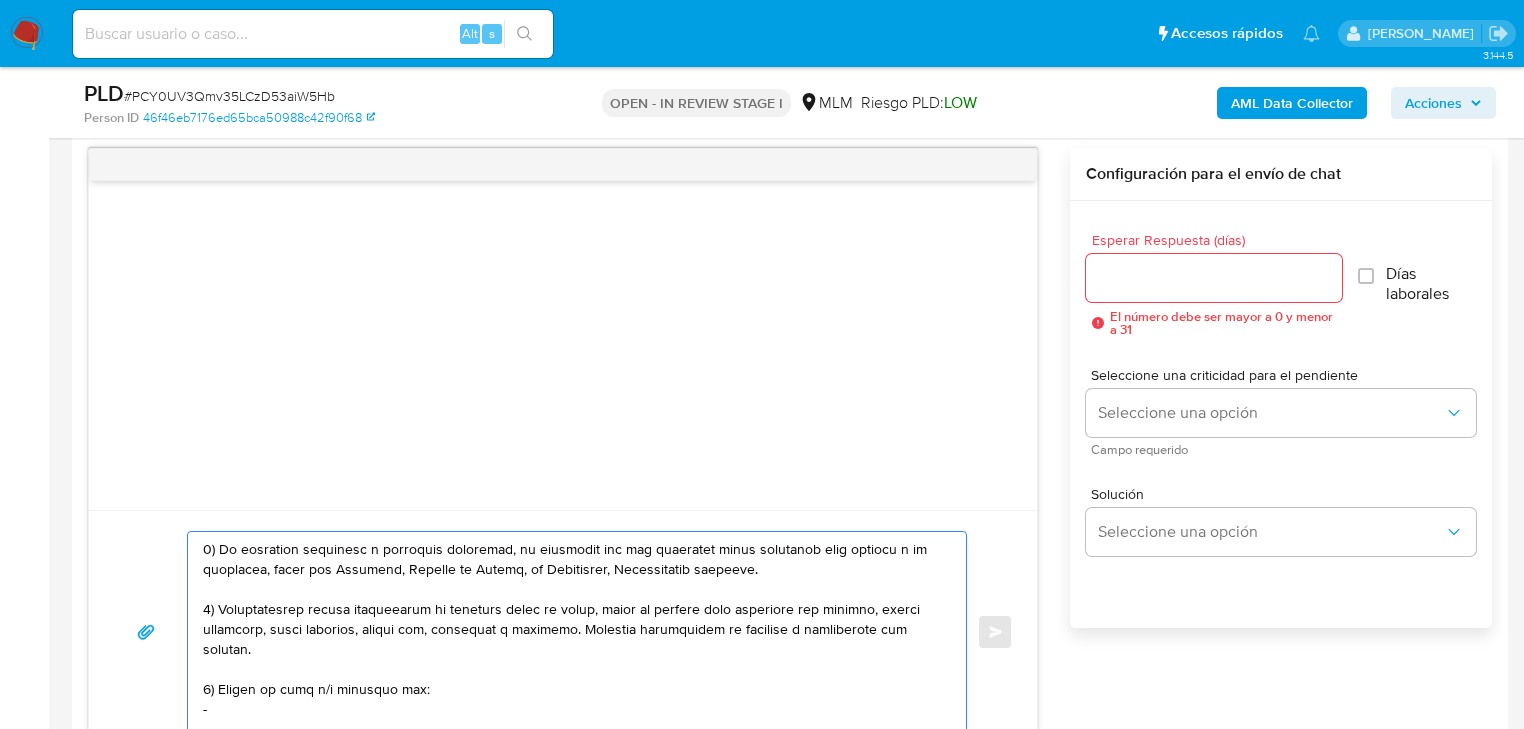 paste on "ANGEL FLORES" 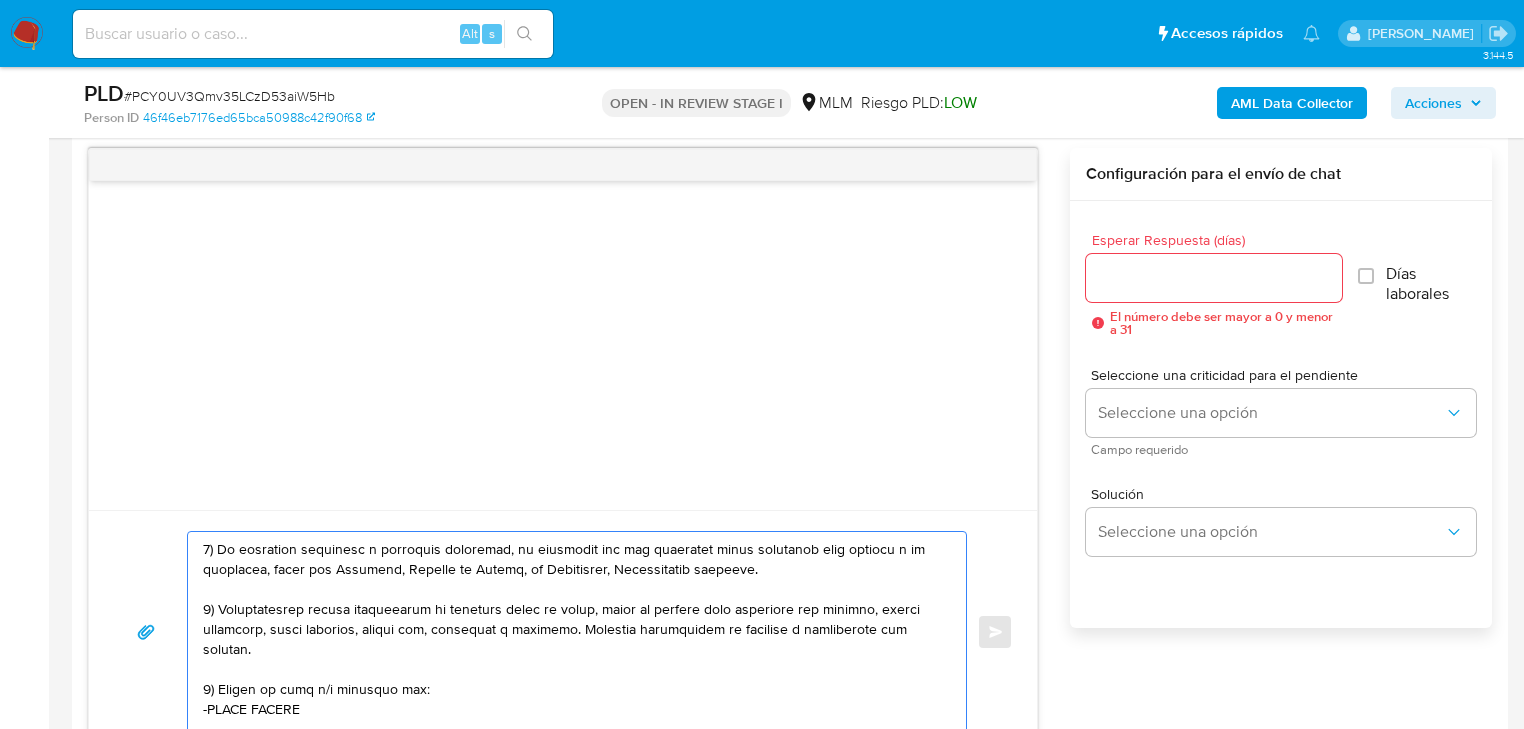 scroll, scrollTop: 167, scrollLeft: 0, axis: vertical 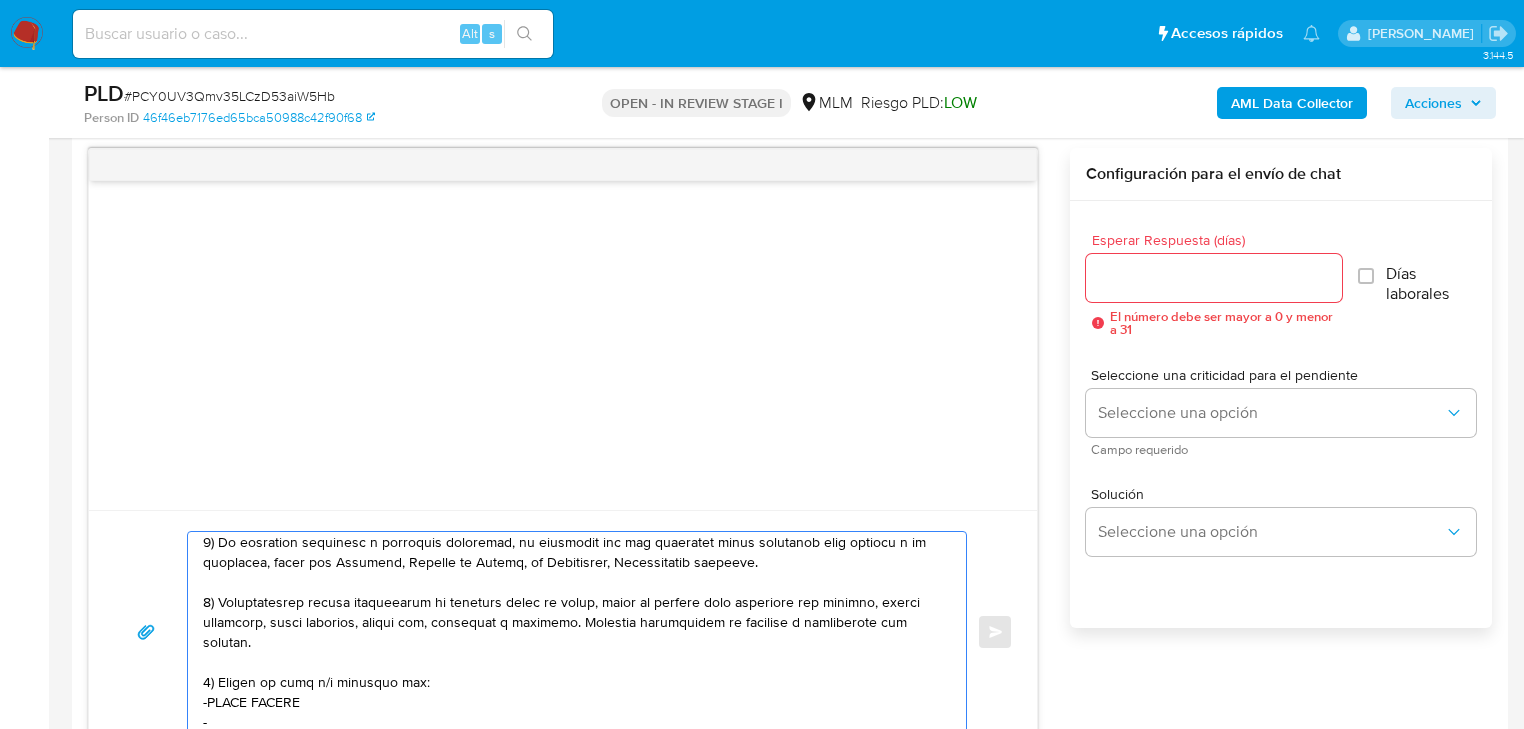 paste on "TSOGTOV ORGANIZACION SUSTENTABLE" 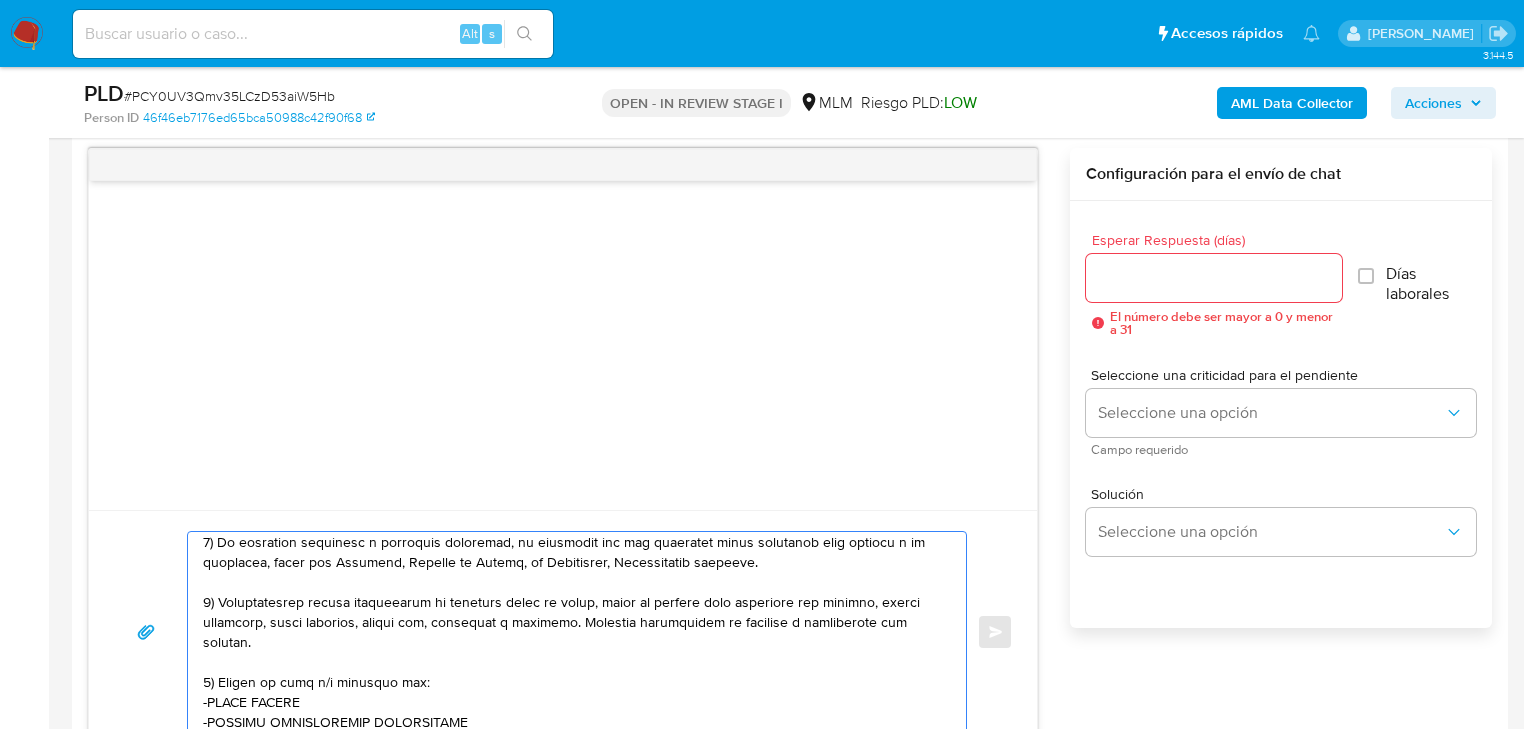 scroll, scrollTop: 187, scrollLeft: 0, axis: vertical 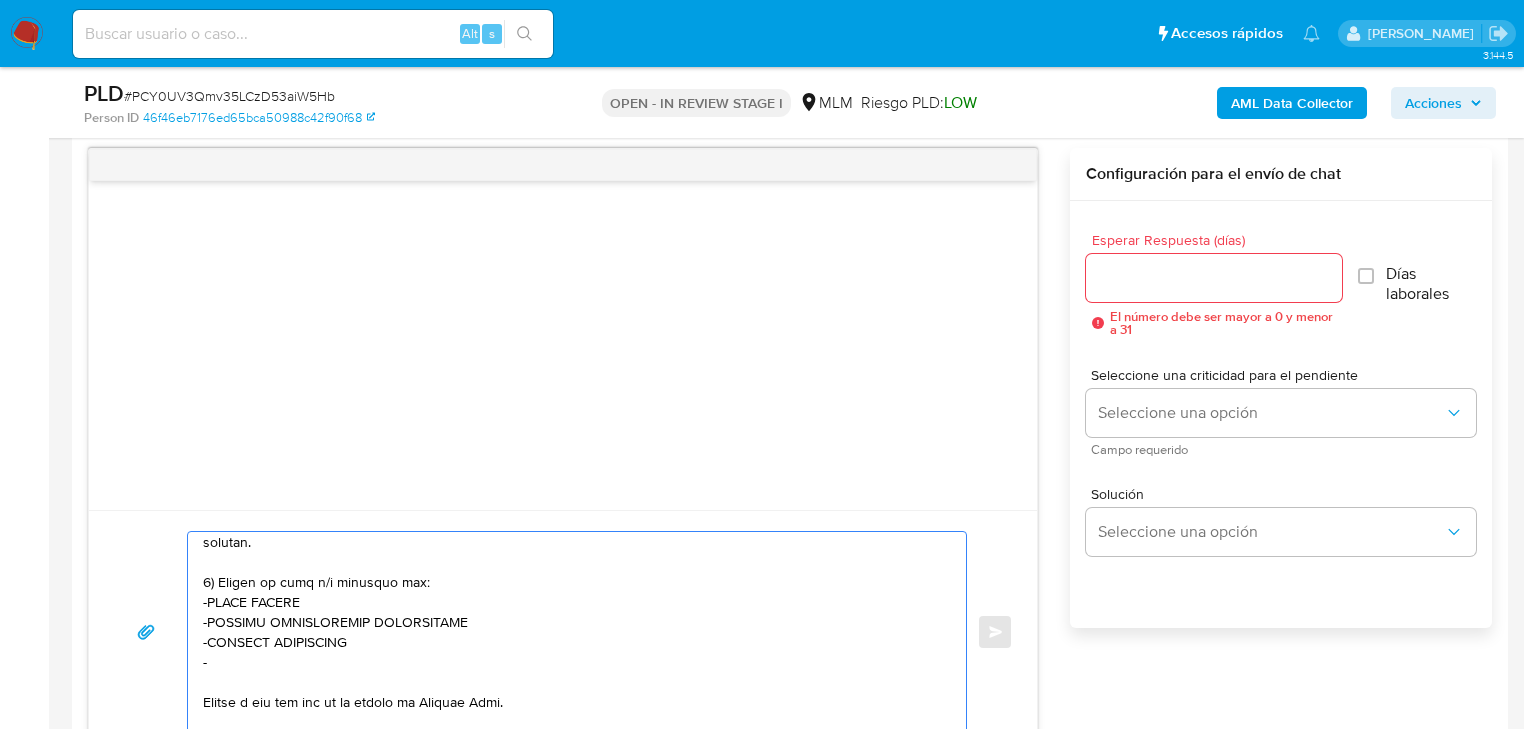 paste on "FESTALO SAPI DE CV" 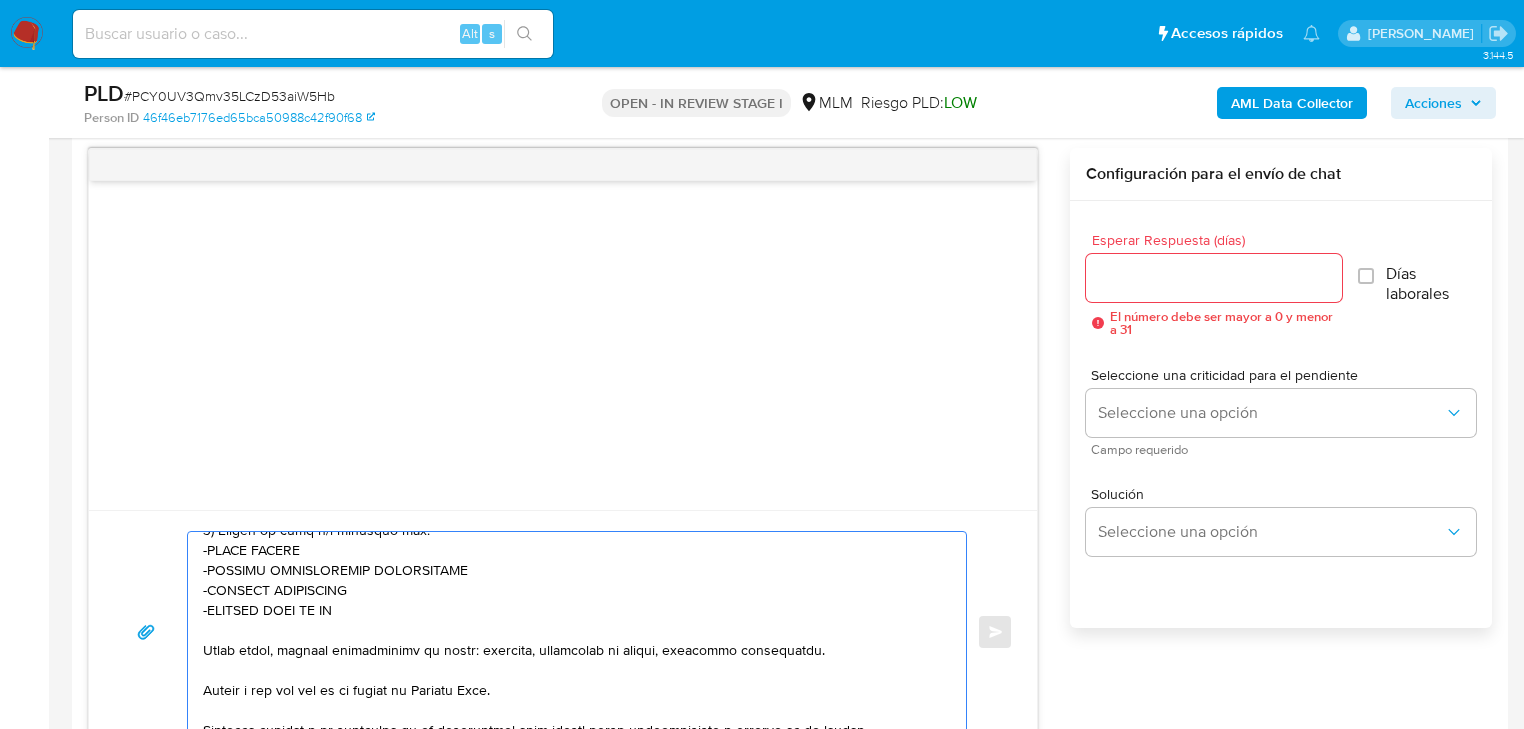 scroll, scrollTop: 347, scrollLeft: 0, axis: vertical 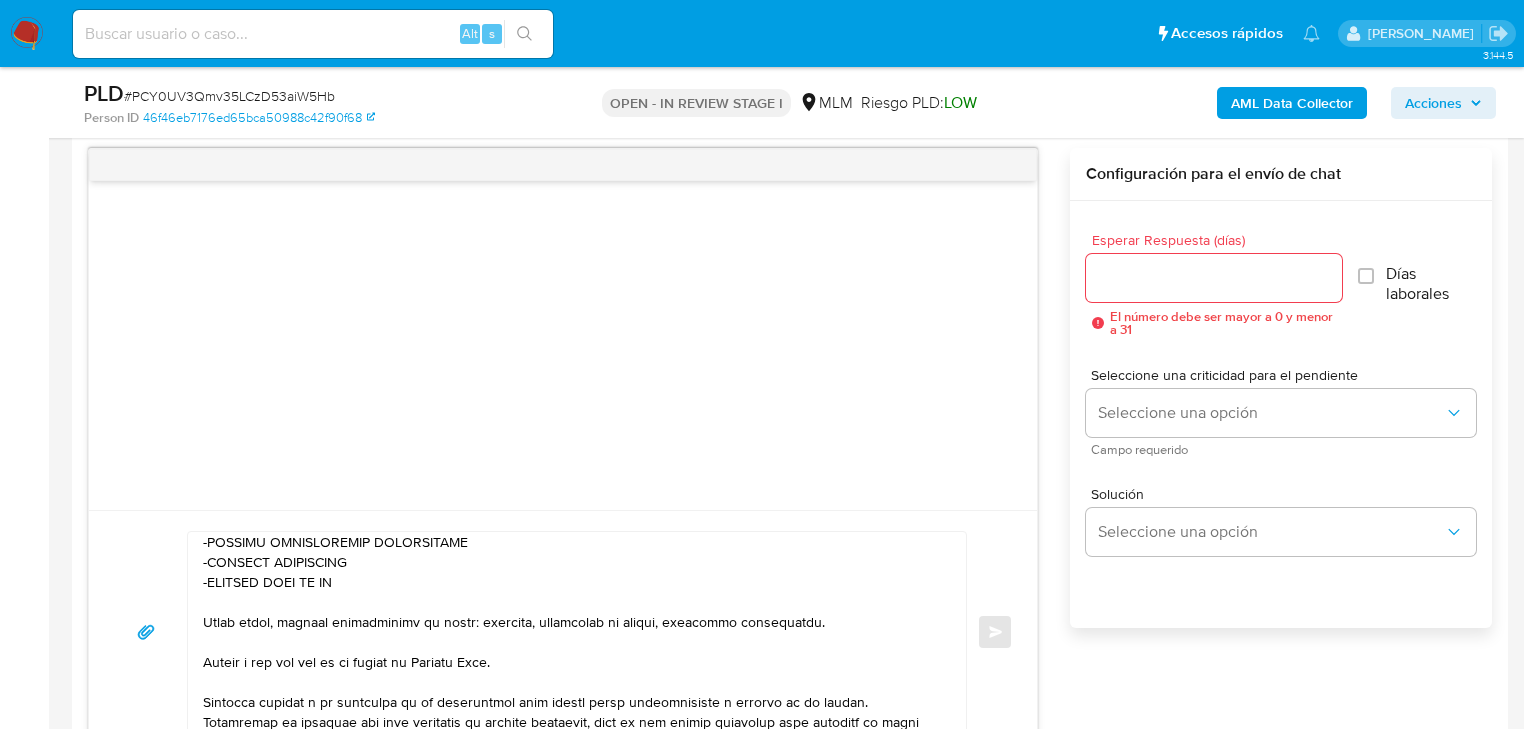 drag, startPoint x: 197, startPoint y: 658, endPoint x: 572, endPoint y: 668, distance: 375.1333 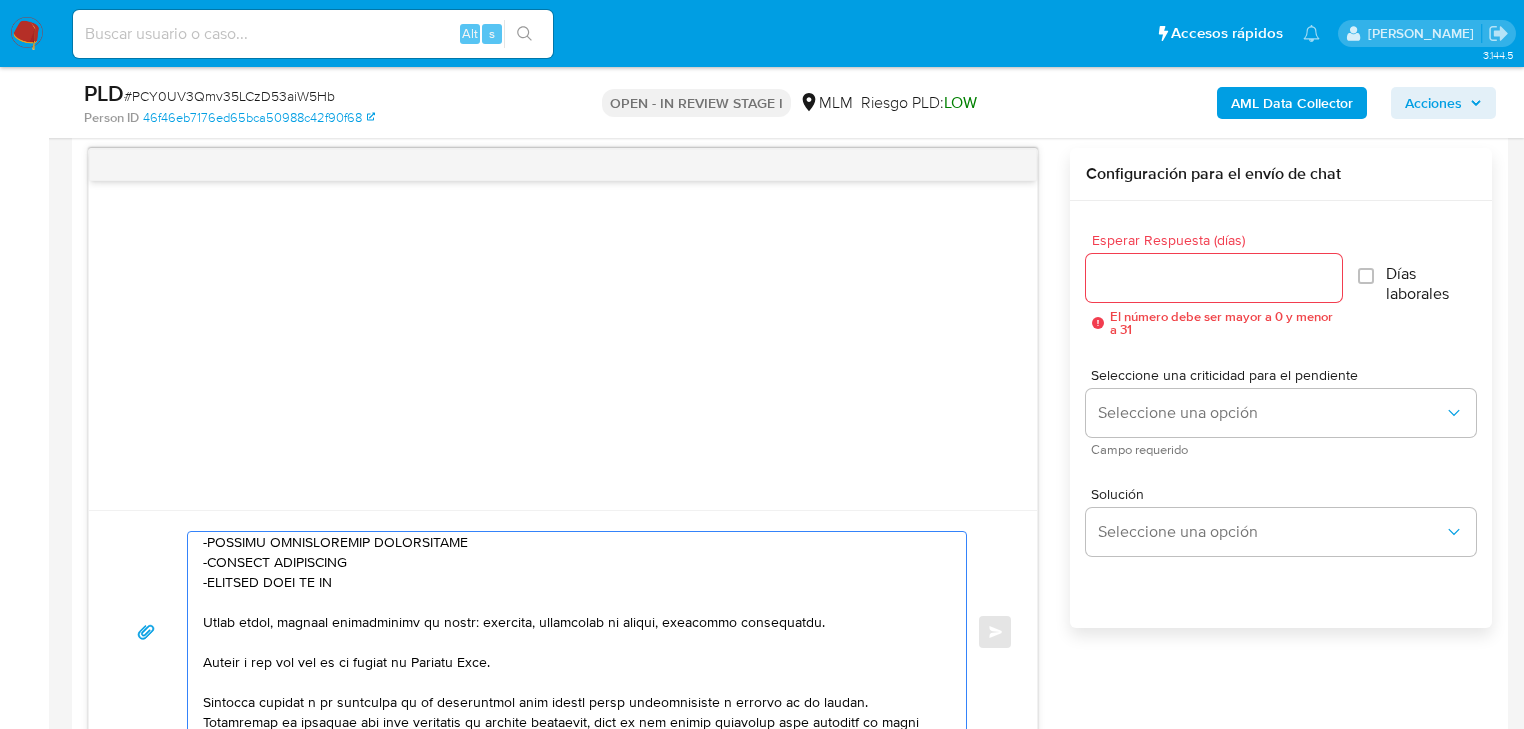 drag, startPoint x: 572, startPoint y: 668, endPoint x: 171, endPoint y: 660, distance: 401.0798 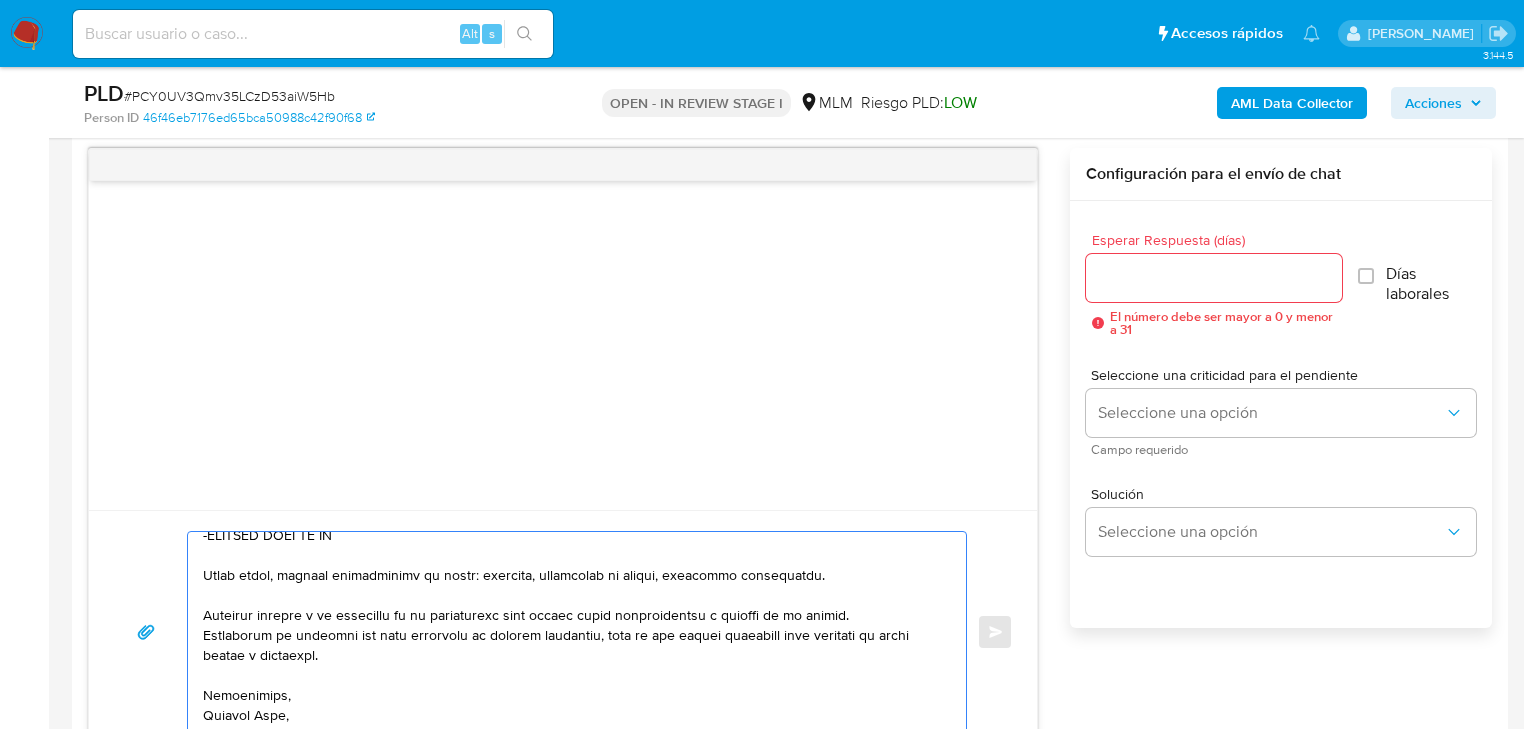 drag, startPoint x: 233, startPoint y: 715, endPoint x: 264, endPoint y: 693, distance: 38.013157 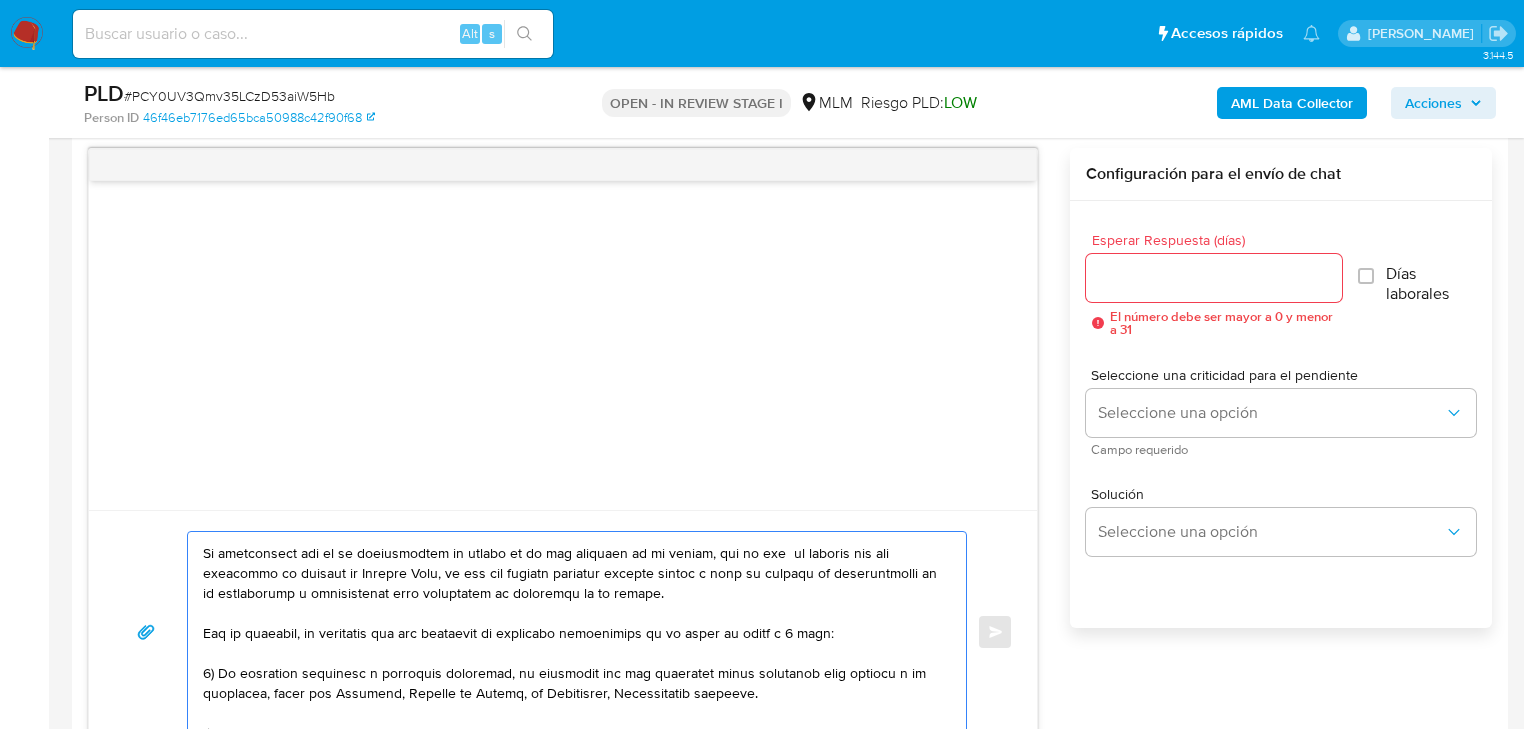 scroll, scrollTop: 0, scrollLeft: 0, axis: both 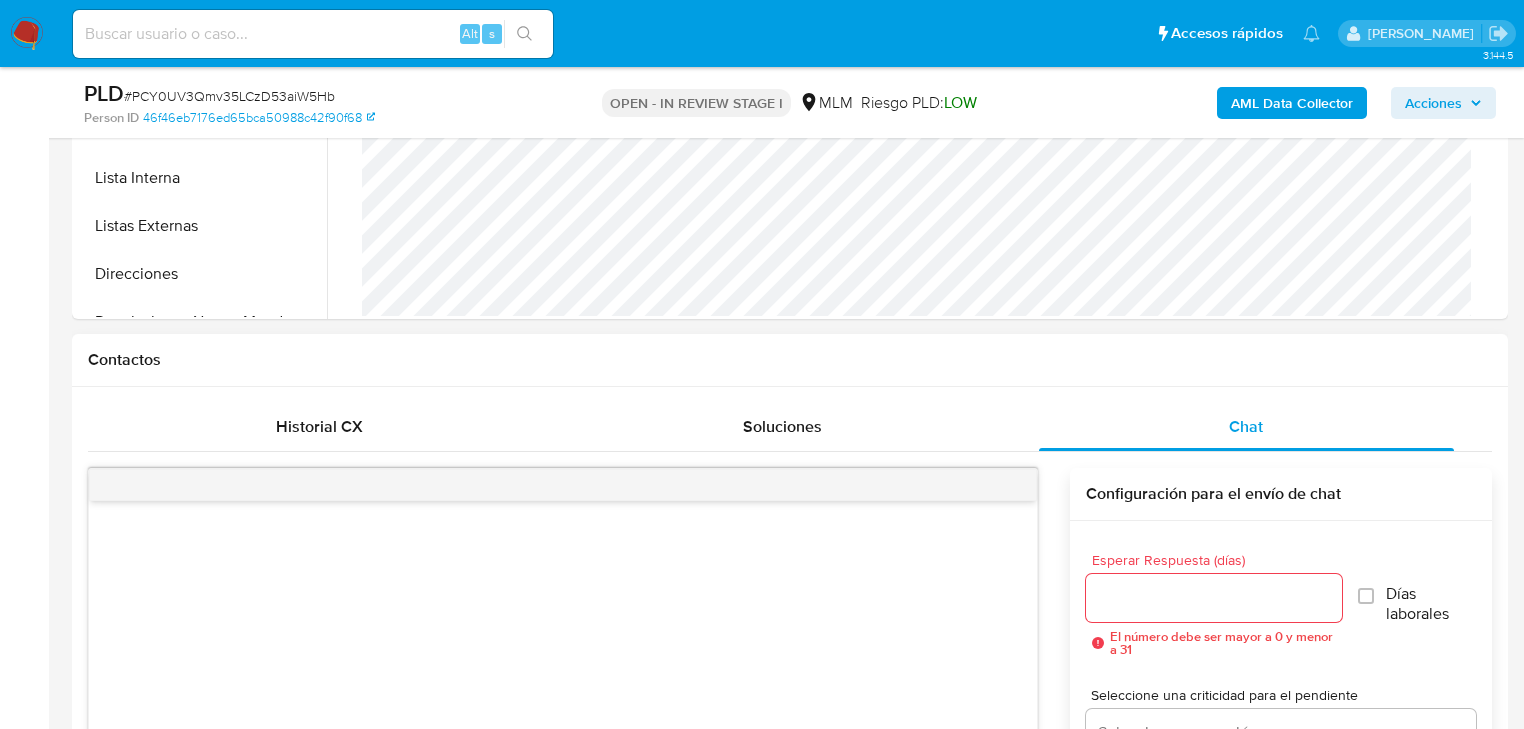 type on "Estimada Linda,
Te comunicamos que se ha identificado un cambio en el uso habitual de tu cuenta, por lo que  de acuerdo con las políticas de control de Mercado Pago, al ser una entidad regulada debemos llevar a cabo un proceso de actualización de tu información y verificación para garantizar la seguridad de tu cuenta.
Por lo anterior, es necesario que nos compartas la siguiente información en un plazo no mayor a 5 días:
1) Tu actividad económica u ocupación principal, es necesario que nos compartas algún documento como soporte a tu respuesta, puede ser Facturas, Recibos de Nómina, de Honorarios, Comprobantes fiscales.
2) Identificamos cargos recurrentes en terminal punto de venta, favor de indicar giro económico del negocio, nombre comercial, redes sociales, página web, ubicación y contacto. Adjuntar comprobante de ingresos y fotografías del negocio.
3) Motivo de pago y/o relación con:
-ANGEL FLORES
-TSOGTOV ORGANIZACION SUSTENTABLE
-DANIELA BUSTAMANTE
-FESTALO SAPI DE CV
Entre otros, incluir comp..." 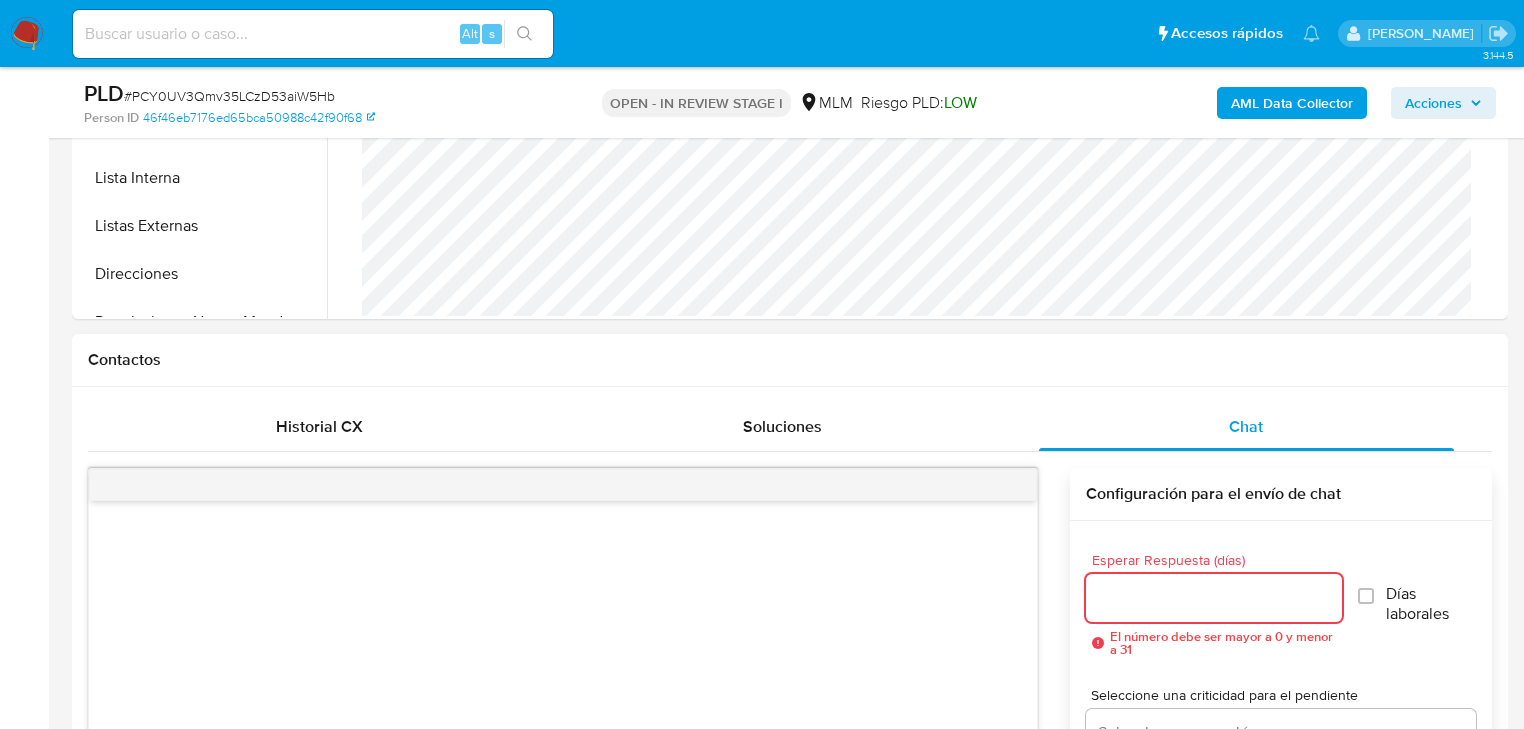 click on "Esperar Respuesta (días)" at bounding box center [1214, 598] 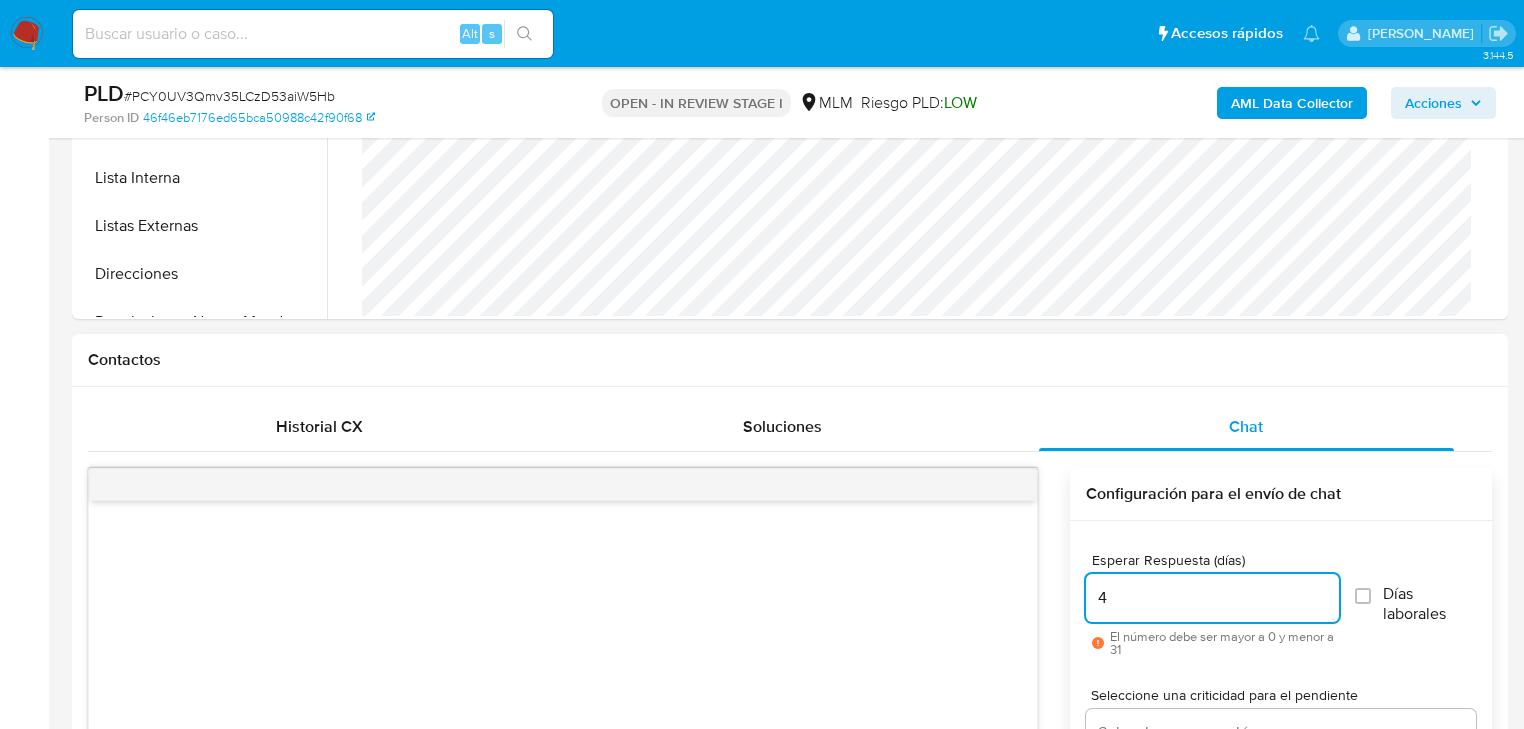 scroll, scrollTop: 792, scrollLeft: 0, axis: vertical 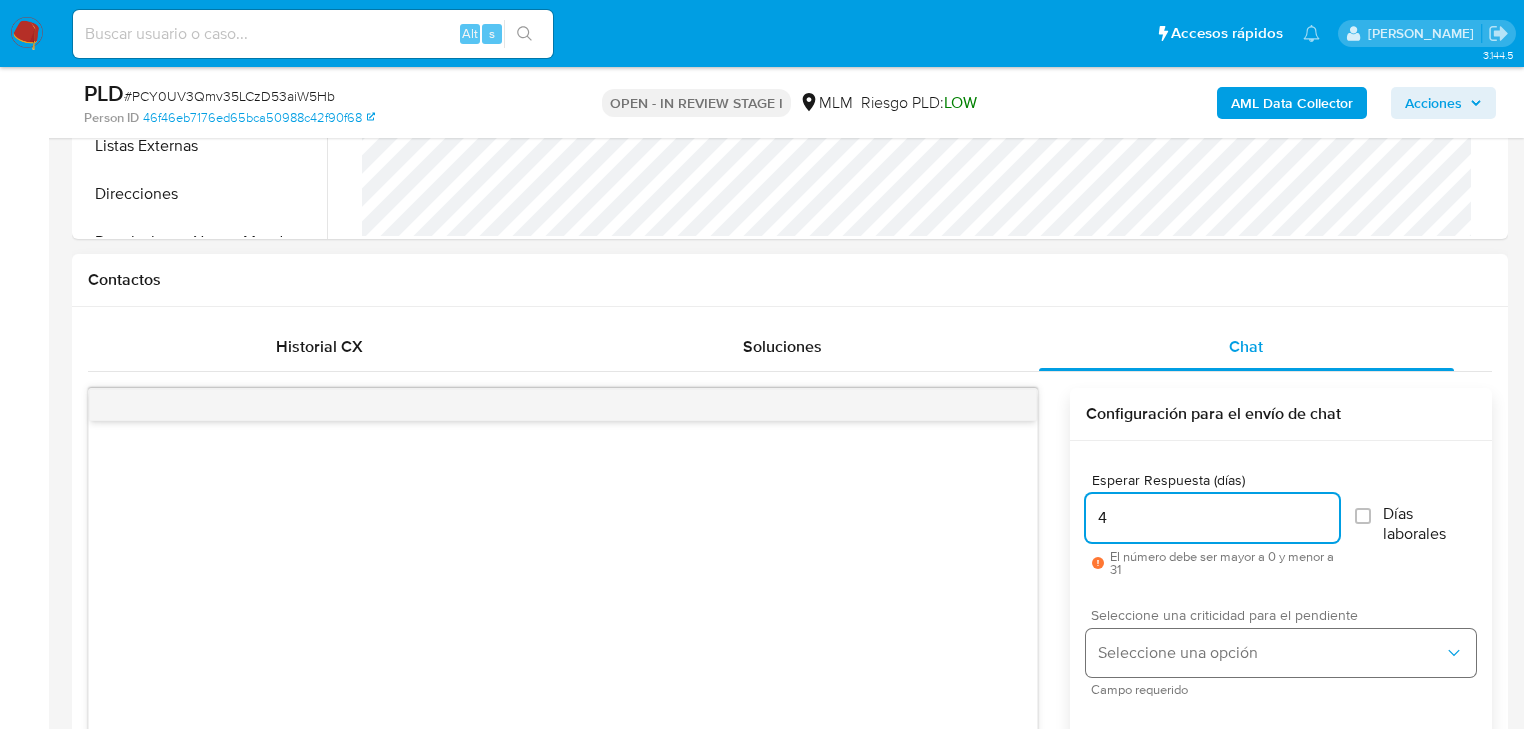 type on "4" 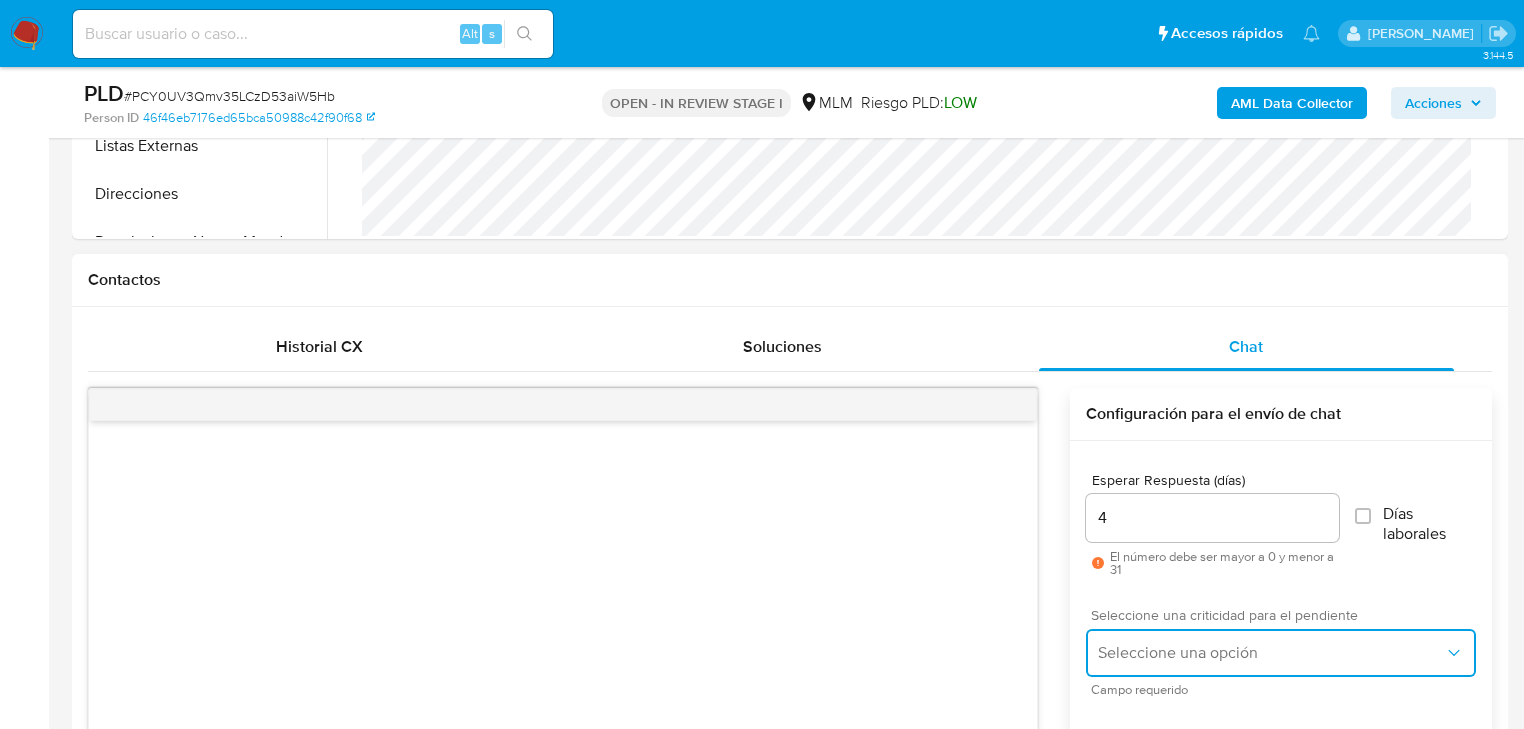 click on "Seleccione una opción" at bounding box center (1271, 653) 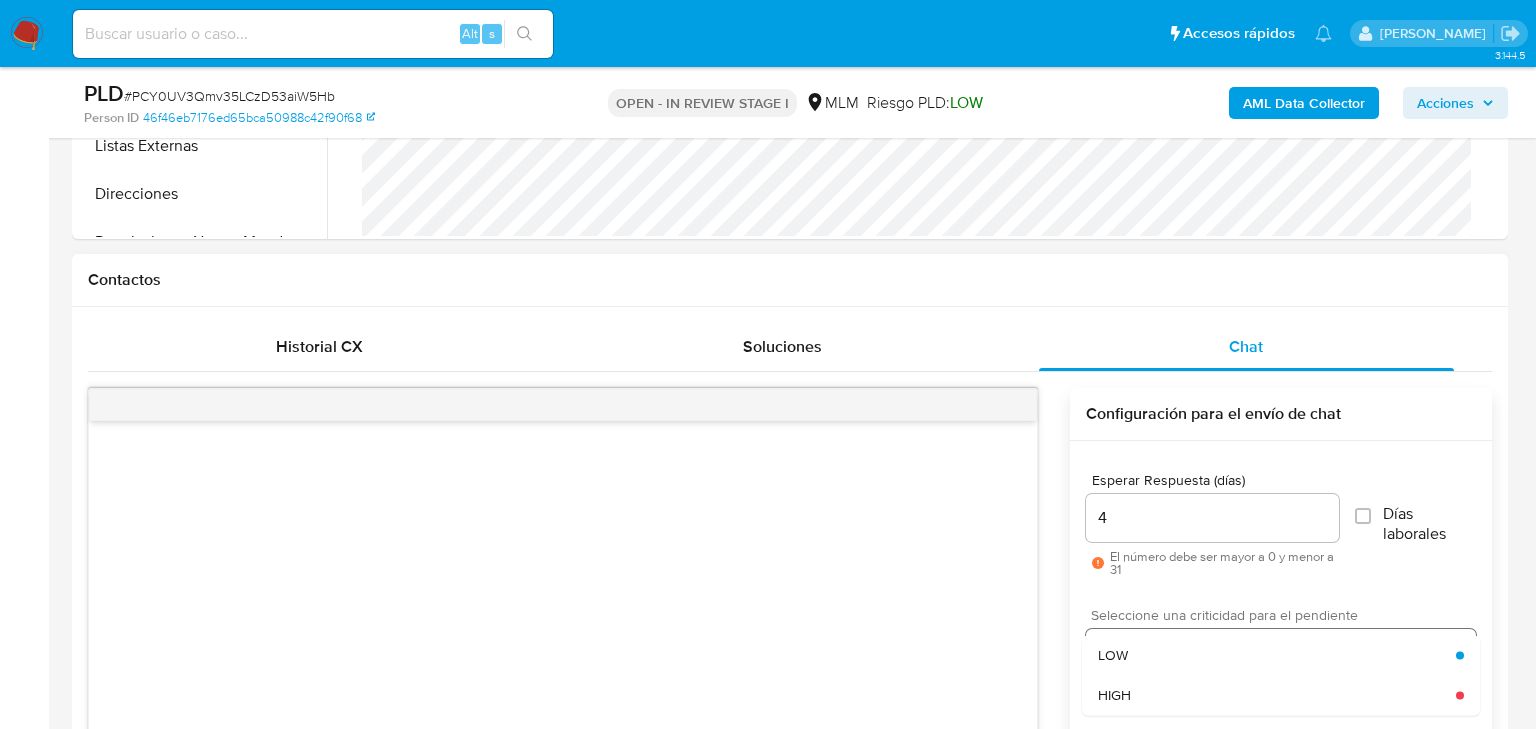 drag, startPoint x: 1136, startPoint y: 692, endPoint x: 1137, endPoint y: 659, distance: 33.01515 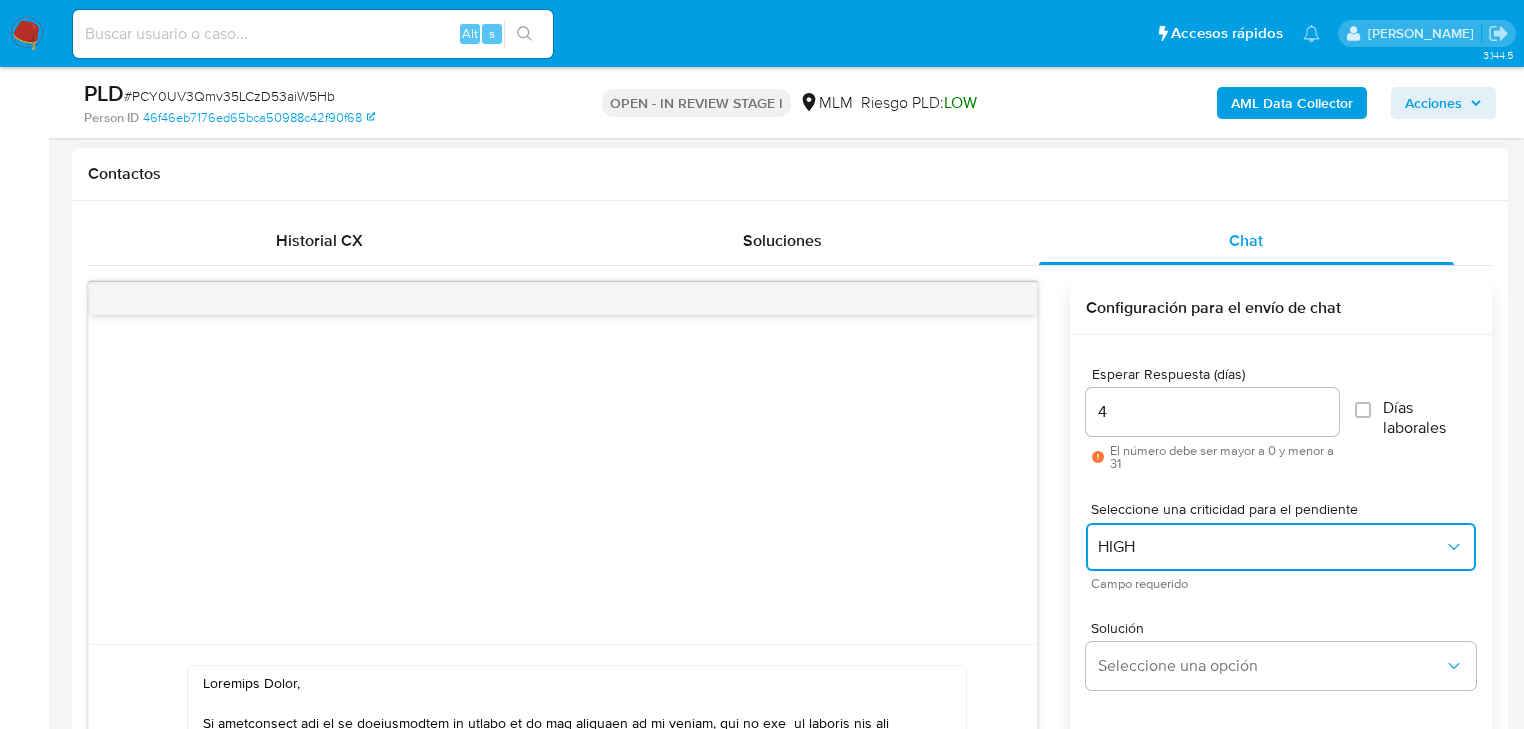 scroll, scrollTop: 1032, scrollLeft: 0, axis: vertical 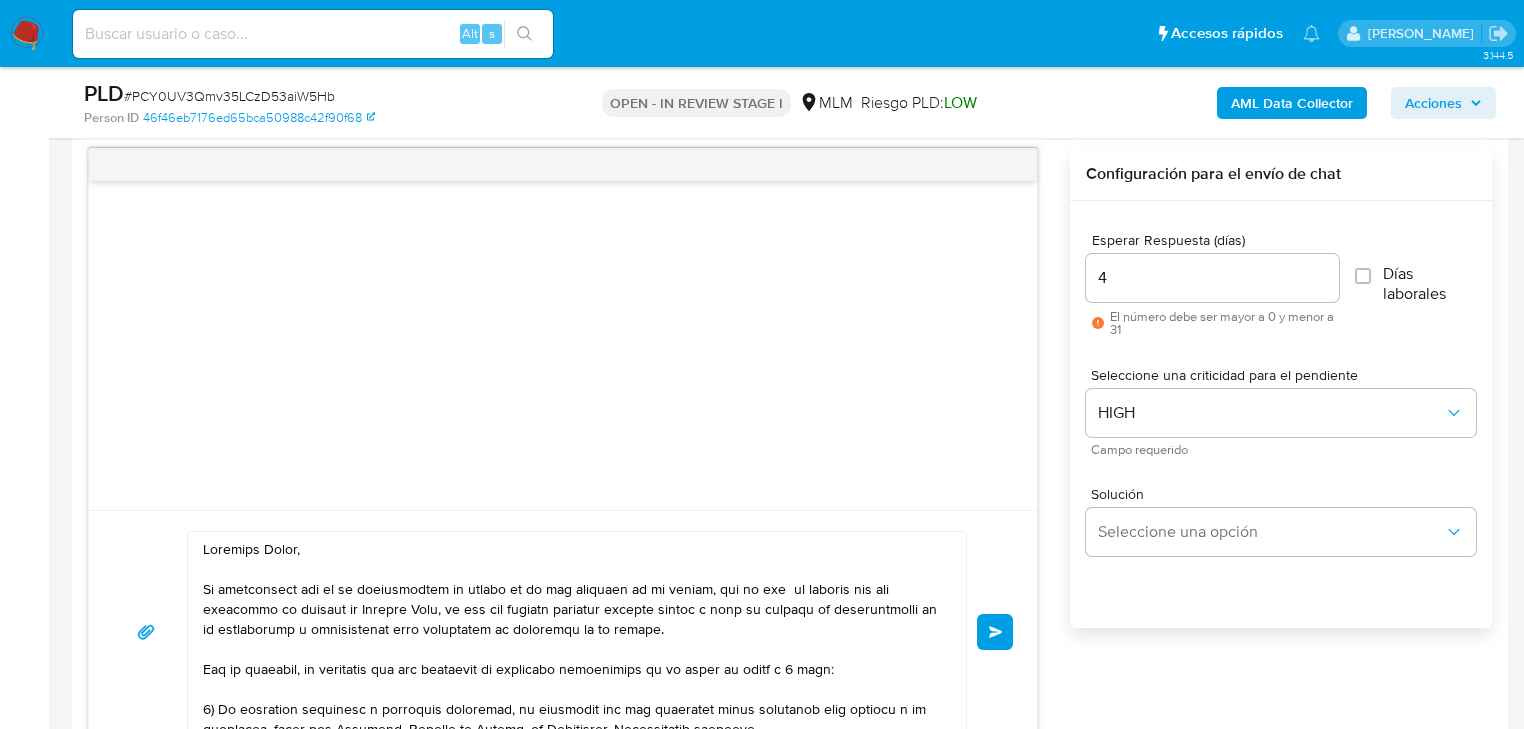 click on "Enviar" at bounding box center (996, 632) 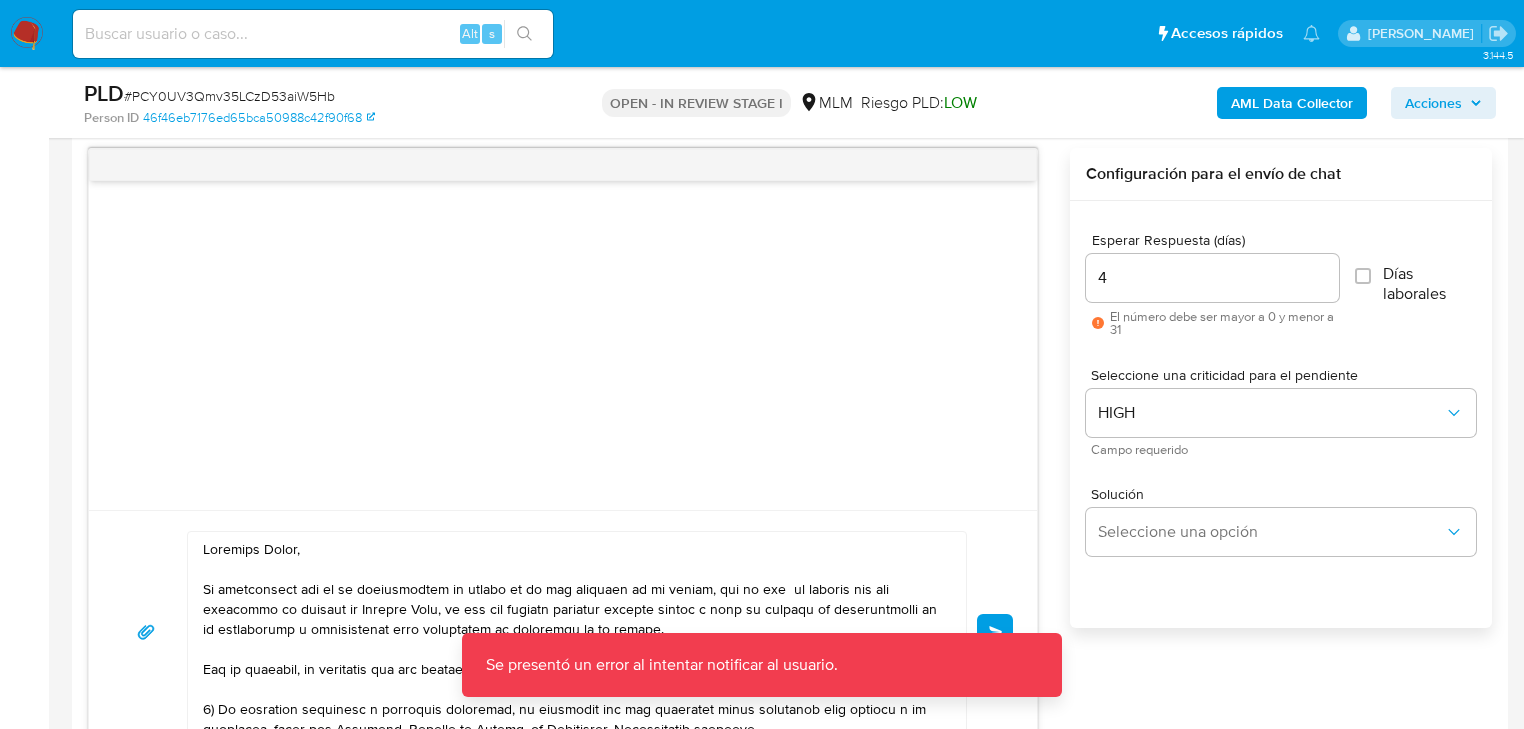 click at bounding box center (572, 632) 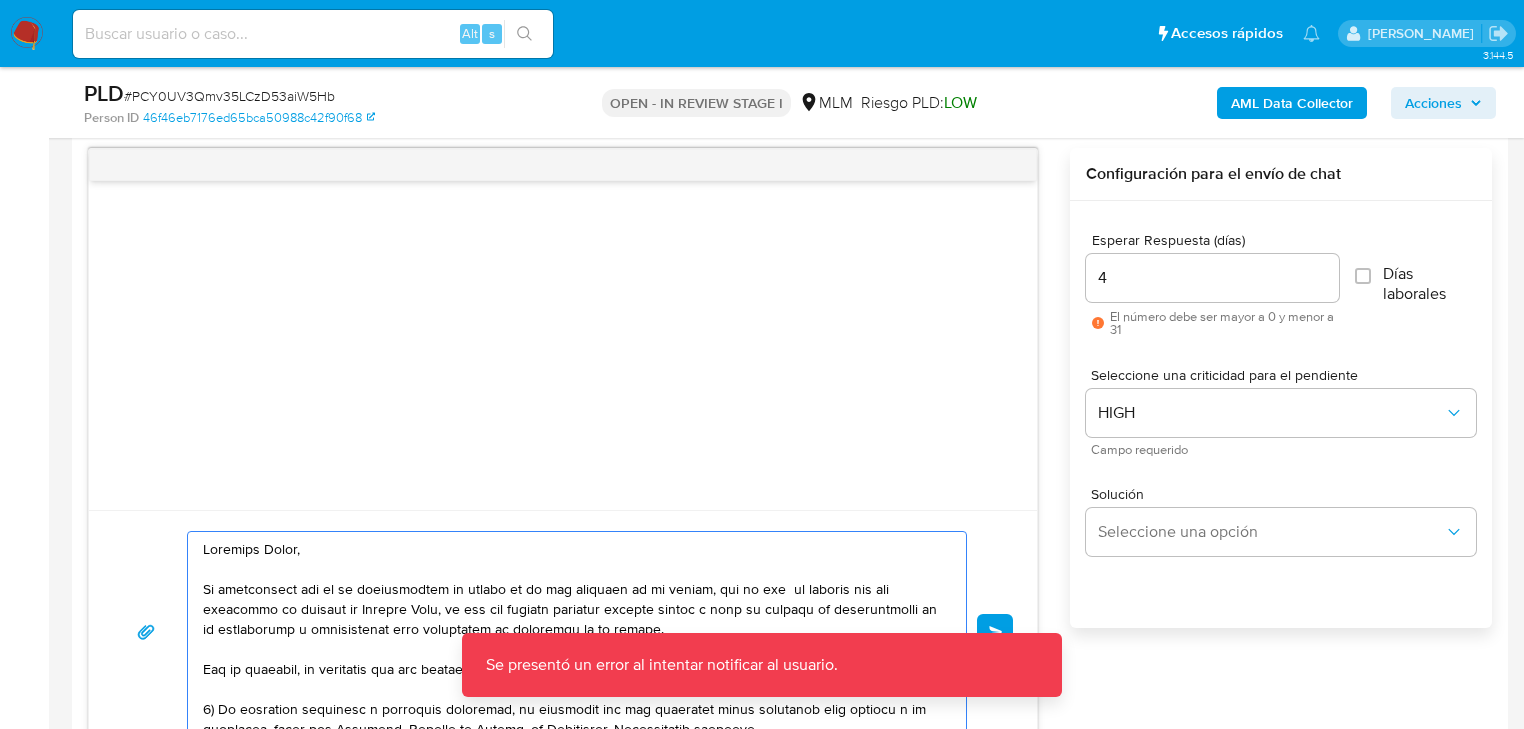 click at bounding box center (572, 632) 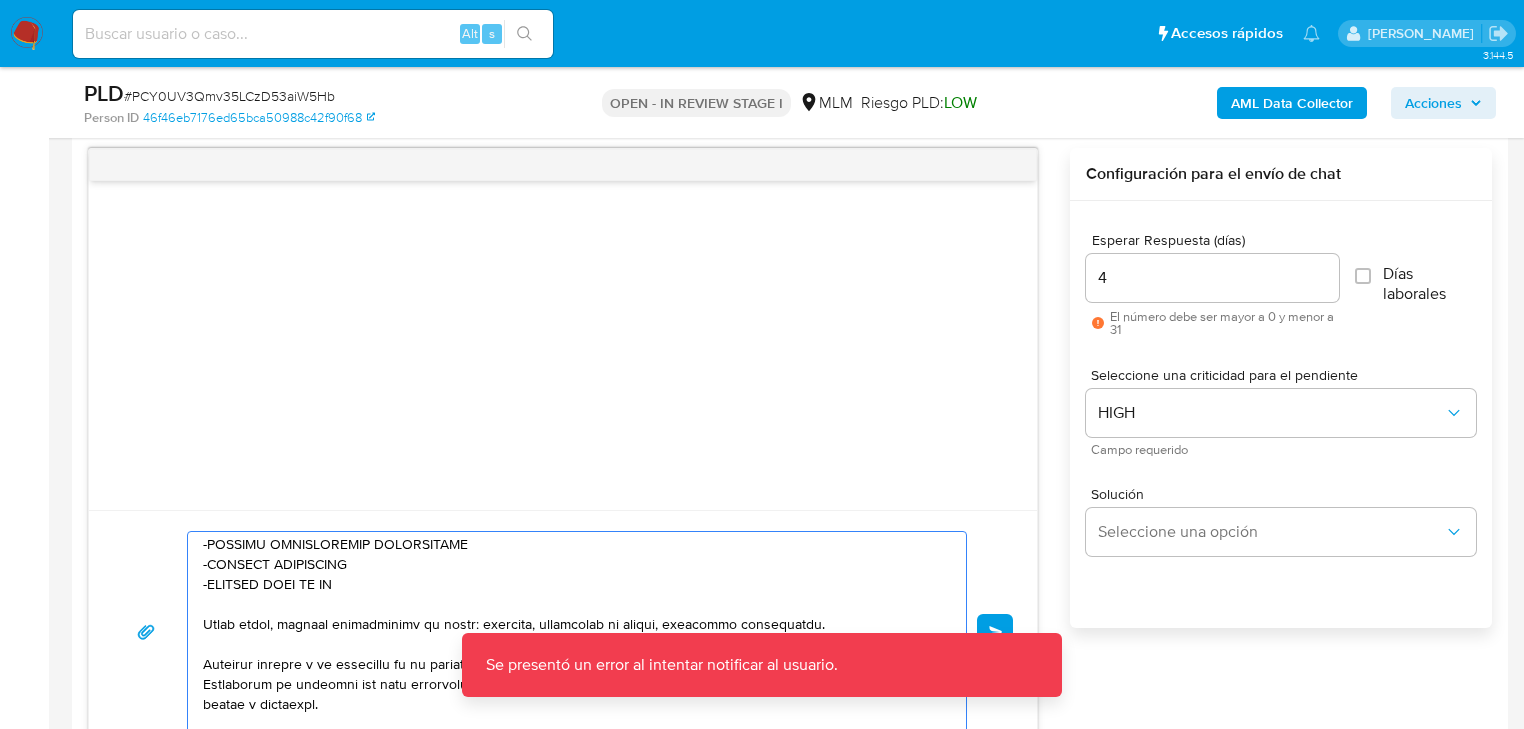 scroll, scrollTop: 394, scrollLeft: 0, axis: vertical 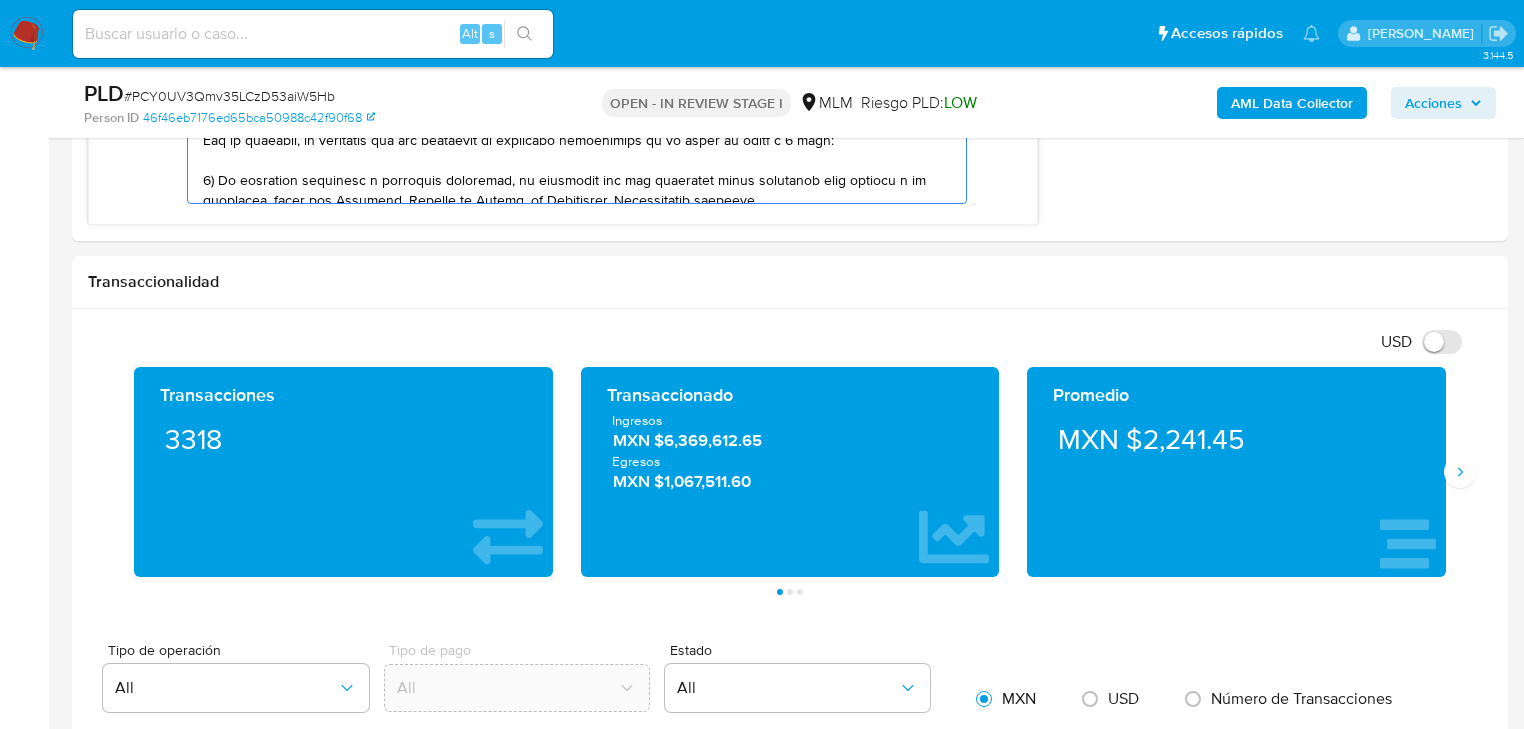 drag, startPoint x: 204, startPoint y: 548, endPoint x: 508, endPoint y: -44, distance: 665.4923 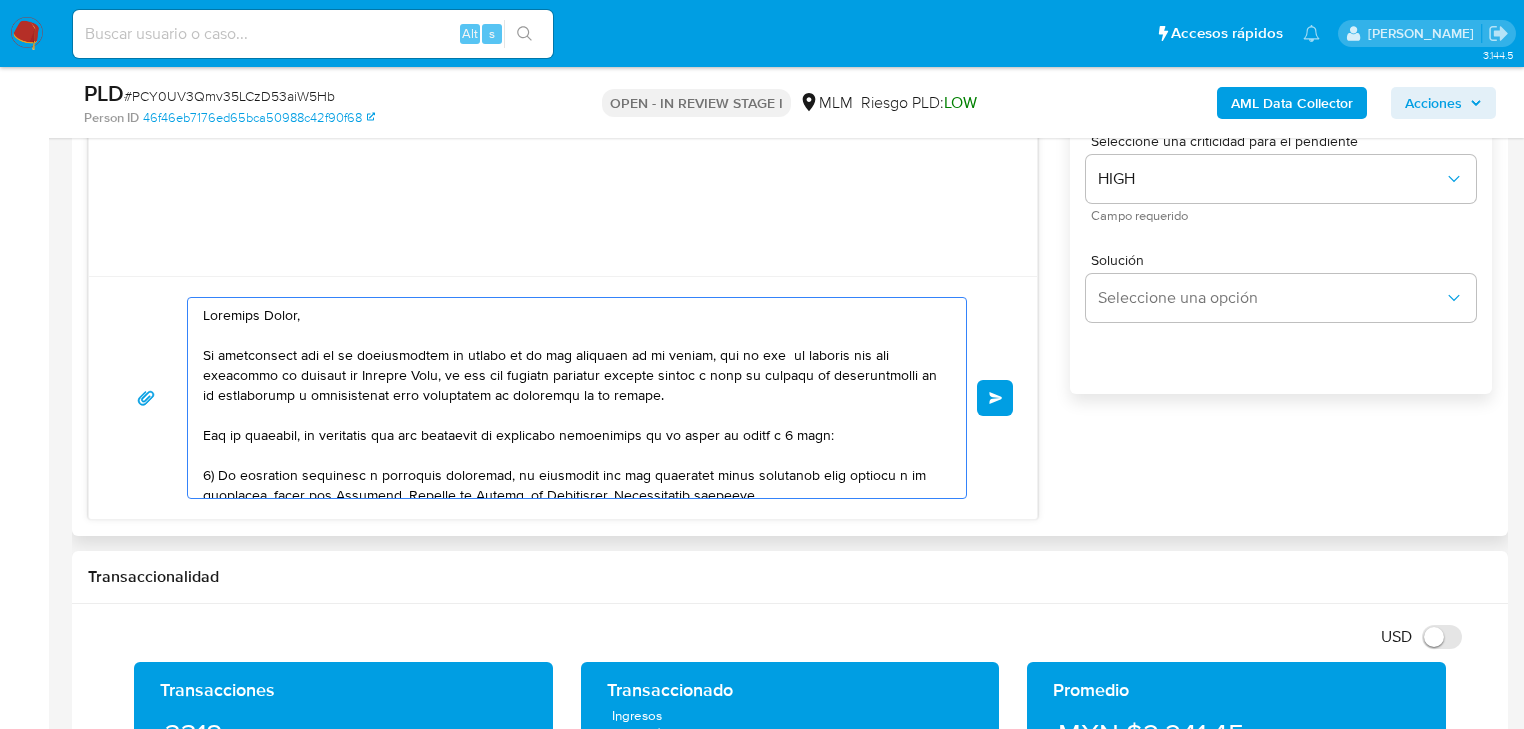 click at bounding box center [572, 398] 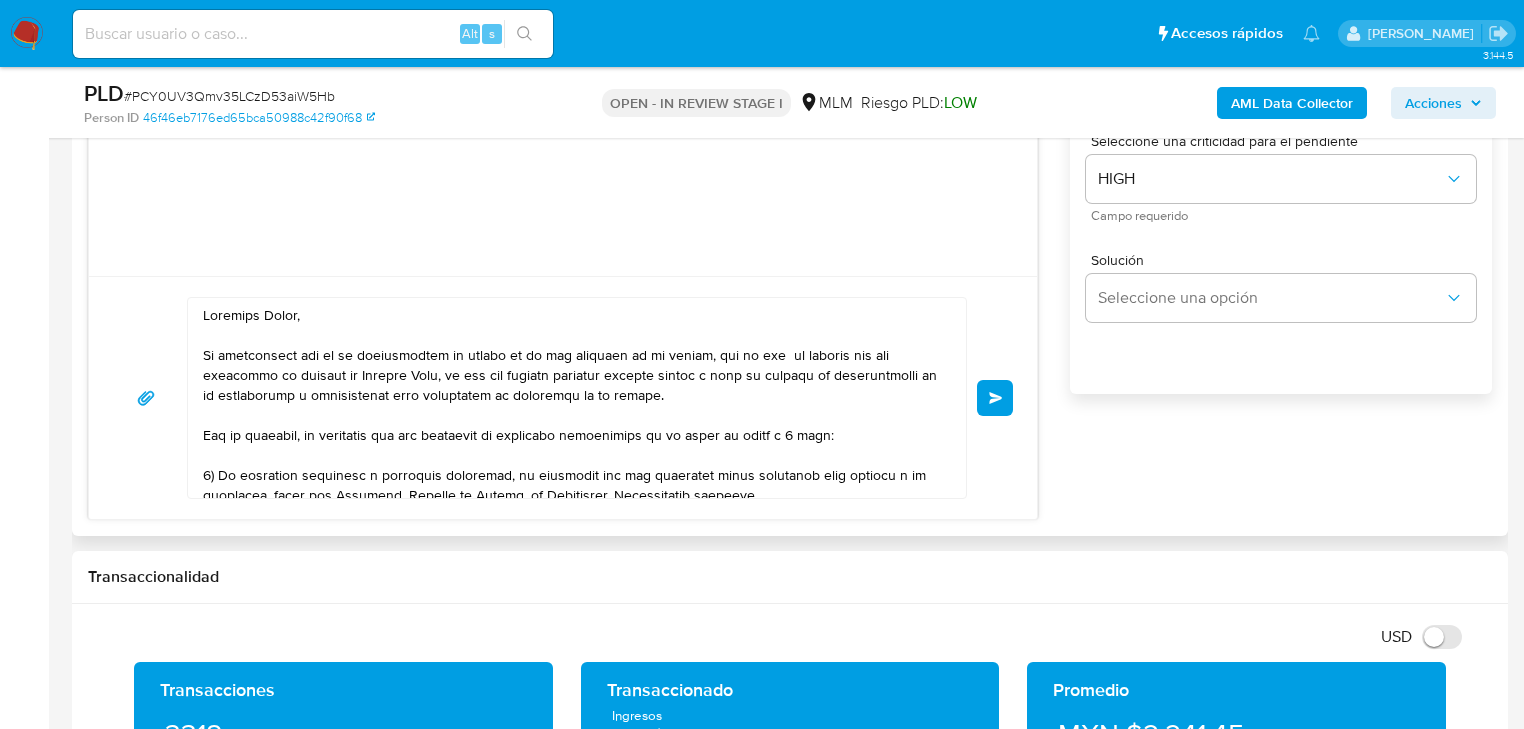 click at bounding box center [572, 398] 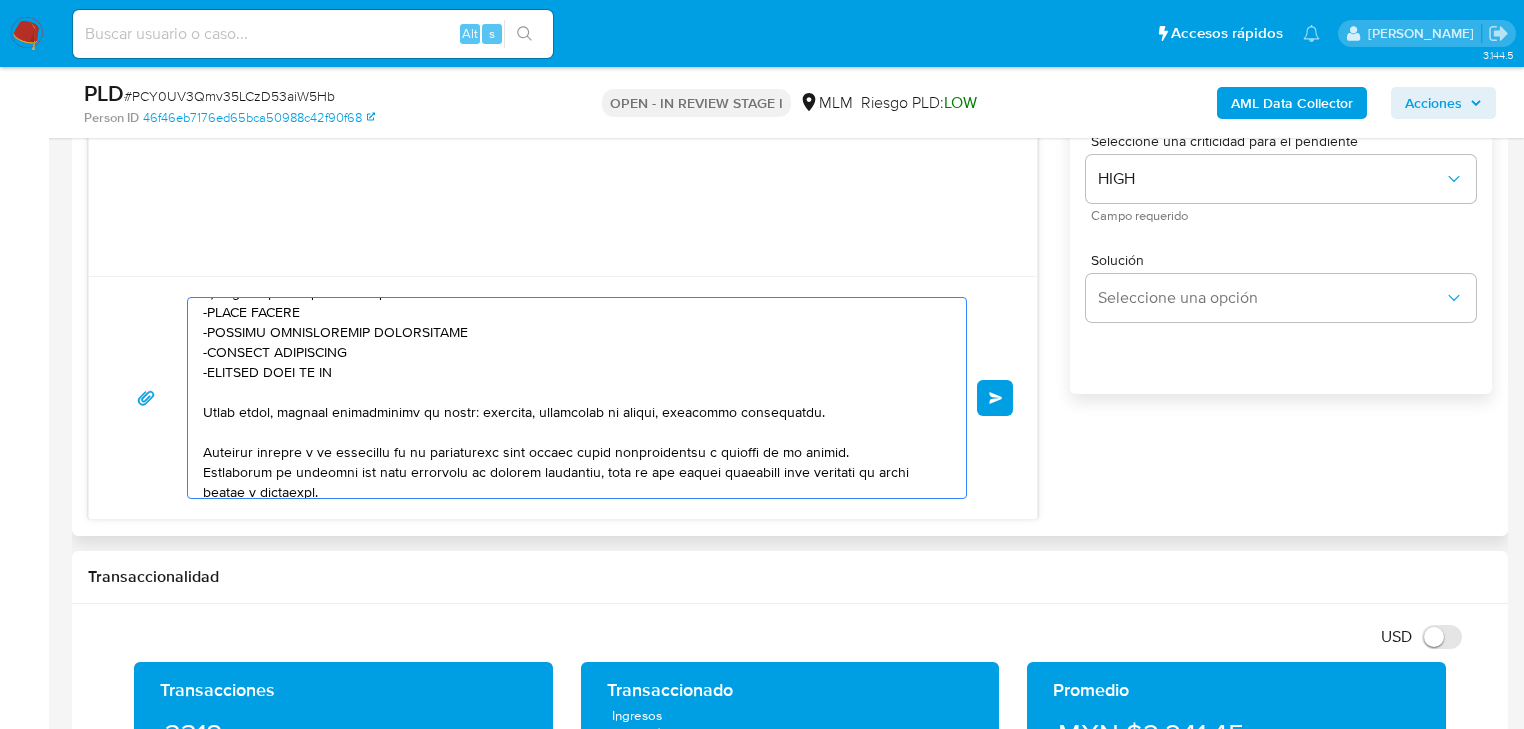 scroll, scrollTop: 394, scrollLeft: 0, axis: vertical 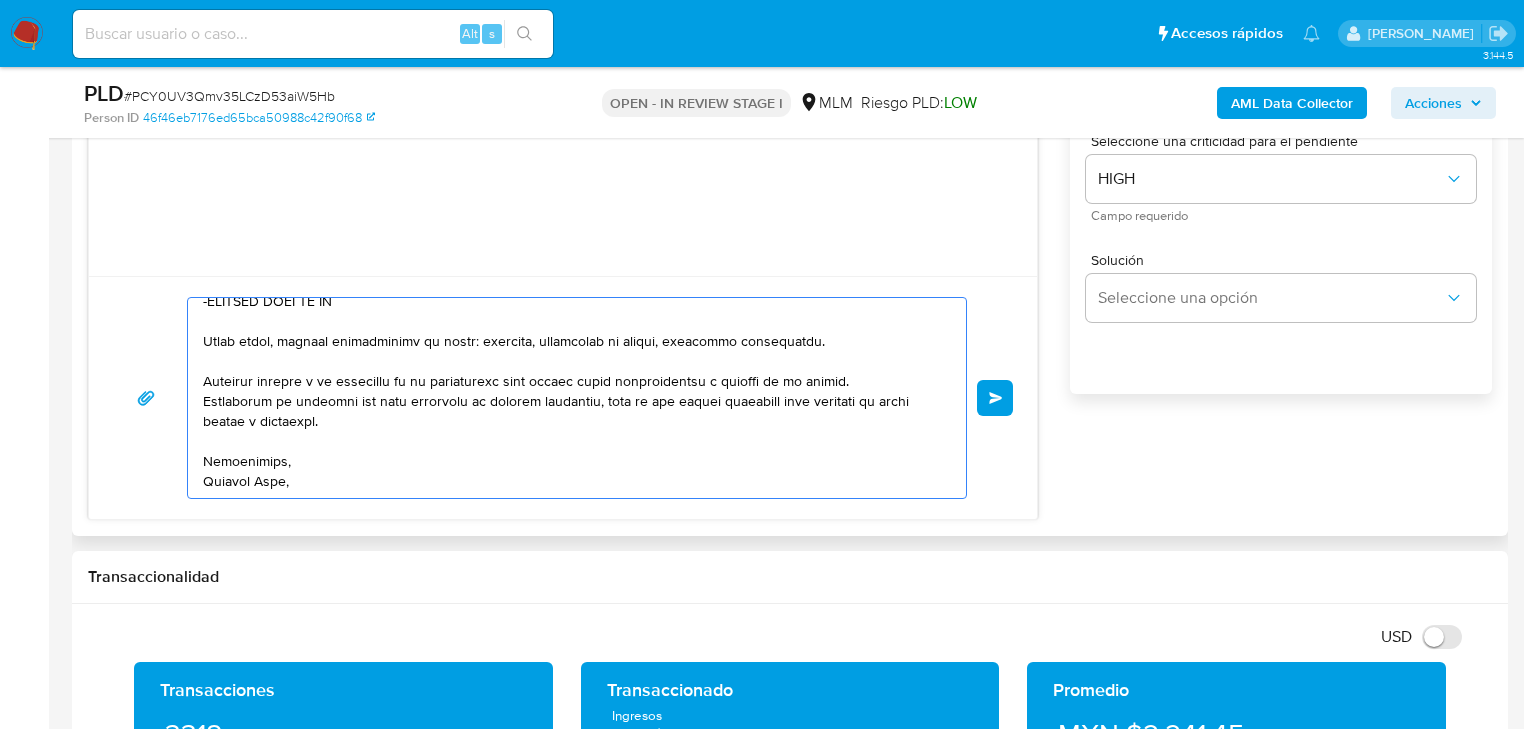 drag, startPoint x: 204, startPoint y: 313, endPoint x: 728, endPoint y: 475, distance: 548.4706 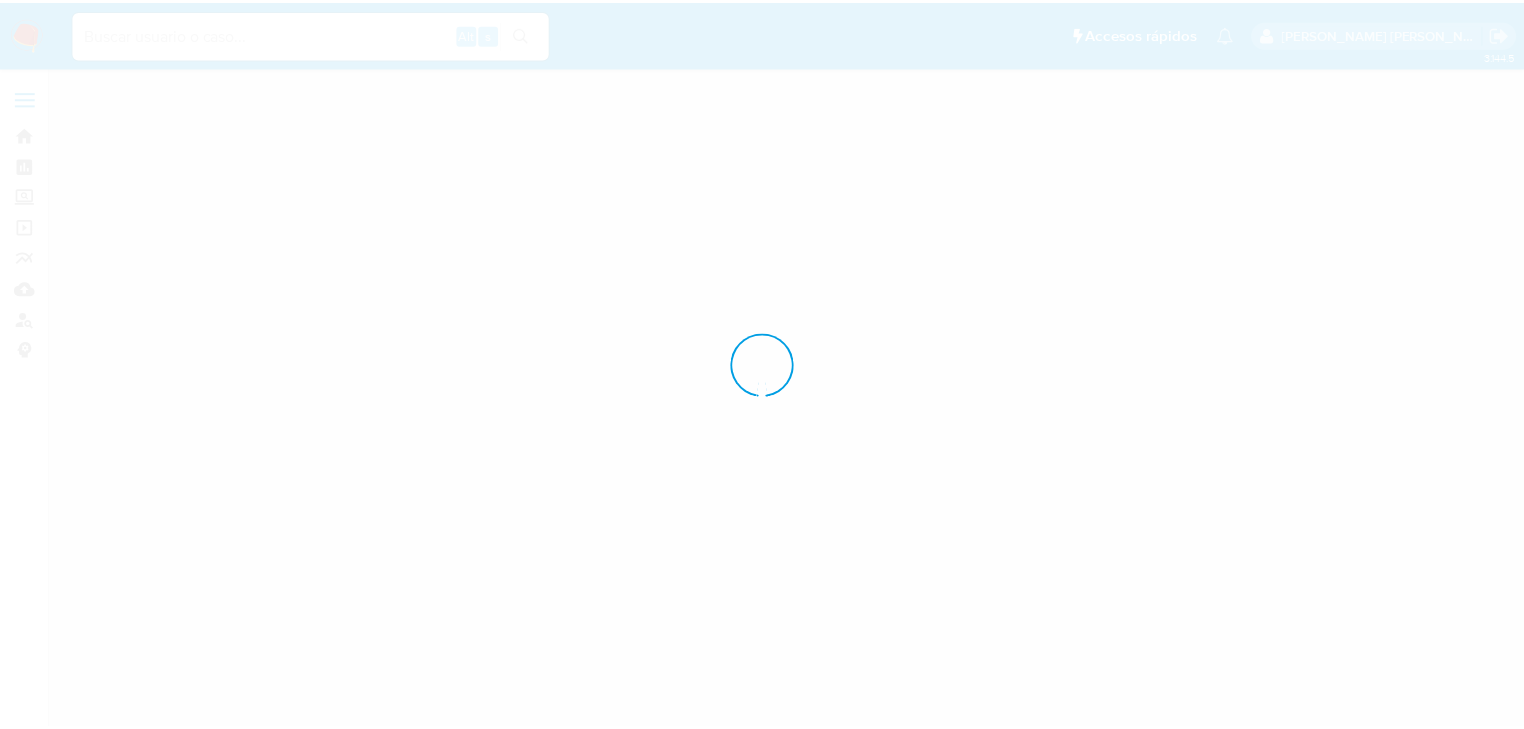 scroll, scrollTop: 0, scrollLeft: 0, axis: both 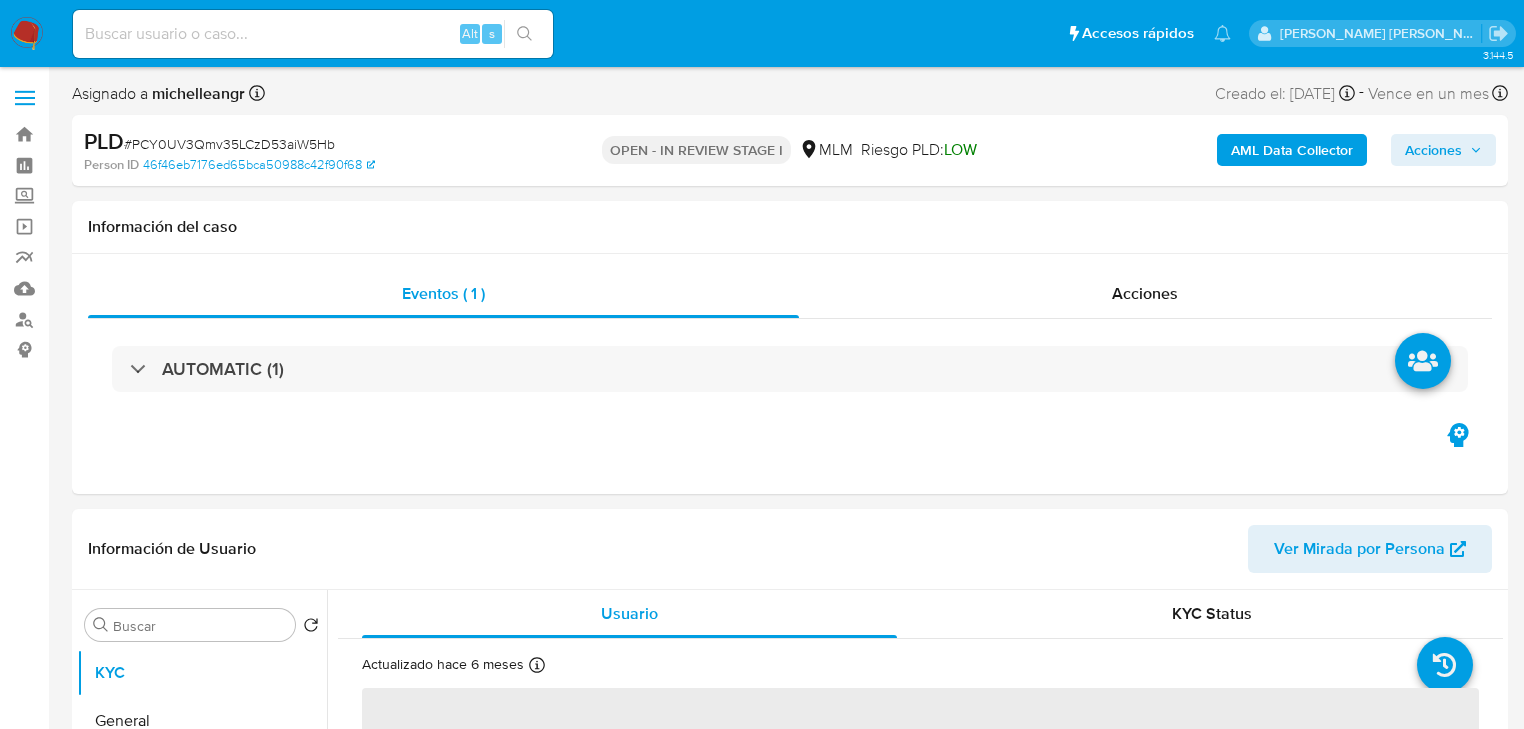 select on "10" 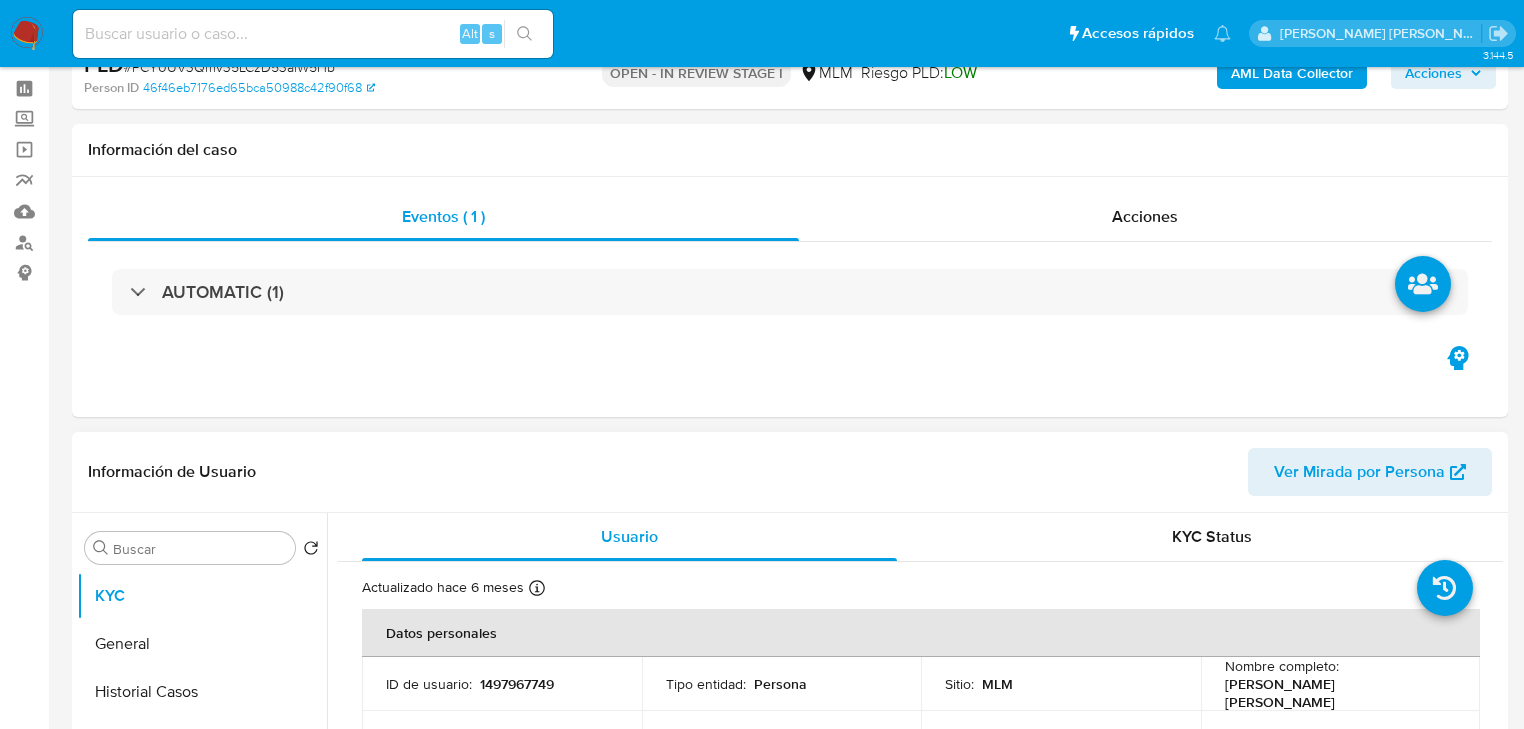 scroll, scrollTop: 320, scrollLeft: 0, axis: vertical 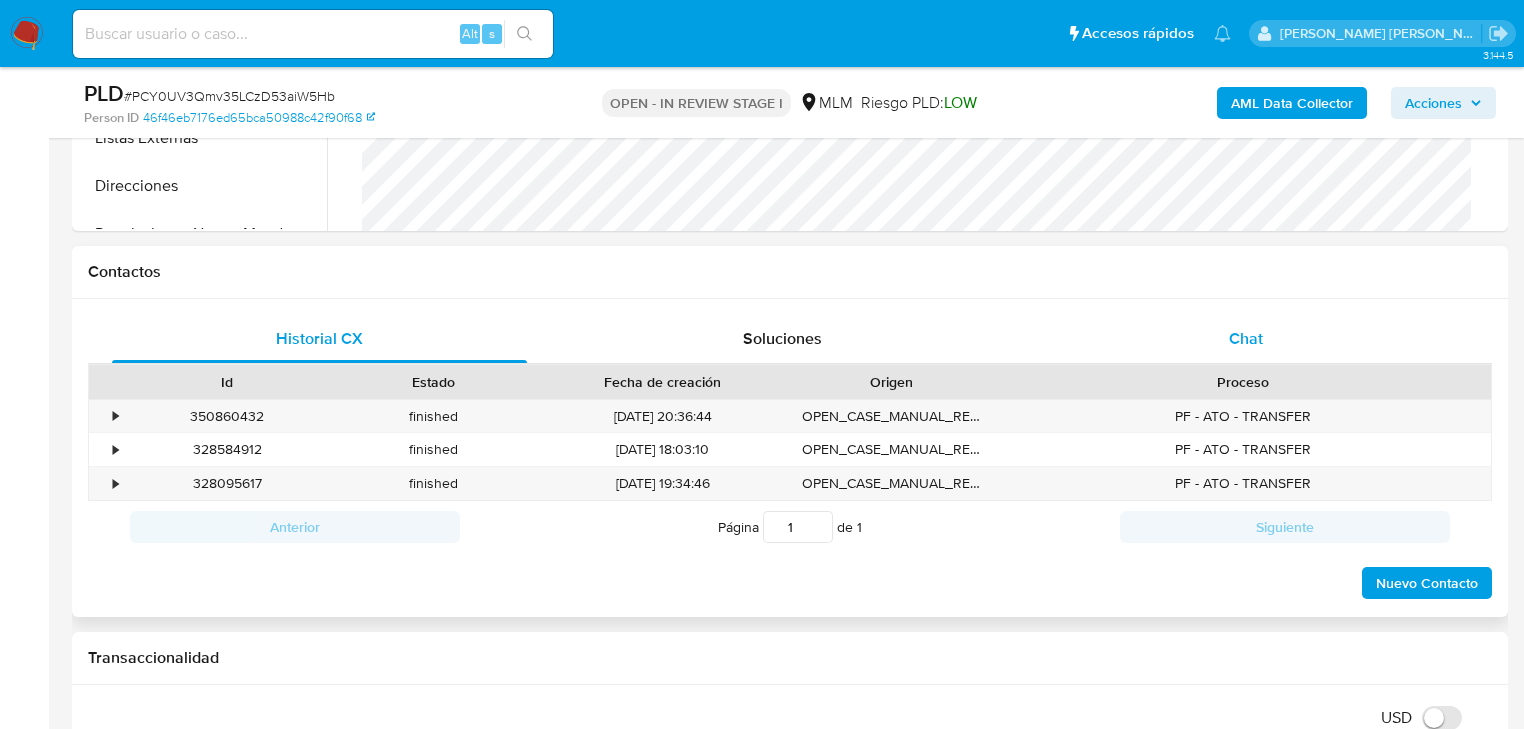 click on "Chat" at bounding box center [1246, 338] 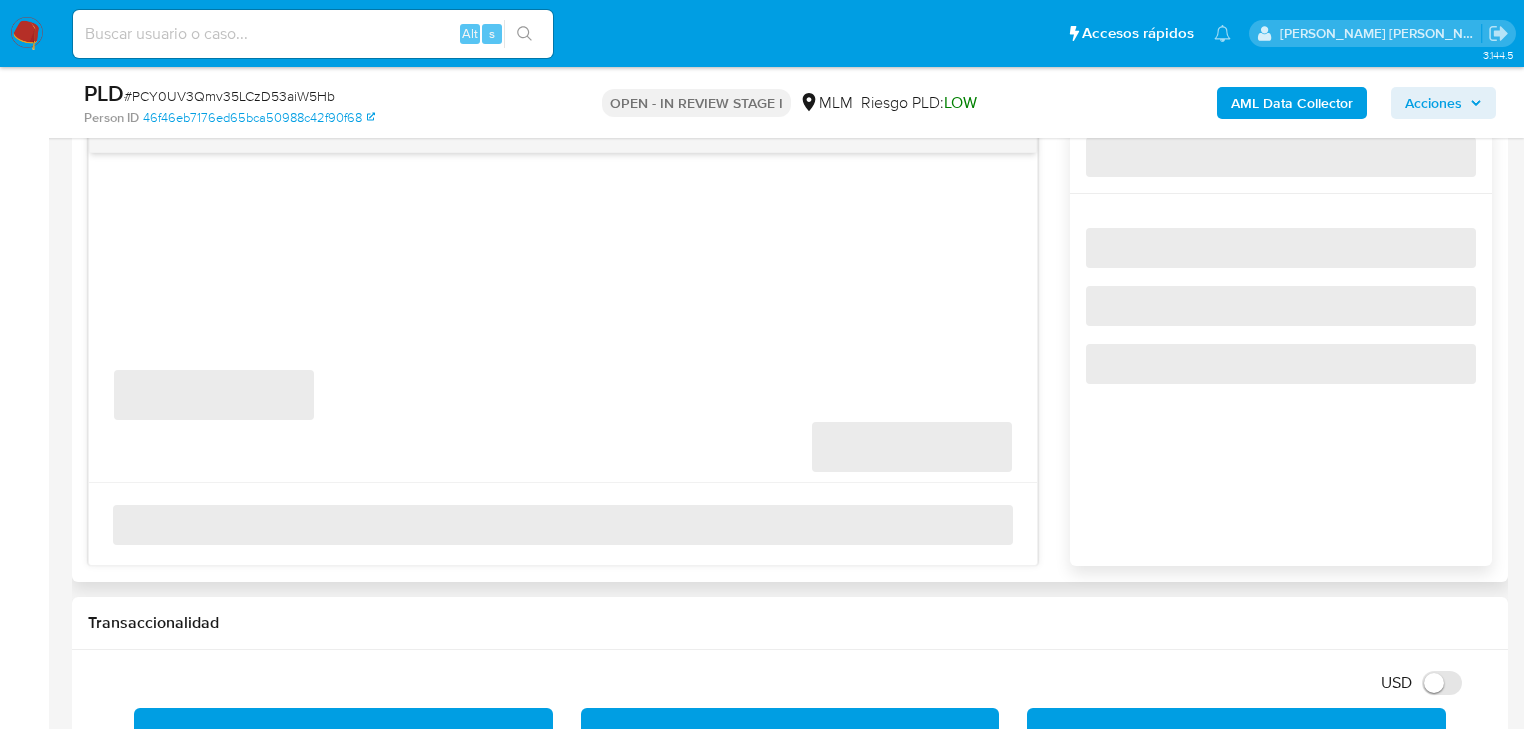 scroll, scrollTop: 1120, scrollLeft: 0, axis: vertical 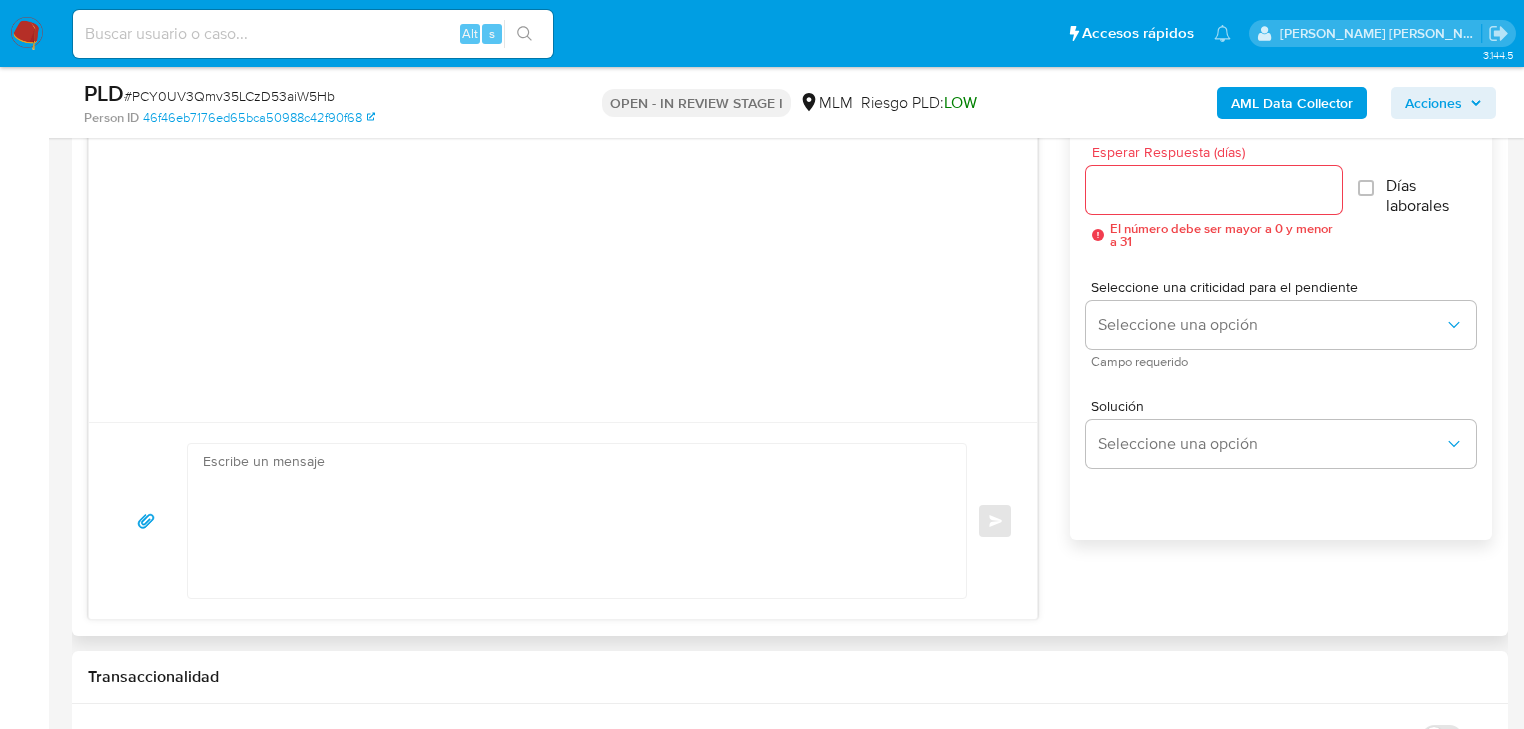 click on "Enviar" at bounding box center [563, 520] 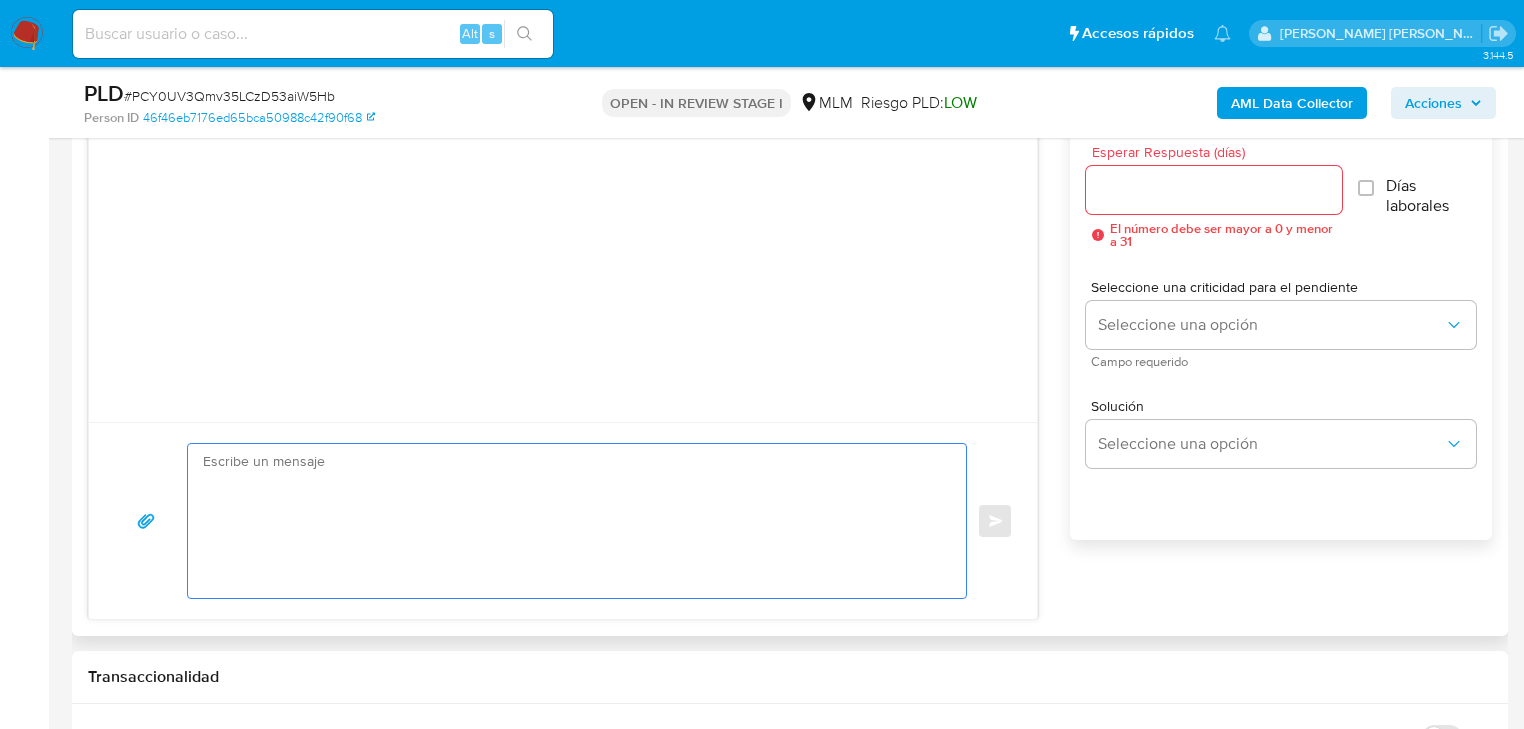click at bounding box center [572, 521] 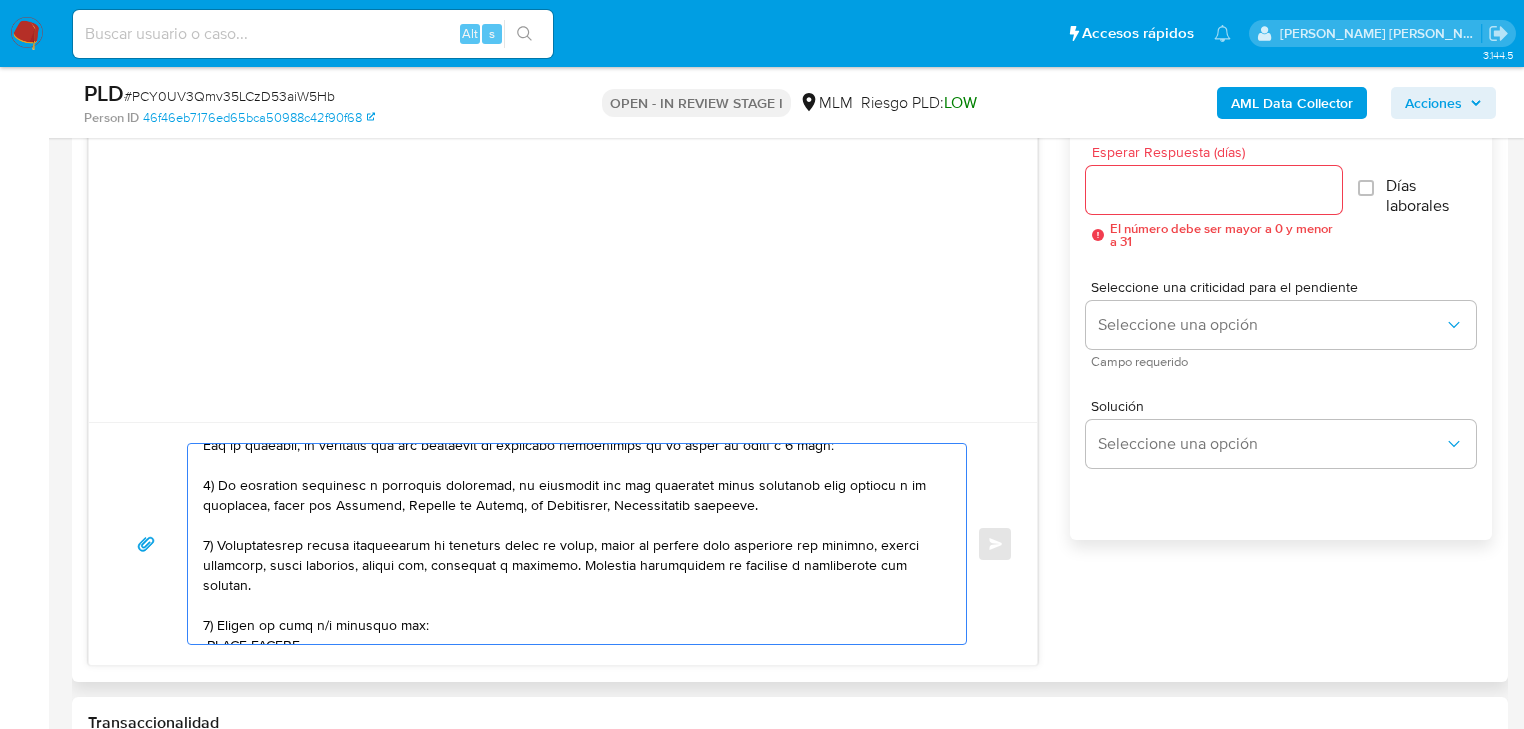 scroll, scrollTop: 0, scrollLeft: 0, axis: both 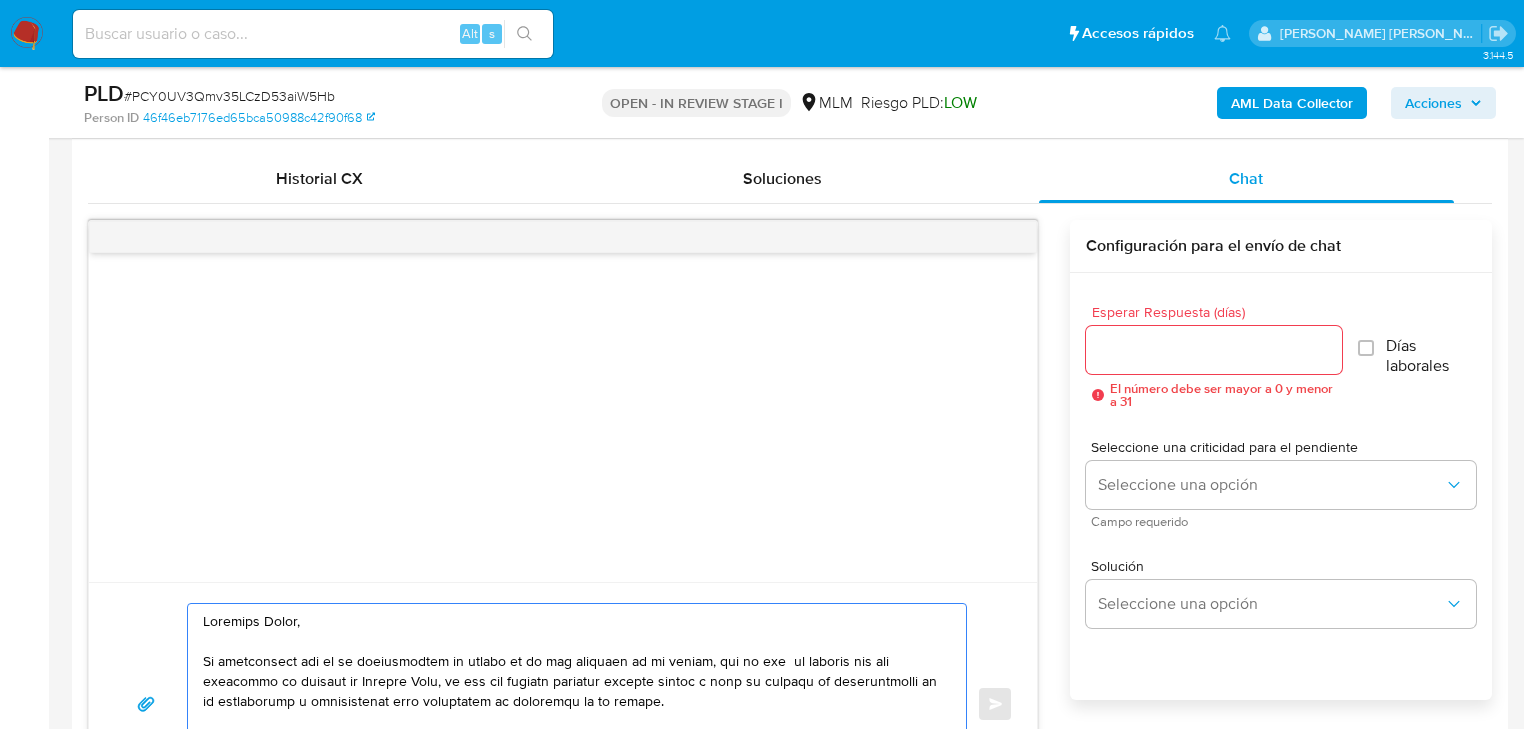 type on "Estimada Linda,
Te comunicamos que se ha identificado un cambio en el uso habitual de tu cuenta, por lo que  de acuerdo con las políticas de control de Mercado Pago, al ser una entidad regulada debemos llevar a cabo un proceso de actualización de tu información y verificación para garantizar la seguridad de tu cuenta.
Por lo anterior, es necesario que nos compartas la siguiente información en un plazo no mayor a 5 días:
1) Tu actividad económica u ocupación principal, es necesario que nos compartas algún documento como soporte a tu respuesta, puede ser Facturas, Recibos de Nómina, de Honorarios, Comprobantes fiscales.
2) Identificamos cargos recurrentes en terminal punto de venta, favor de indicar giro económico del negocio, nombre comercial, redes sociales, página web, ubicación y contacto. Adjuntar comprobante de ingresos y fotografías del negocio.
3) Motivo de pago y/o relación con:
-ANGEL FLORES
-TSOGTOV ORGANIZACION SUSTENTABLE
-DANIELA BUSTAMANTE
-FESTALO SAPI DE CV
Entre otros, incluir comp..." 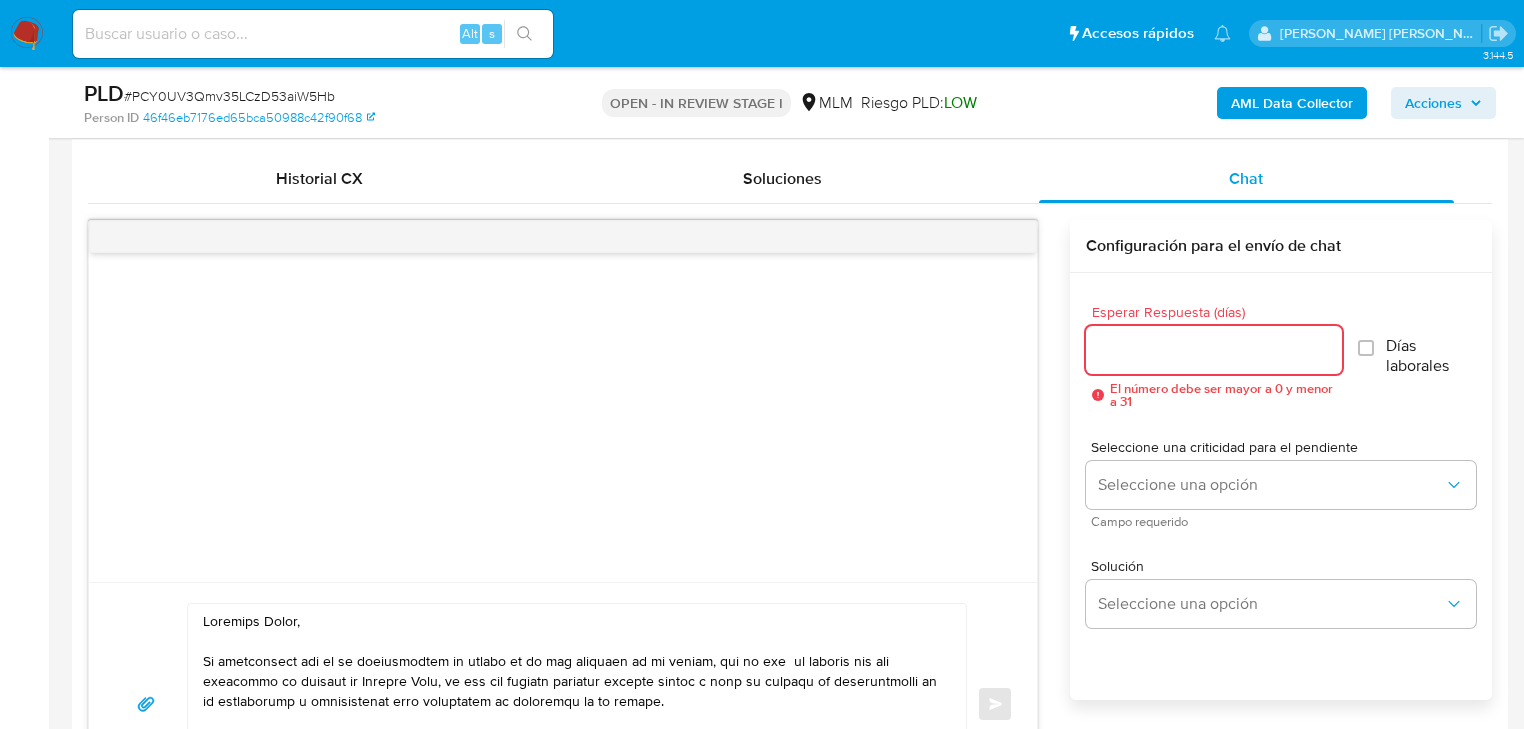 click on "Esperar Respuesta (días)" at bounding box center (1214, 350) 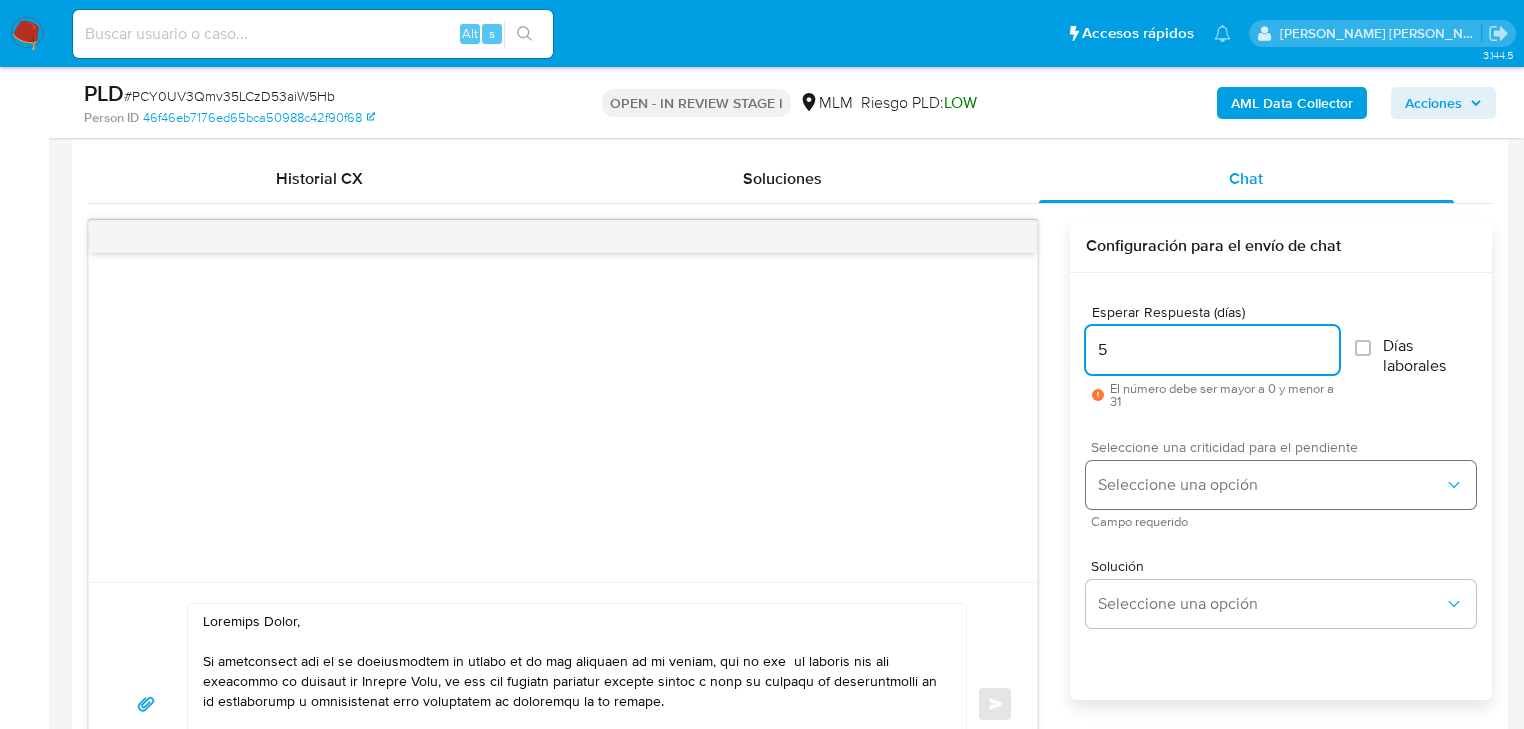 type on "5" 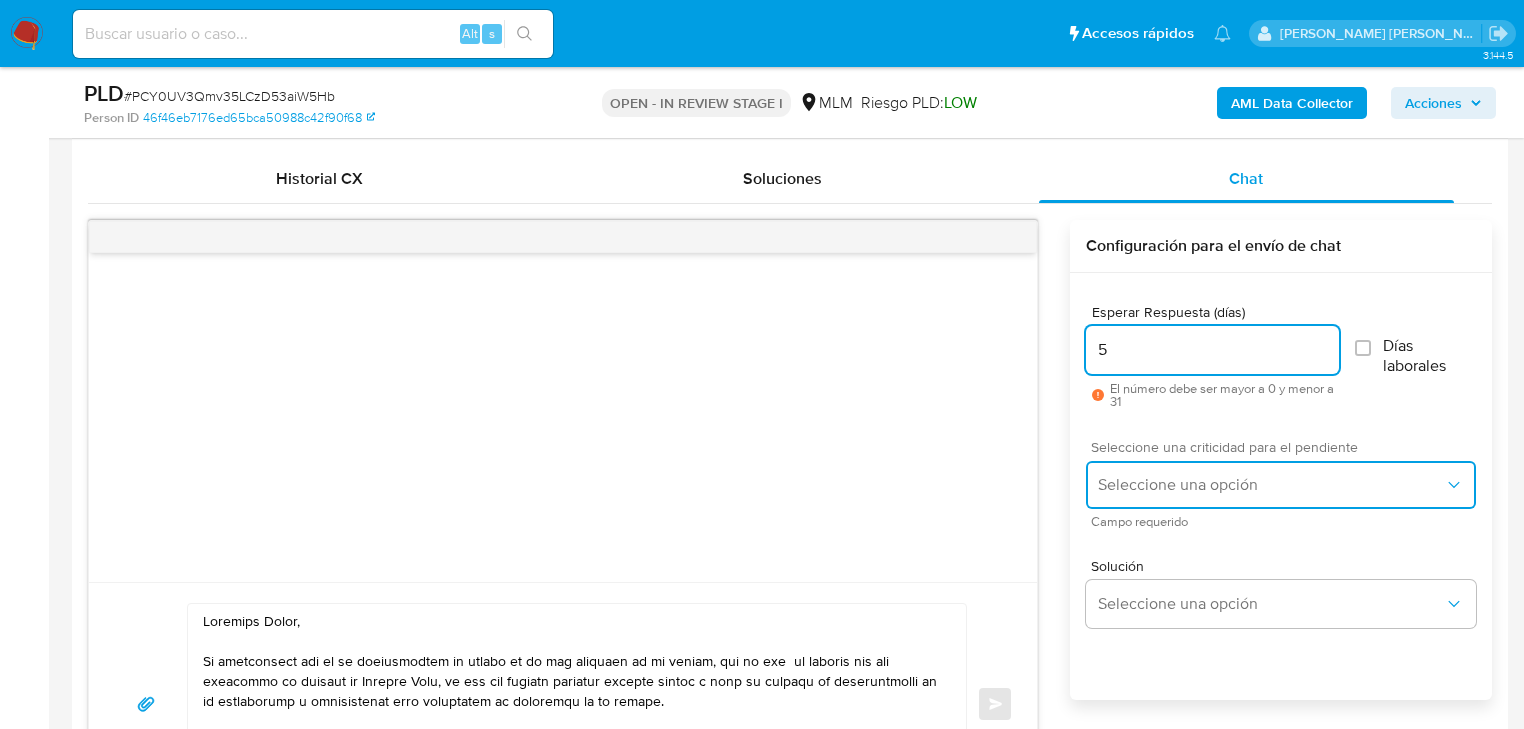 click on "Seleccione una opción" at bounding box center (1271, 485) 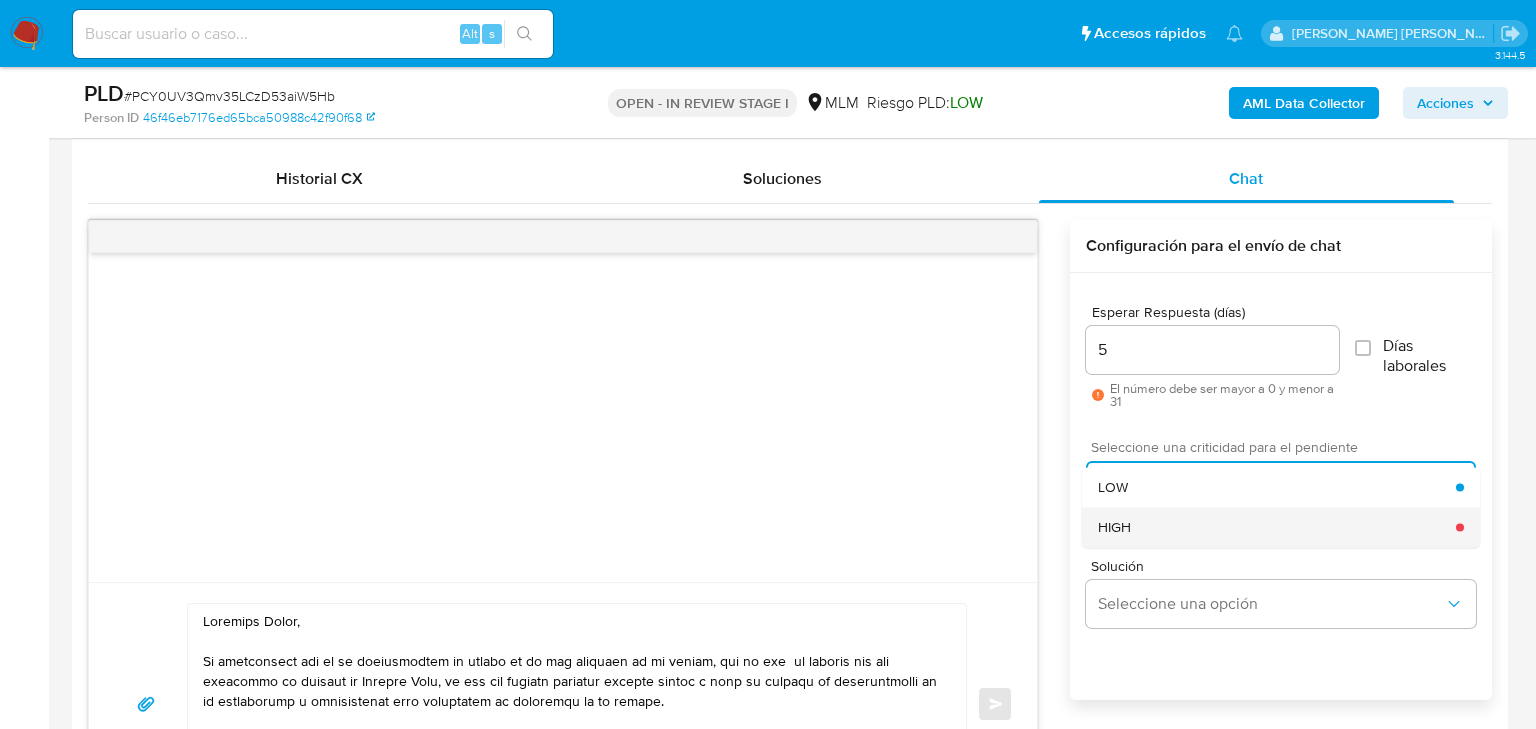 click on "HIGH" at bounding box center [1114, 527] 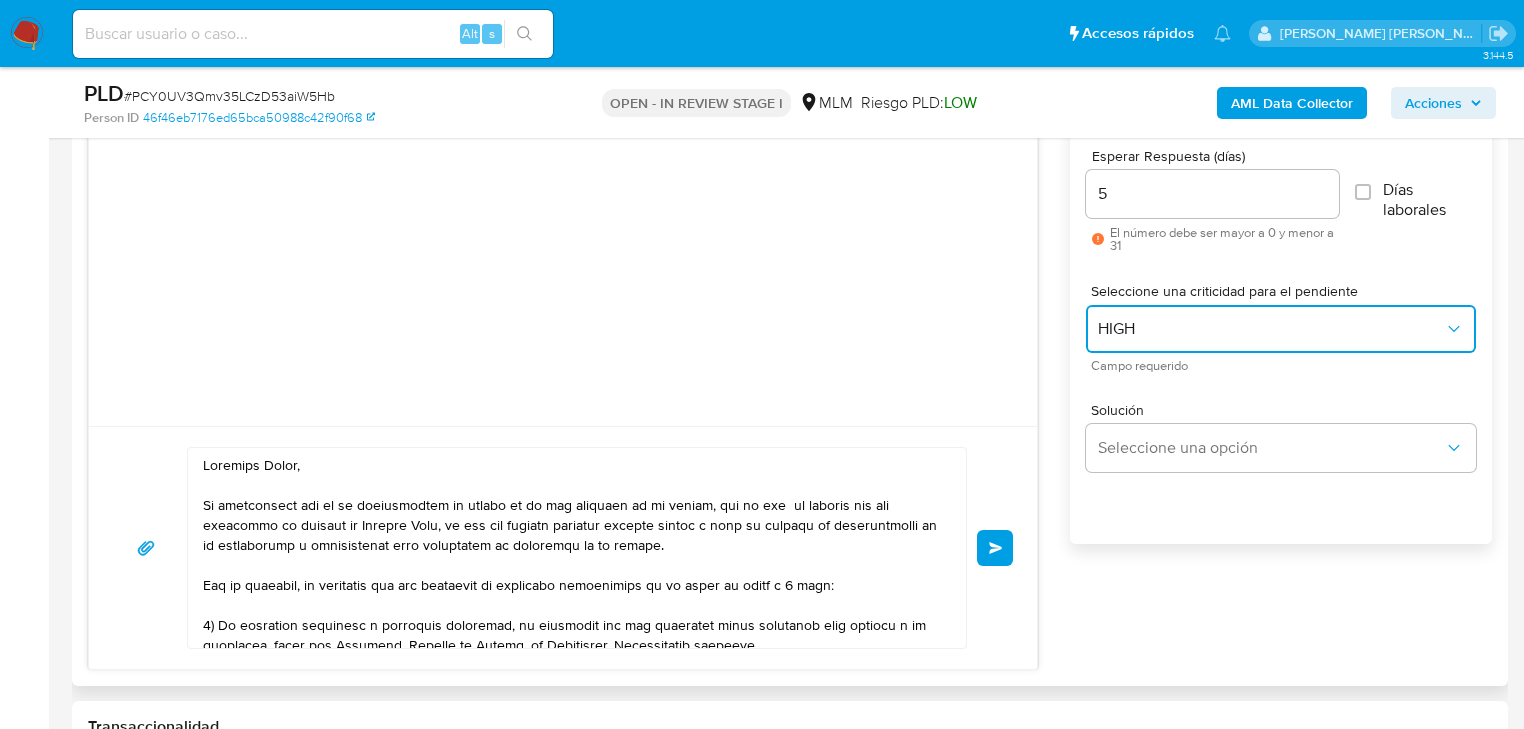 scroll, scrollTop: 1200, scrollLeft: 0, axis: vertical 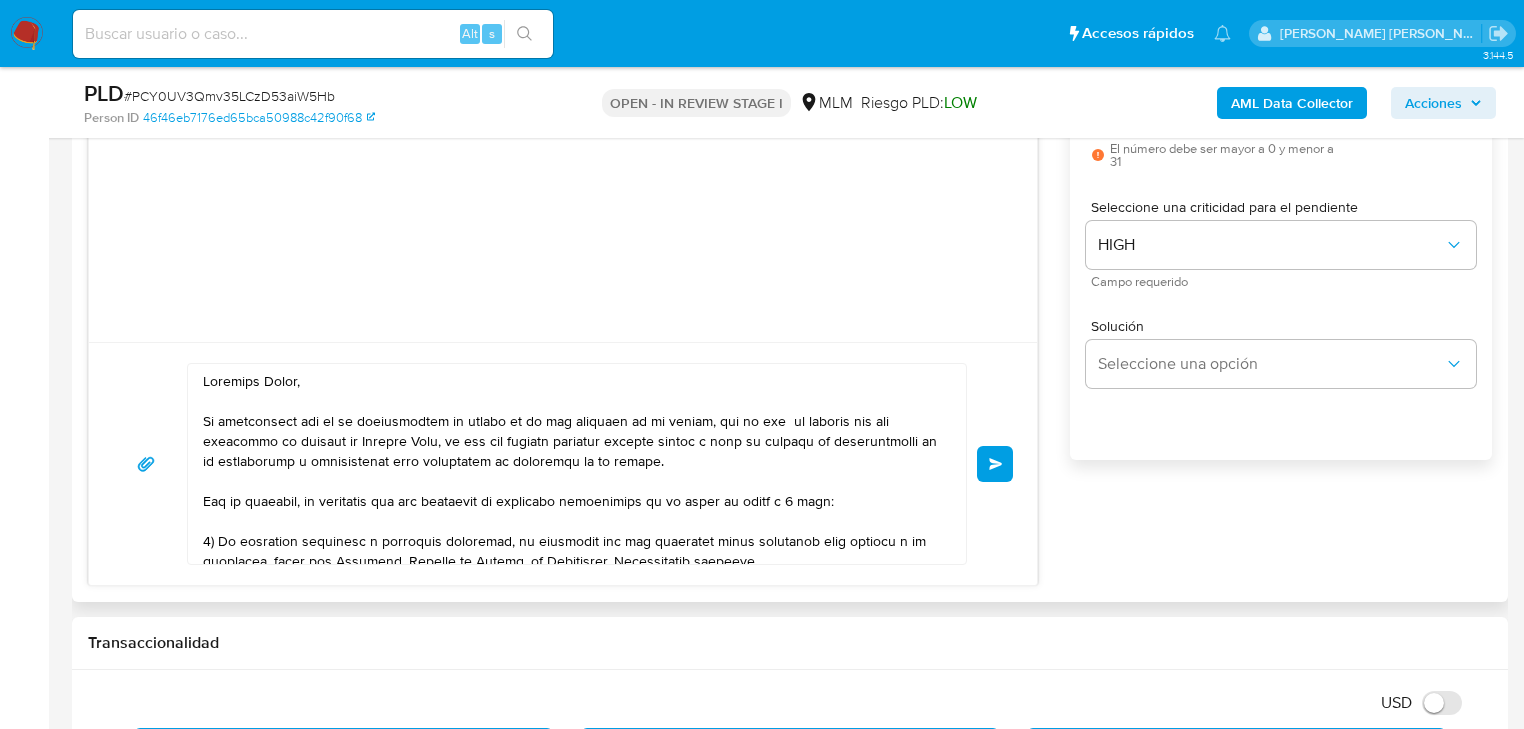 click on "Enviar" at bounding box center [995, 464] 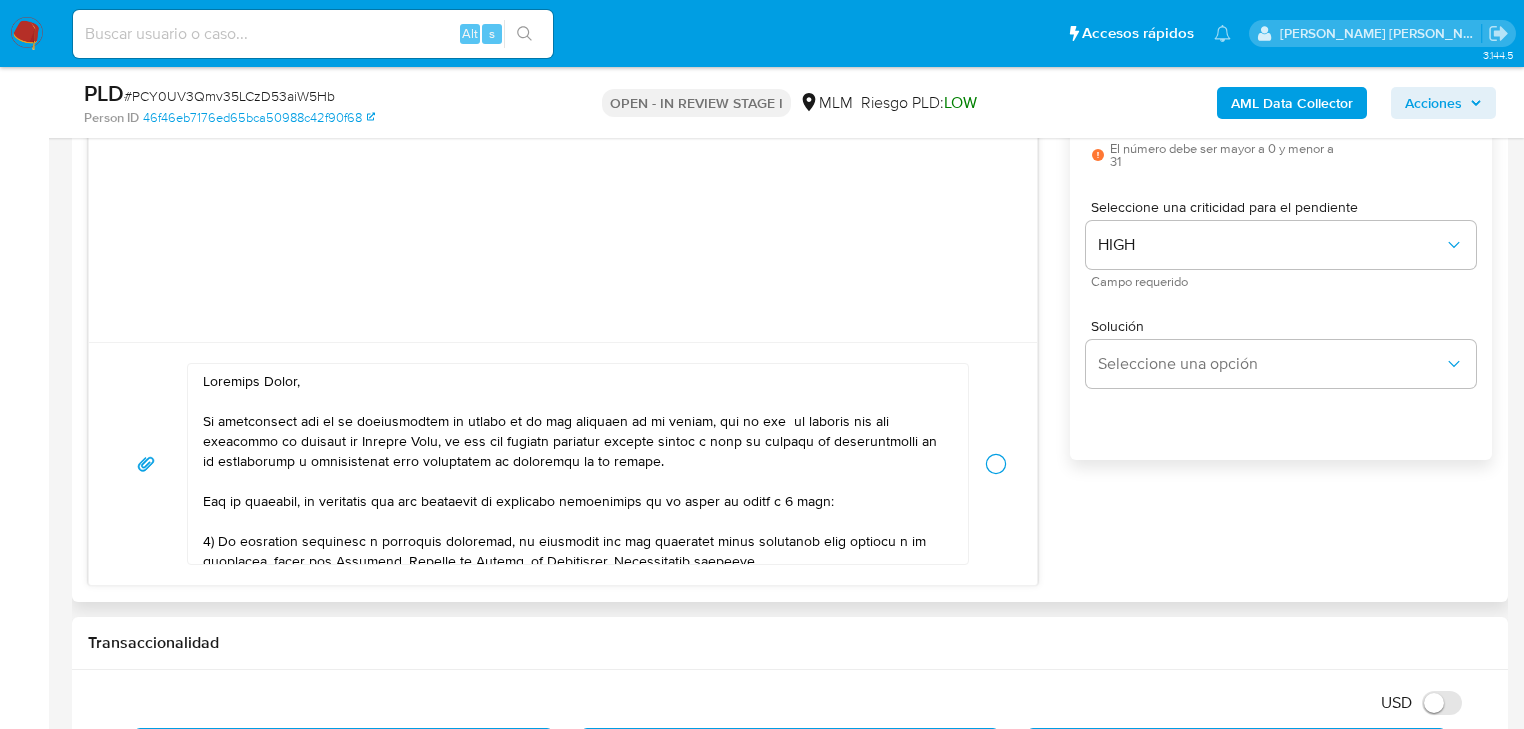 type 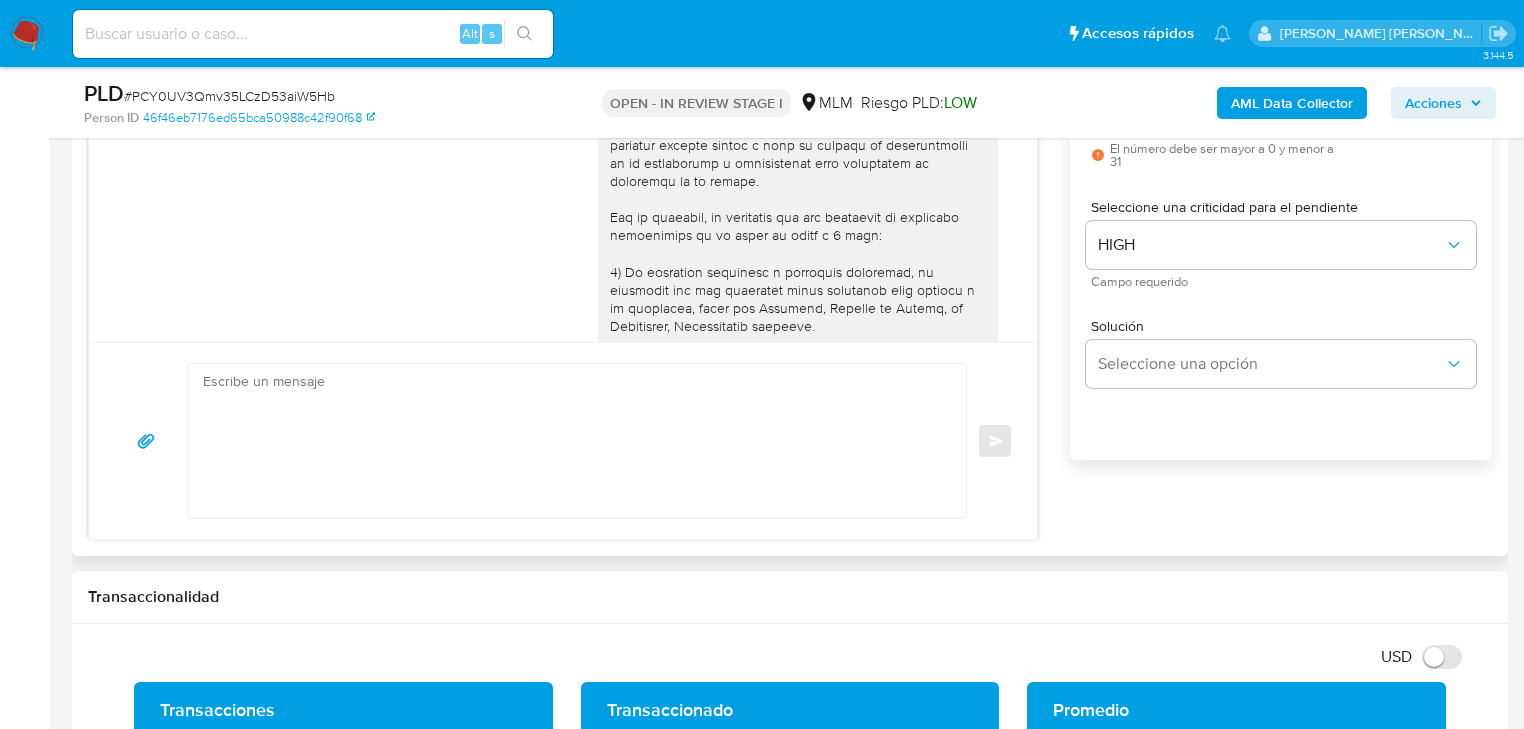 scroll, scrollTop: 459, scrollLeft: 0, axis: vertical 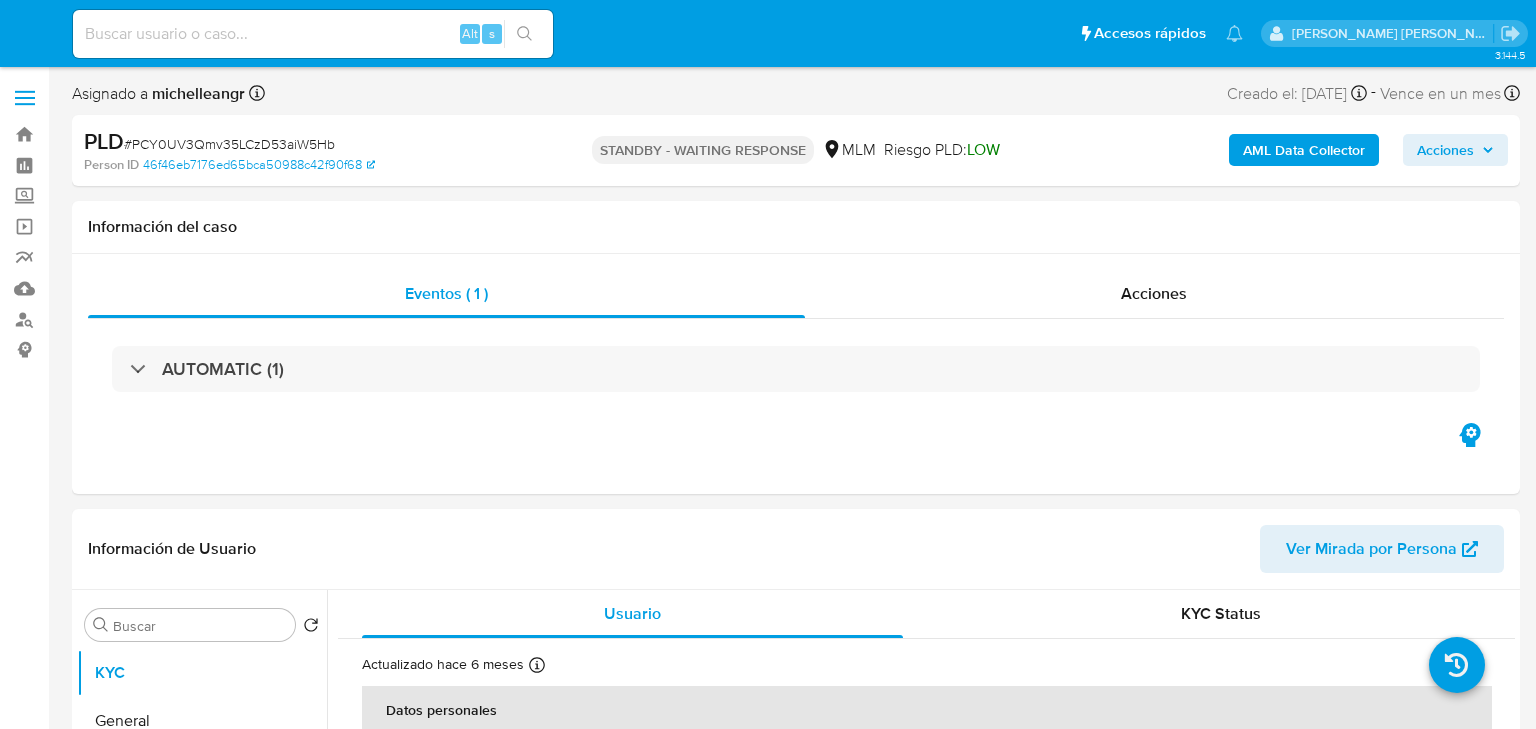 select on "10" 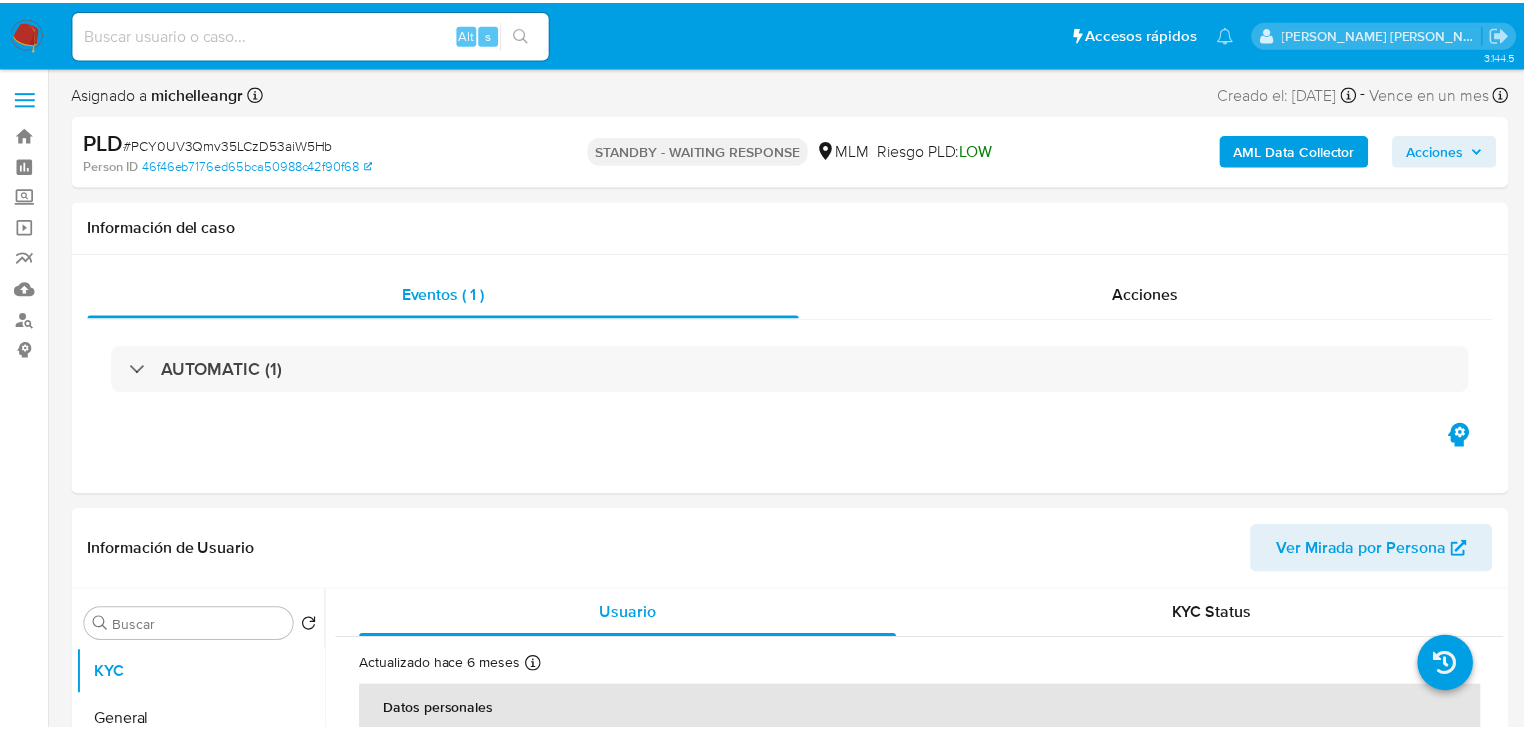 scroll, scrollTop: 0, scrollLeft: 0, axis: both 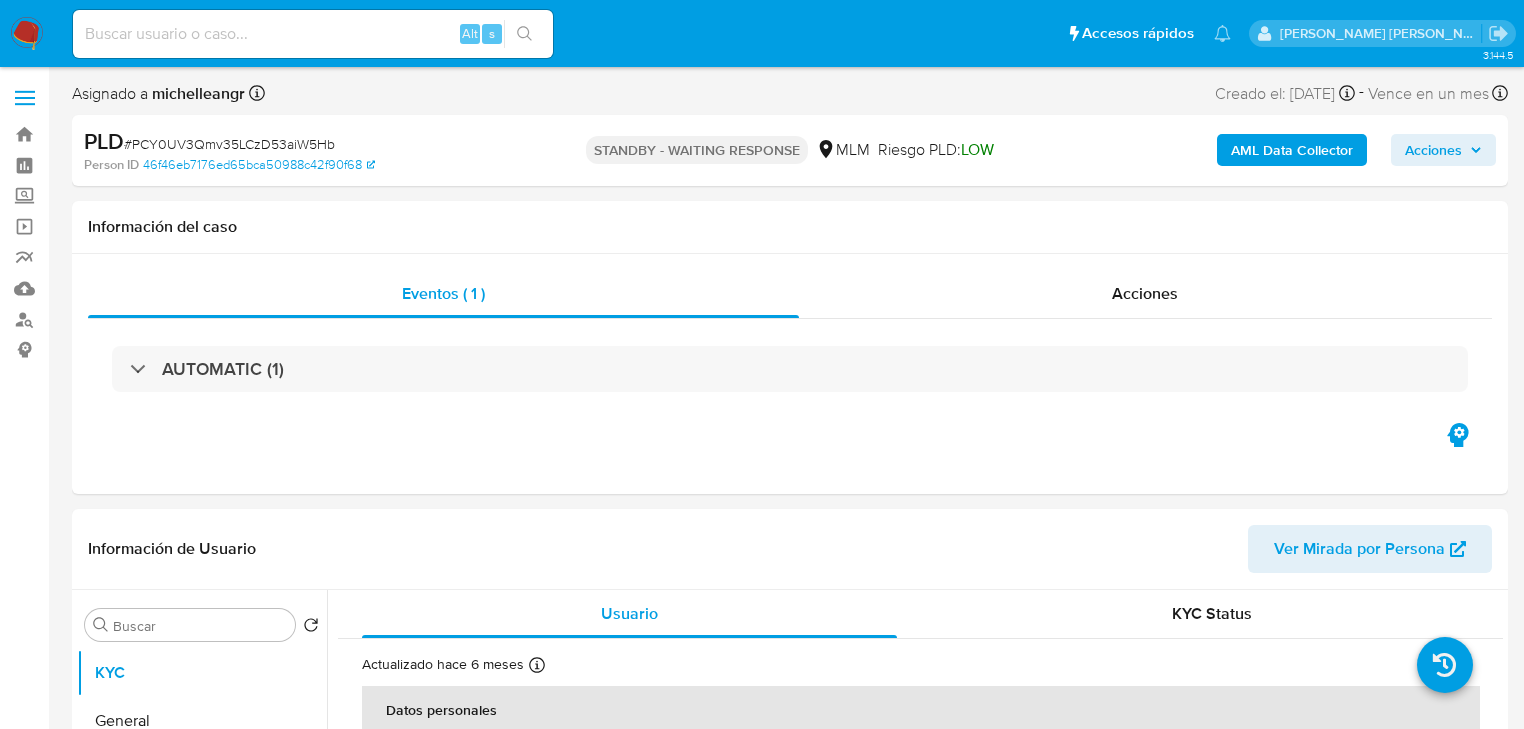 click at bounding box center [313, 34] 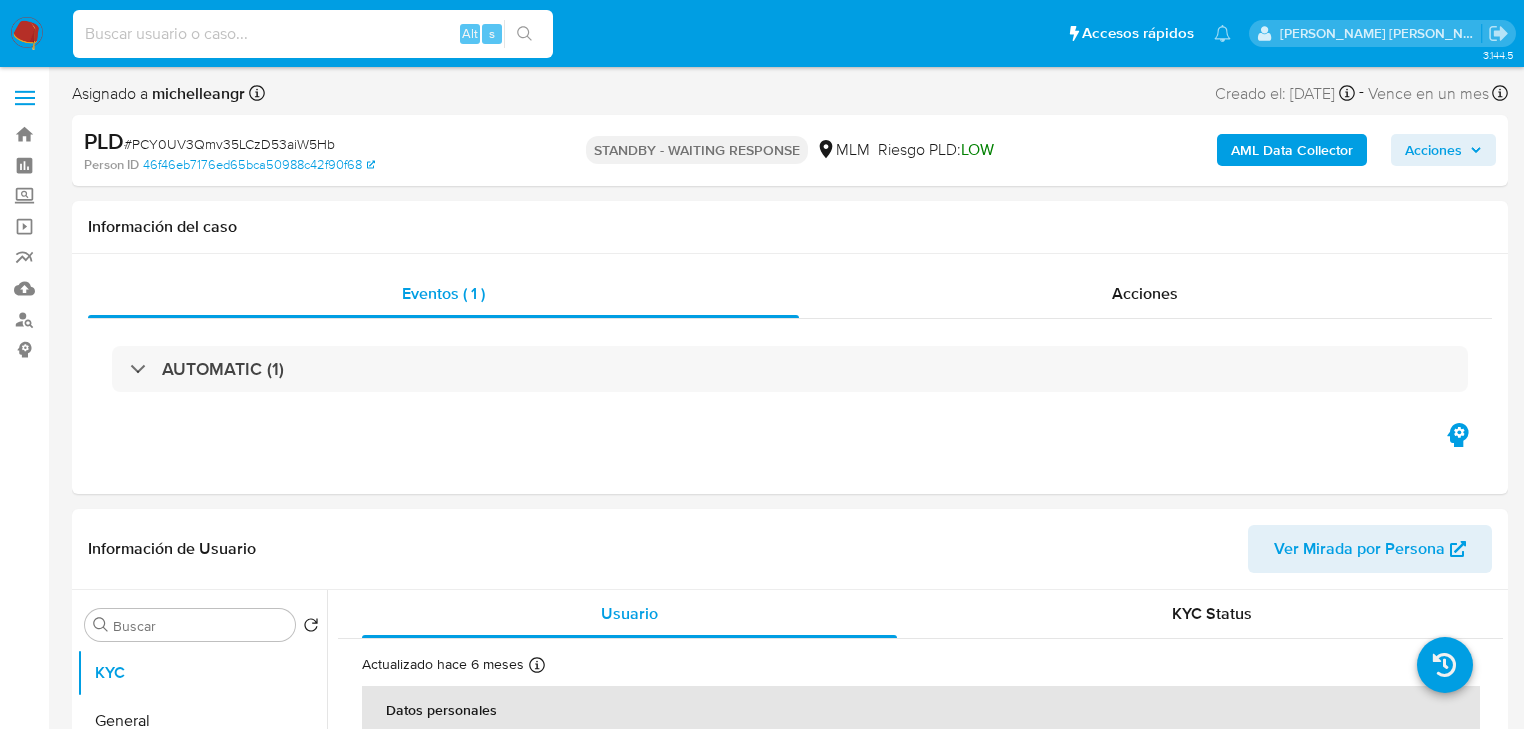 paste on "DAxeoBuN13tdrykrYqh3pwKZ" 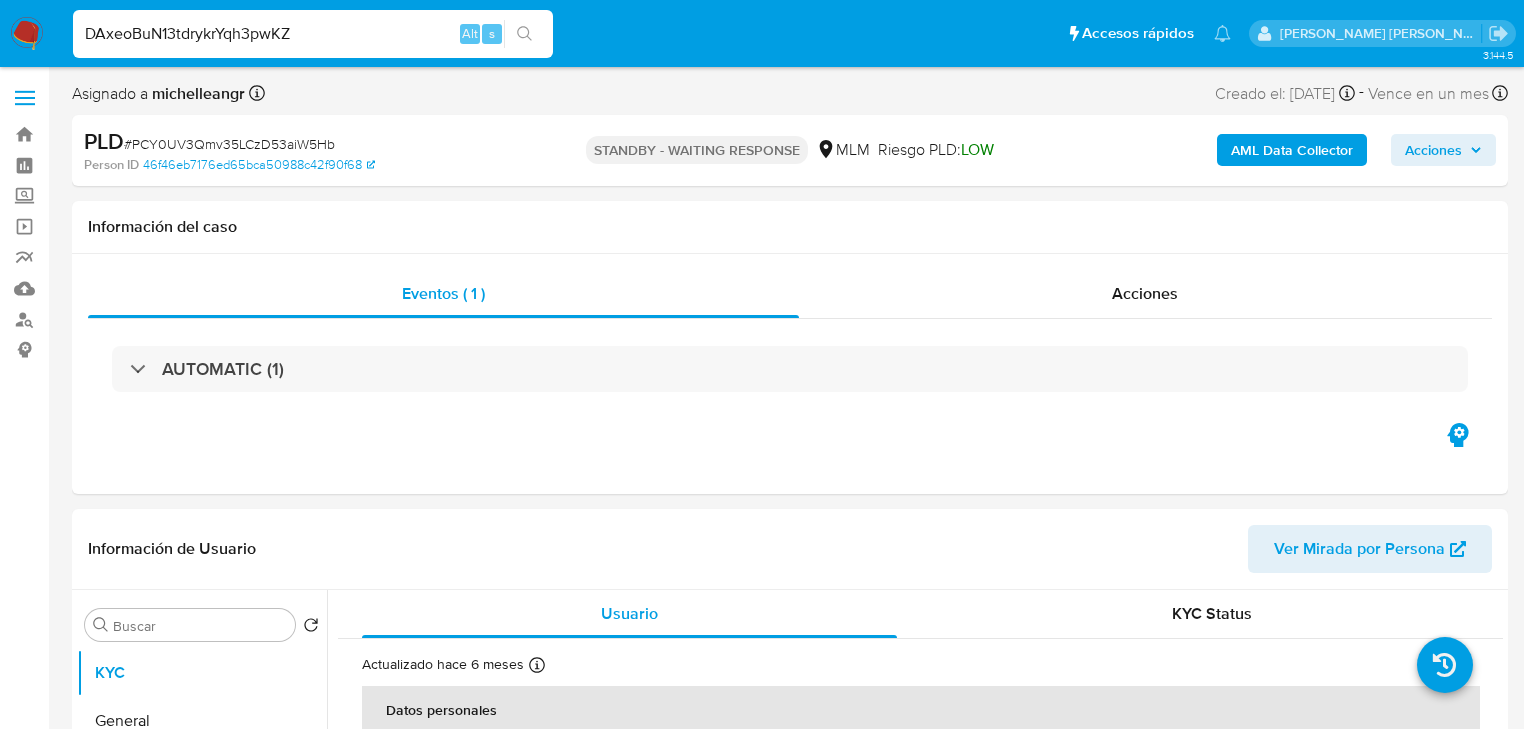 type on "DAxeoBuN13tdrykrYqh3pwKZ" 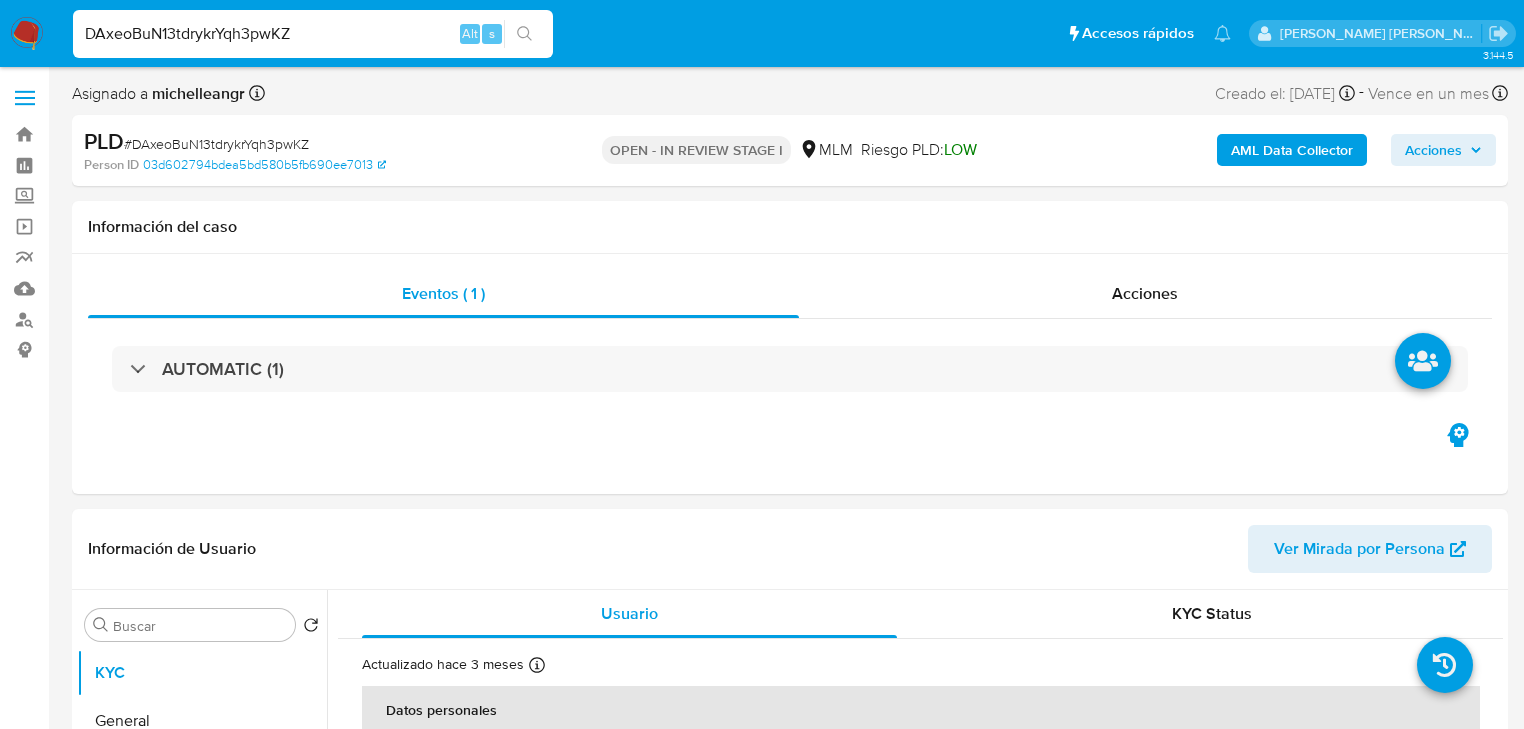 select on "10" 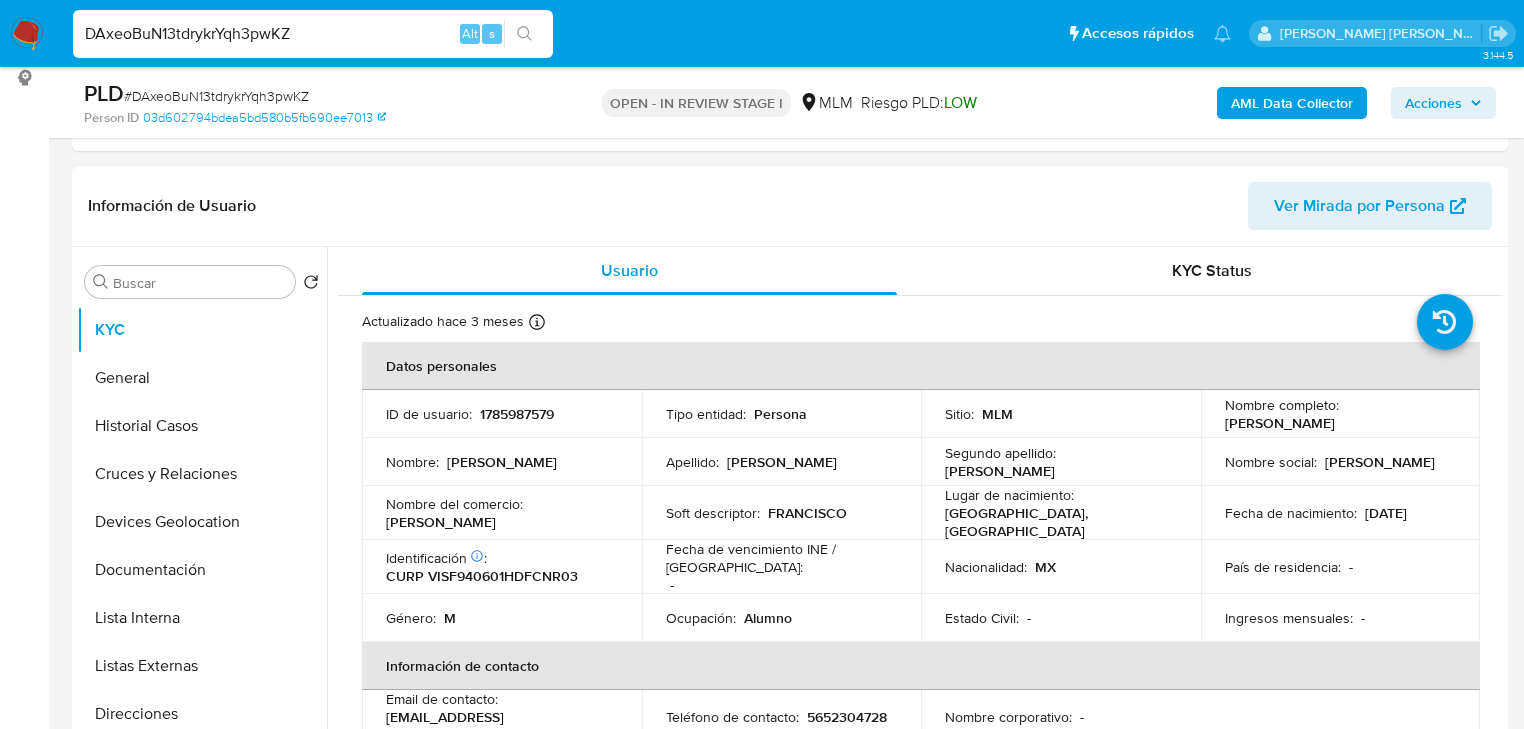 scroll, scrollTop: 320, scrollLeft: 0, axis: vertical 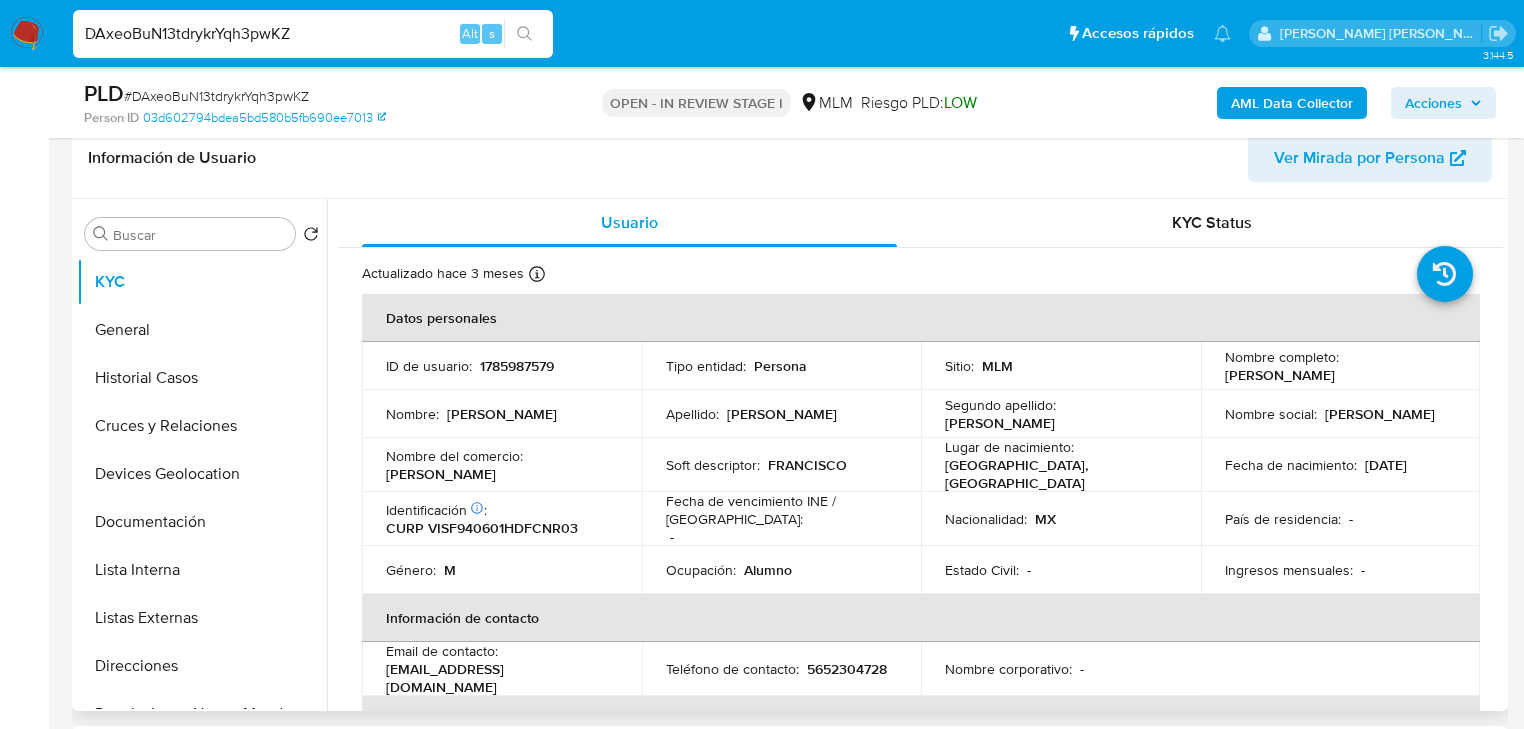 click on "1785987579" at bounding box center [517, 366] 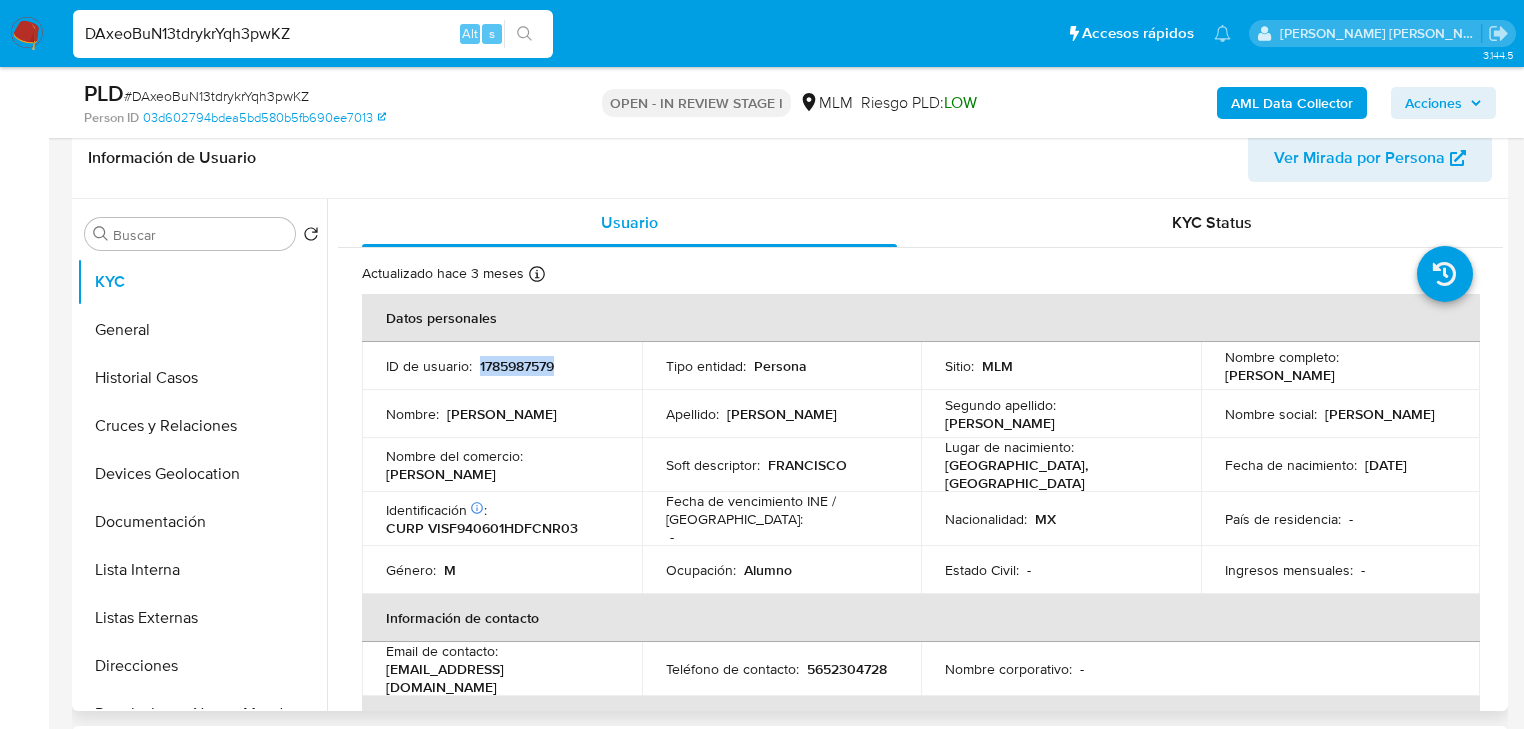click on "1785987579" at bounding box center (517, 366) 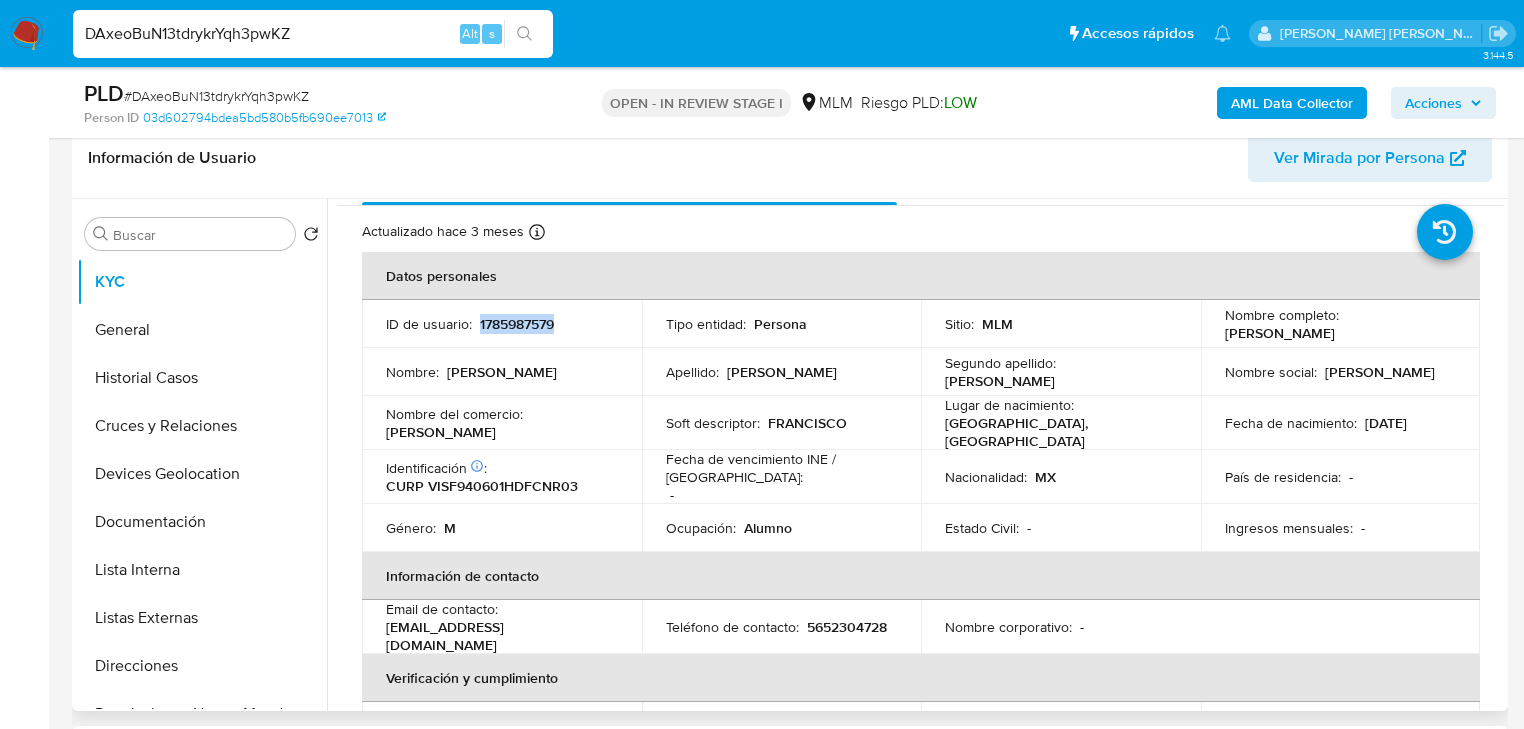 scroll, scrollTop: 80, scrollLeft: 0, axis: vertical 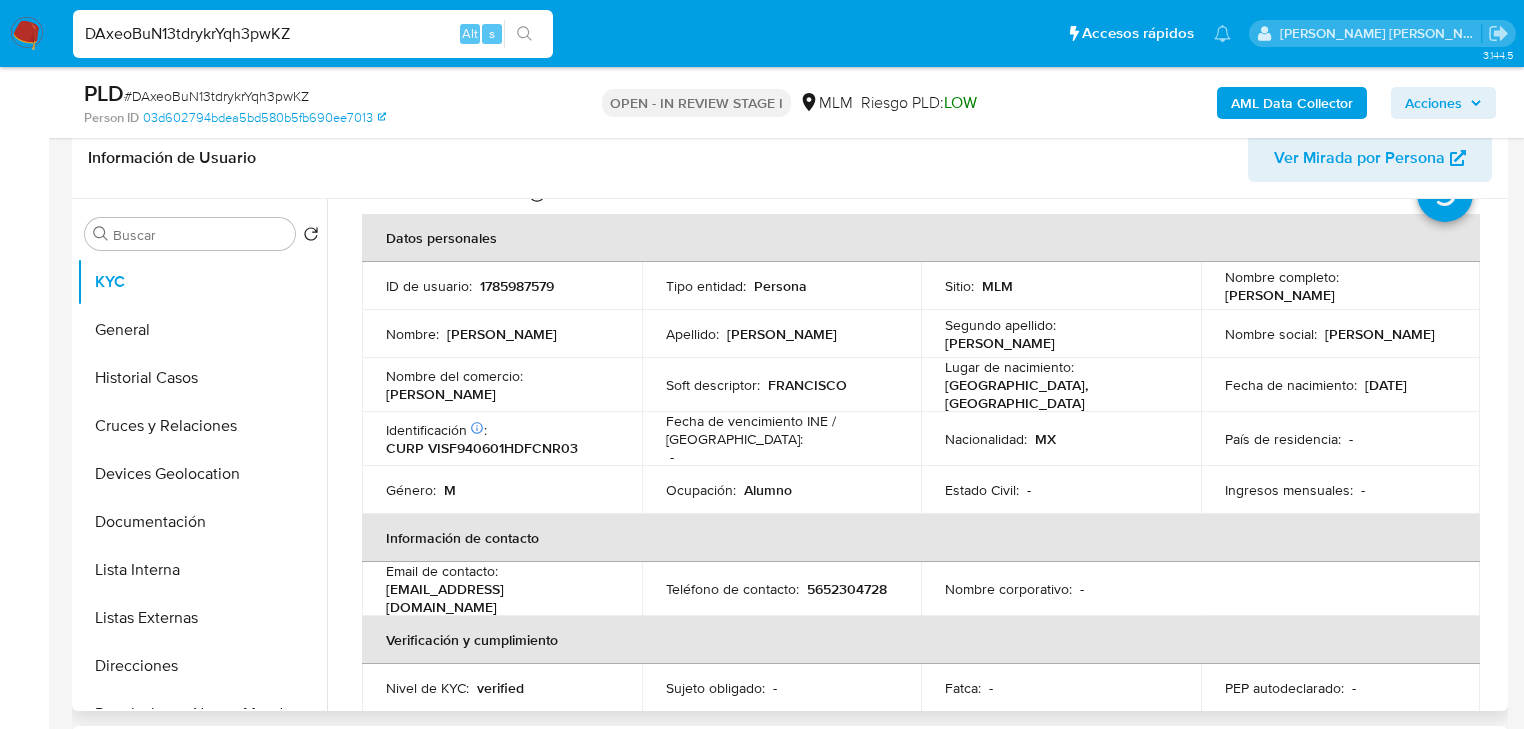 click on "Estado Civil :" at bounding box center (982, 490) 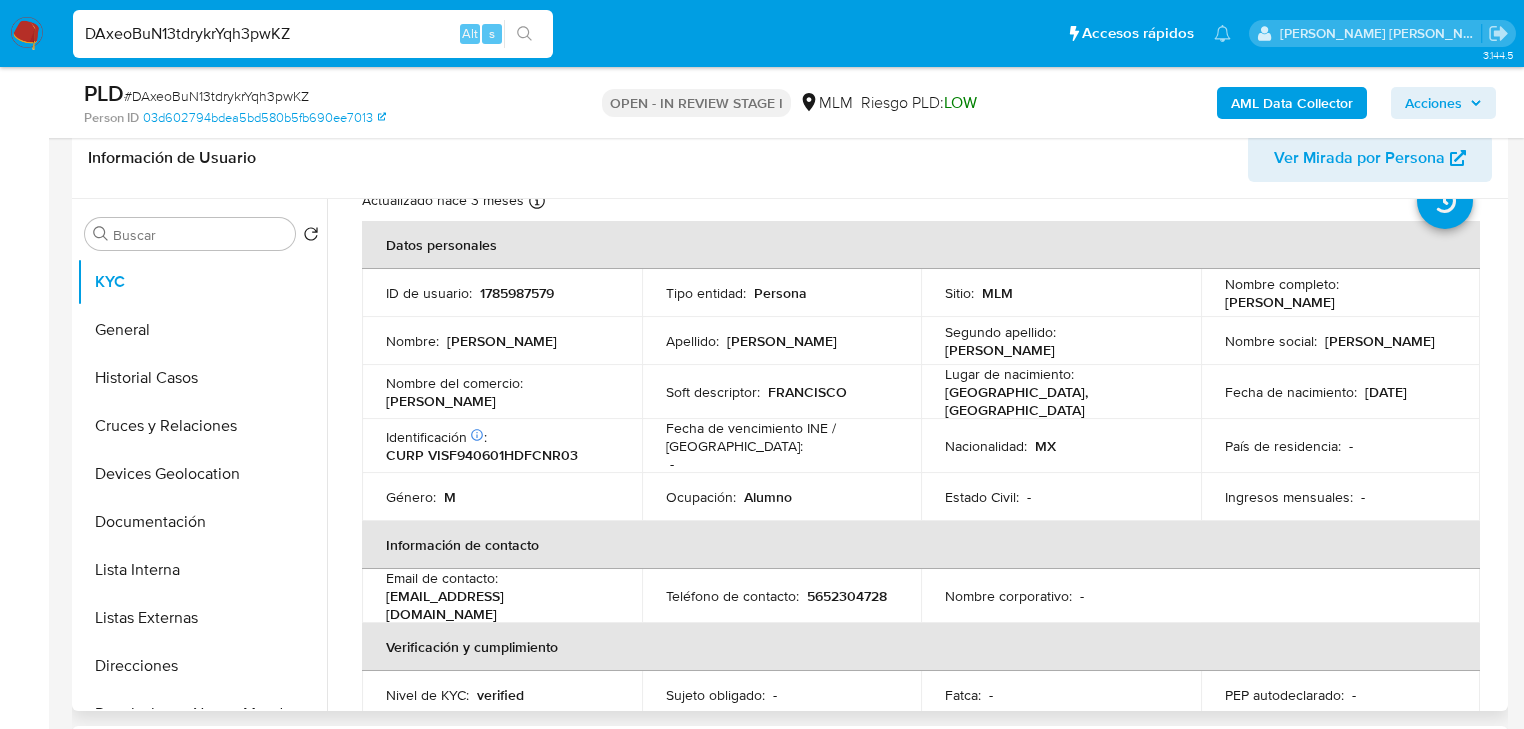 scroll, scrollTop: 68, scrollLeft: 0, axis: vertical 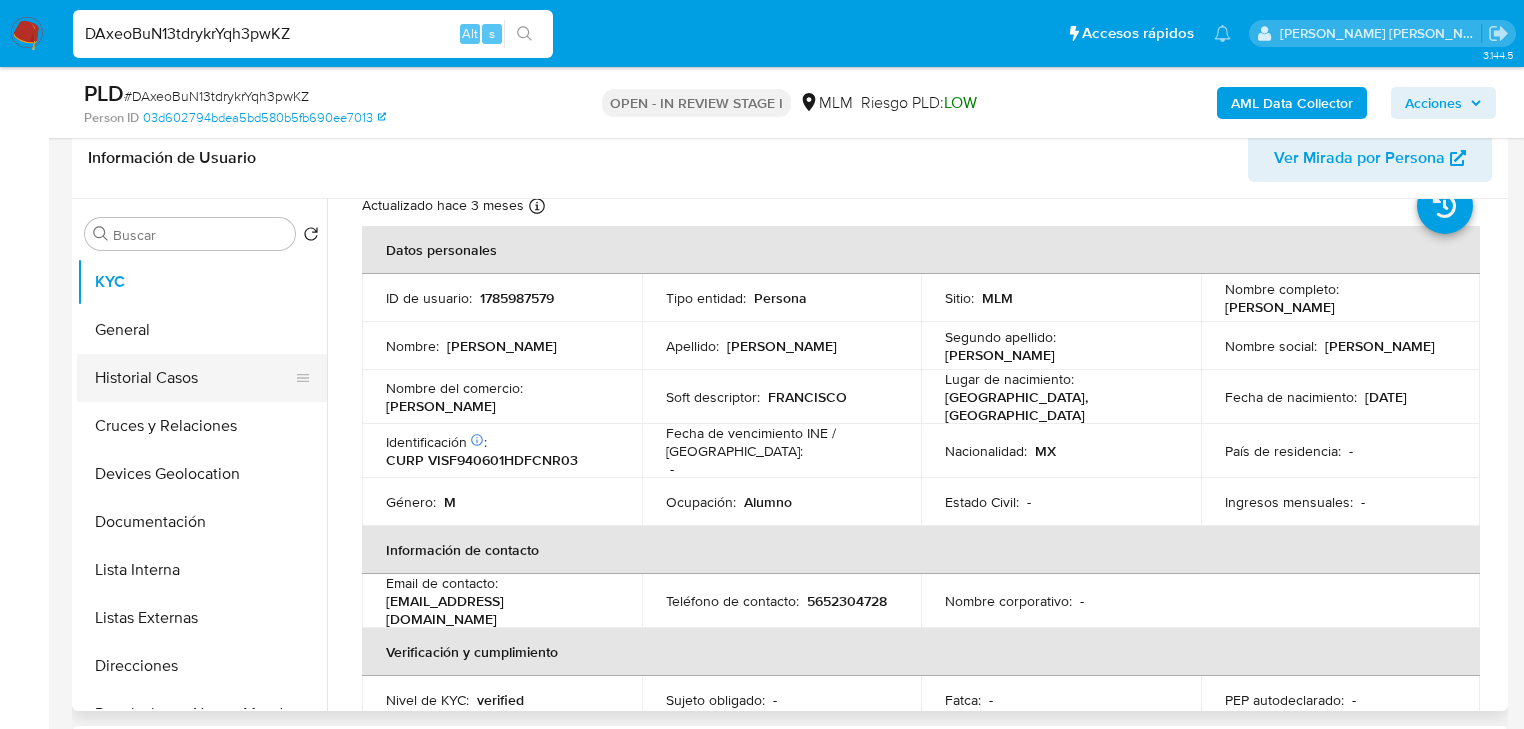 click on "Historial Casos" at bounding box center (194, 378) 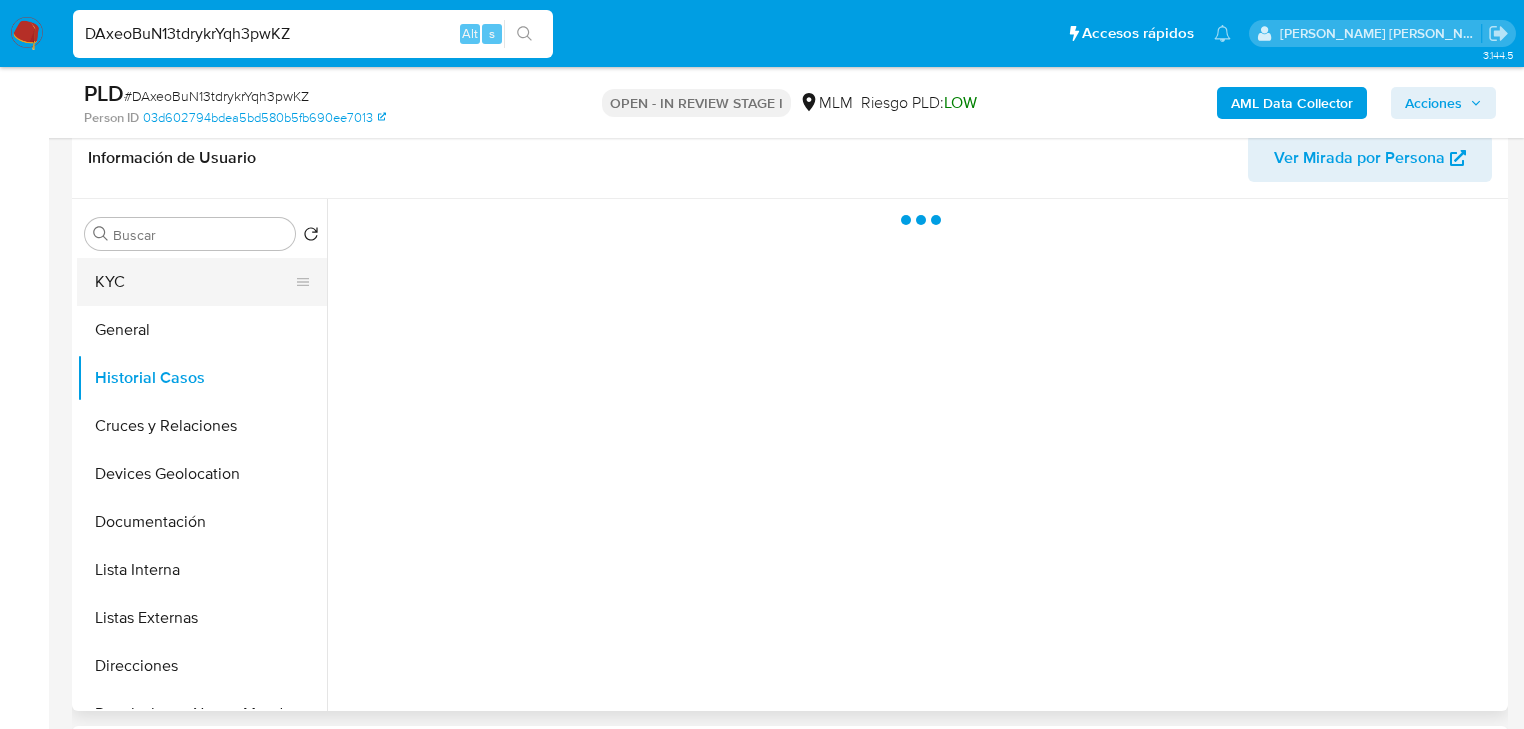 click on "KYC" at bounding box center (194, 282) 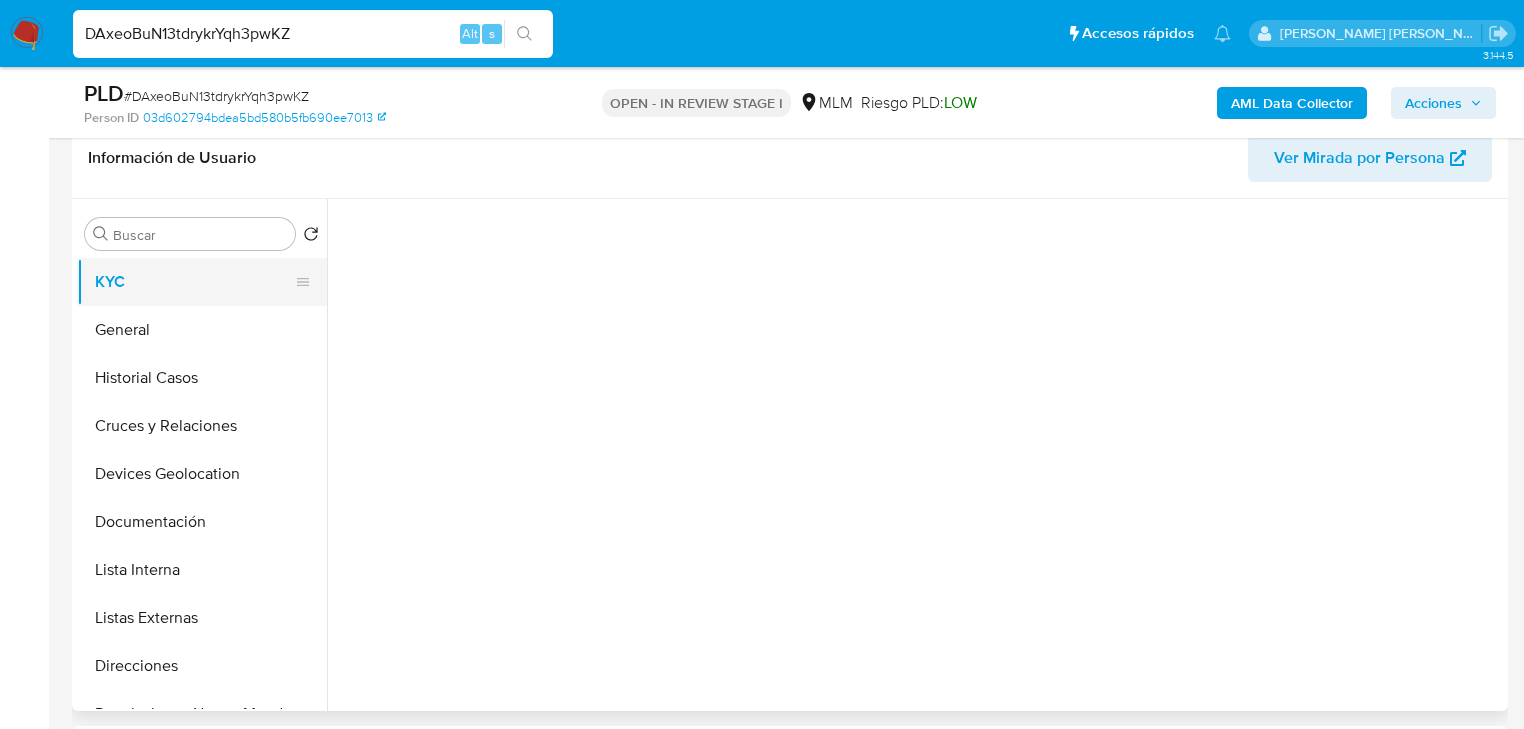 scroll, scrollTop: 0, scrollLeft: 0, axis: both 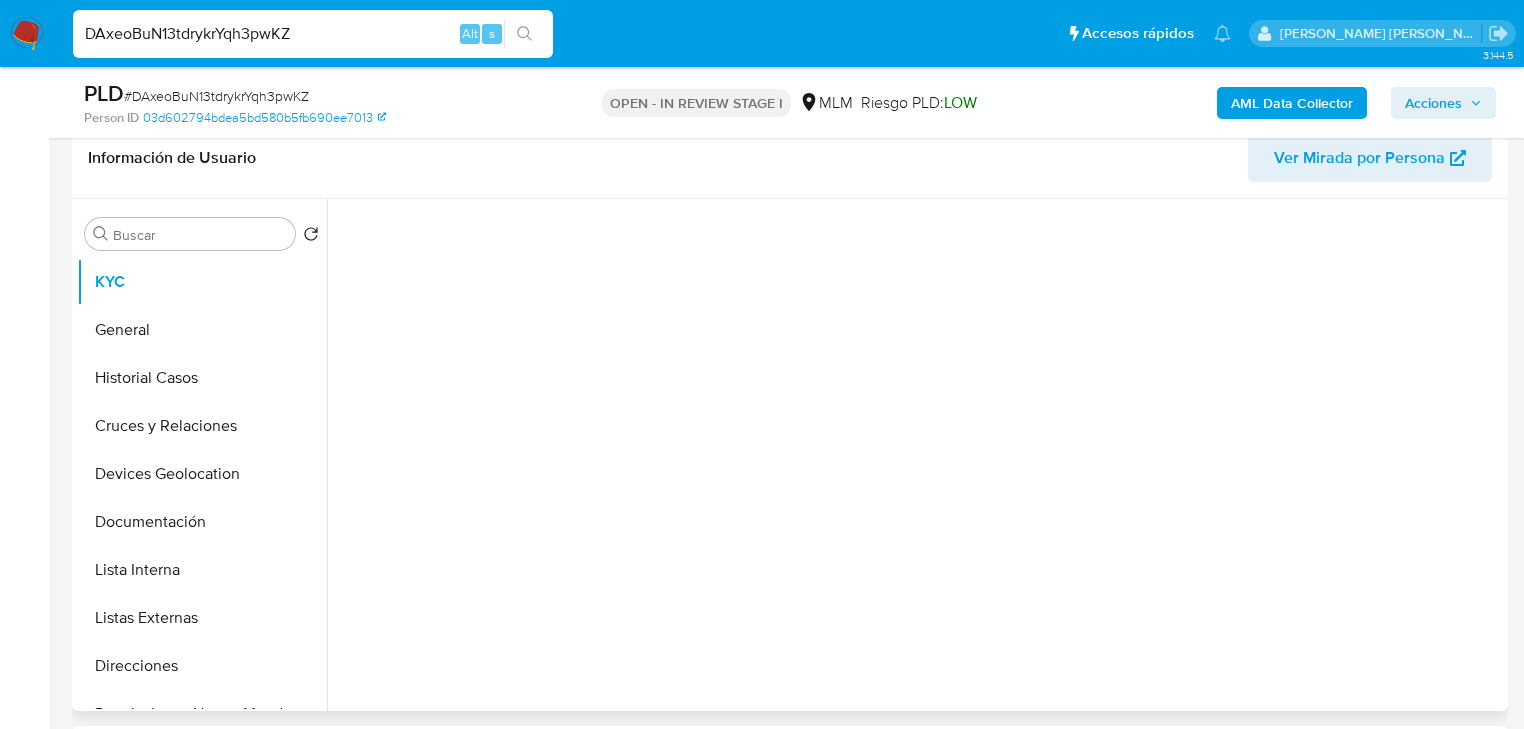 type 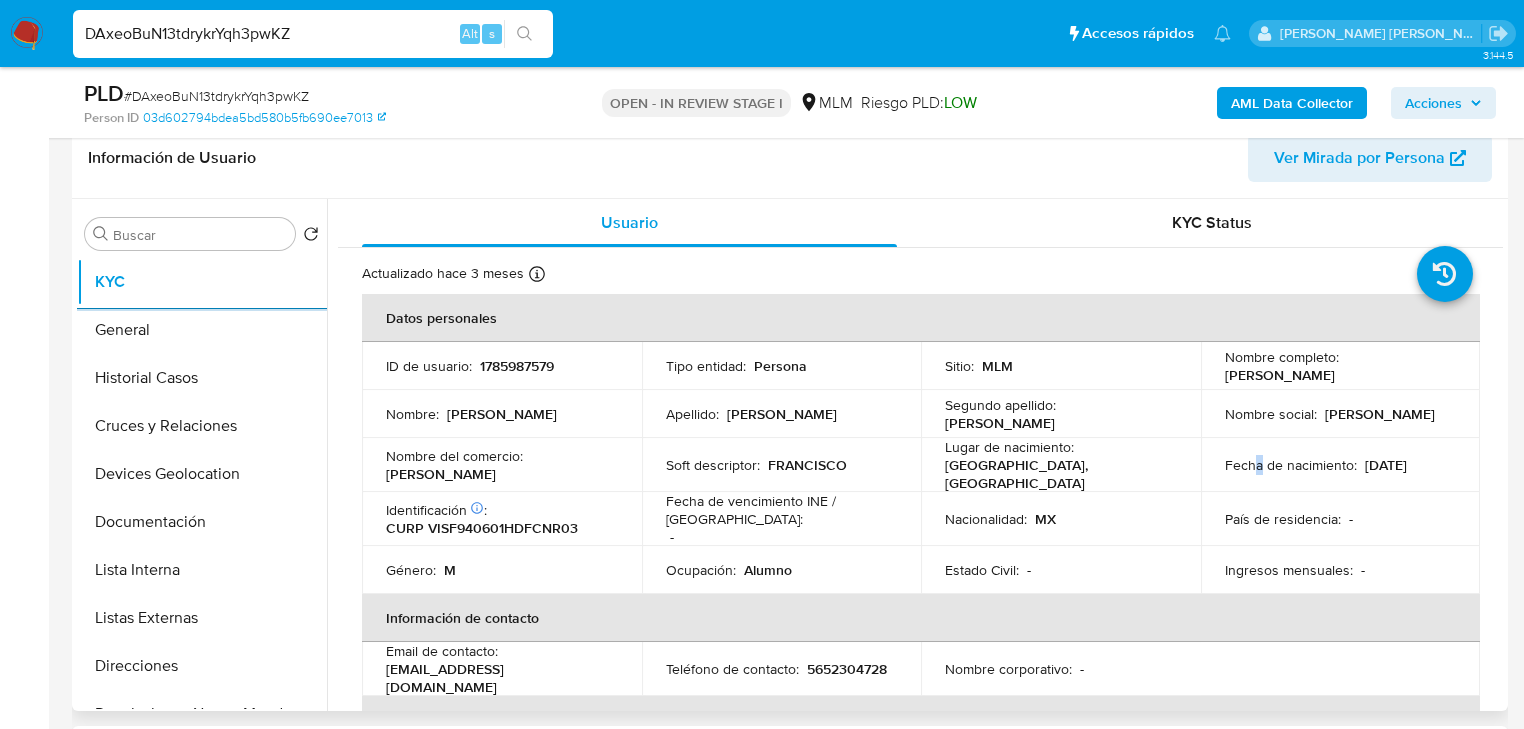 drag, startPoint x: 1254, startPoint y: 475, endPoint x: 1355, endPoint y: 451, distance: 103.81233 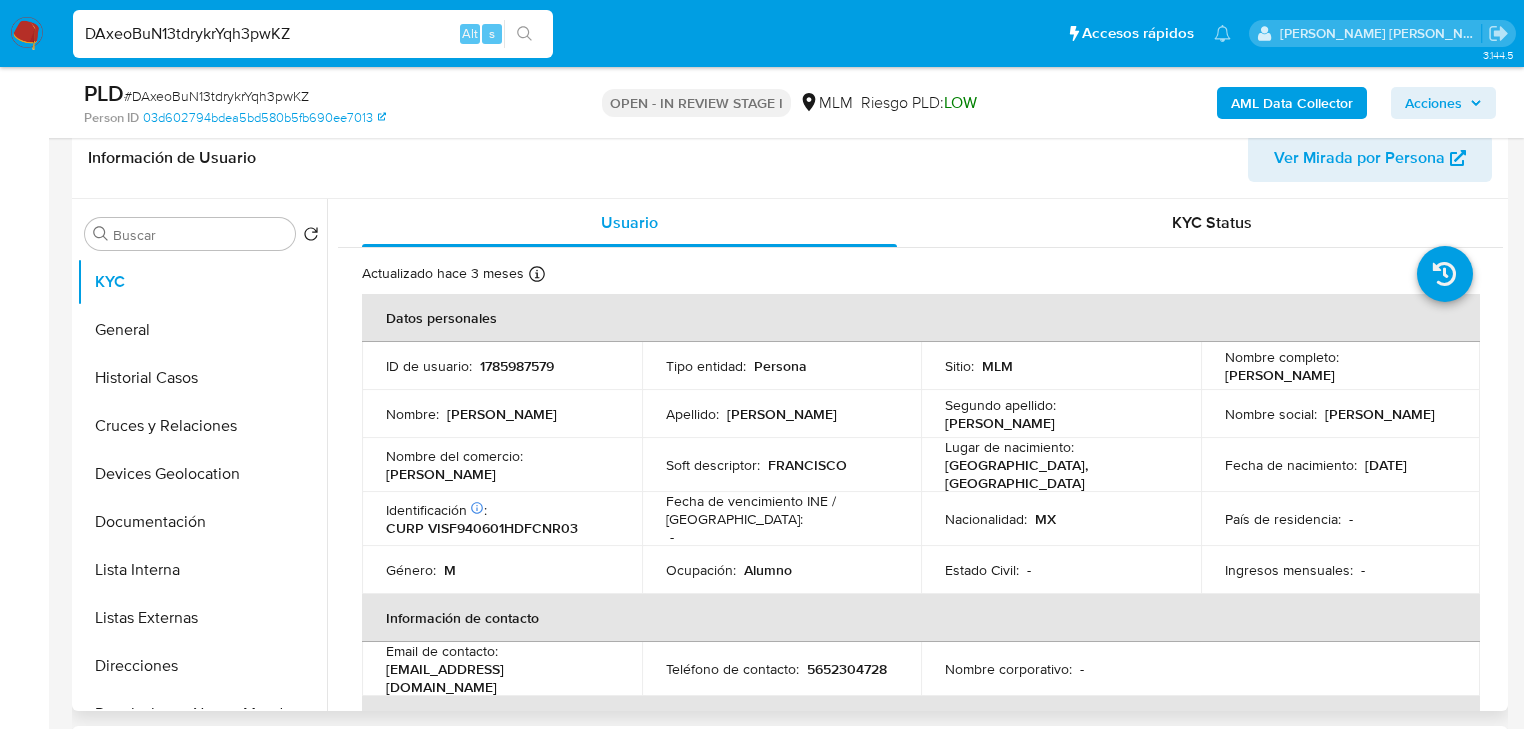 click on "Fecha de nacimiento :    01/06/1994" at bounding box center [1341, 465] 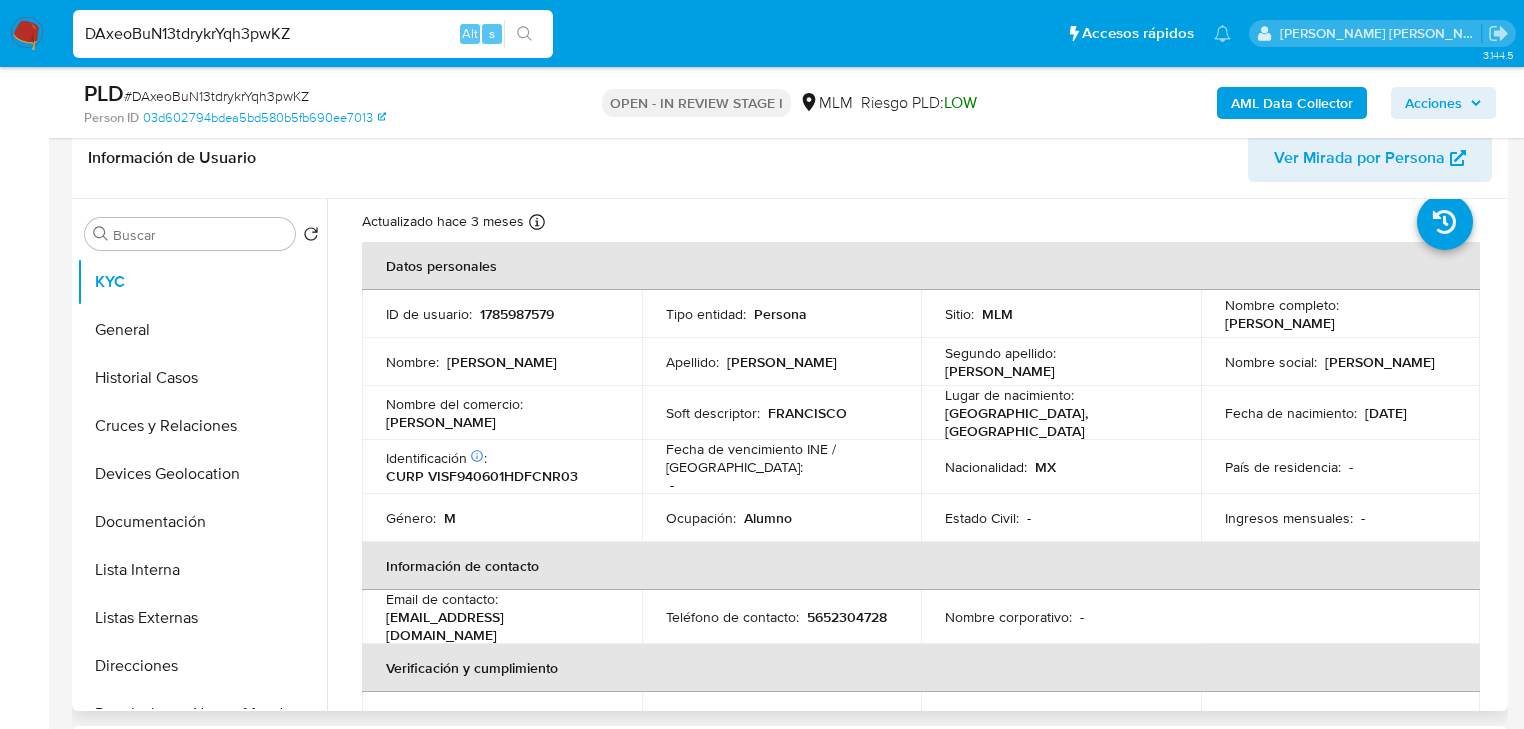 scroll, scrollTop: 80, scrollLeft: 0, axis: vertical 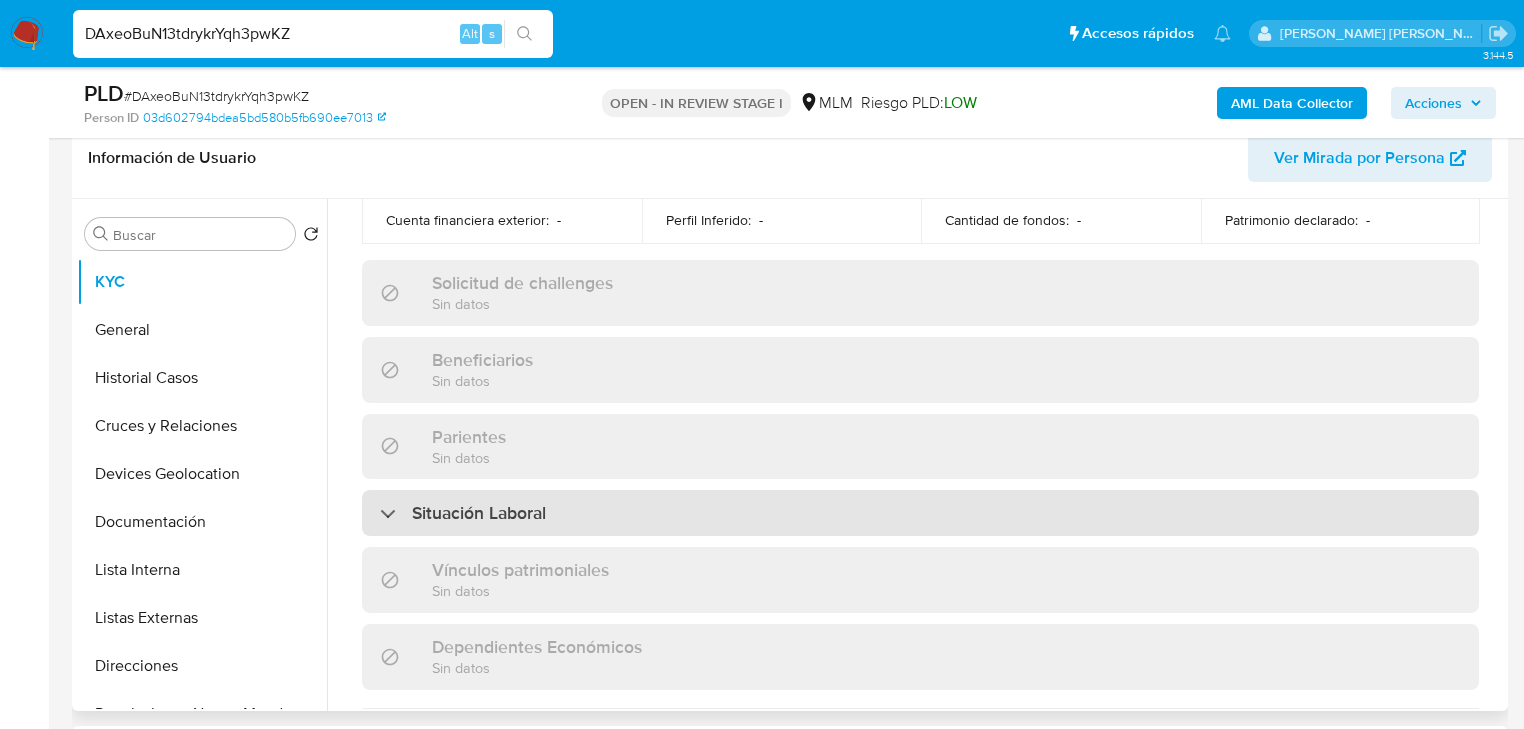 click on "Situación Laboral" at bounding box center (463, 513) 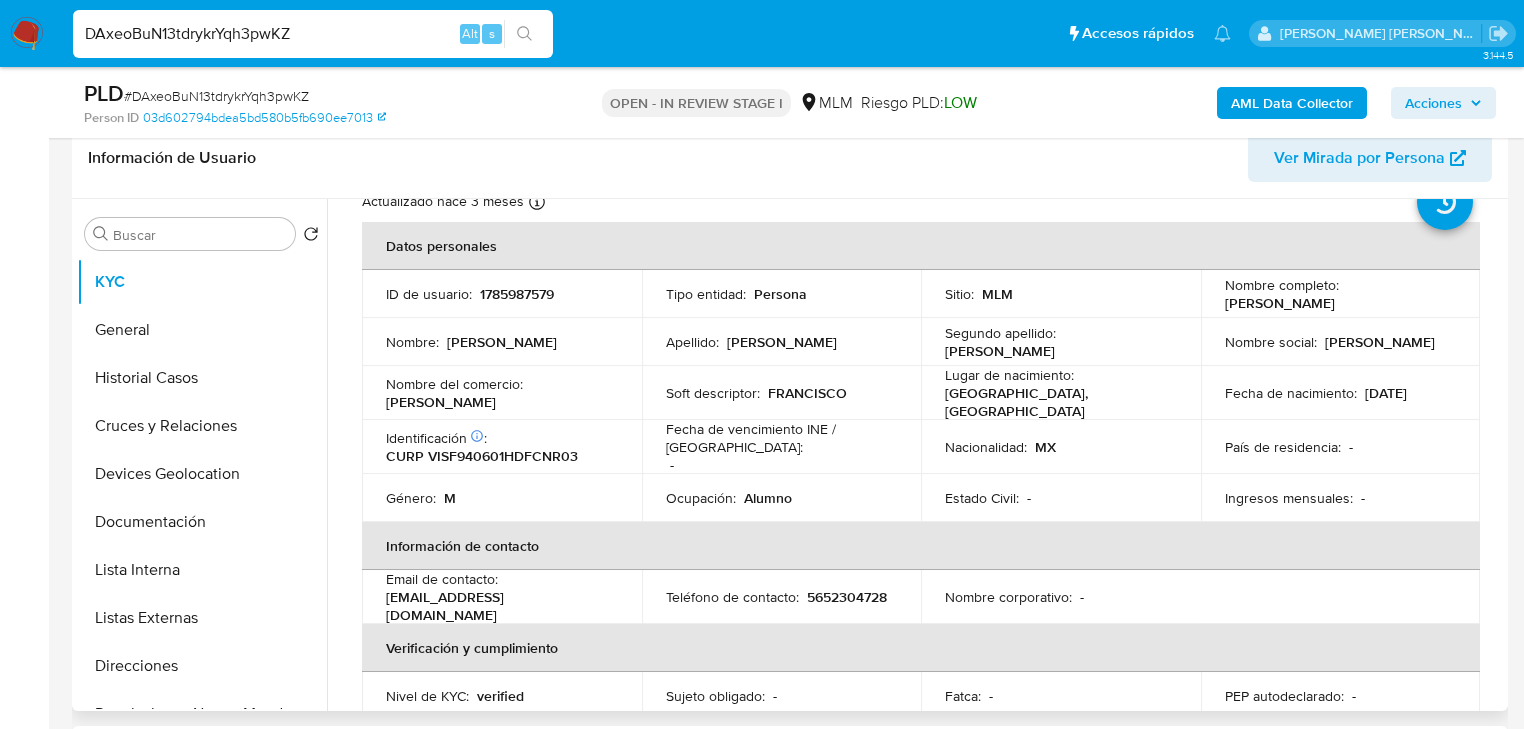 scroll, scrollTop: 68, scrollLeft: 0, axis: vertical 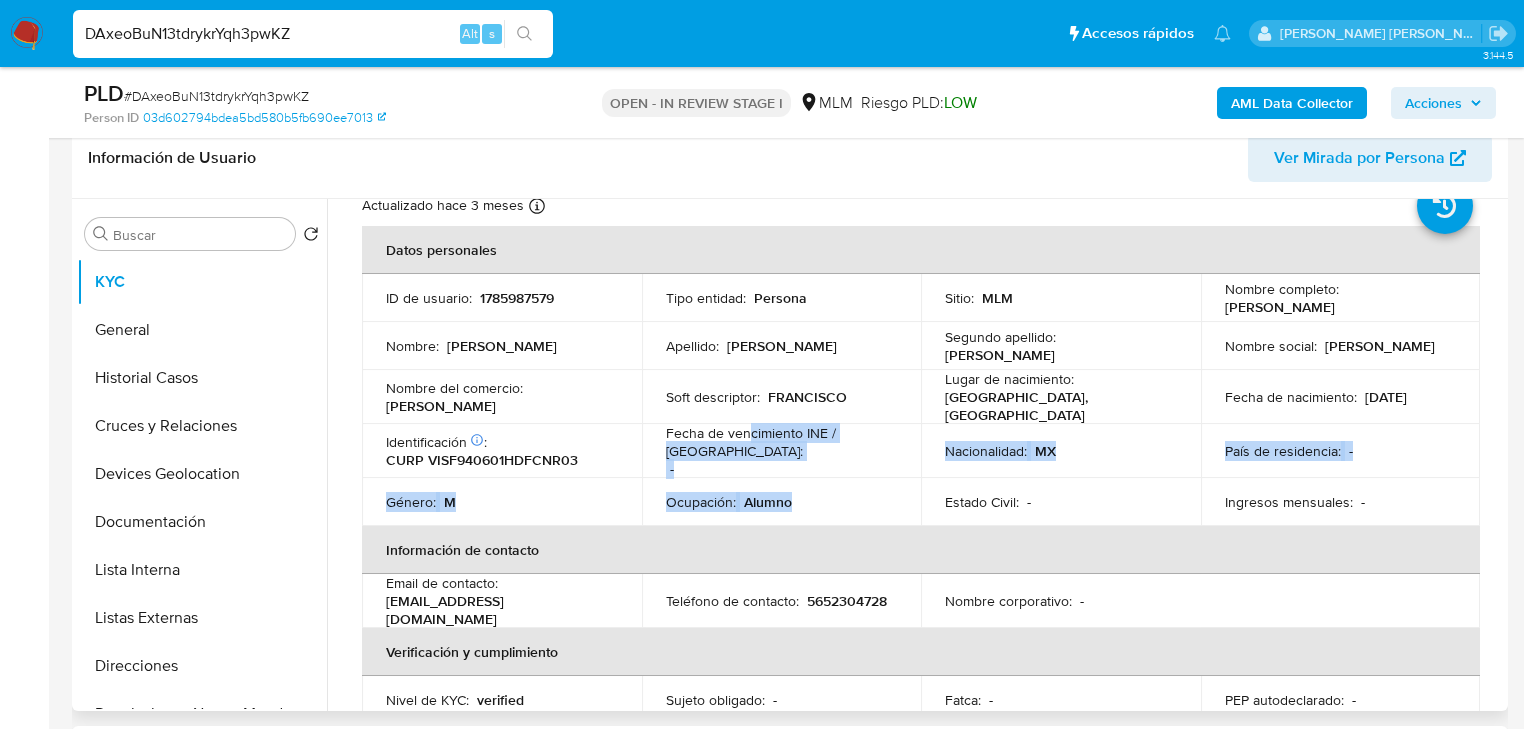 drag, startPoint x: 752, startPoint y: 428, endPoint x: 788, endPoint y: 499, distance: 79.60528 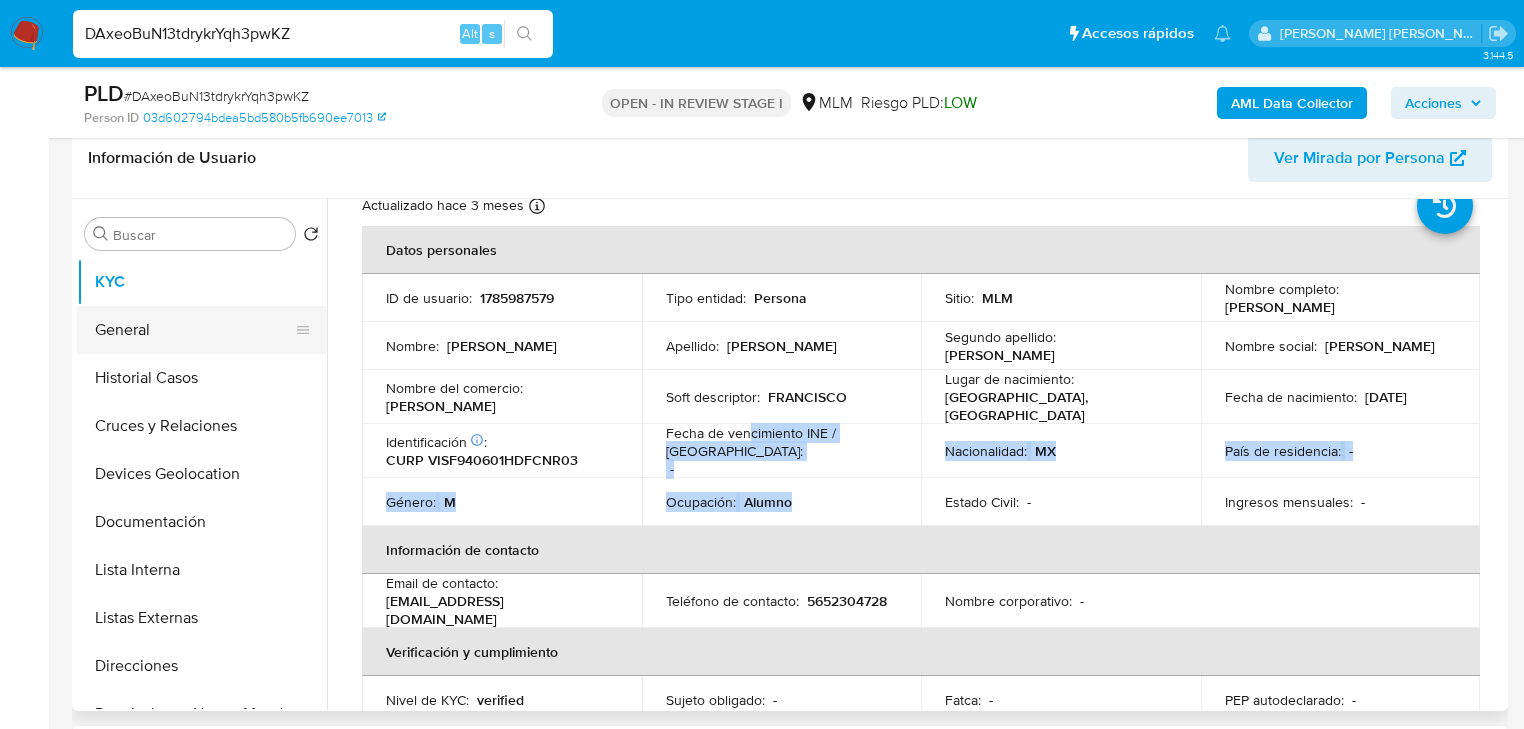 click on "General" at bounding box center [194, 330] 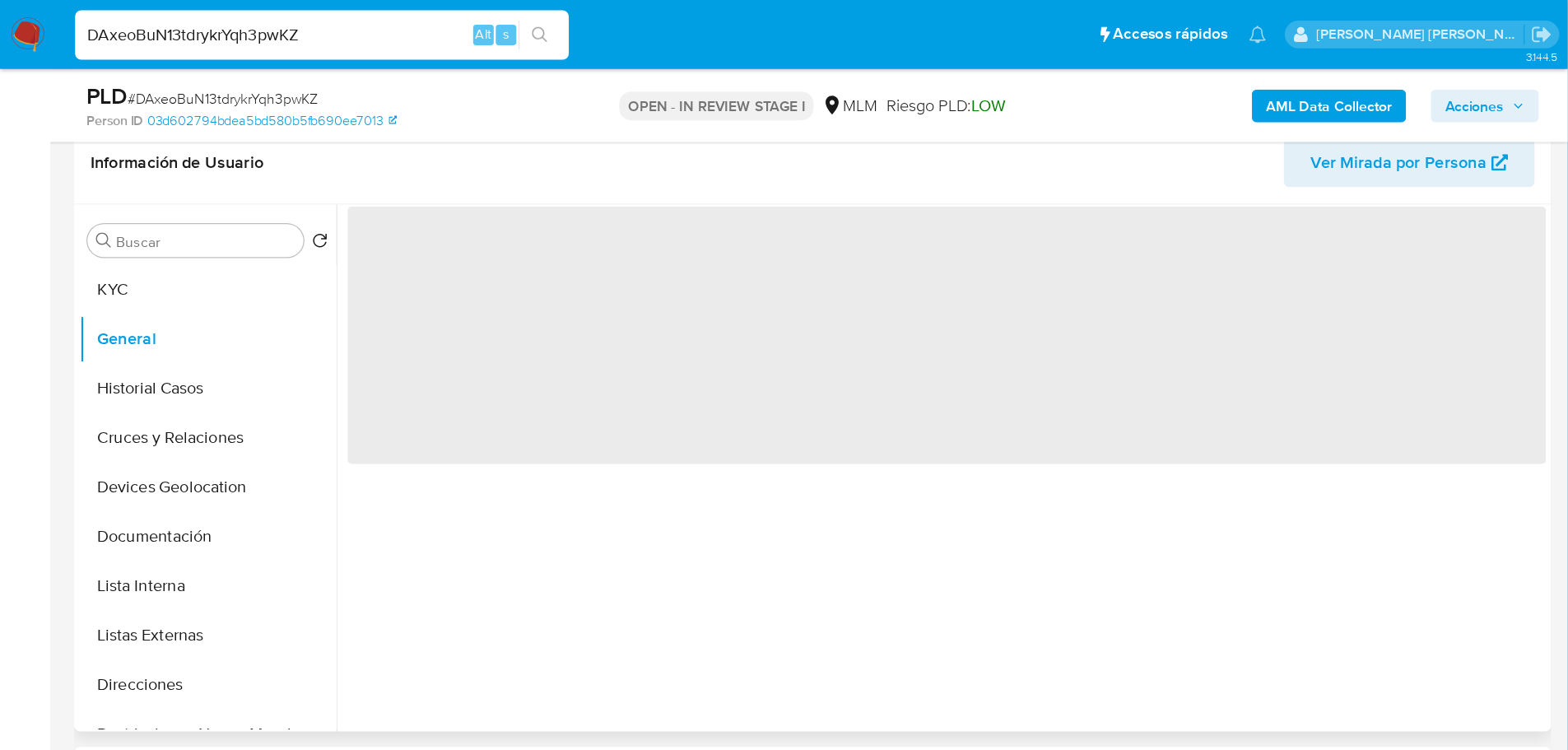 scroll, scrollTop: 0, scrollLeft: 0, axis: both 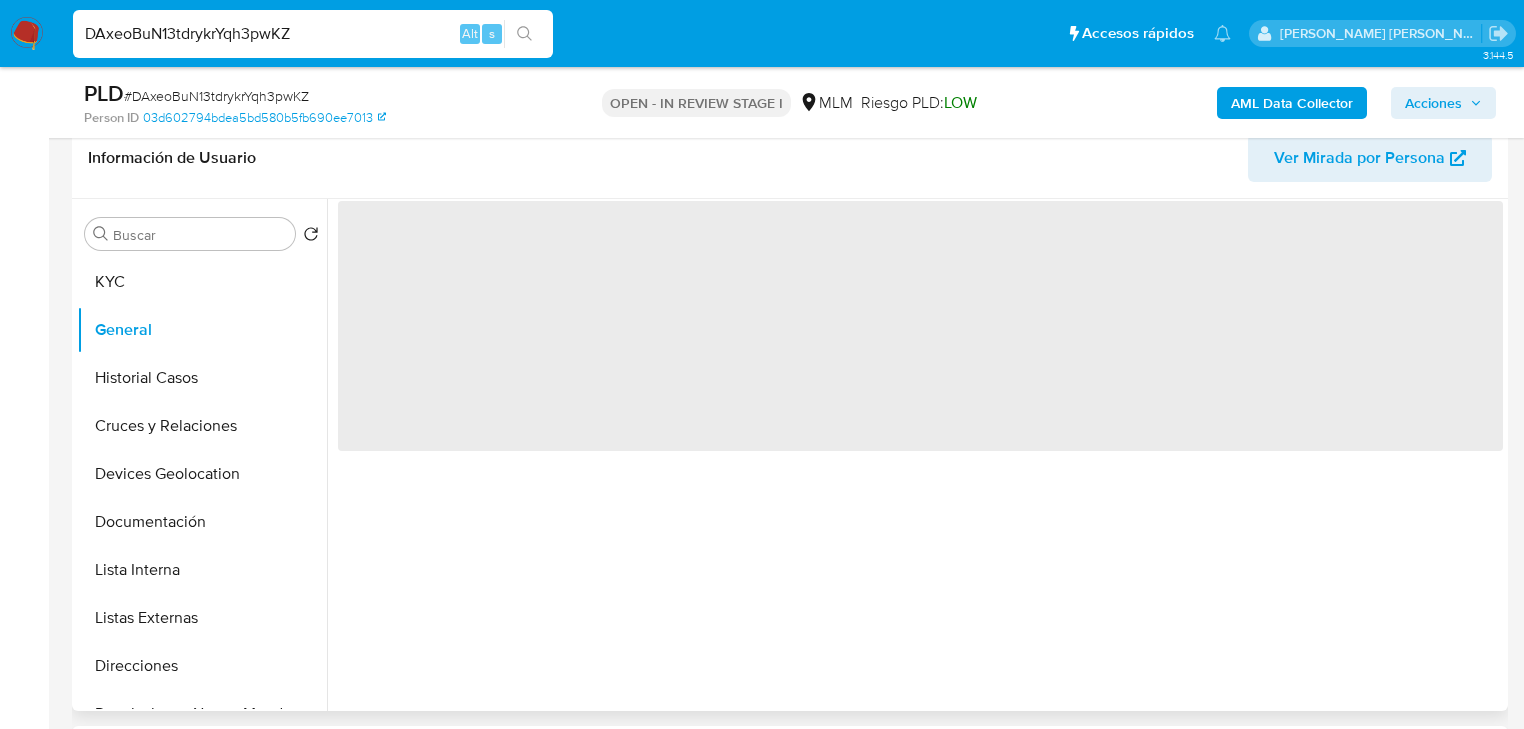 click on "‌" at bounding box center (915, 455) 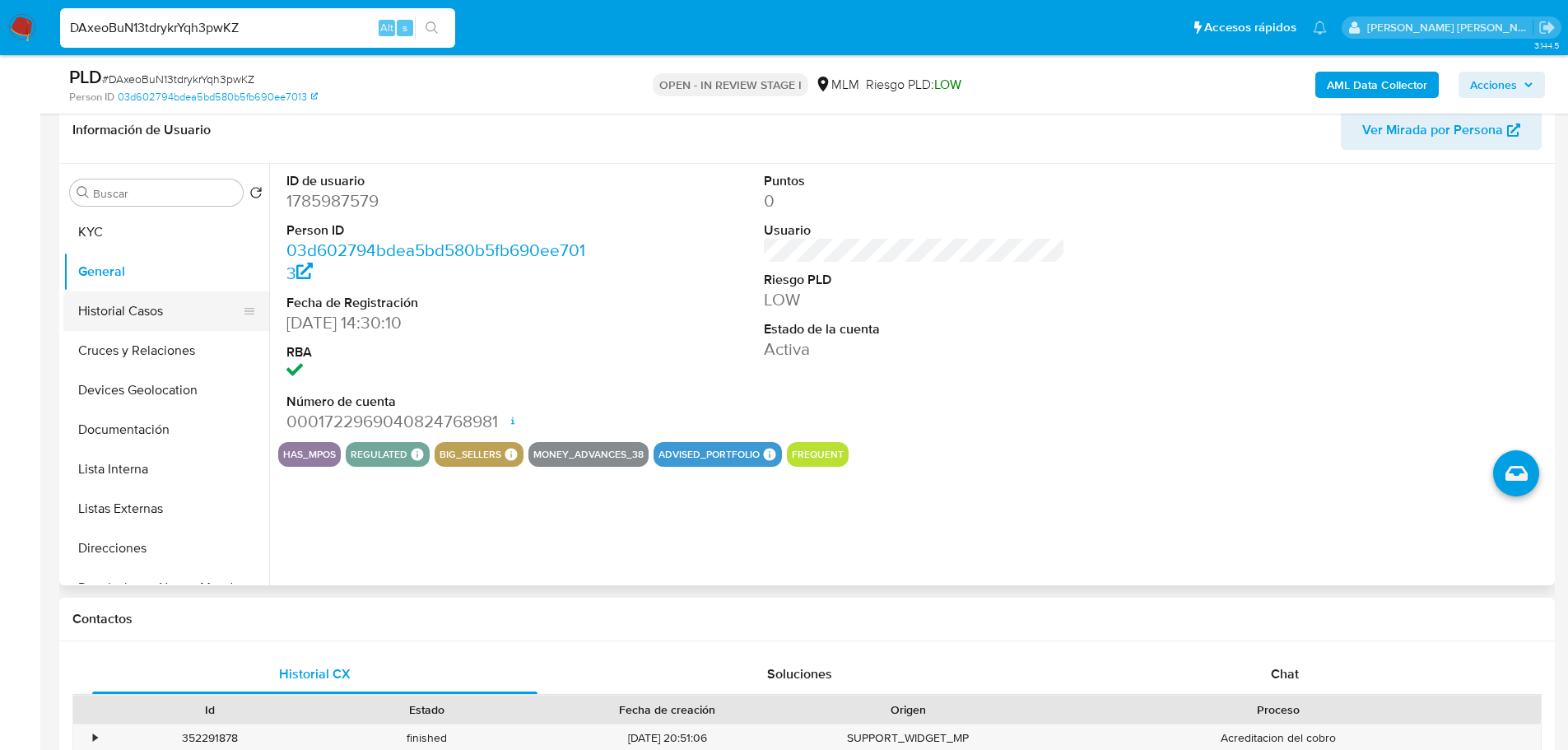 click on "Historial Casos" at bounding box center (160, 311) 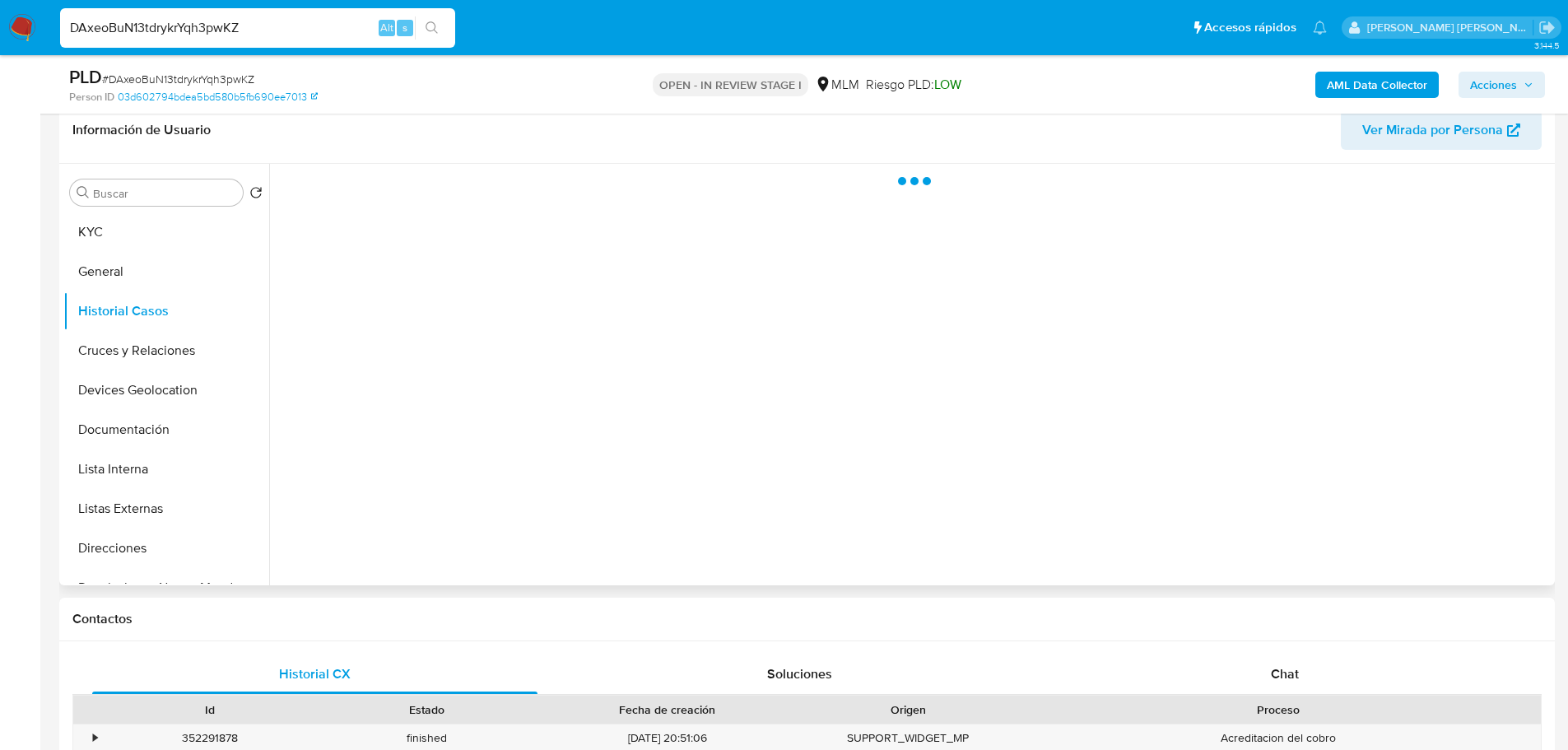 type 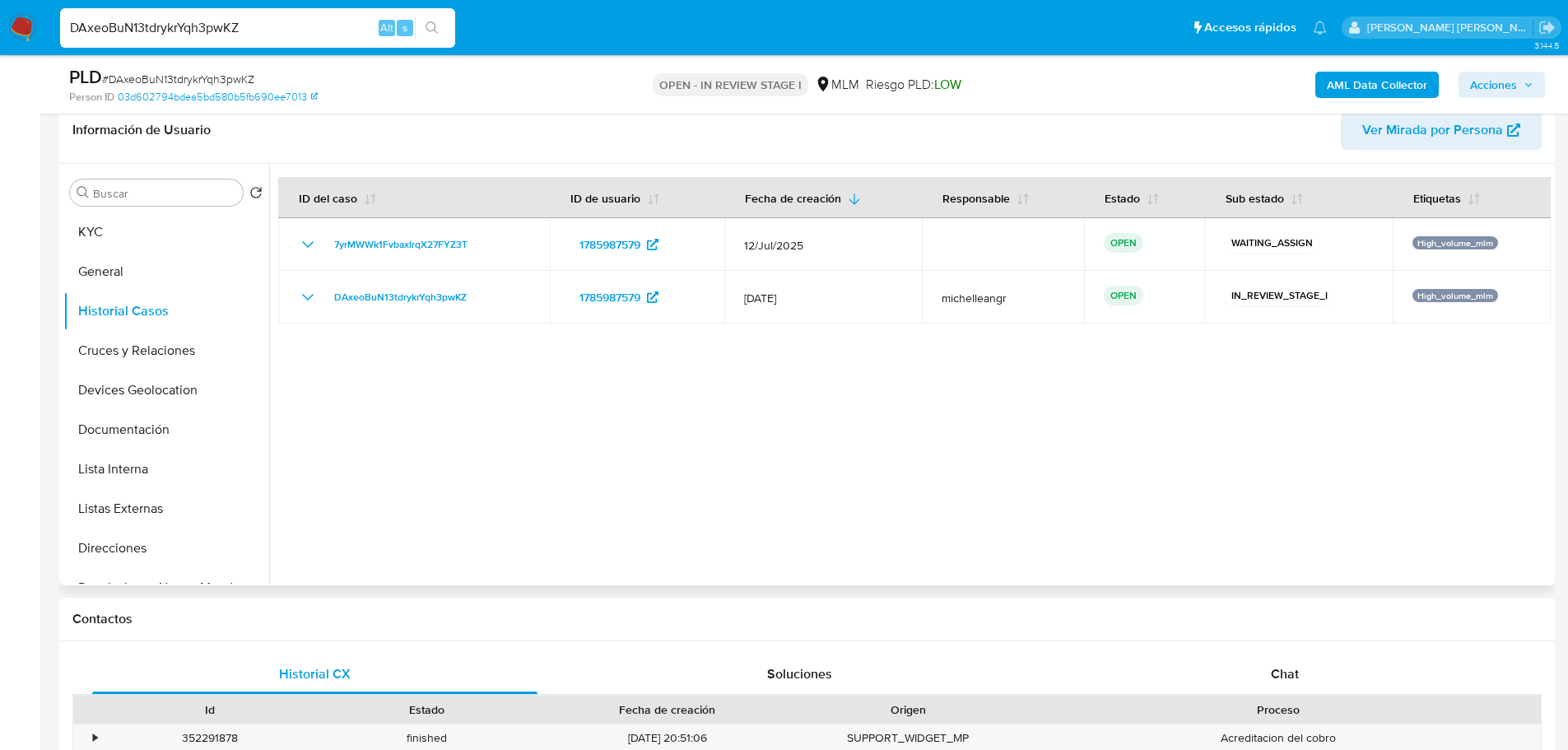 click at bounding box center [910, 375] 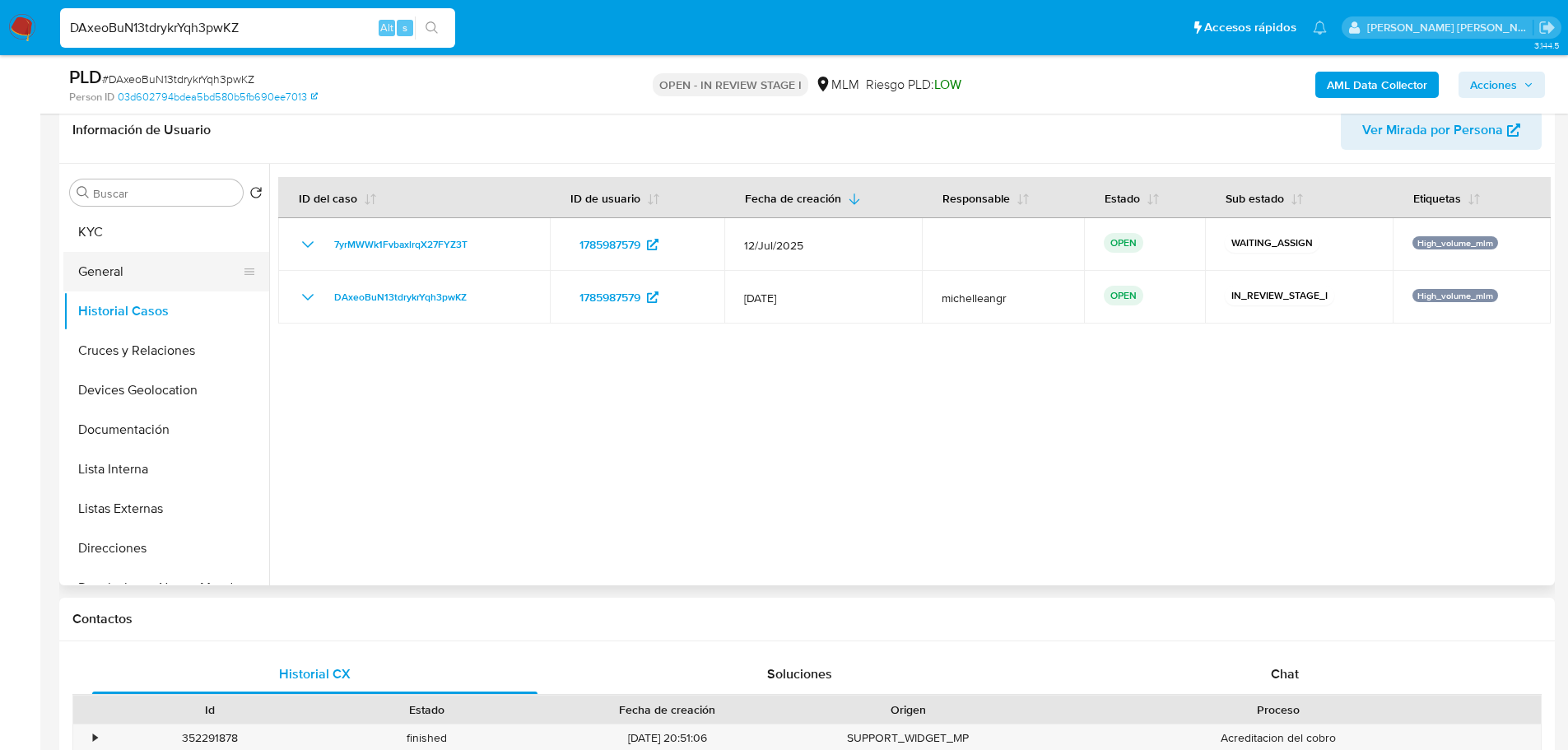click on "General" at bounding box center (160, 272) 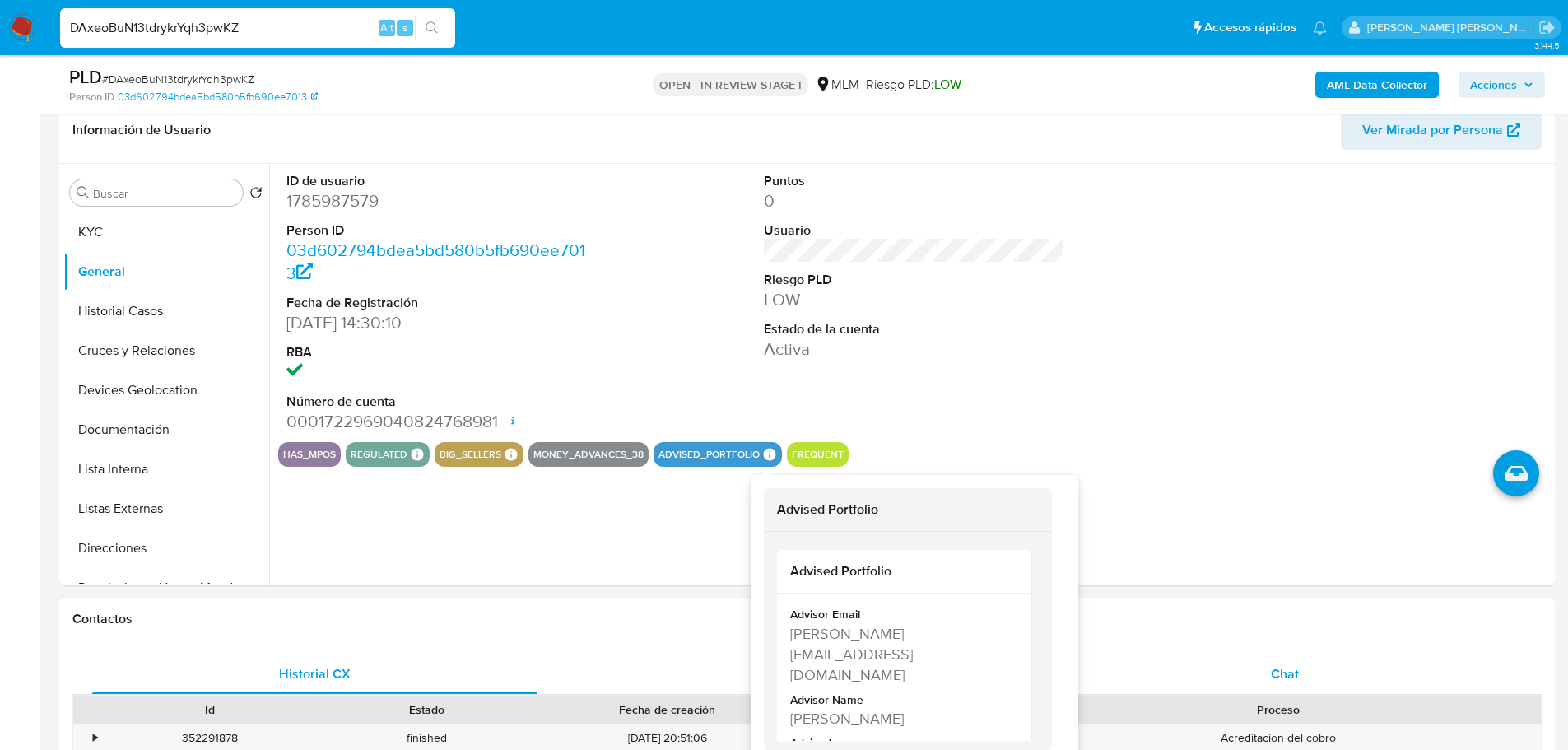 type 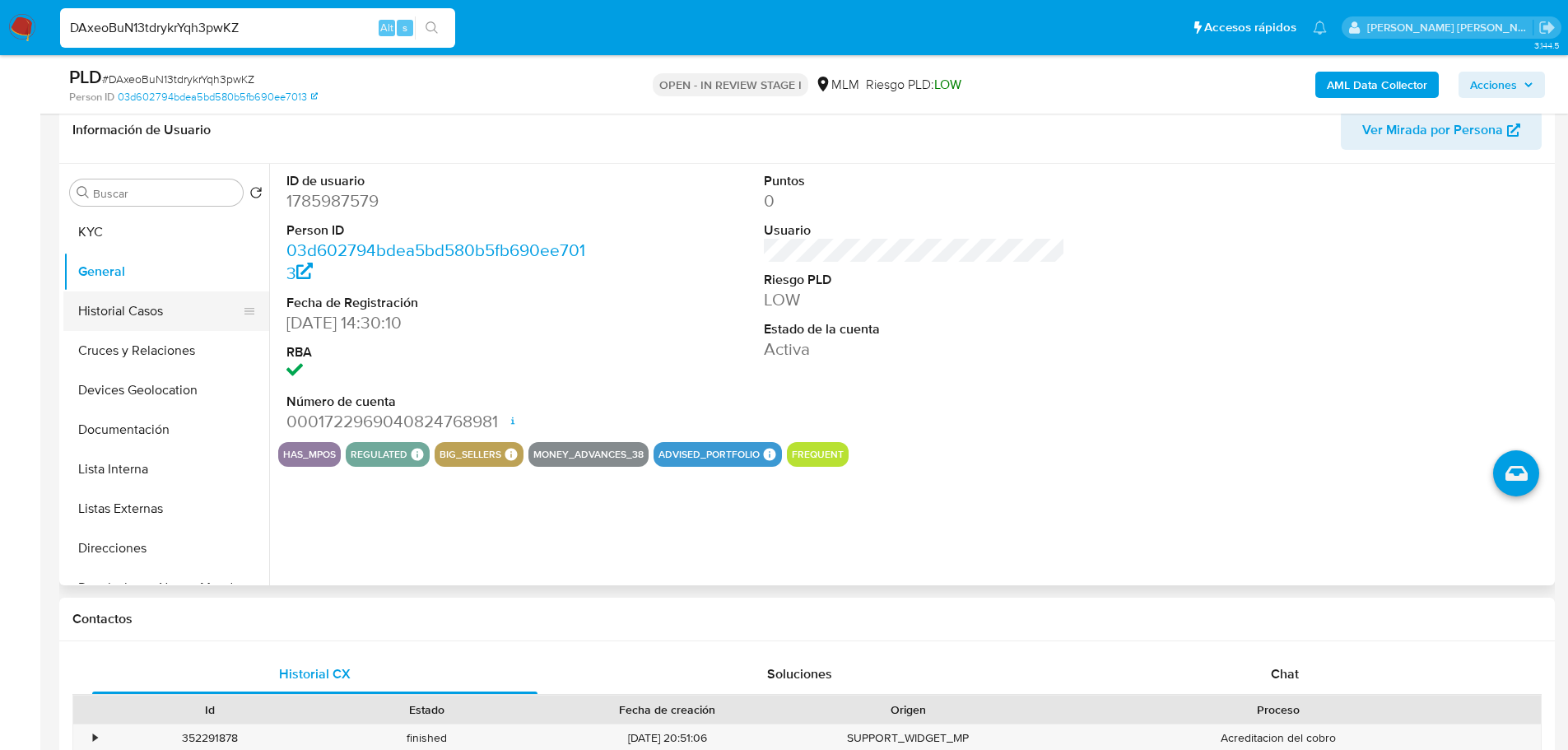 click on "Historial Casos" at bounding box center (160, 311) 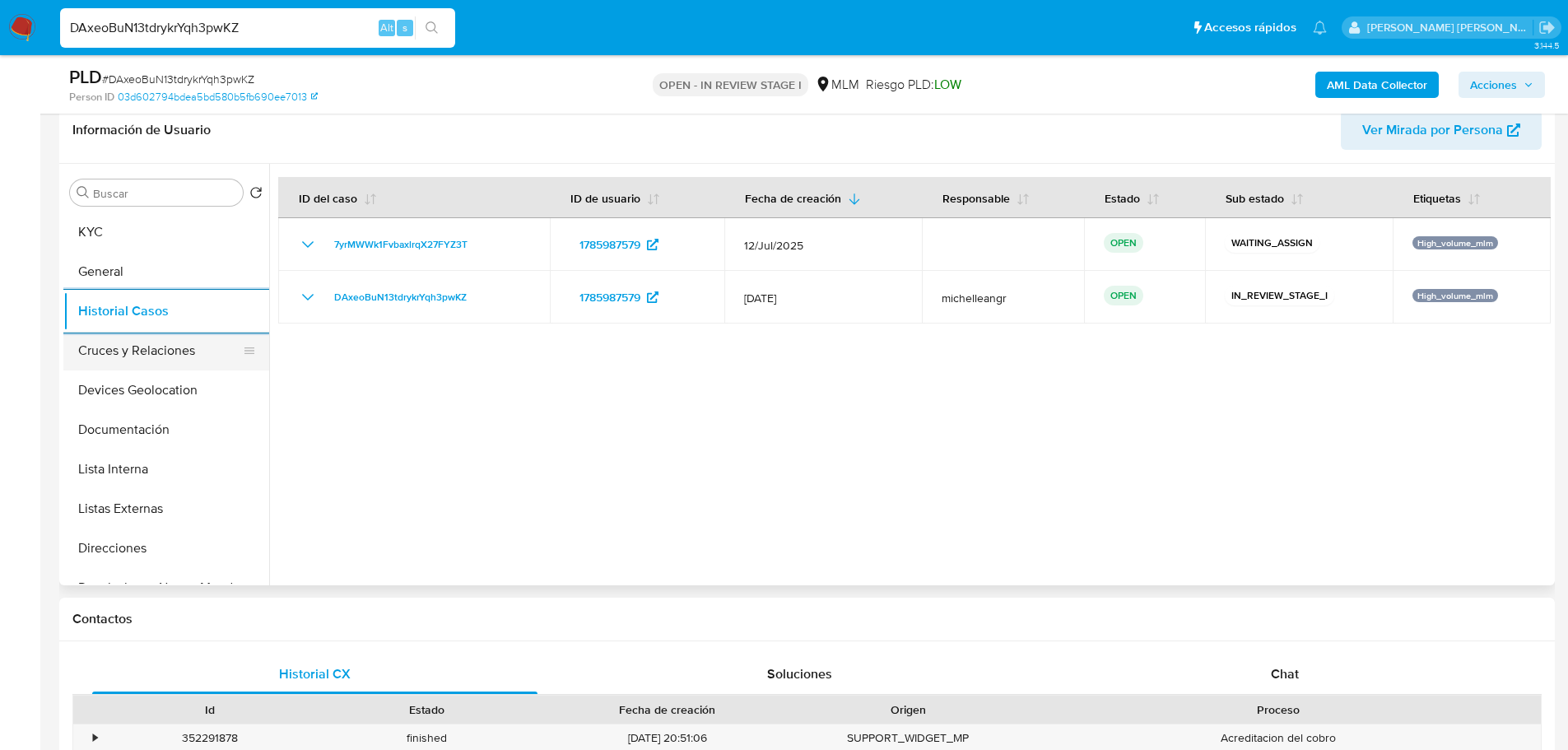 click on "Cruces y Relaciones" at bounding box center (160, 351) 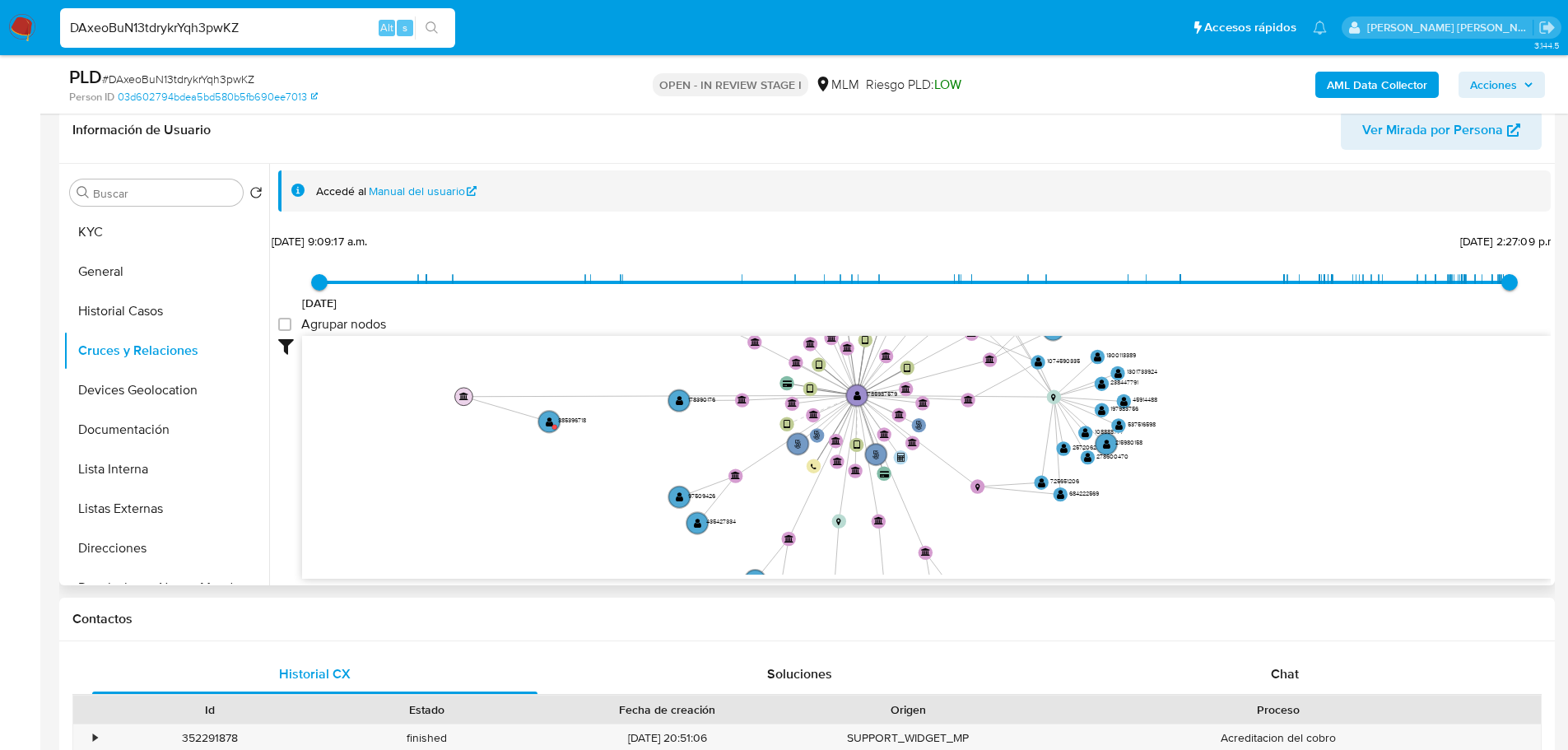 drag, startPoint x: 871, startPoint y: 510, endPoint x: 464, endPoint y: 394, distance: 423.20799 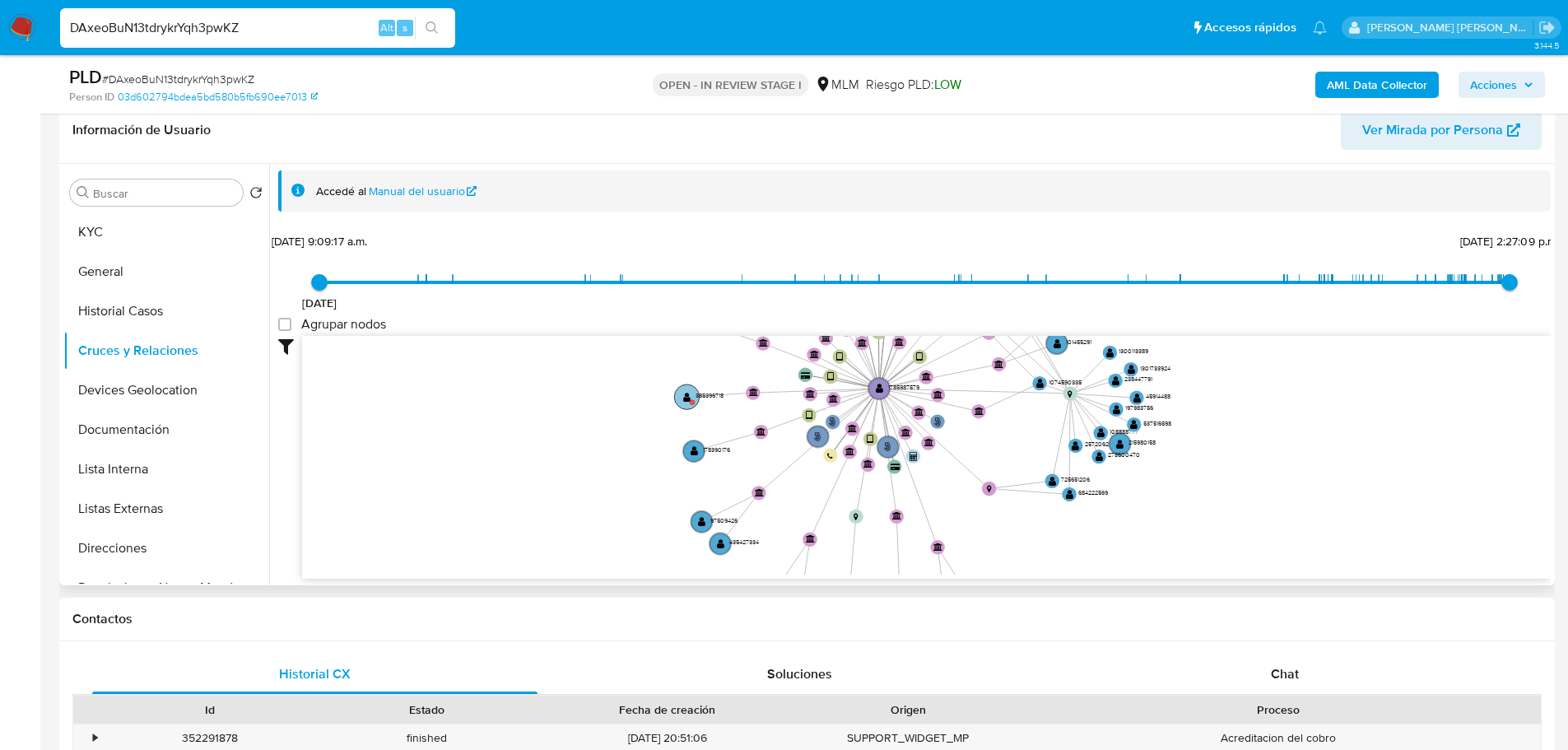 click on "" 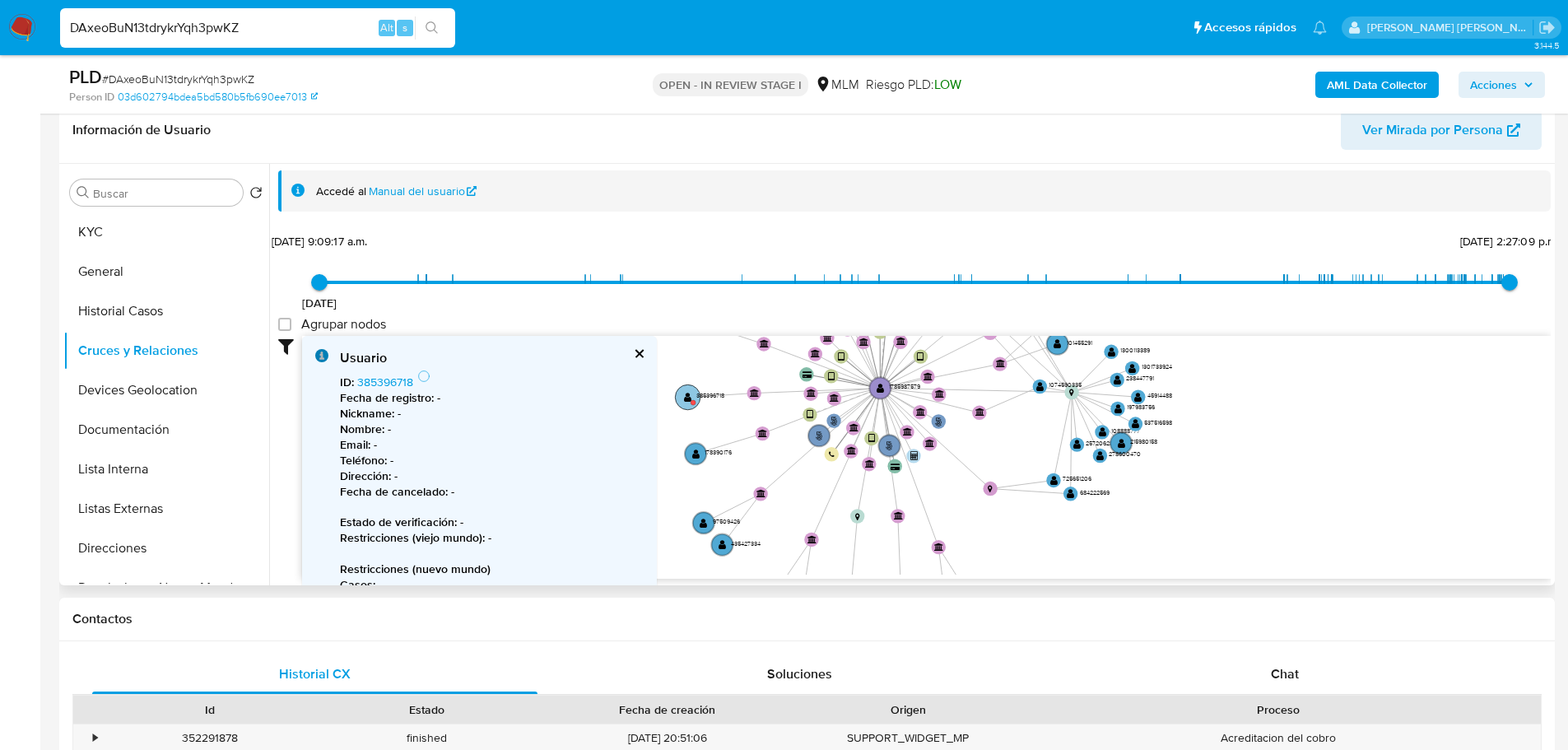 click on "" 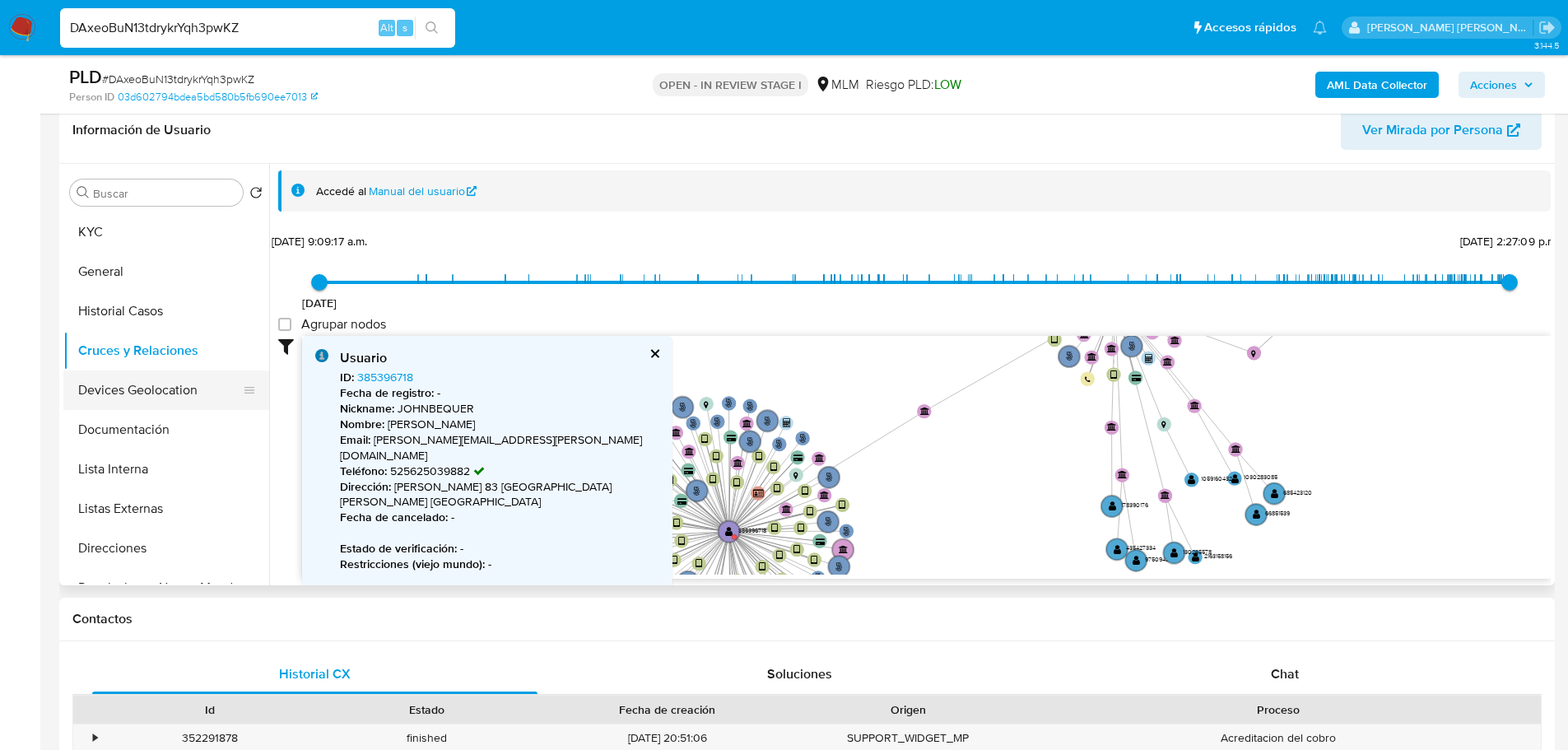 drag, startPoint x: 155, startPoint y: 393, endPoint x: 170, endPoint y: 397, distance: 15.524175 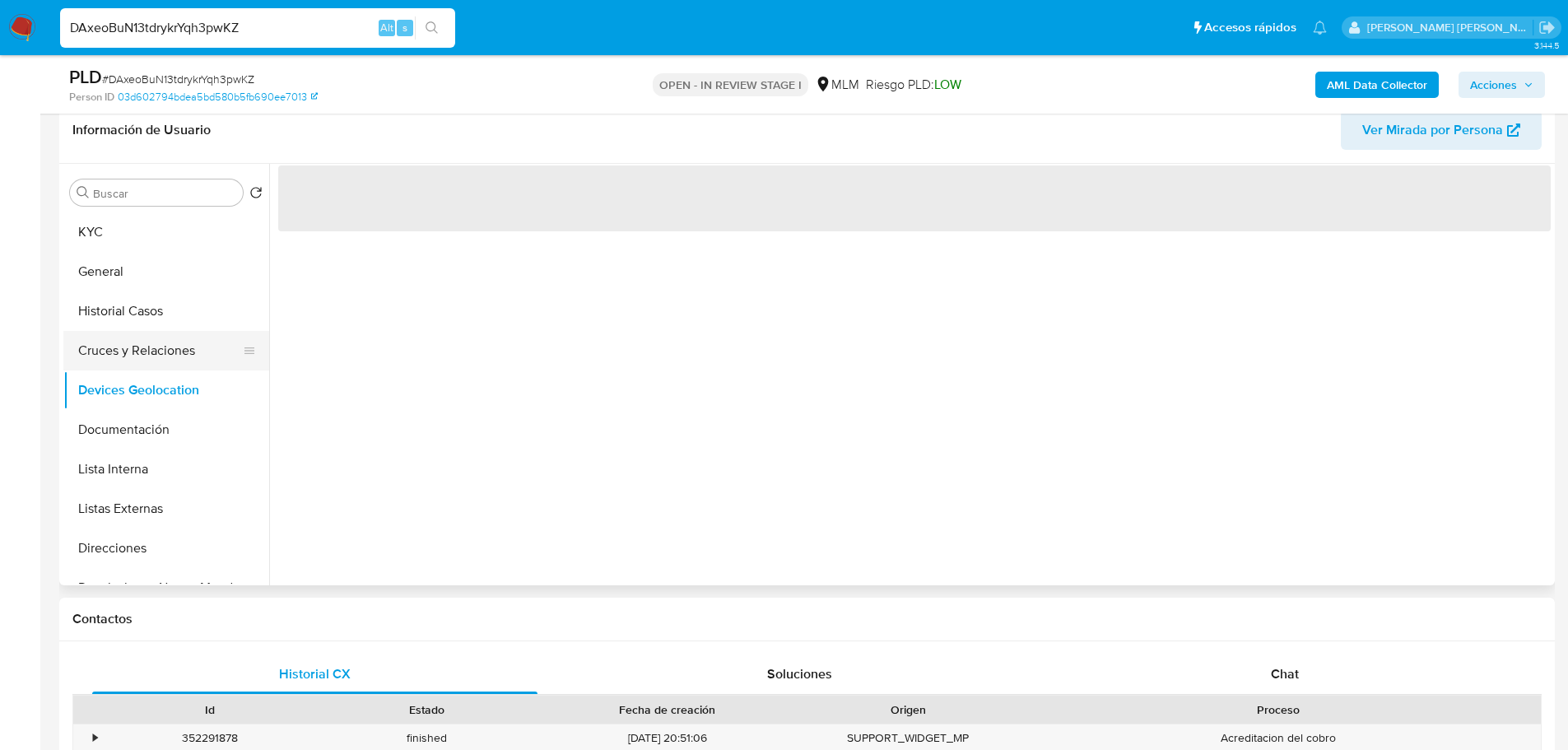 click on "Cruces y Relaciones" at bounding box center (160, 351) 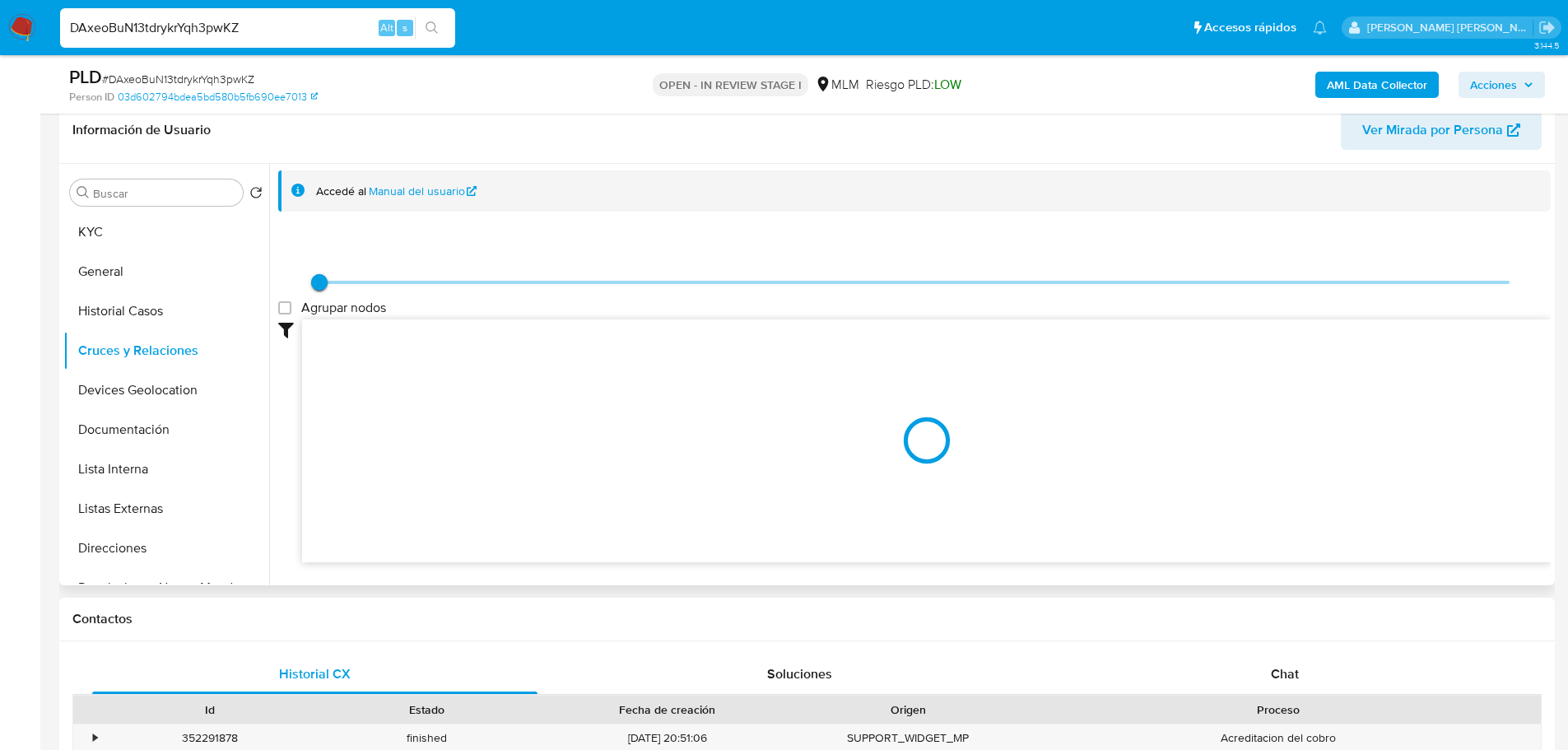 type 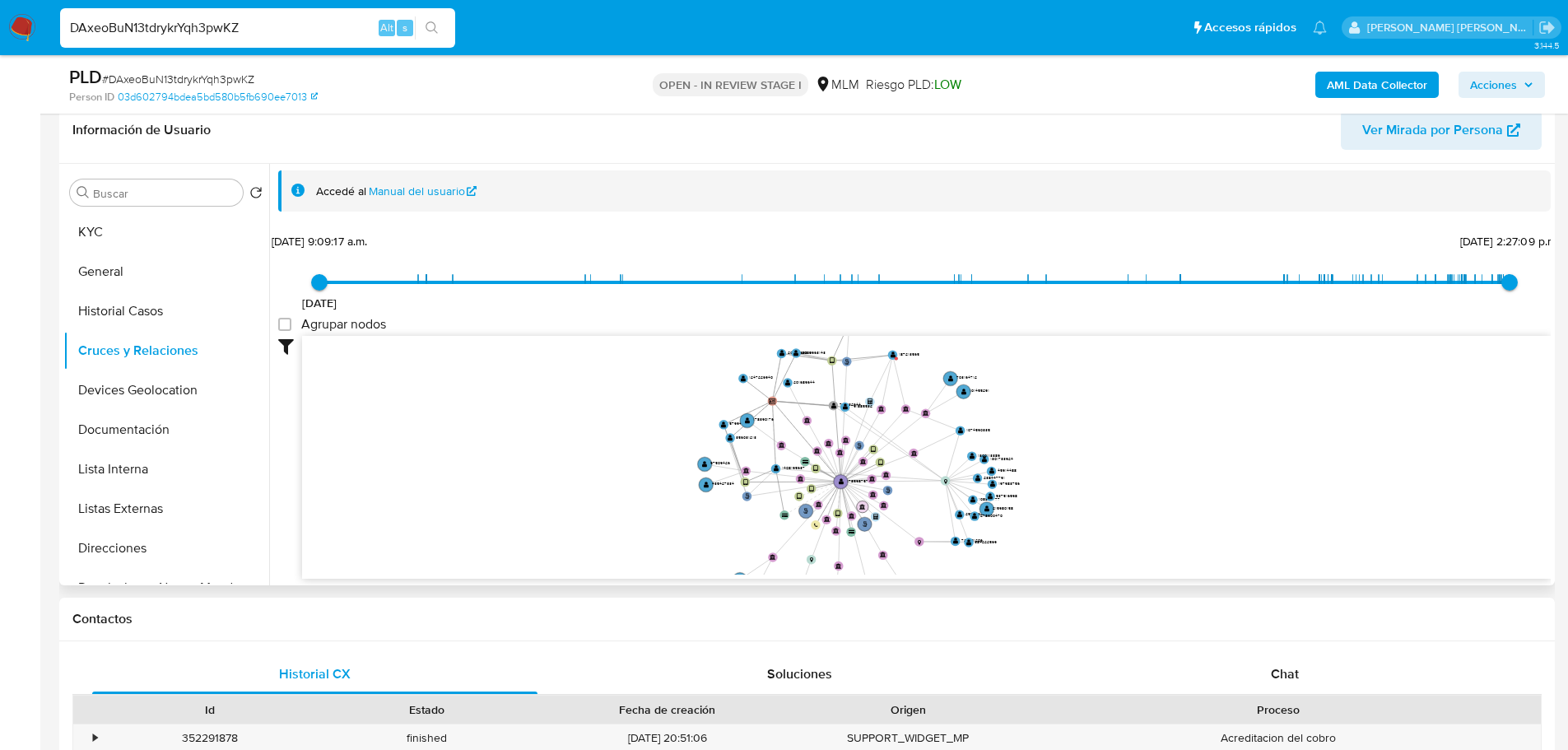 drag, startPoint x: 884, startPoint y: 460, endPoint x: 858, endPoint y: 505, distance: 51.97115 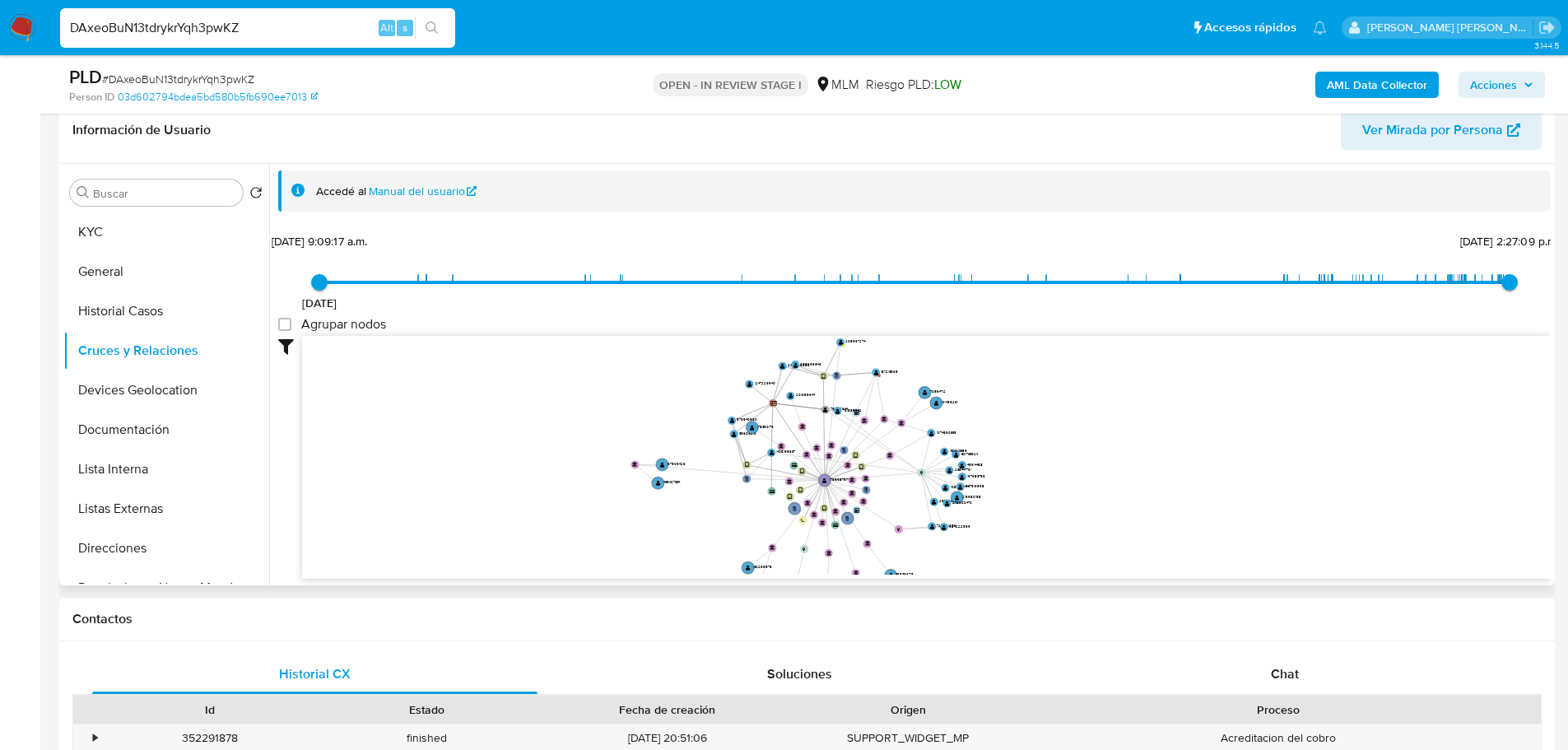 drag, startPoint x: 752, startPoint y: 468, endPoint x: 691, endPoint y: 459, distance: 61.66036 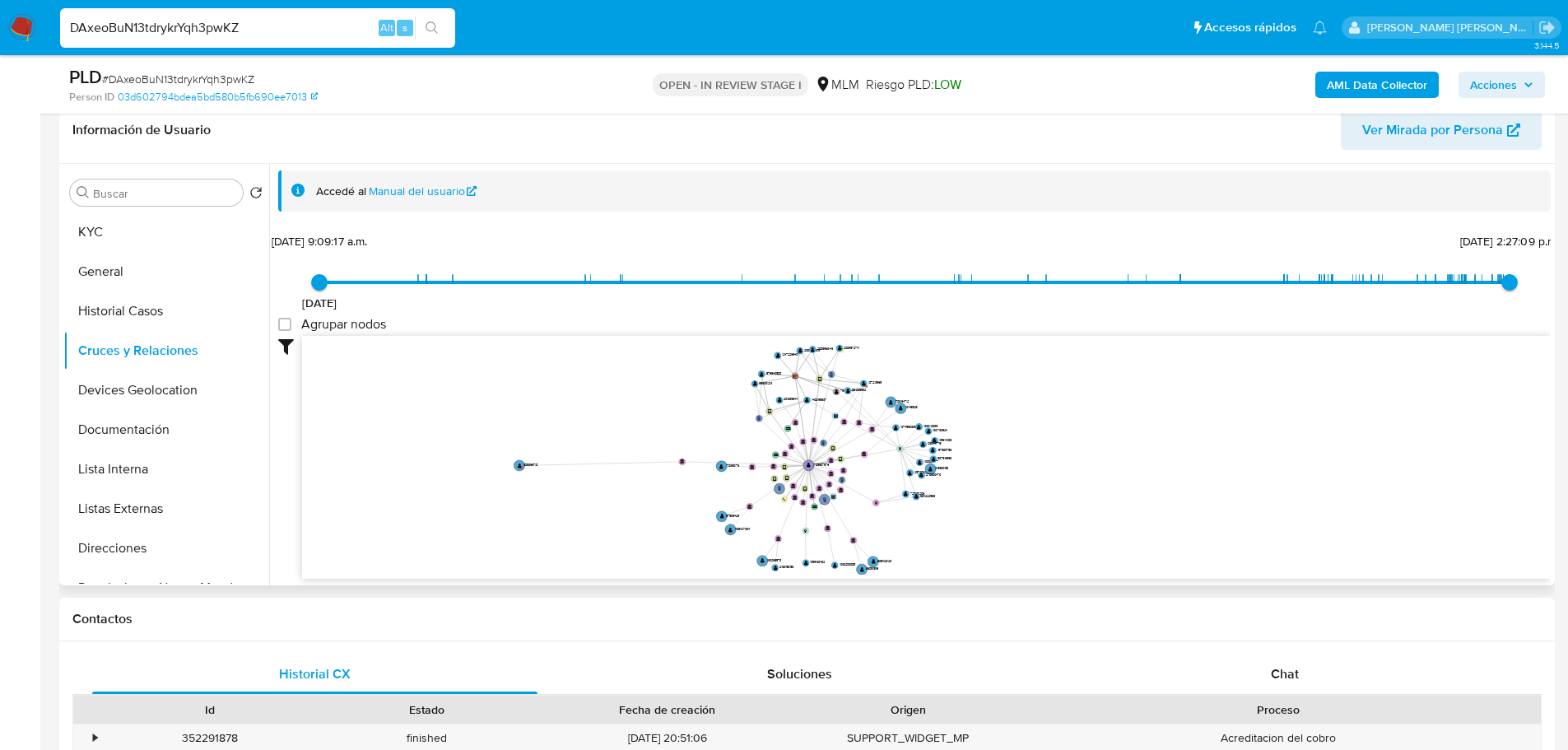 drag, startPoint x: 877, startPoint y: 550, endPoint x: 605, endPoint y: 463, distance: 285.5749 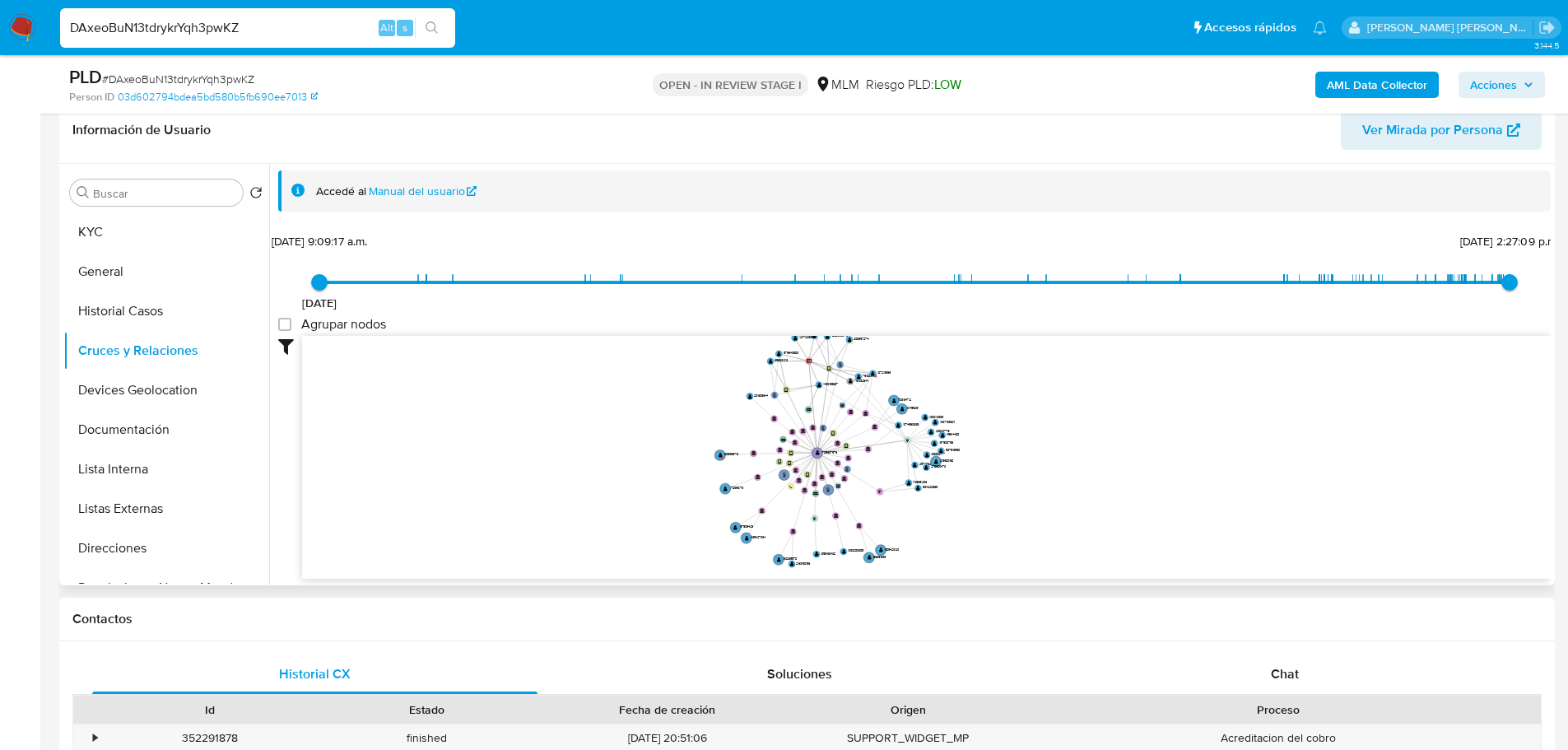 drag, startPoint x: 841, startPoint y: 469, endPoint x: 843, endPoint y: 449, distance: 20.099751 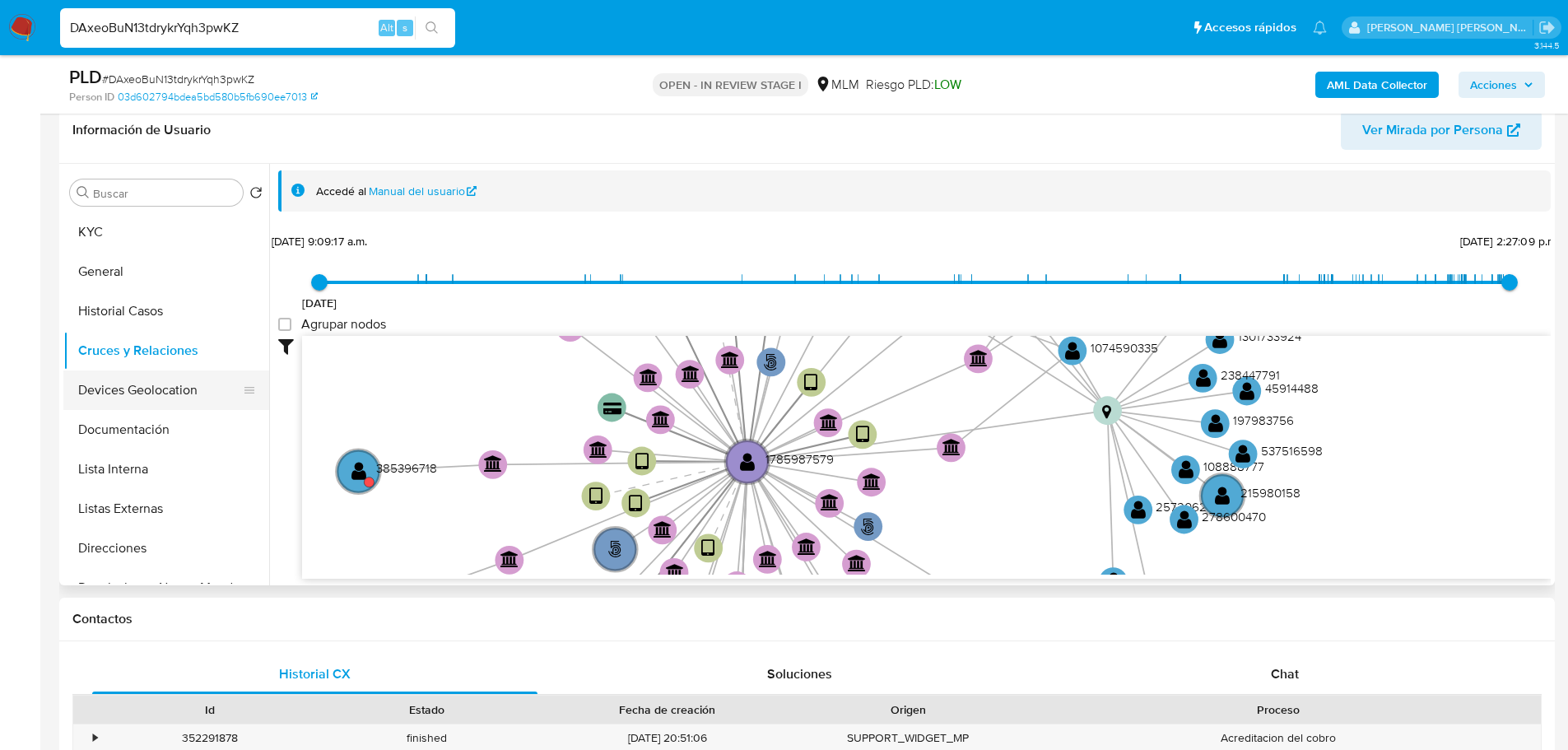 click on "Devices Geolocation" at bounding box center (160, 390) 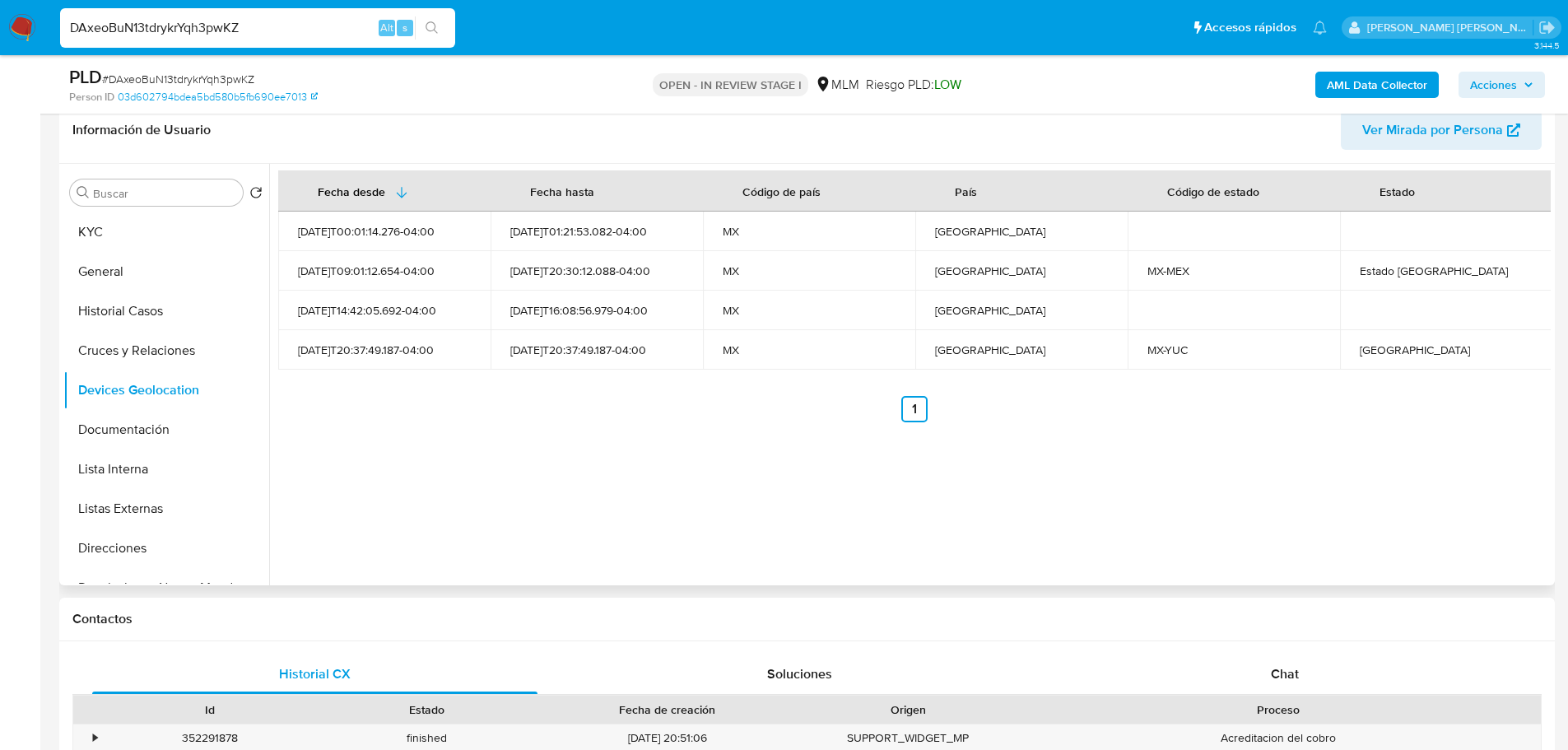 type 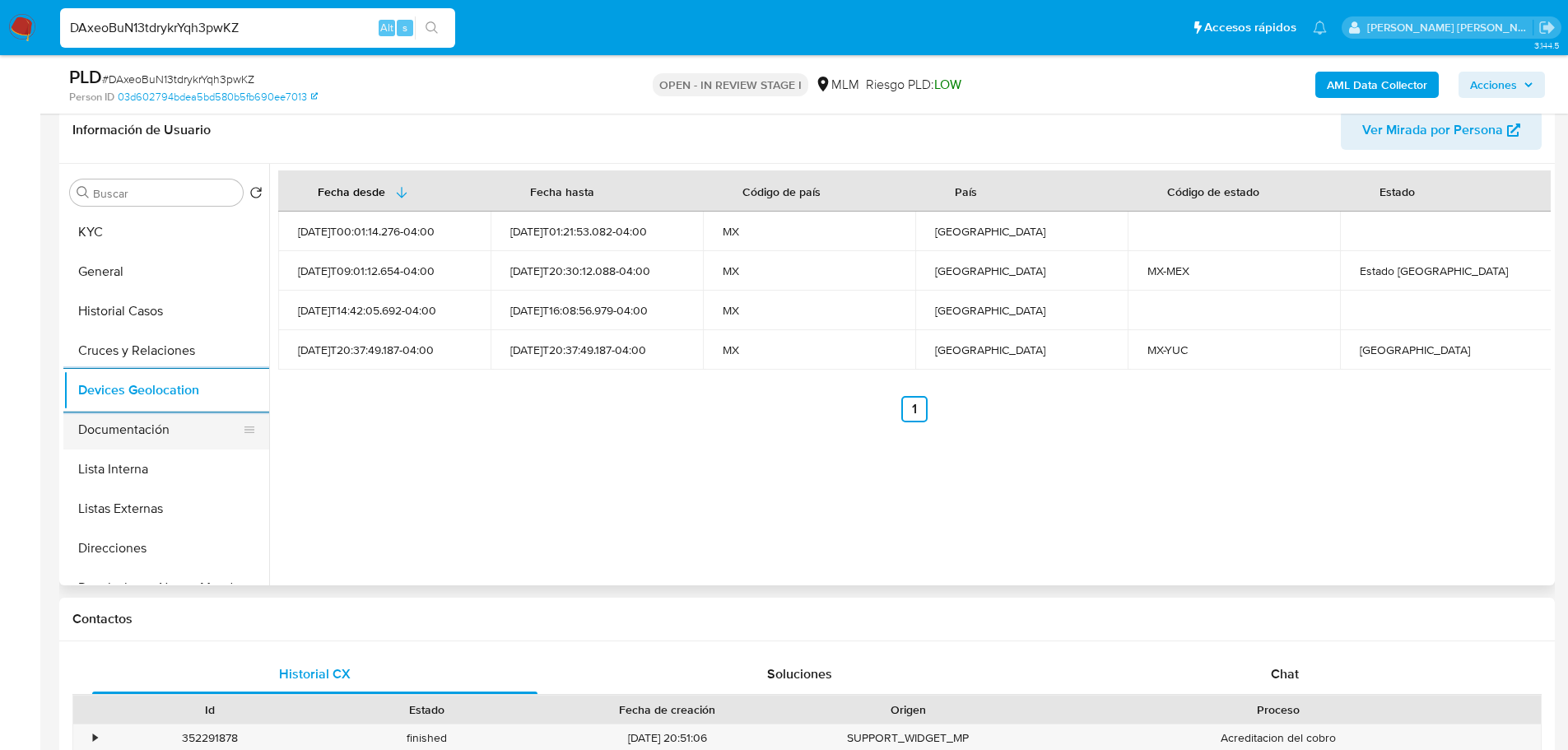 click on "Documentación" at bounding box center [160, 430] 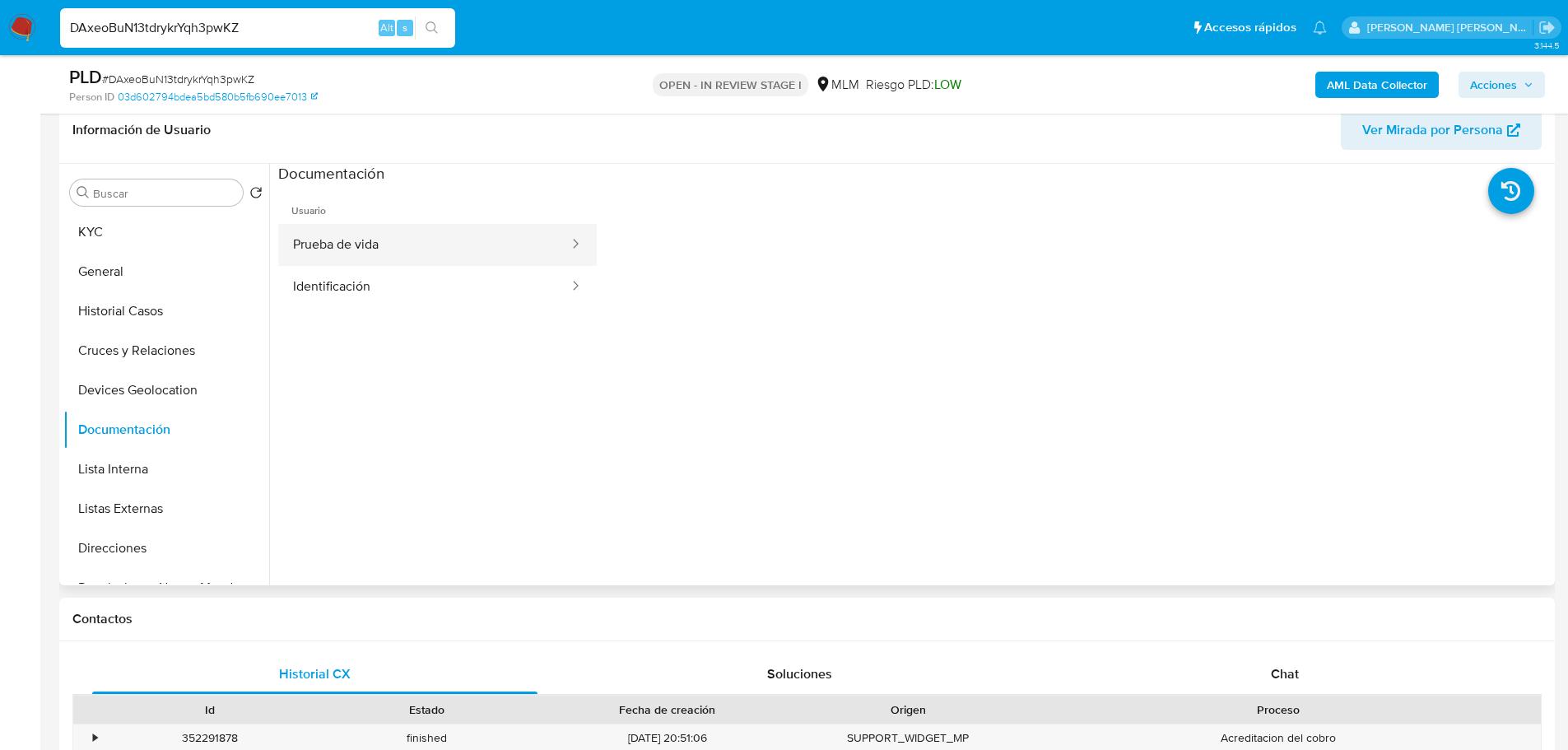 click on "Prueba de vida" at bounding box center [424, 245] 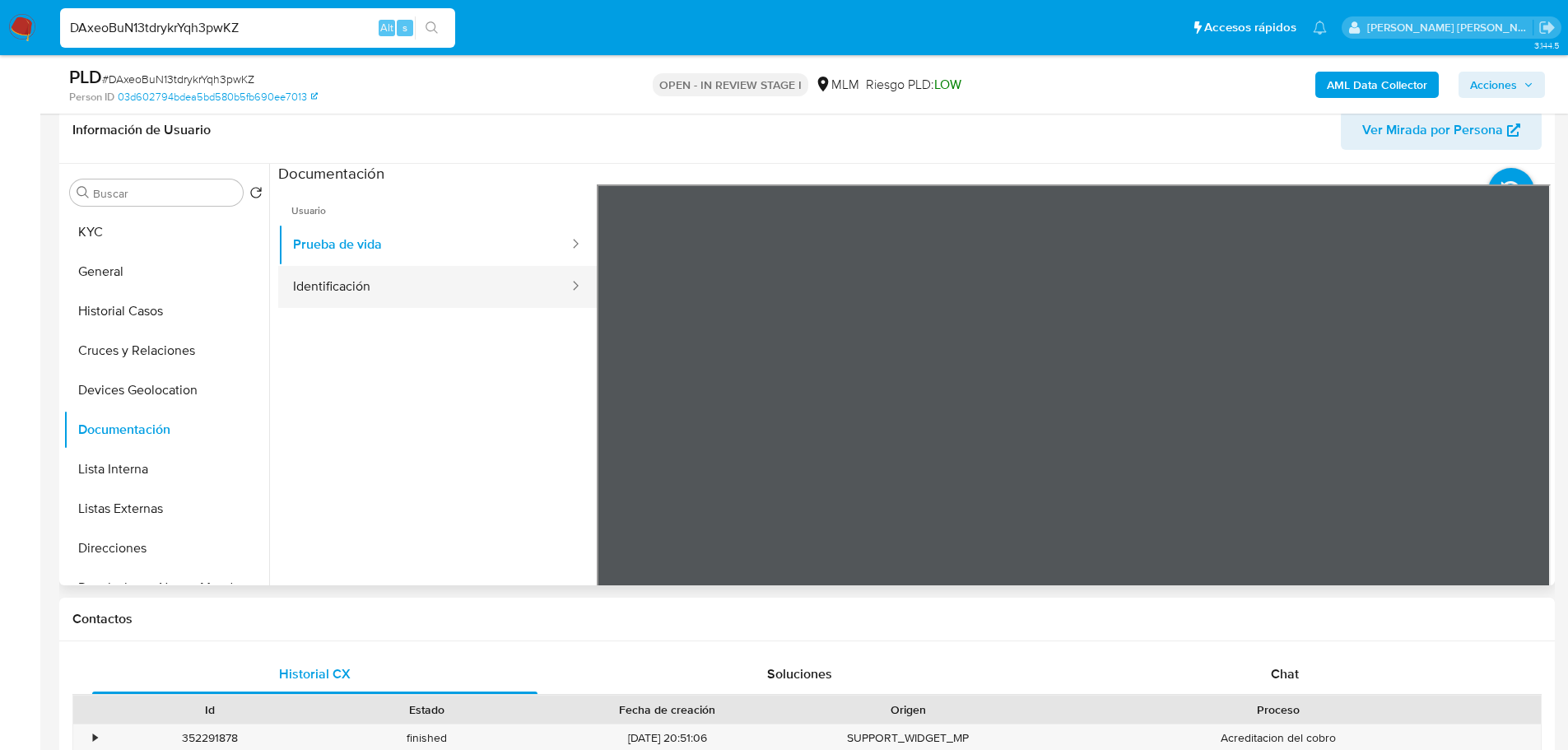click on "Identificación" at bounding box center (424, 286) 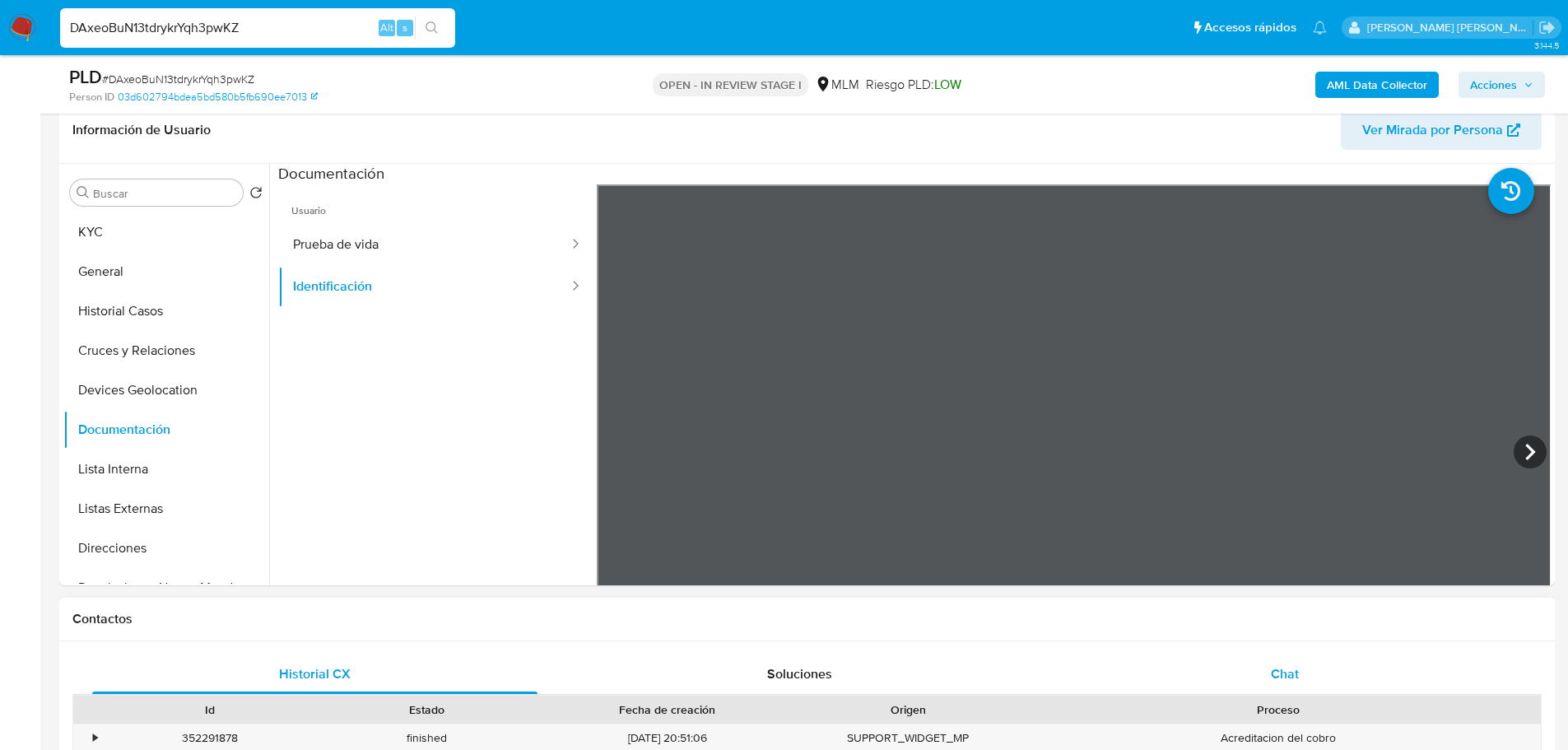 click on "Chat" at bounding box center (1284, 674) 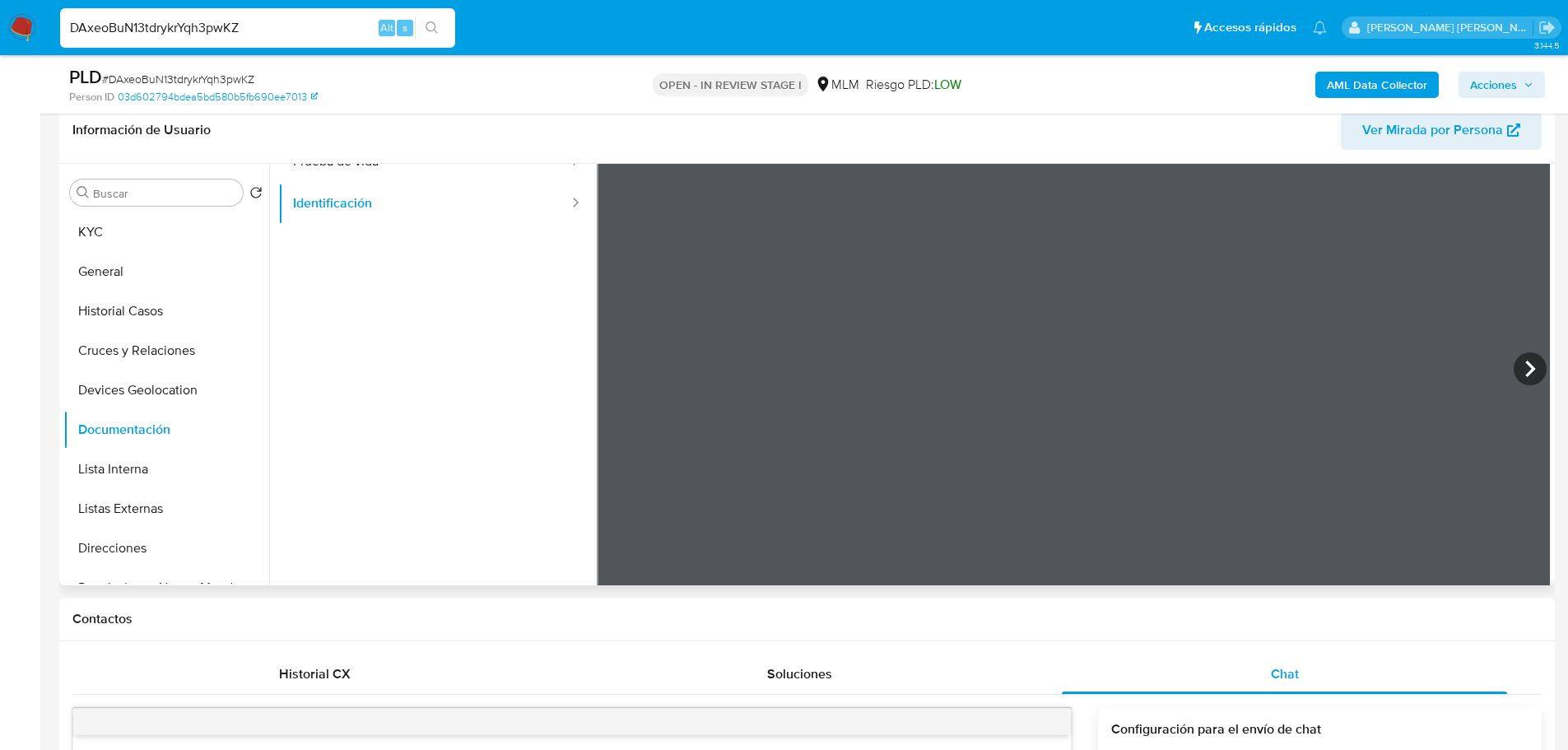 scroll, scrollTop: 139, scrollLeft: 0, axis: vertical 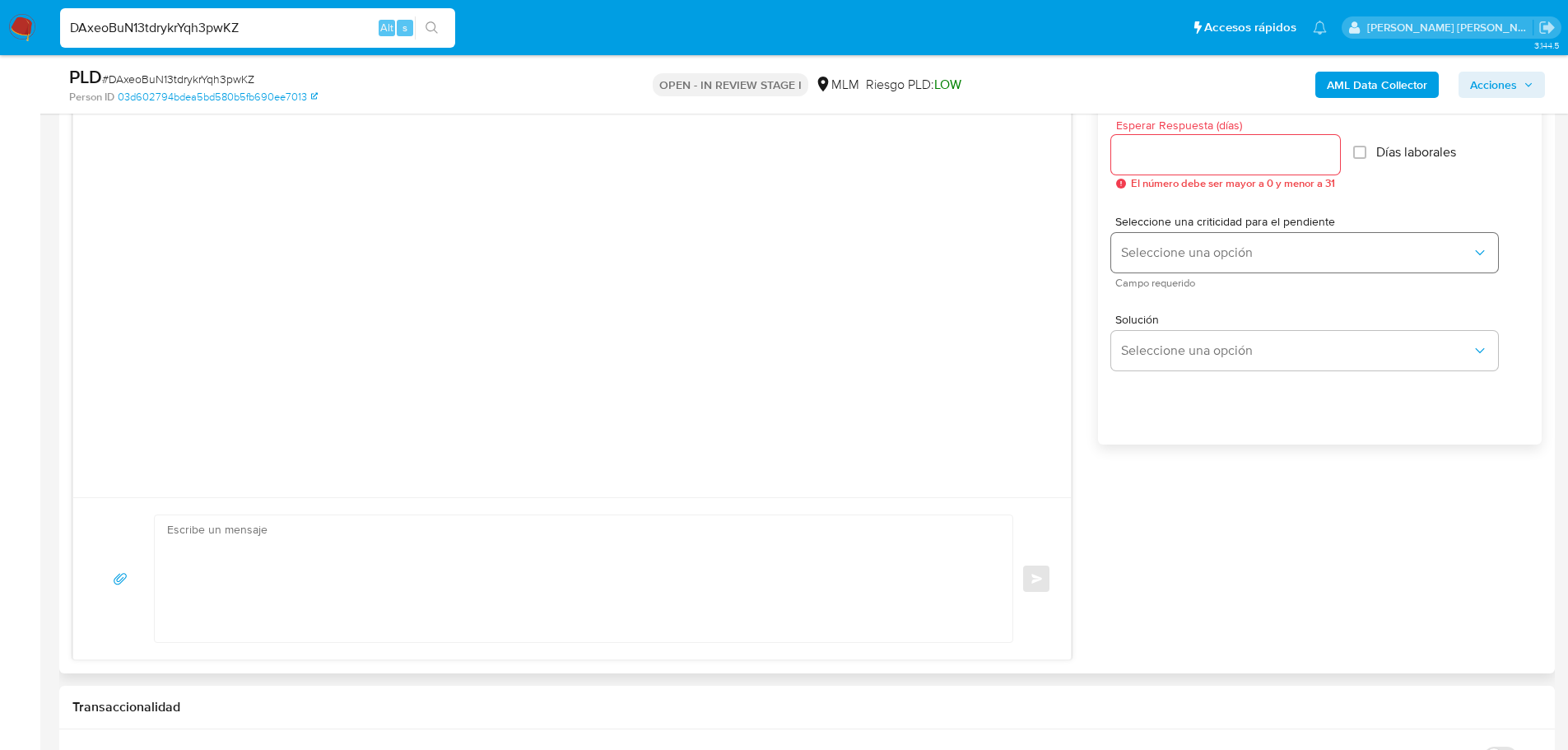 type 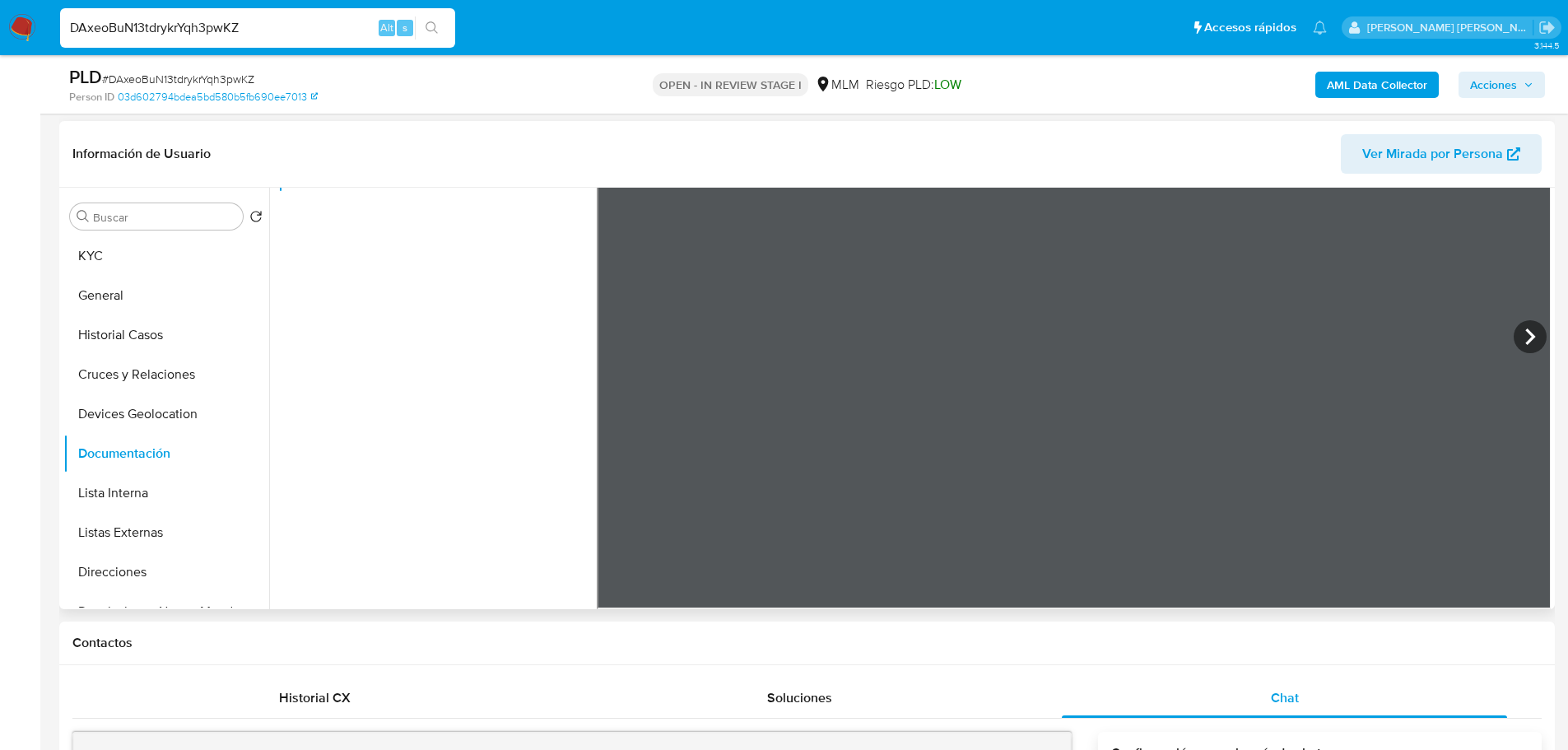 scroll, scrollTop: 329, scrollLeft: 0, axis: vertical 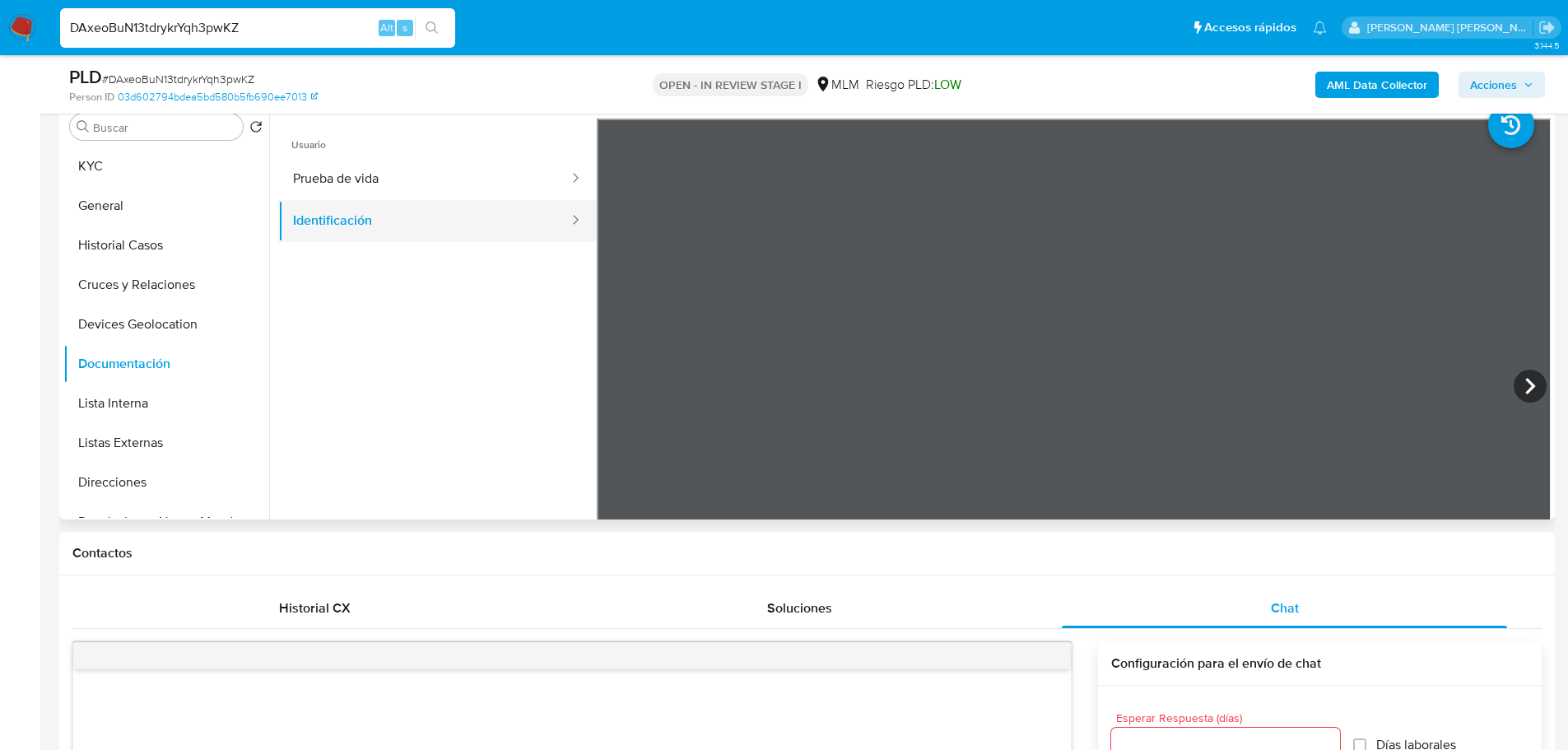drag, startPoint x: 373, startPoint y: 166, endPoint x: 565, endPoint y: 220, distance: 199.44924 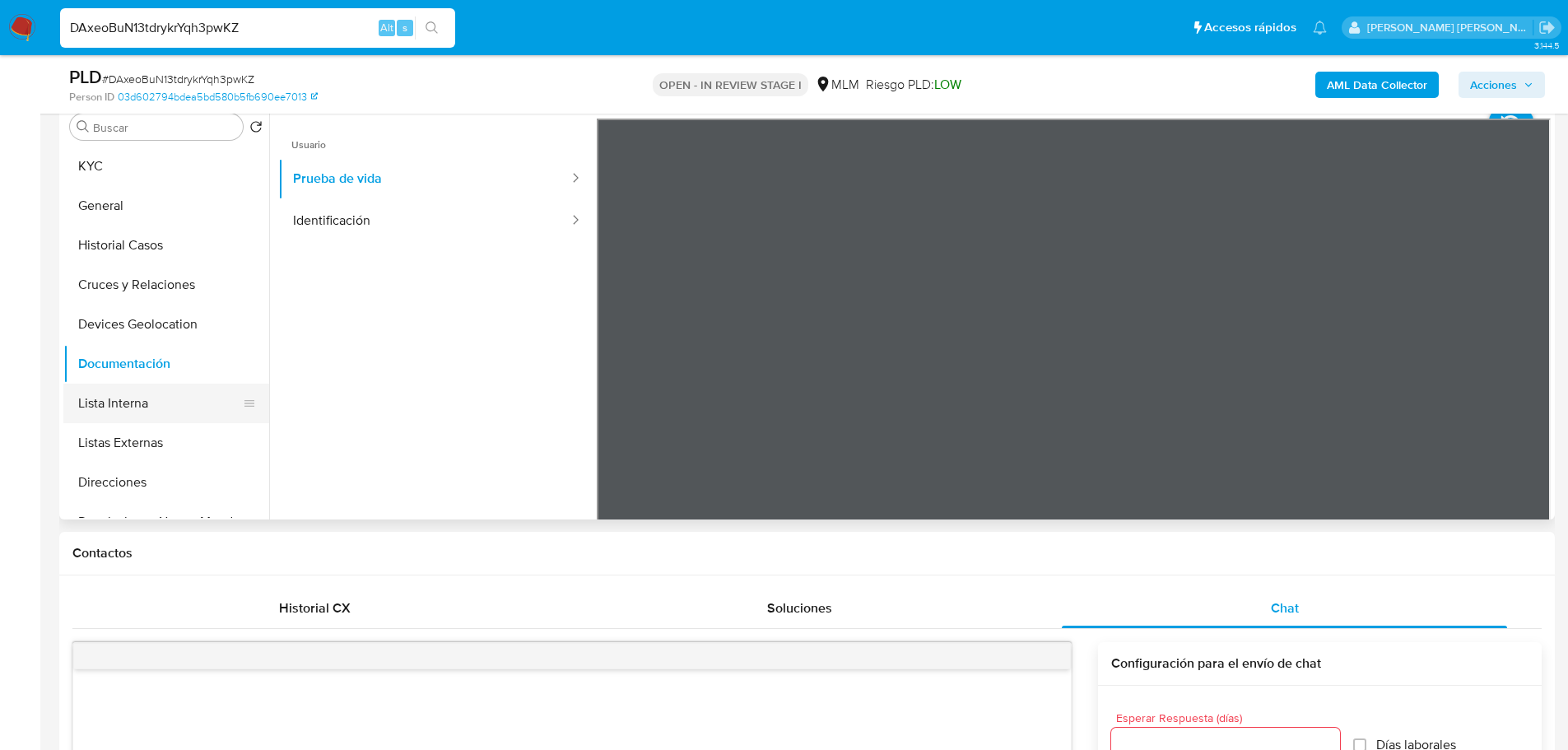 click on "Lista Interna" at bounding box center (160, 403) 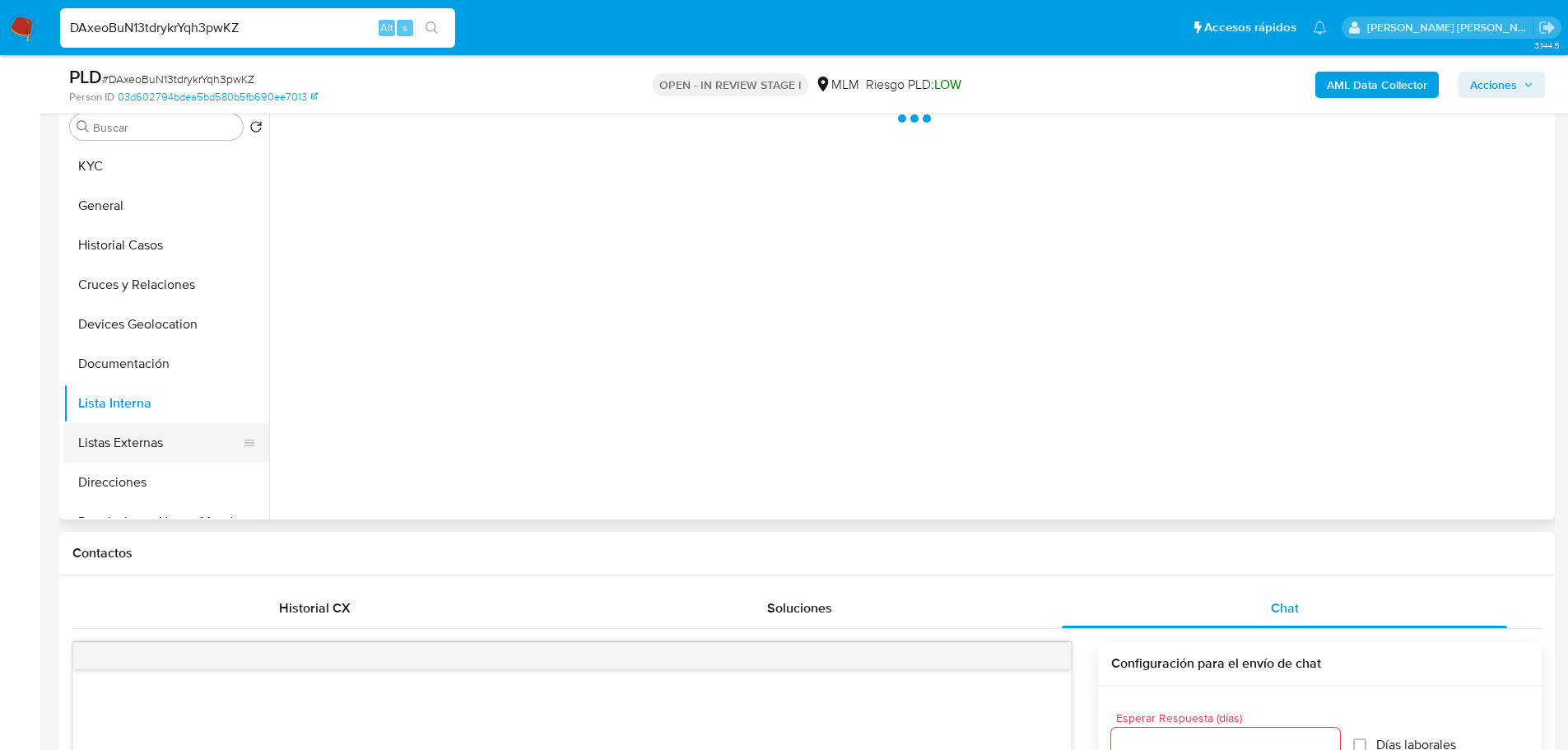 click on "Listas Externas" at bounding box center [160, 443] 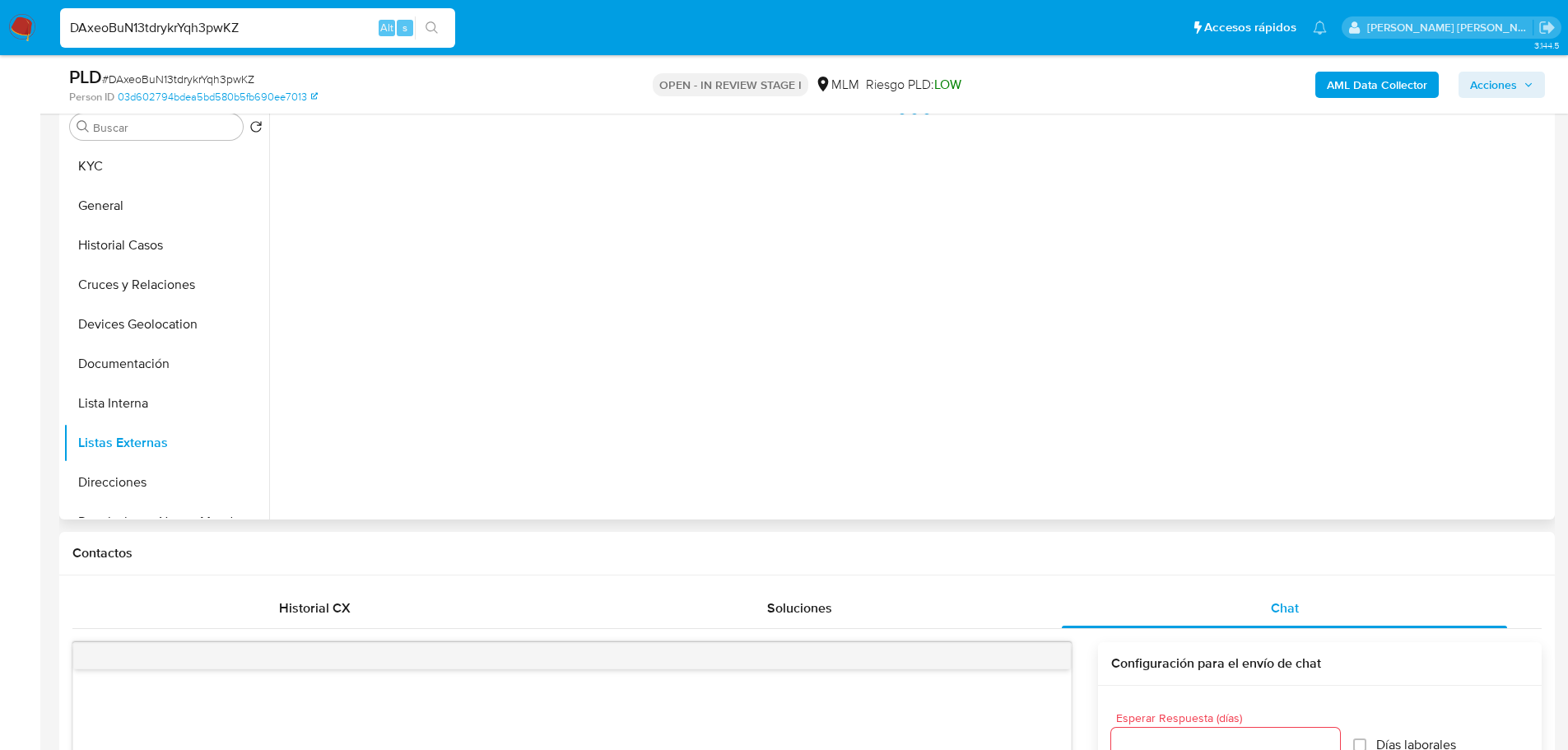 type 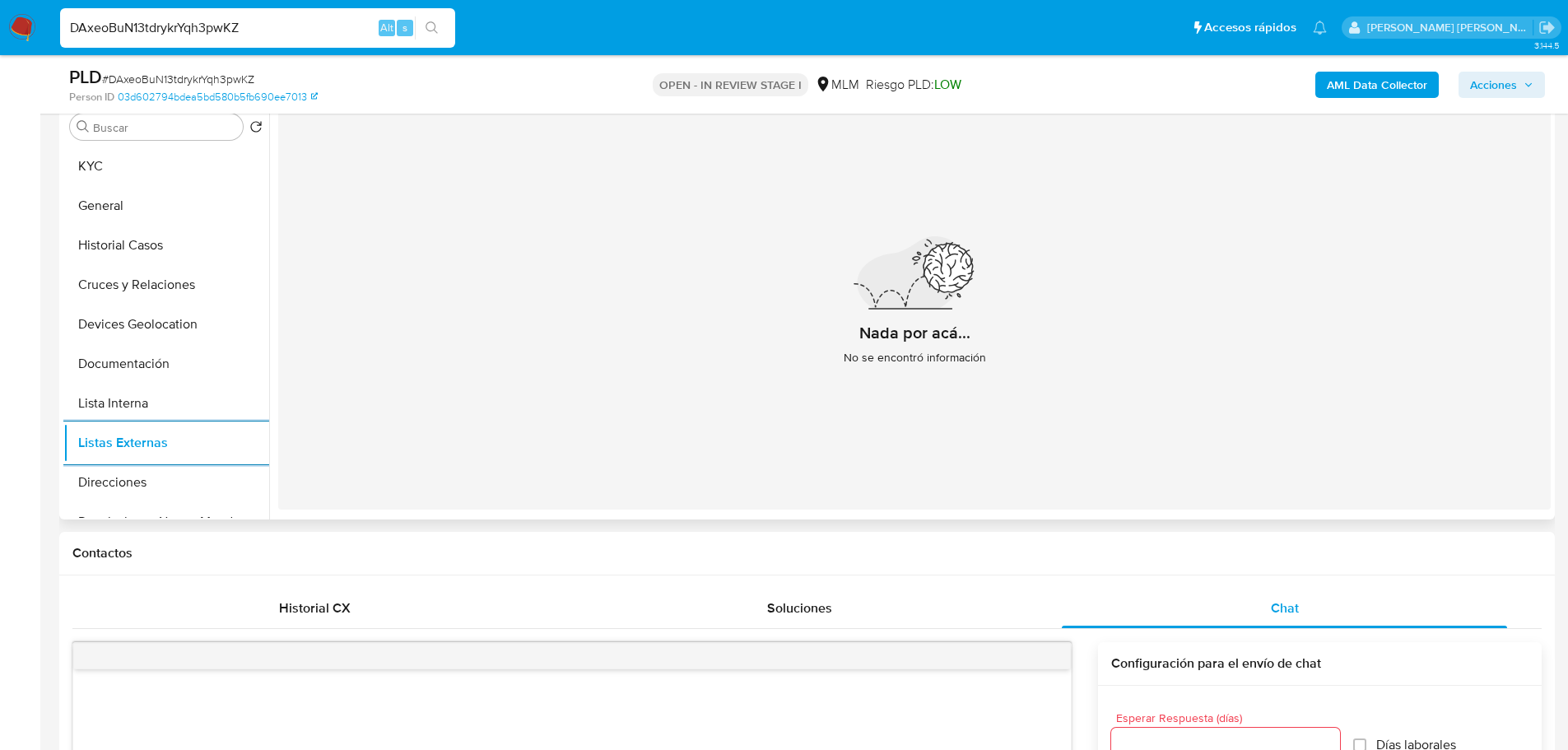 click on "Nada por acá... No se encontró información" at bounding box center [914, 308] 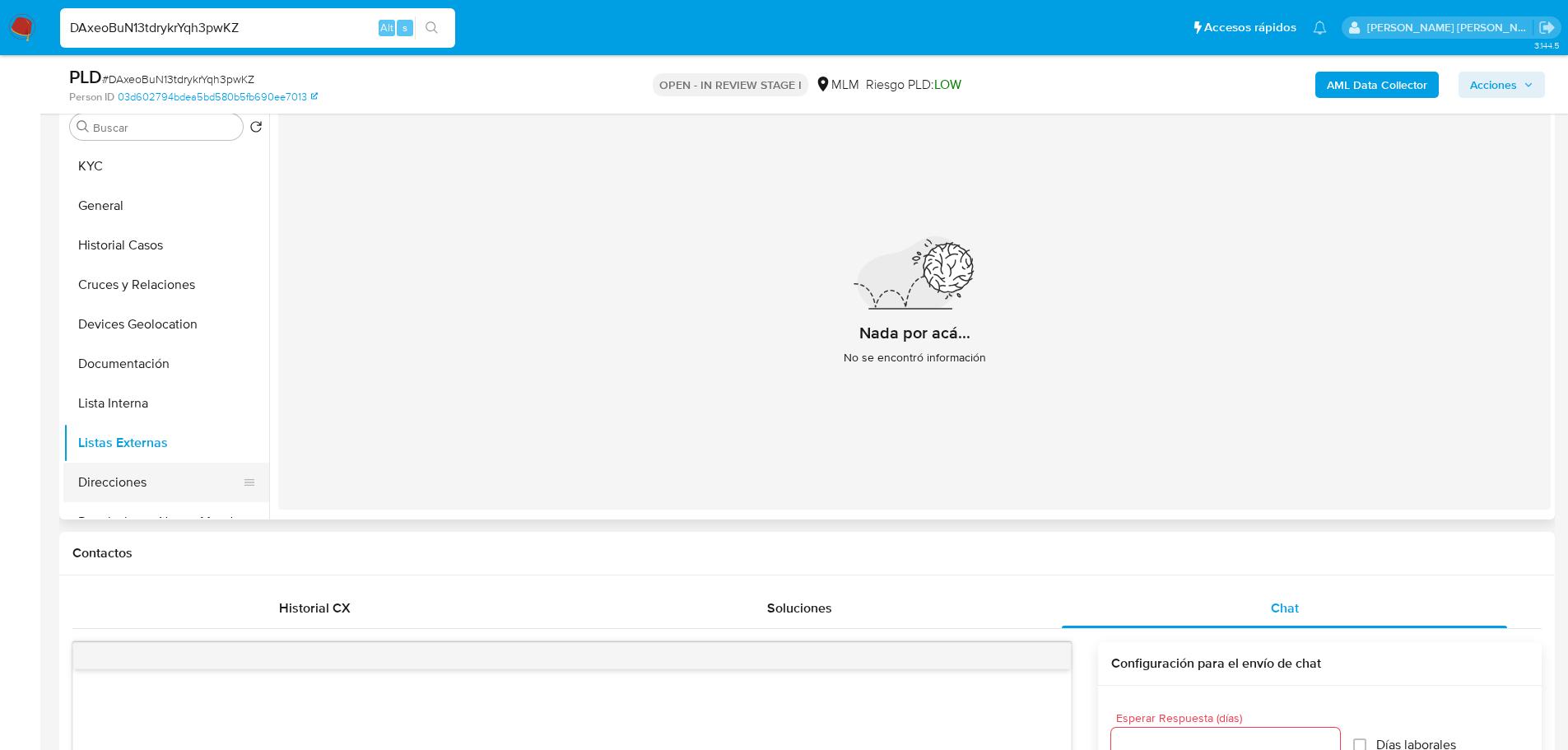 scroll, scrollTop: 165, scrollLeft: 0, axis: vertical 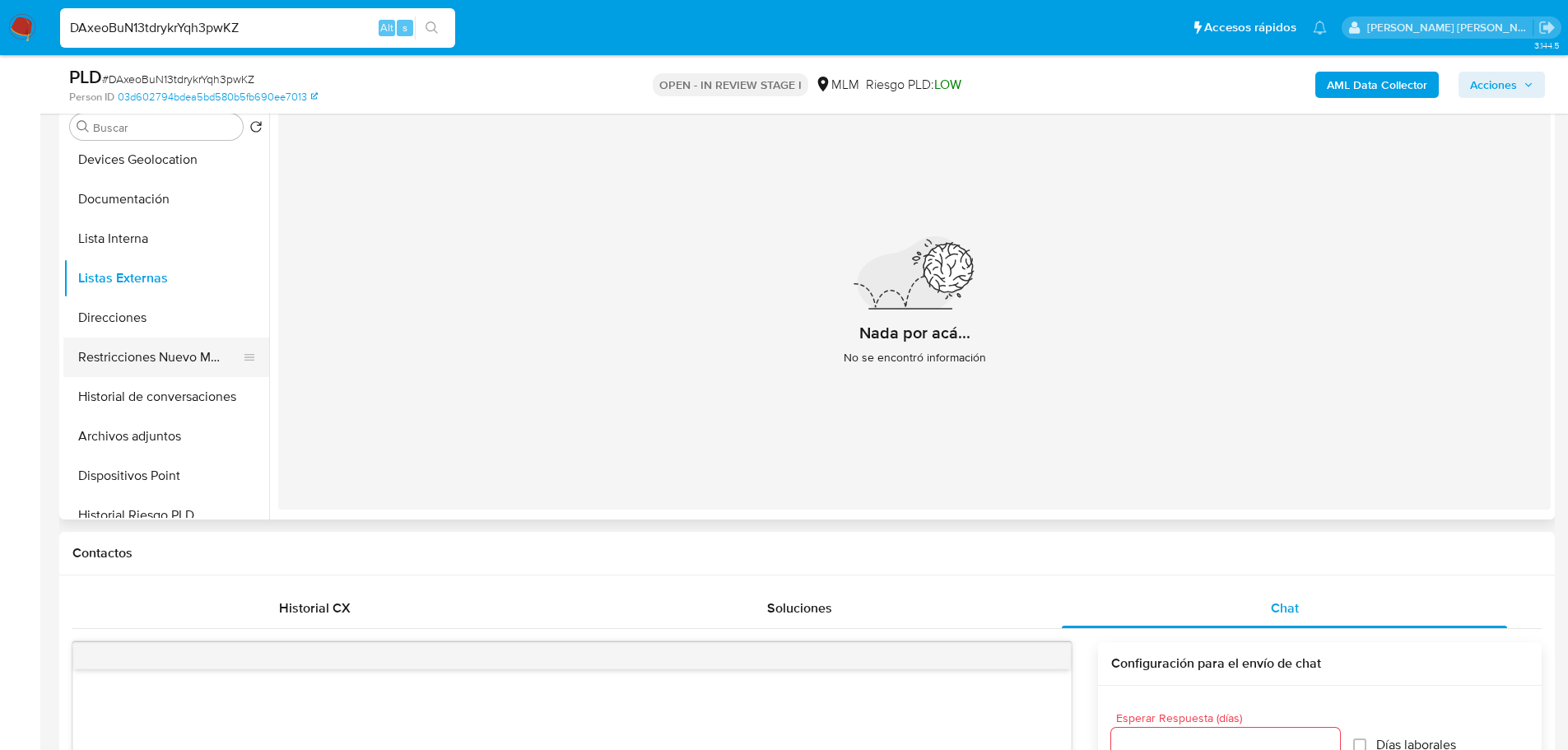 drag, startPoint x: 155, startPoint y: 384, endPoint x: 176, endPoint y: 352, distance: 38.275318 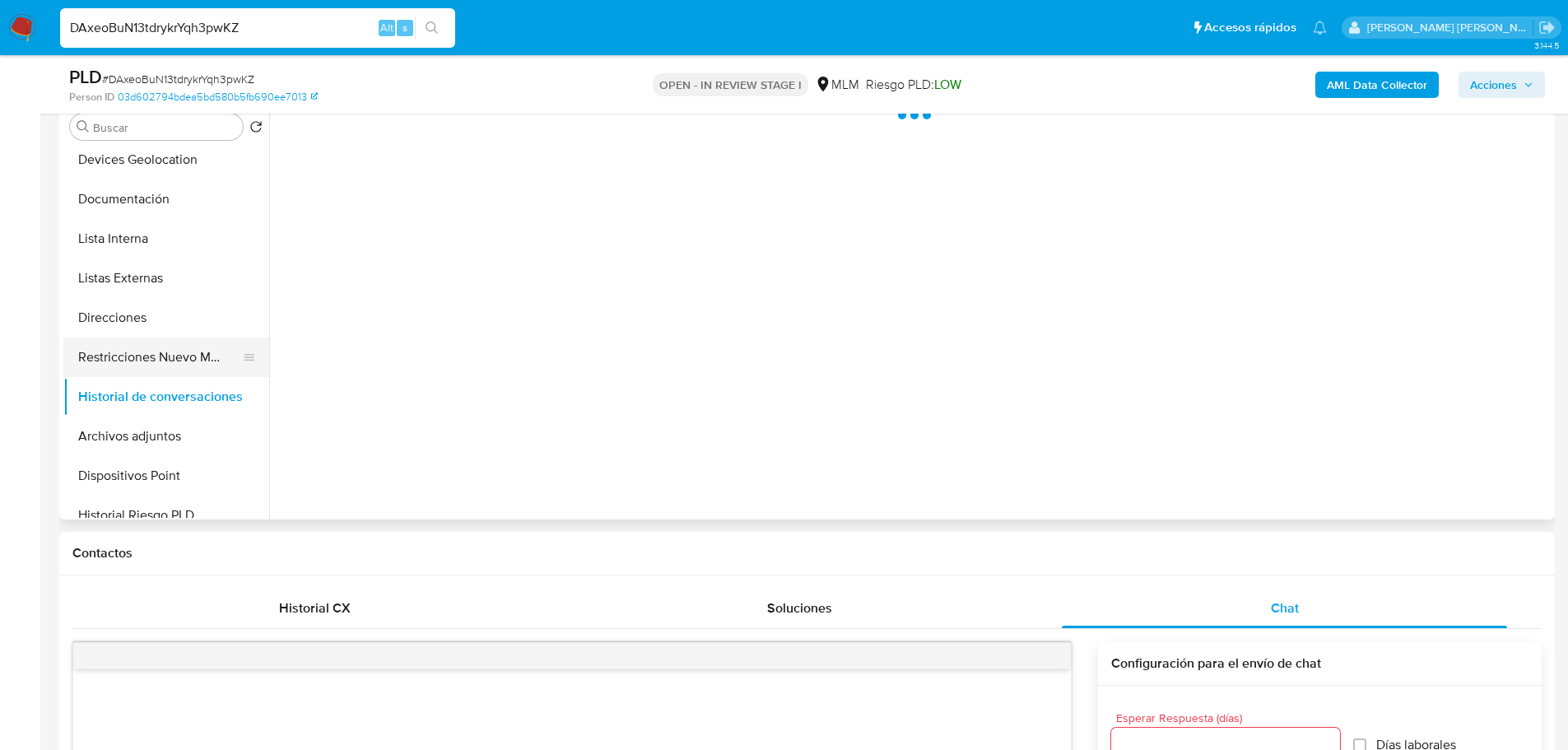 click on "Restricciones Nuevo Mundo" at bounding box center [160, 357] 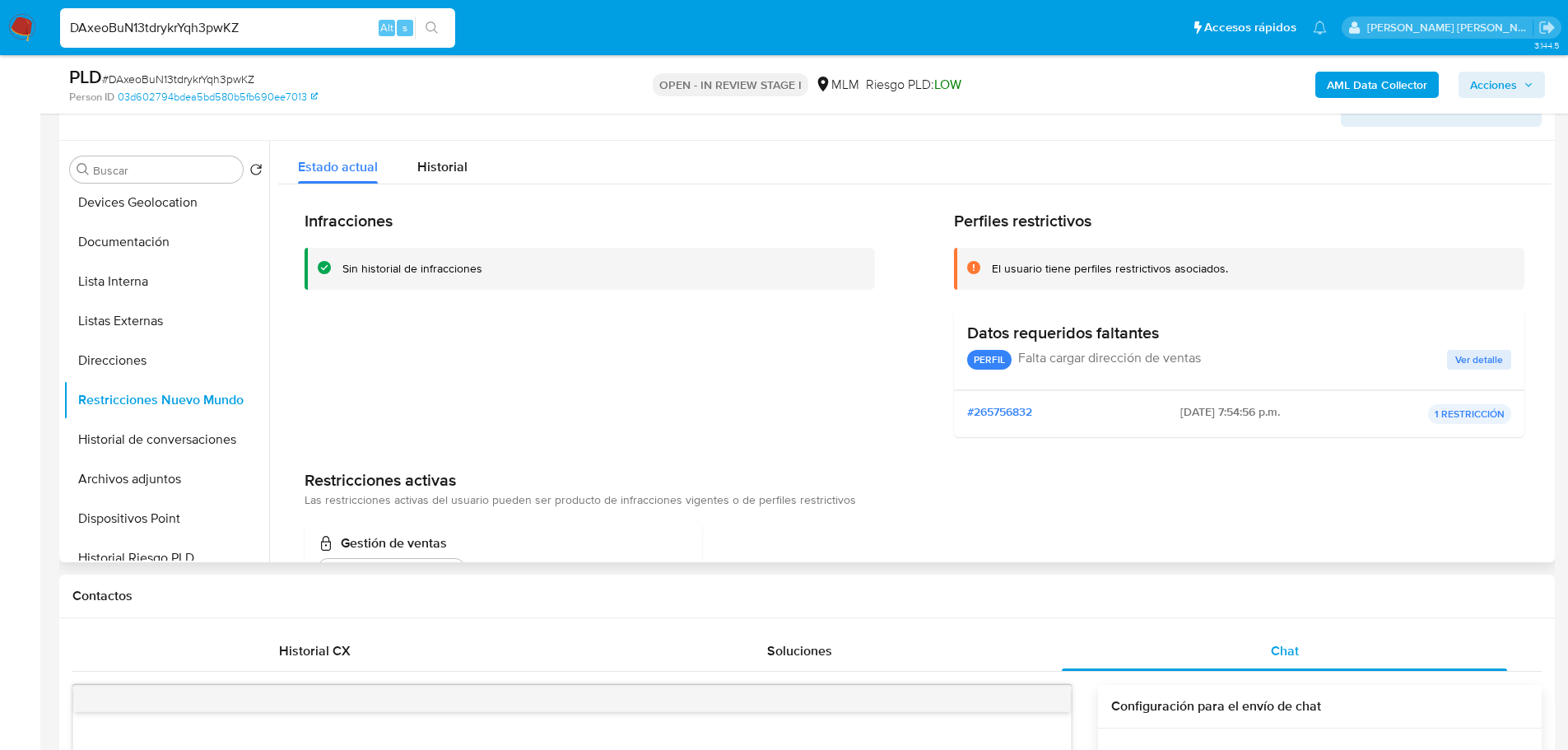 scroll, scrollTop: 247, scrollLeft: 0, axis: vertical 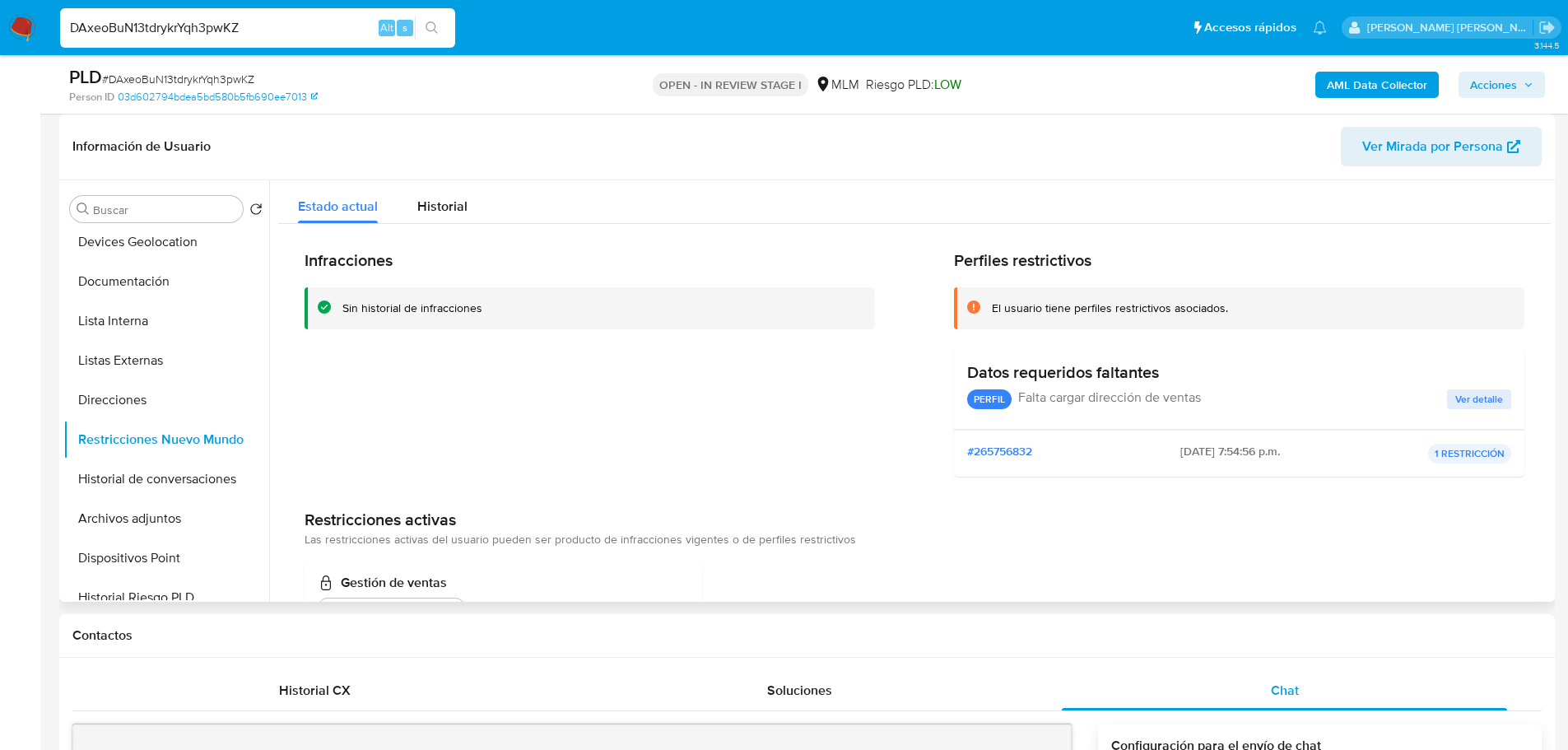type 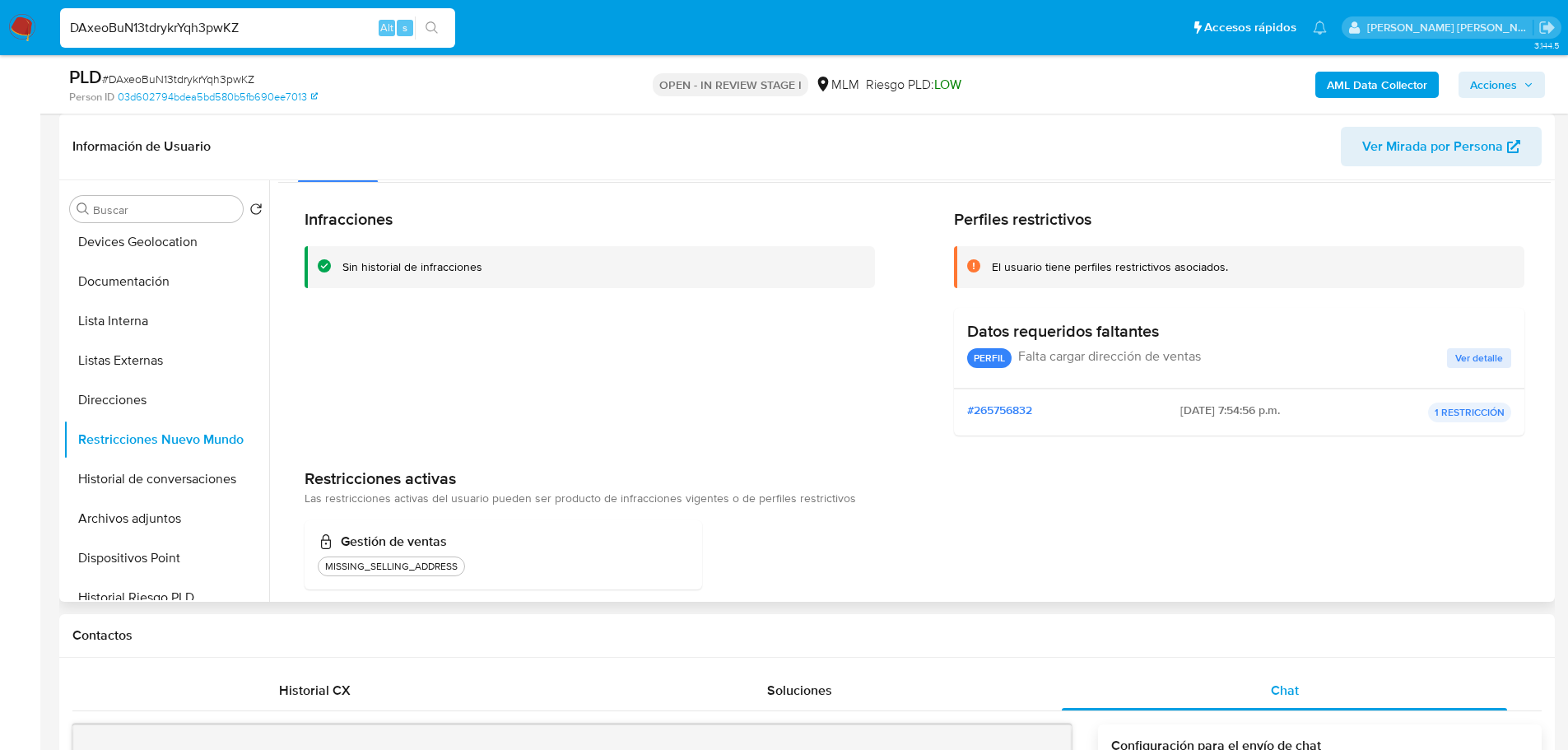 scroll, scrollTop: 63, scrollLeft: 0, axis: vertical 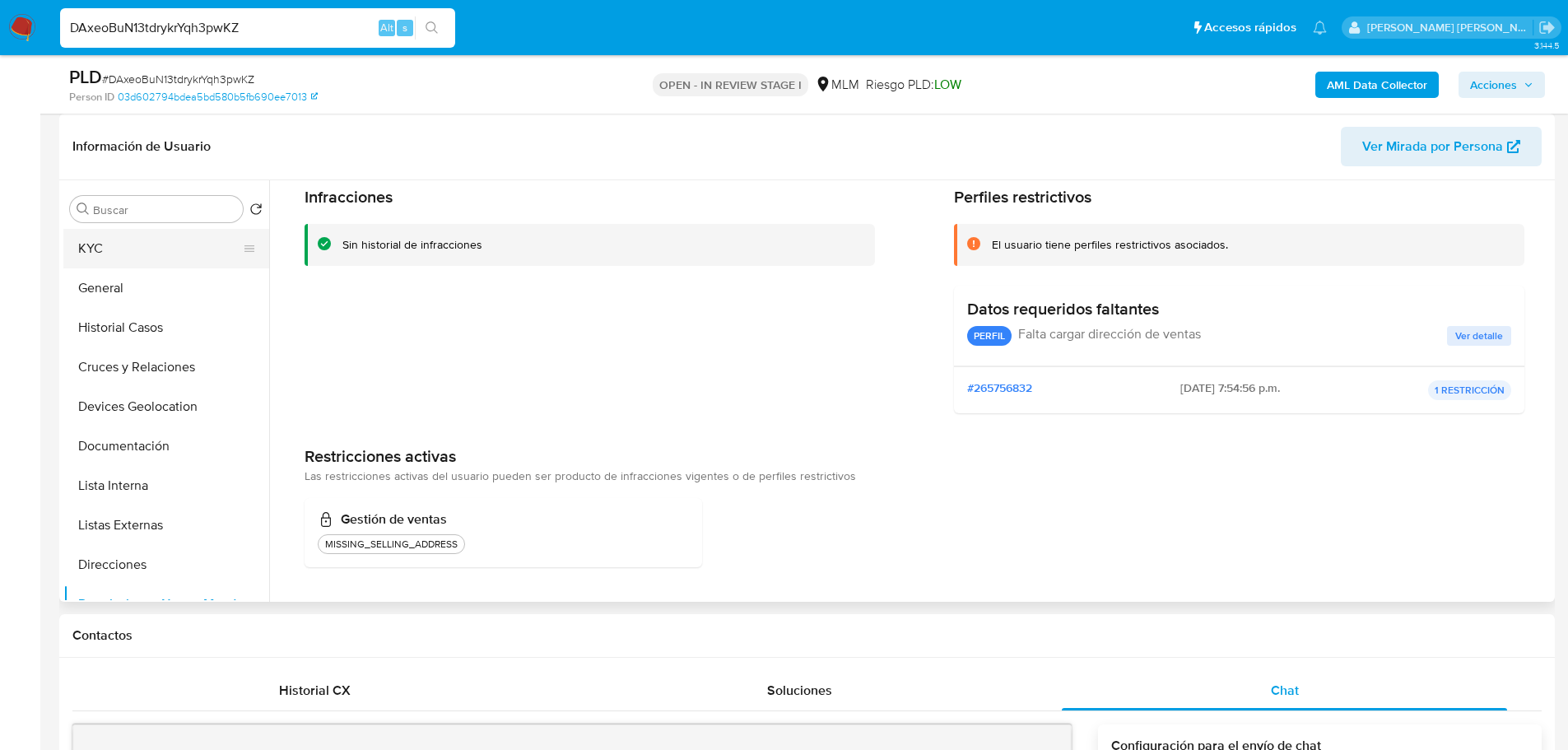 click on "KYC" at bounding box center (160, 249) 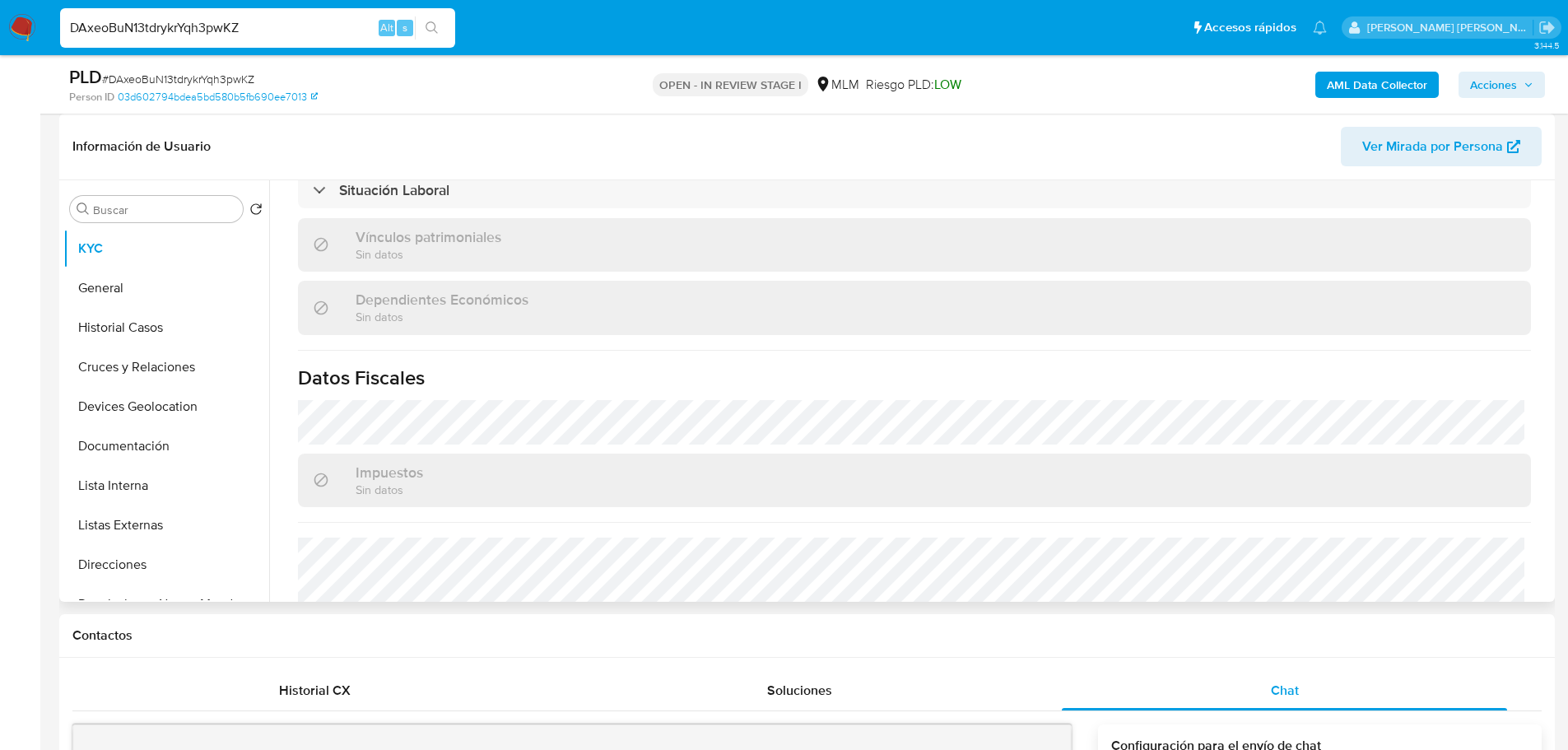 scroll, scrollTop: 644, scrollLeft: 0, axis: vertical 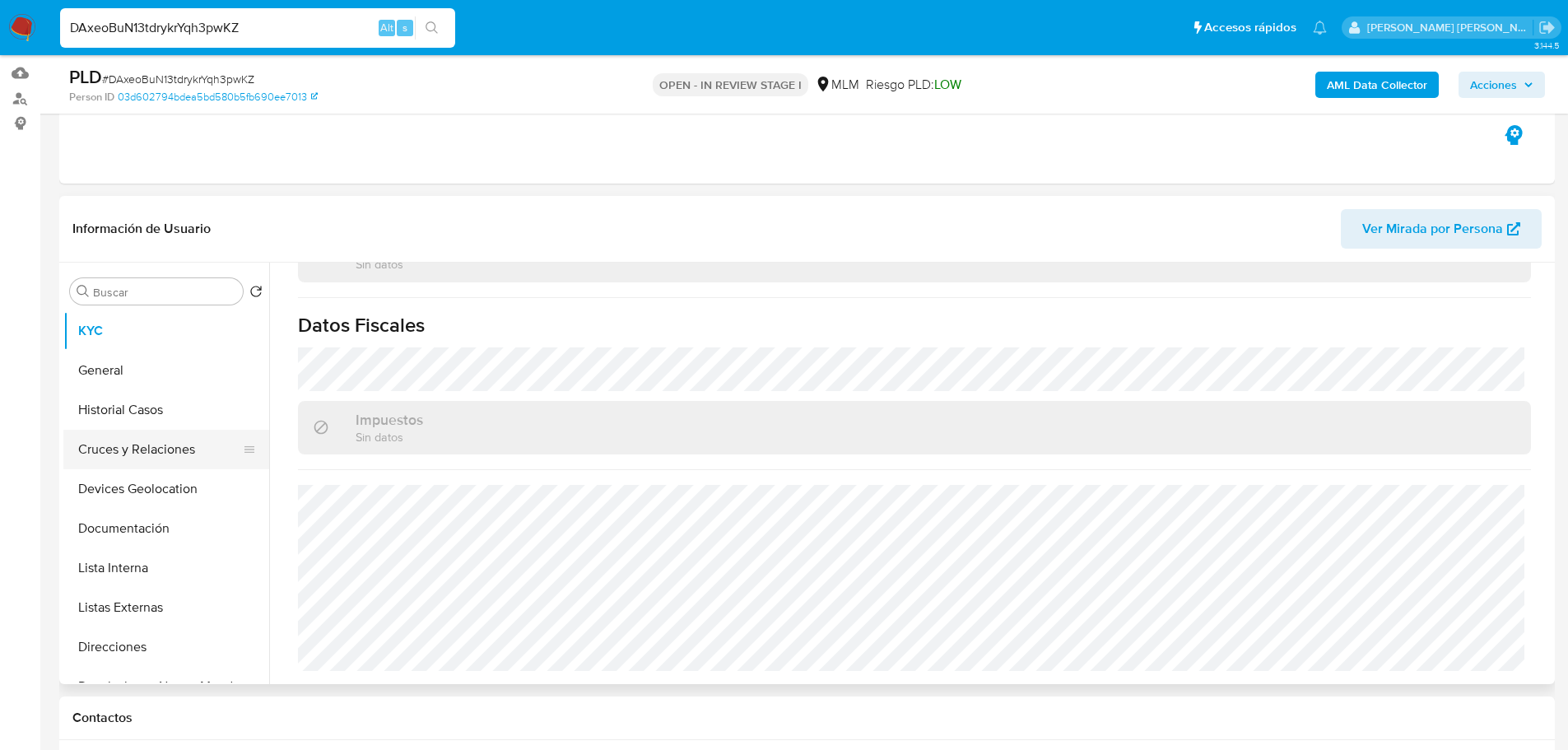 click on "Cruces y Relaciones" at bounding box center [160, 450] 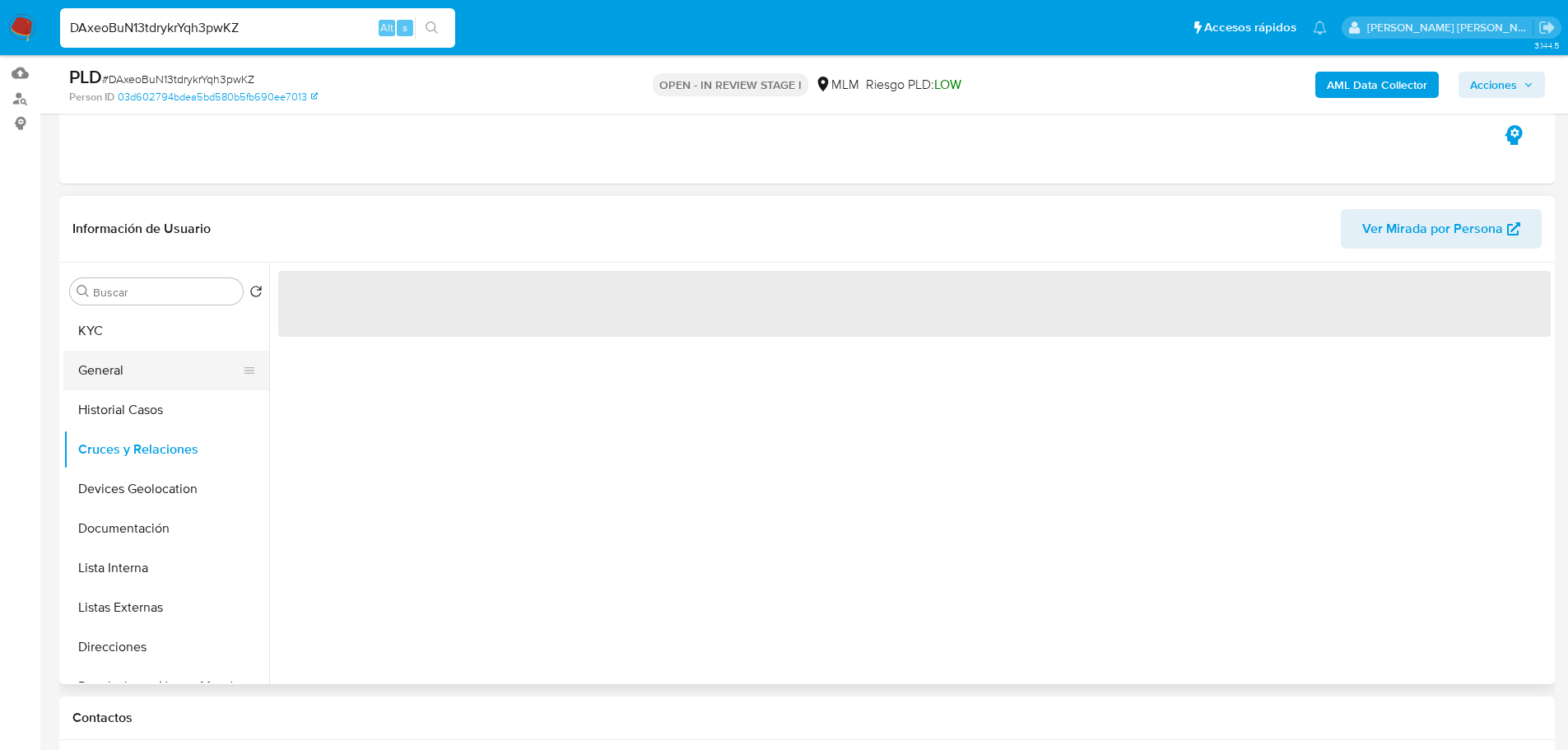 scroll, scrollTop: 0, scrollLeft: 0, axis: both 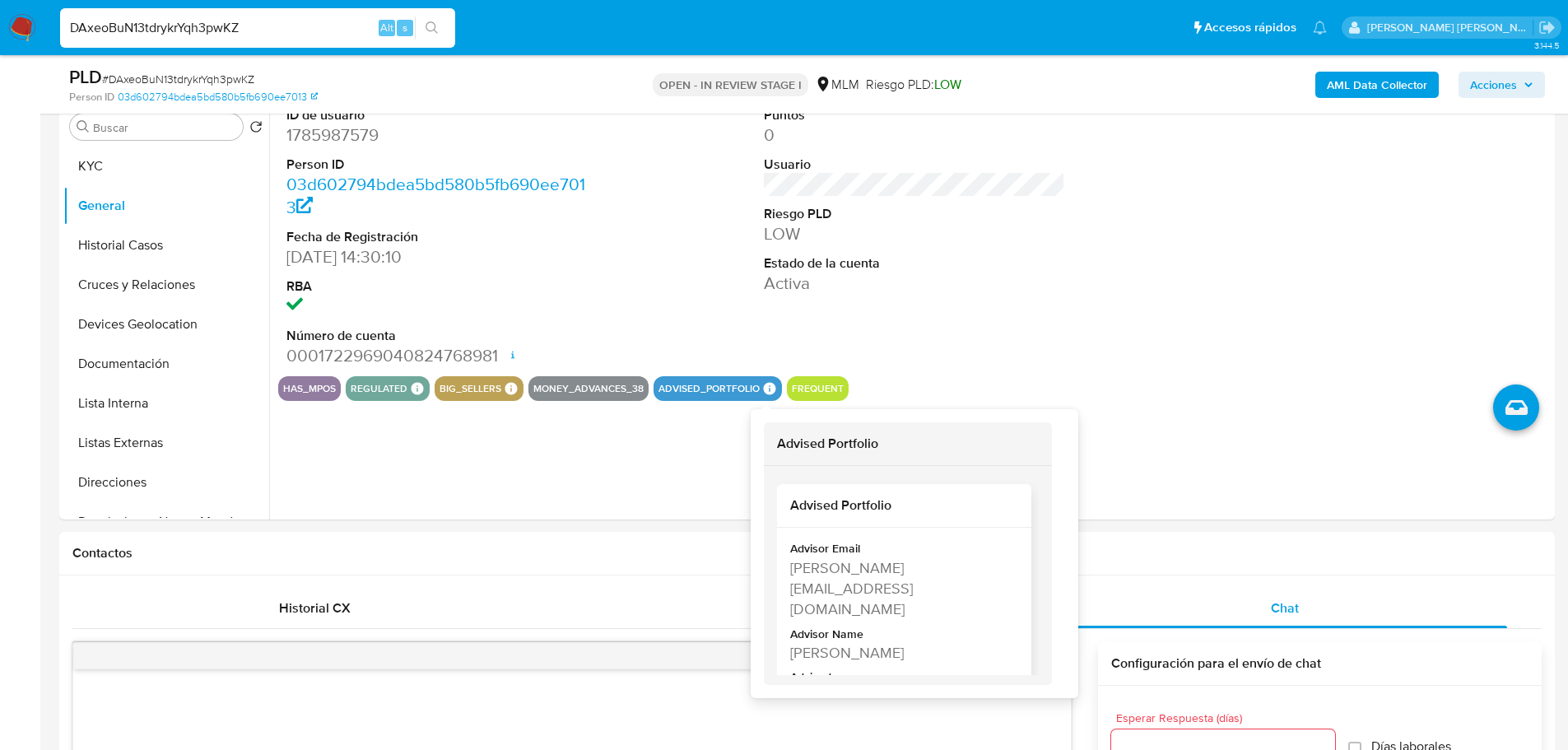 click on "Enviar Configuración para el envío de chat Esperar Respuesta (días) El número debe ser mayor a 0 y menor a 31 Días laborales Seleccione una criticidad para el pendiente Seleccione una opción Campo requerido Solución Seleccione una opción" at bounding box center (807, 941) 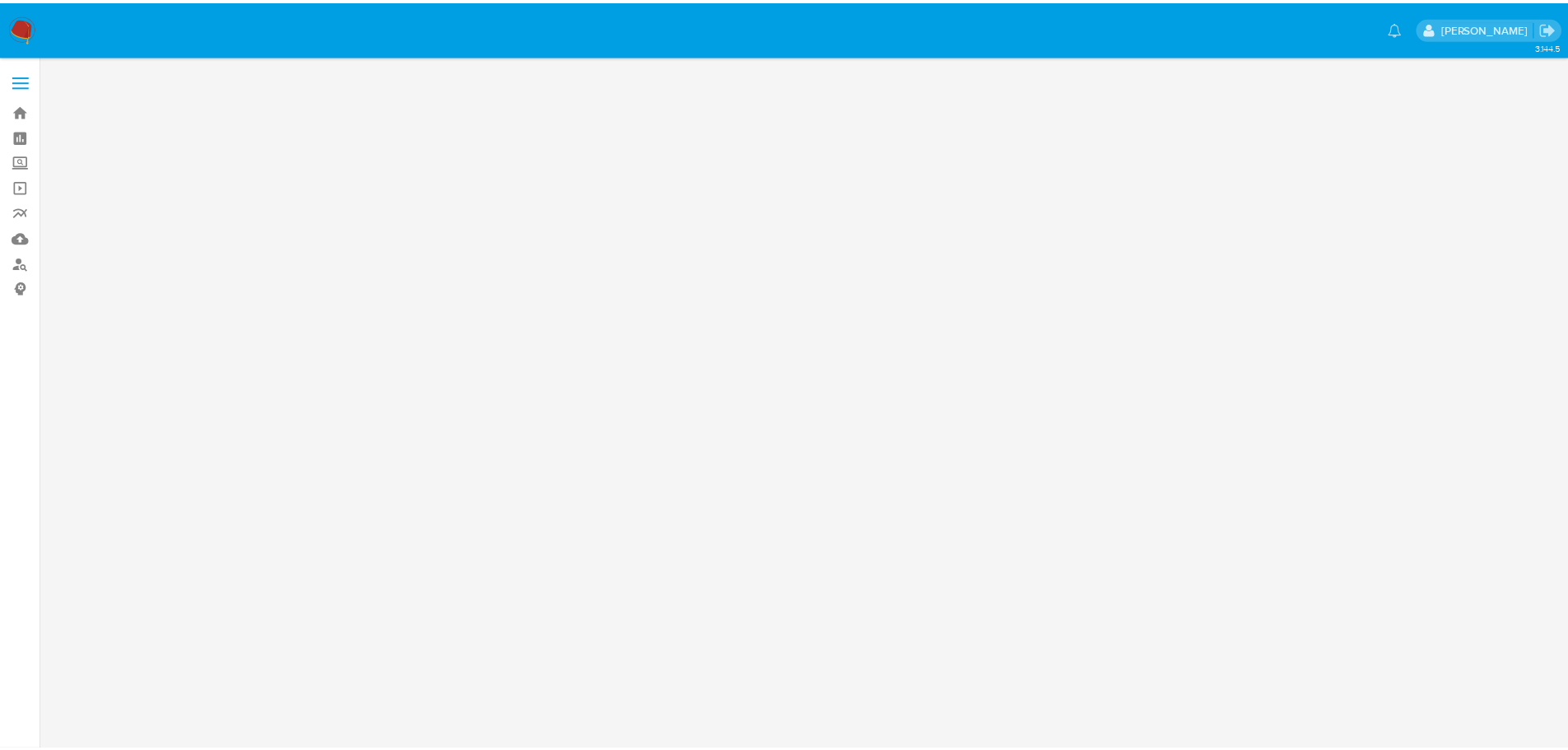 scroll, scrollTop: 0, scrollLeft: 0, axis: both 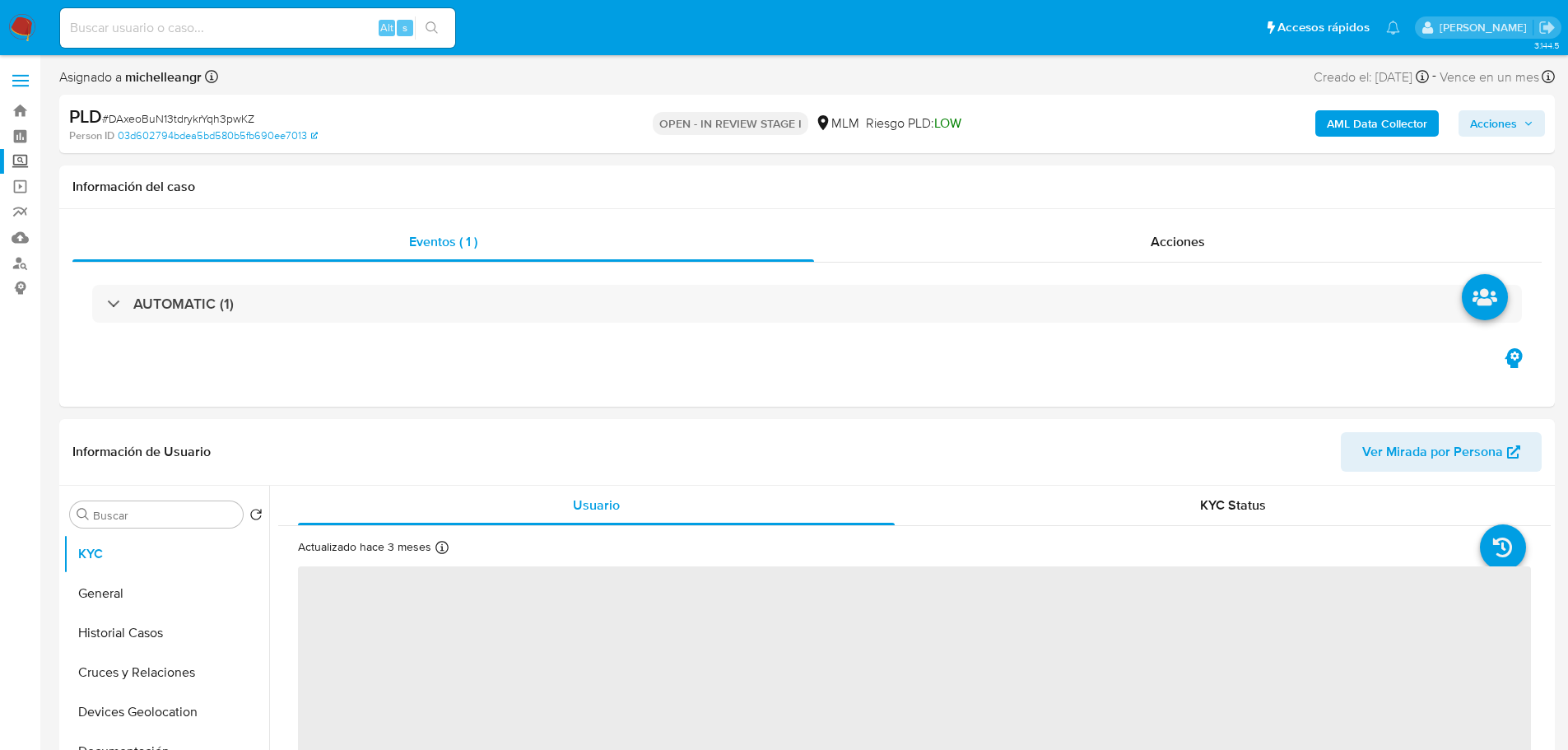 click on "Screening" at bounding box center [98, 161] 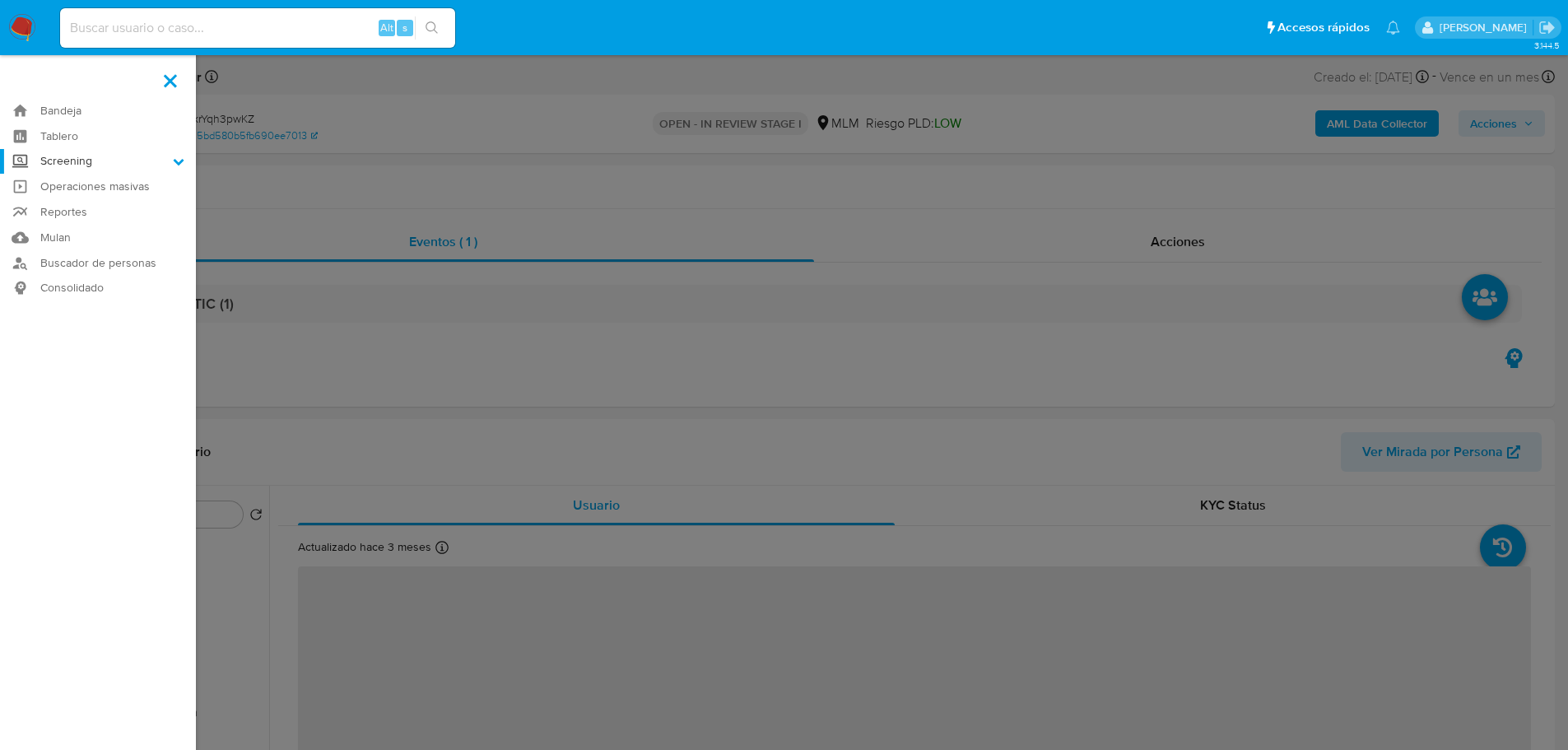 click on "Screening" at bounding box center [0, 0] 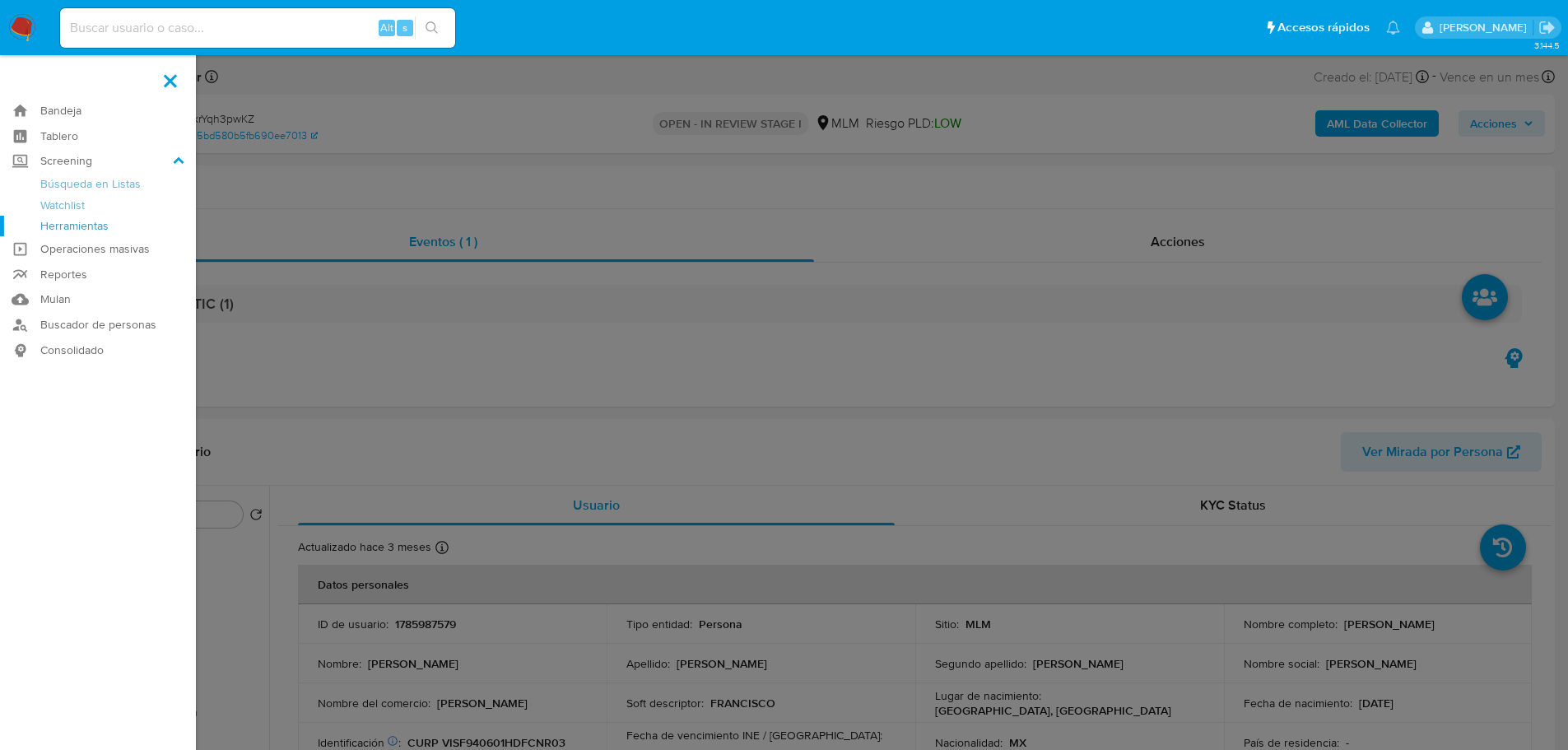 click on "Herramientas" at bounding box center [98, 226] 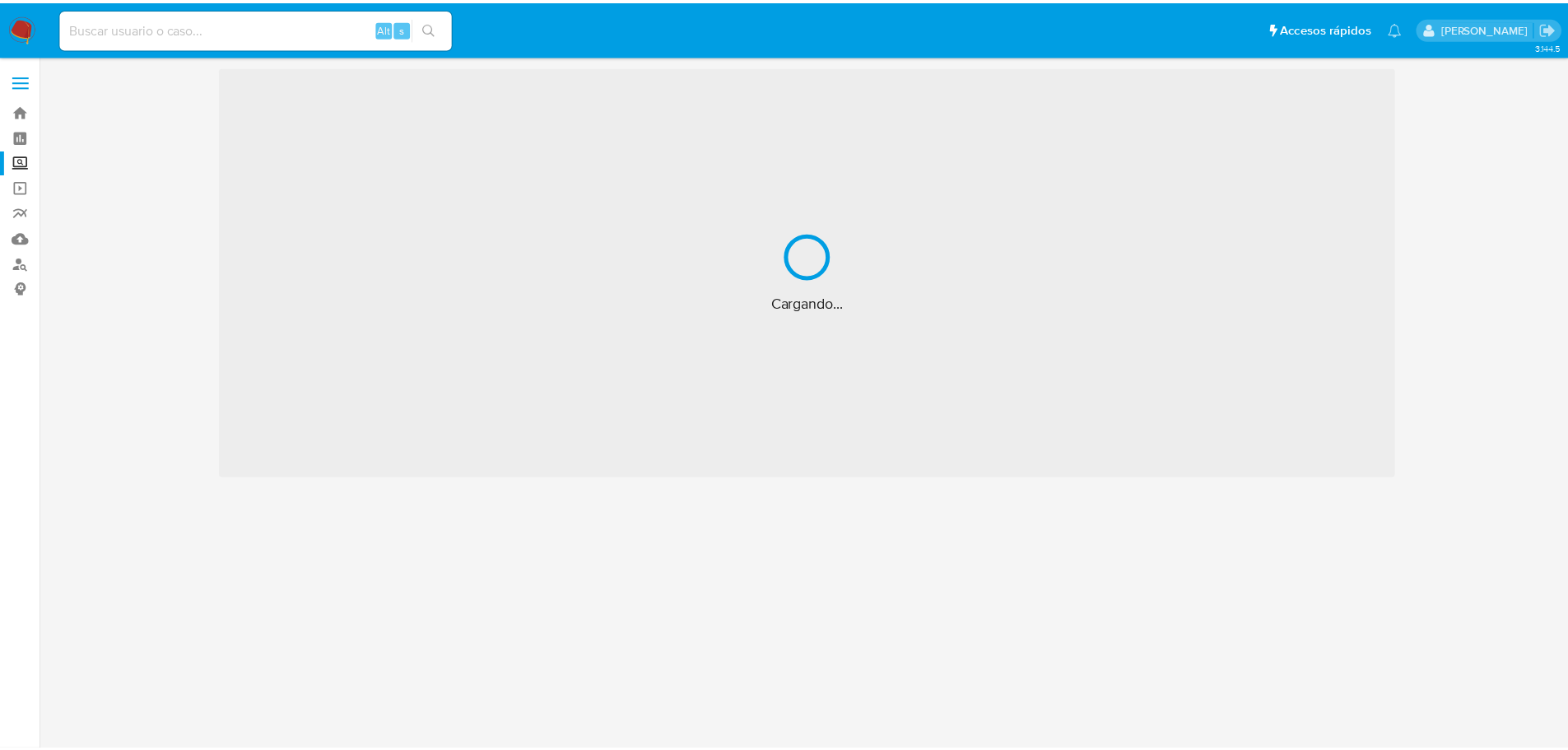 scroll, scrollTop: 0, scrollLeft: 0, axis: both 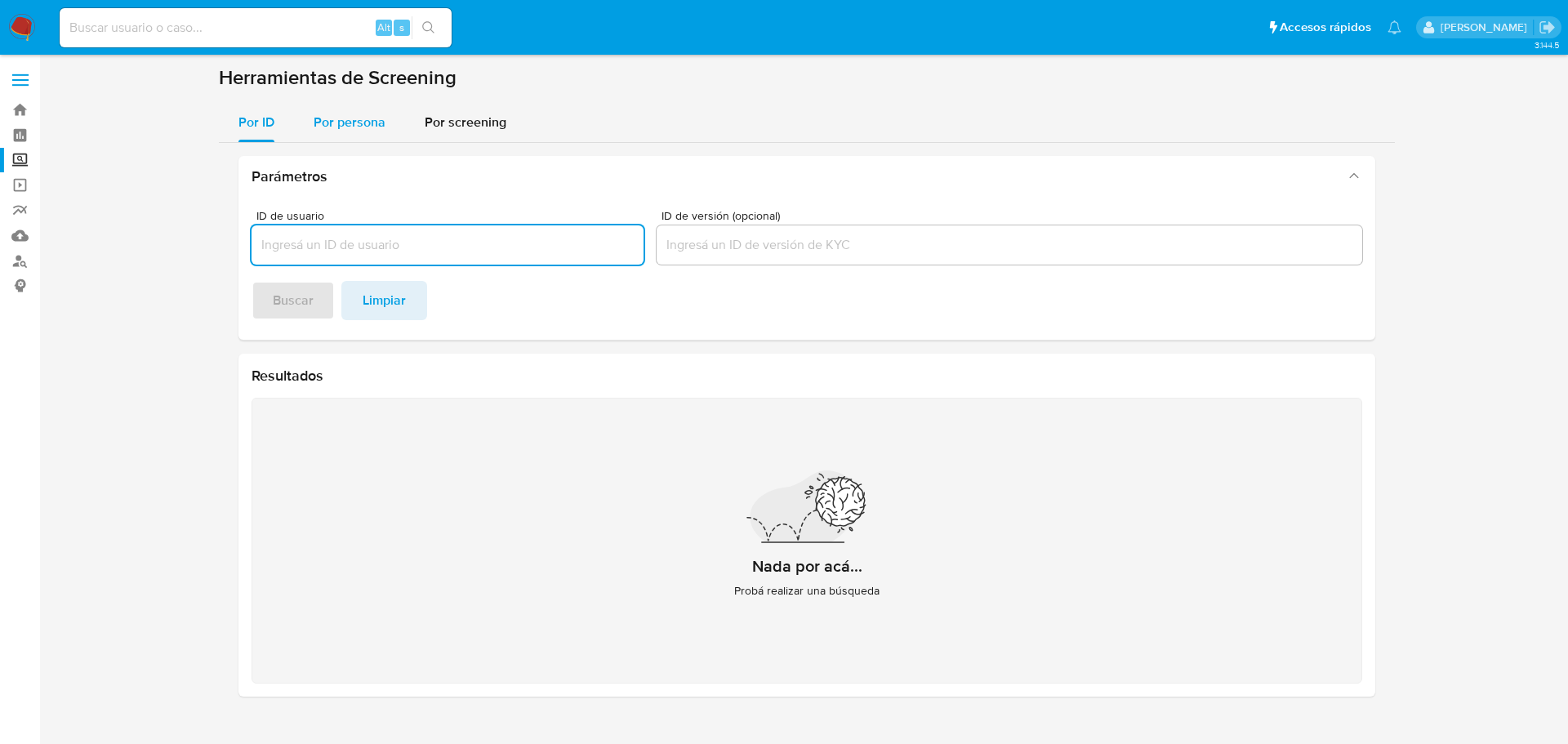 click on "Por persona" at bounding box center (350, 122) 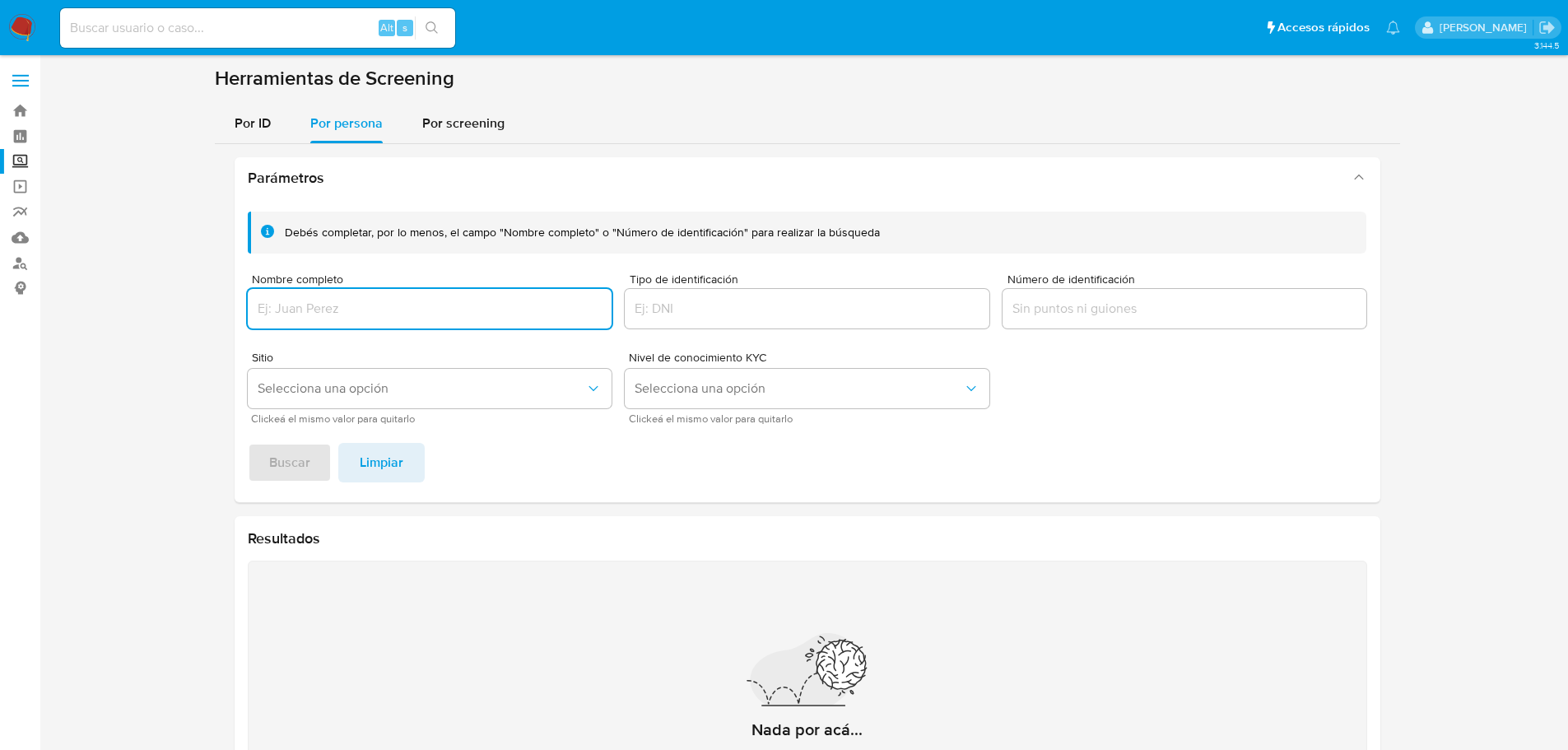 click at bounding box center (430, 309) 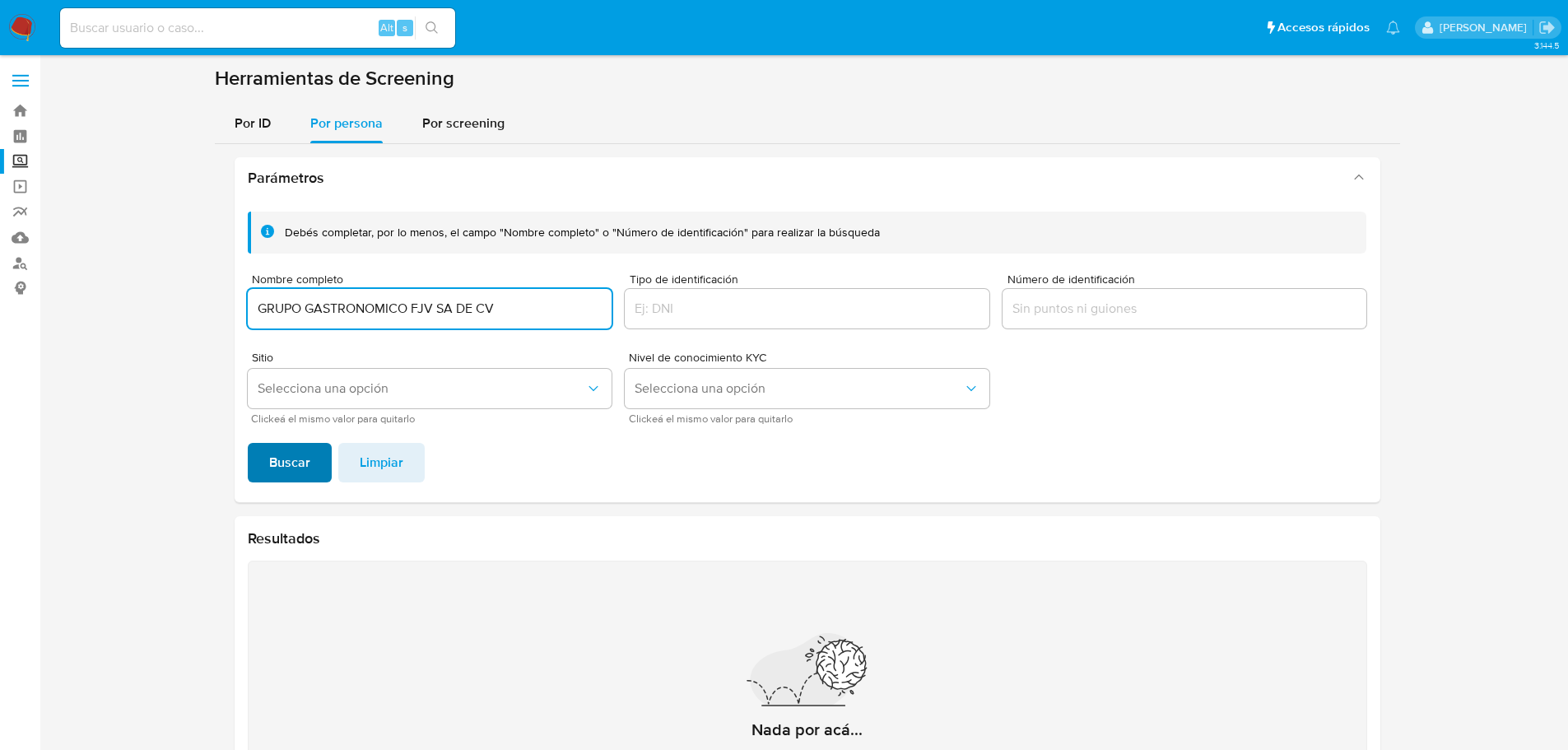 click on "Buscar" at bounding box center [290, 463] 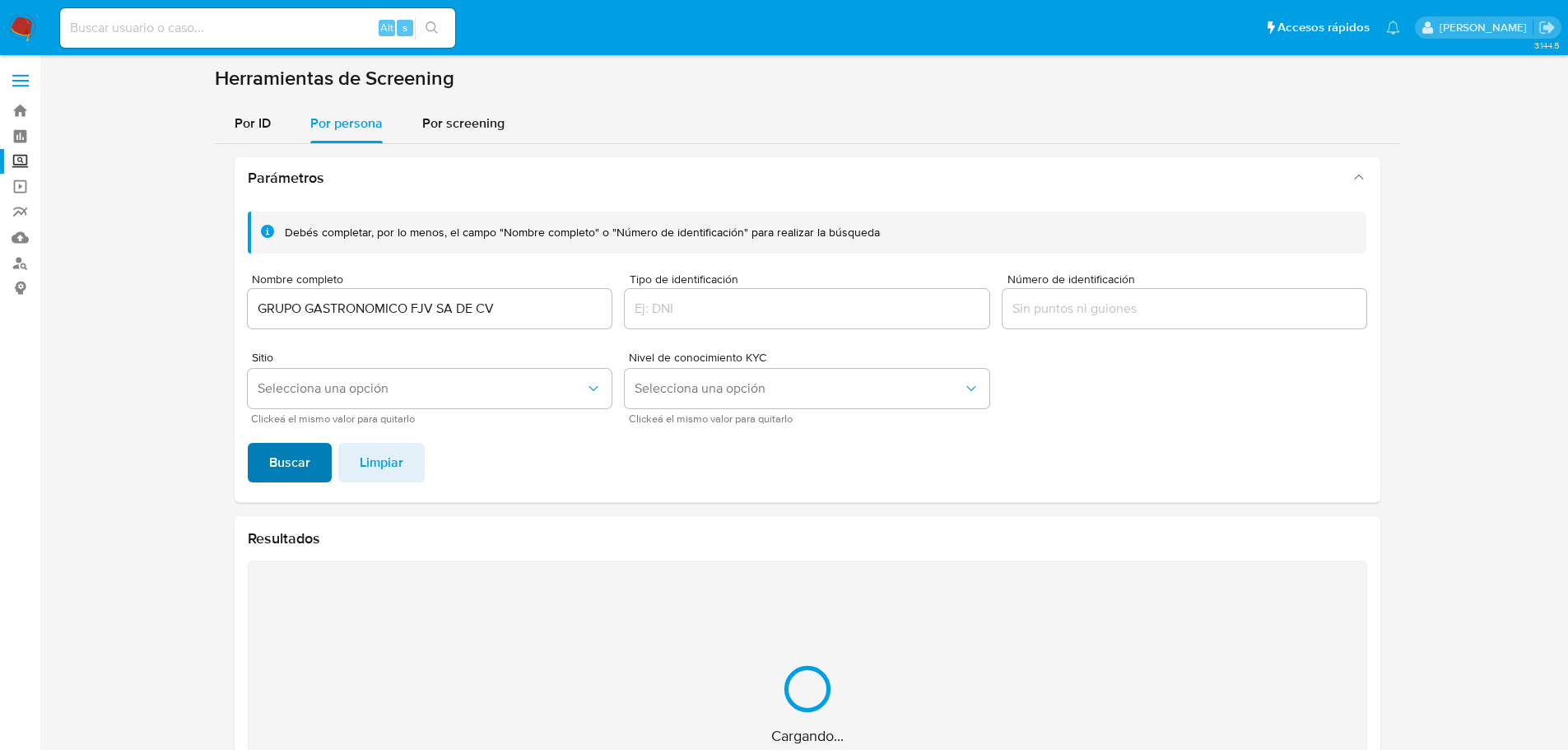 scroll, scrollTop: 136, scrollLeft: 0, axis: vertical 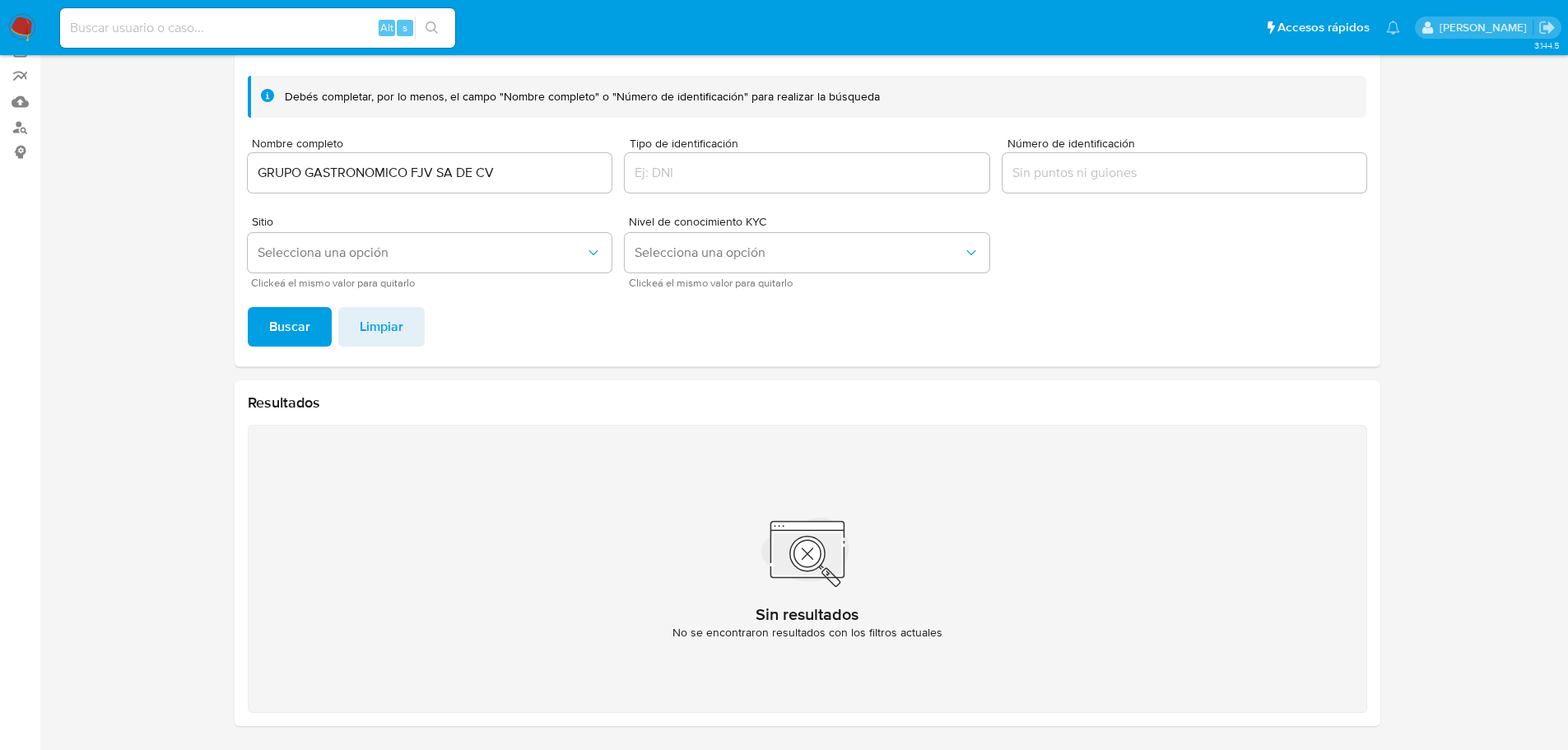 drag, startPoint x: 928, startPoint y: 175, endPoint x: 974, endPoint y: 175, distance: 46 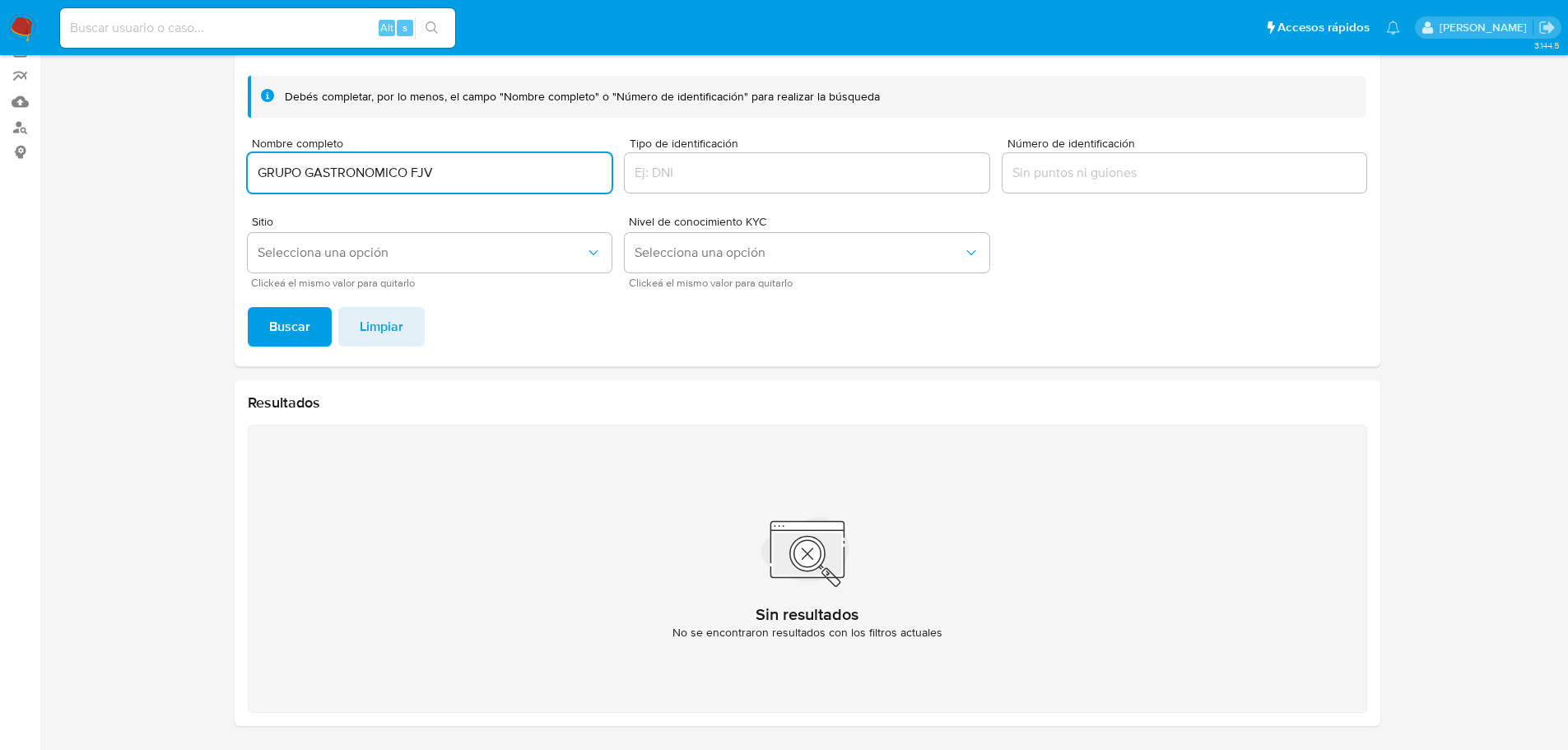 type on "GRUPO GASTRONOMICO FJV" 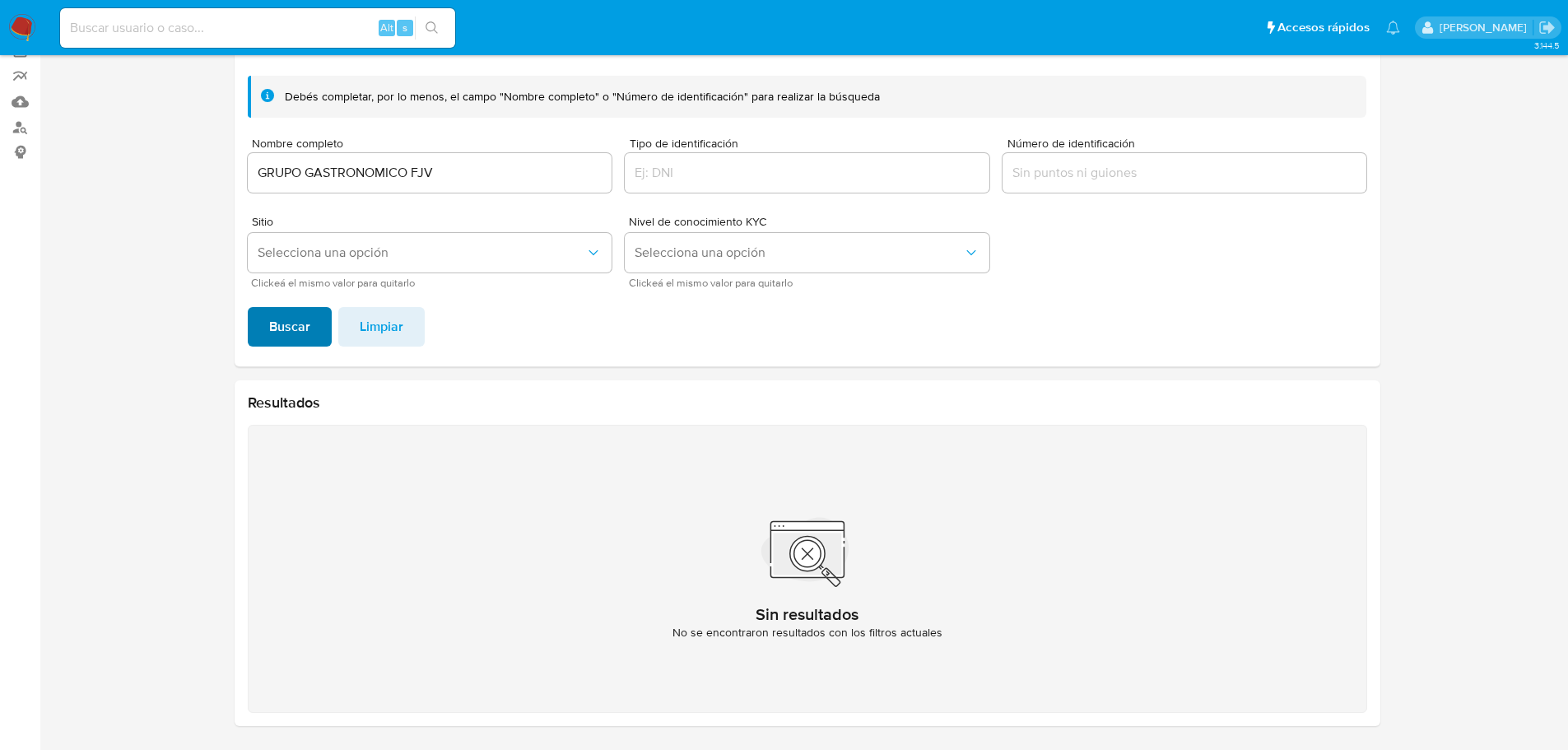 drag, startPoint x: 287, startPoint y: 300, endPoint x: 268, endPoint y: 318, distance: 26.1725 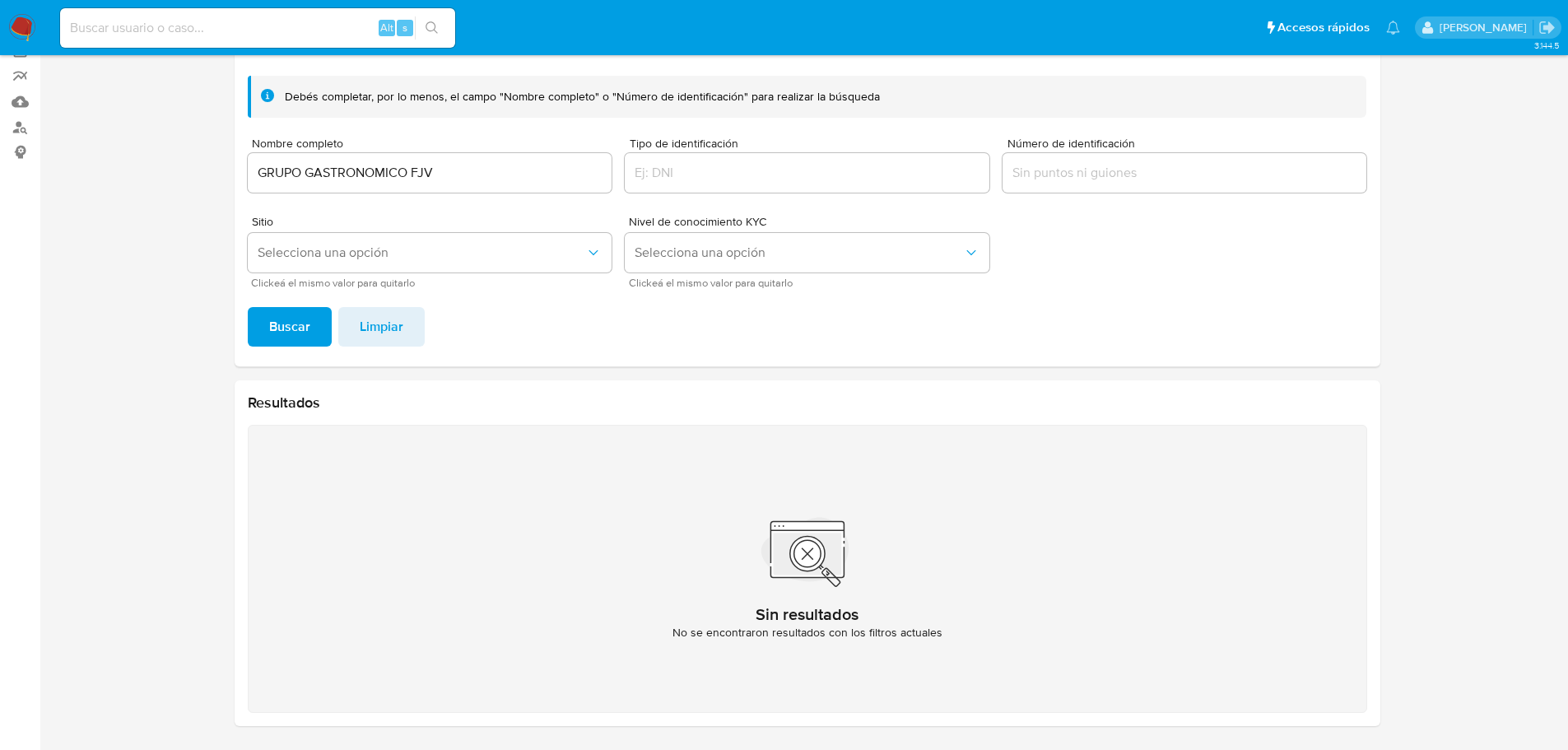 type 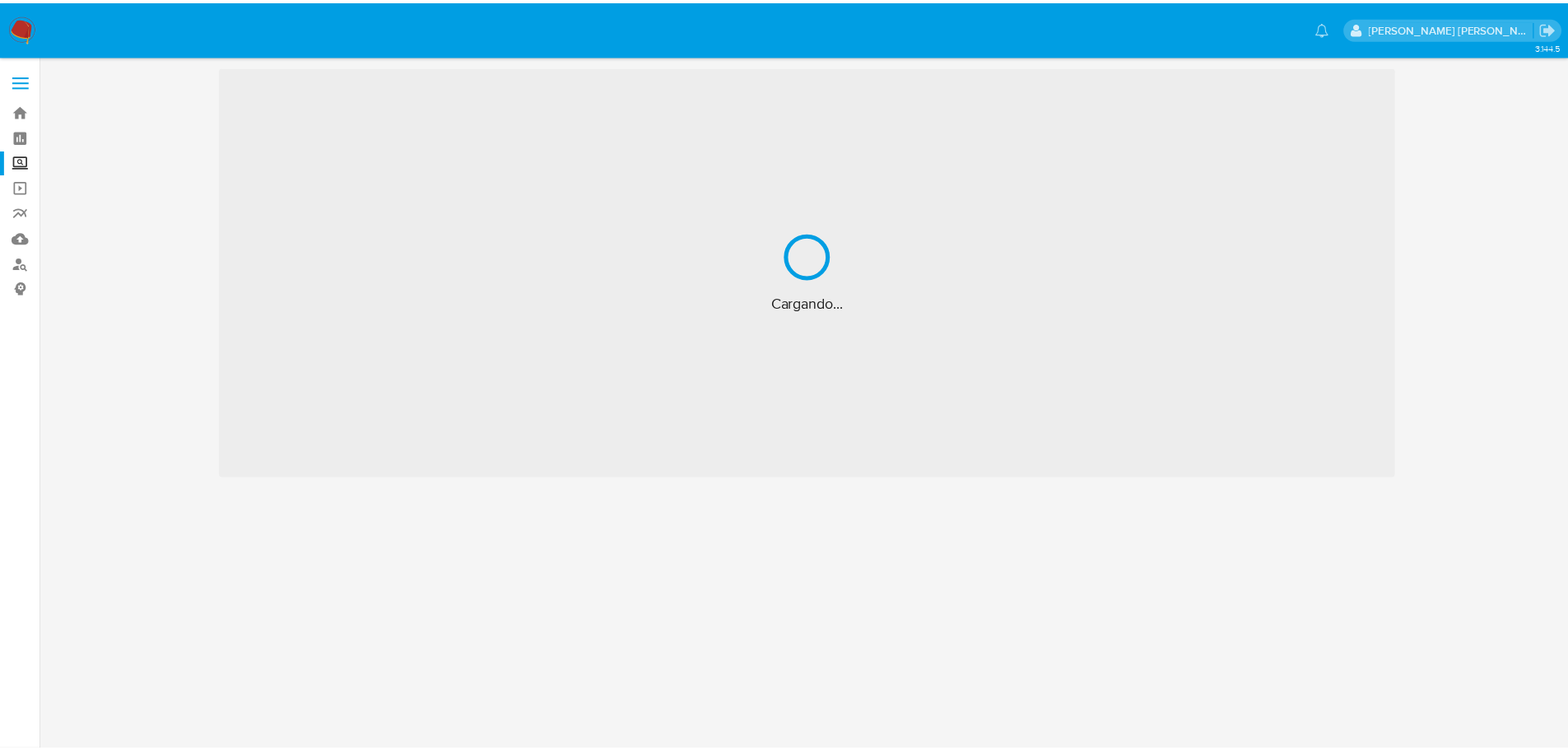 scroll, scrollTop: 0, scrollLeft: 0, axis: both 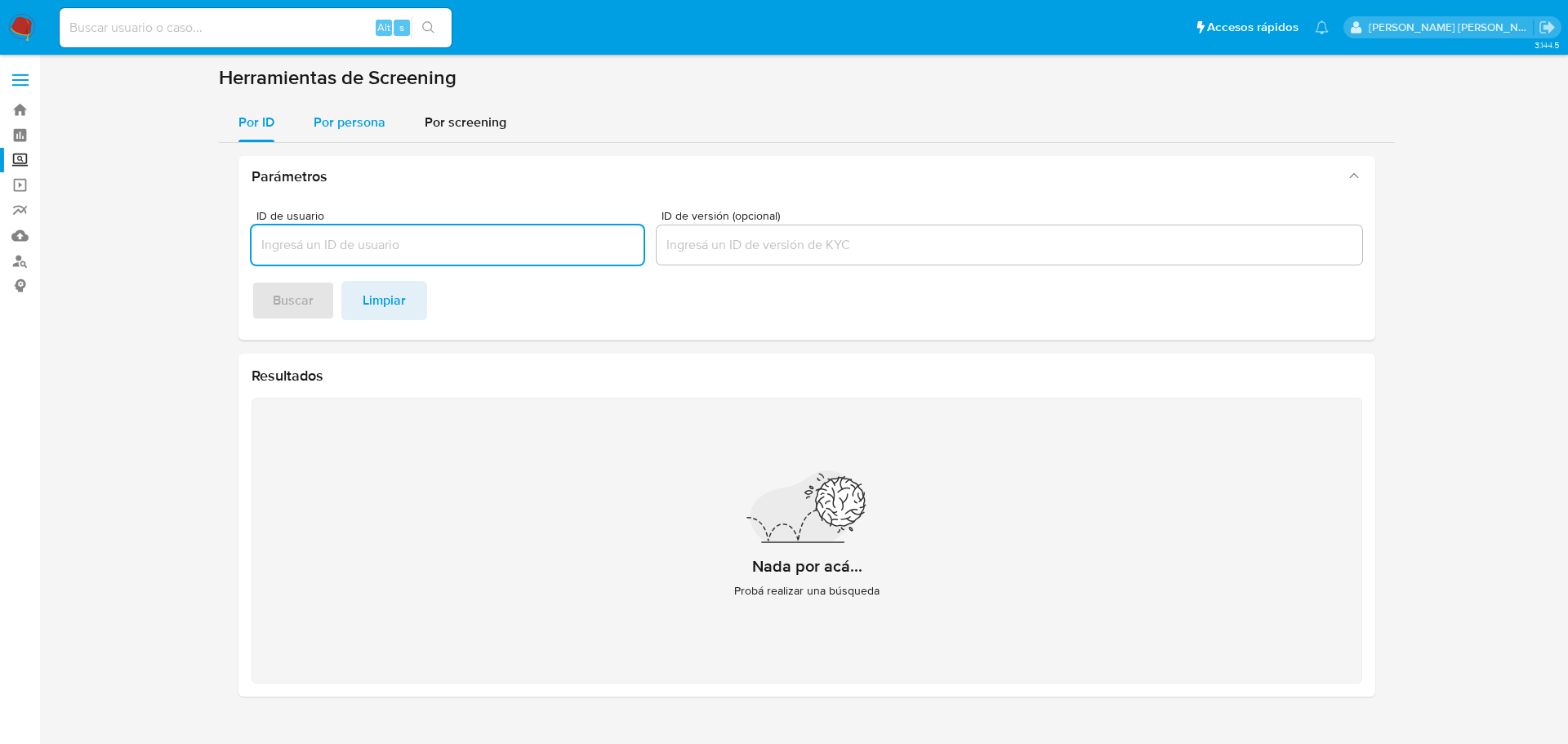 click on "Por persona" at bounding box center [350, 122] 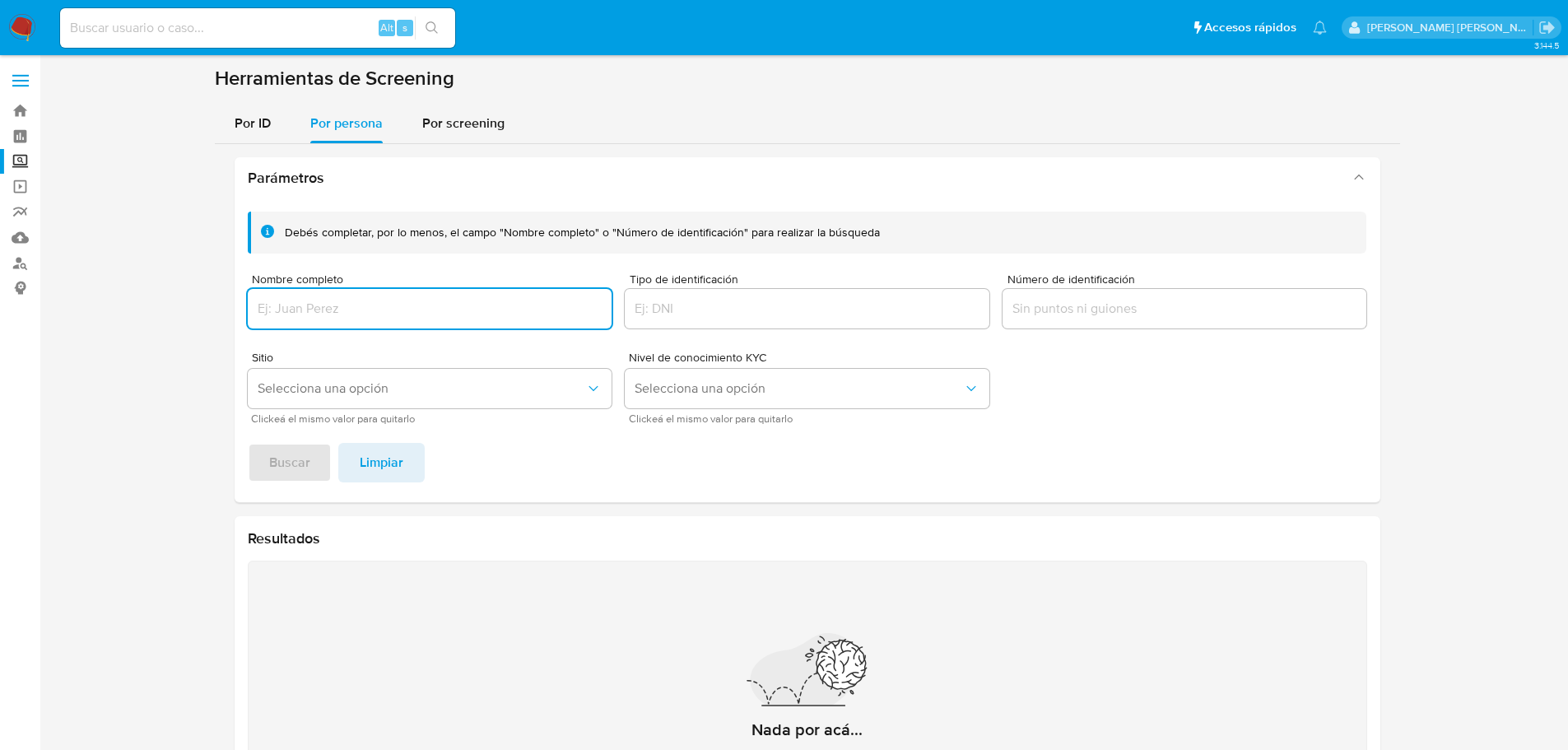 click at bounding box center [430, 309] 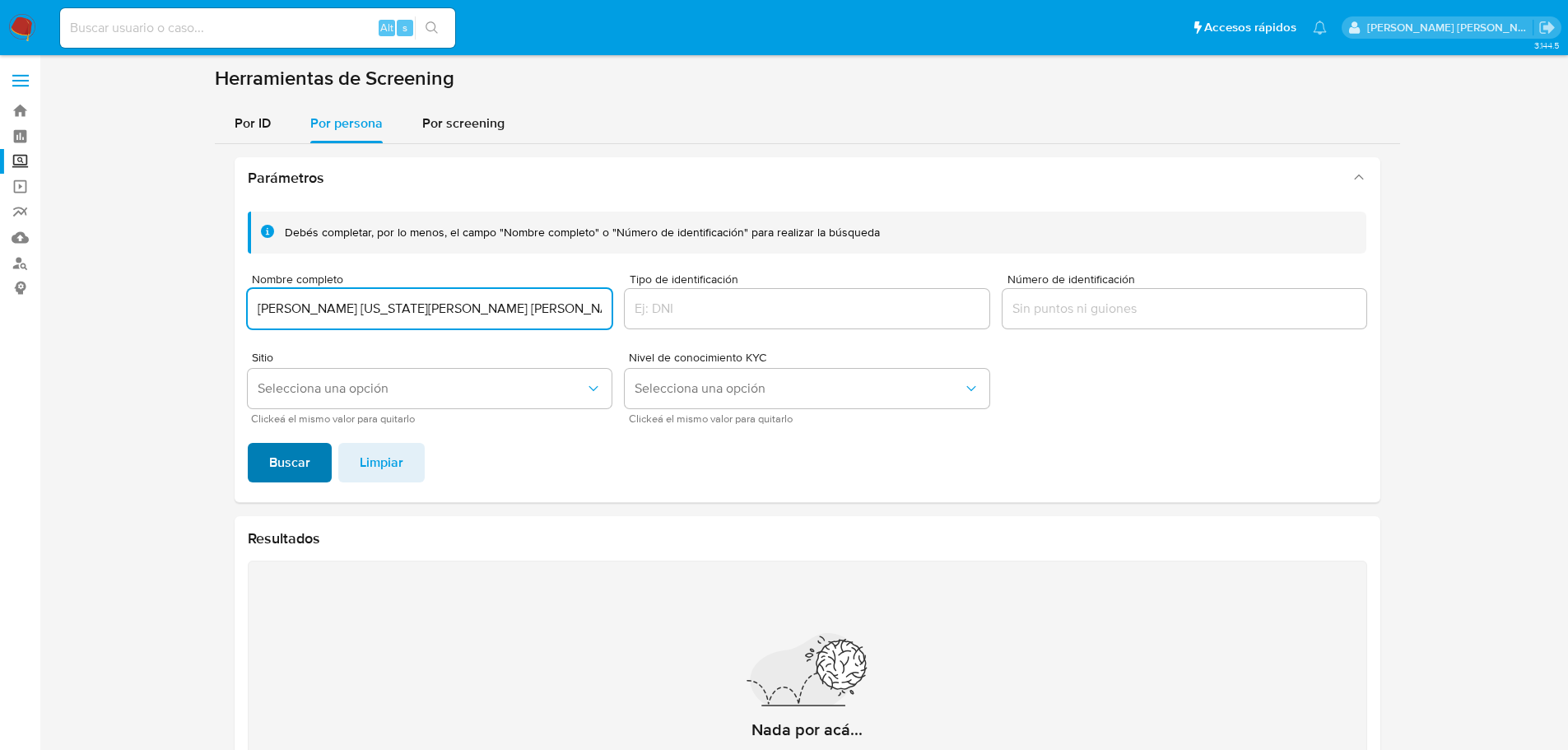 type on "[PERSON_NAME] [US_STATE][PERSON_NAME] [PERSON_NAME]" 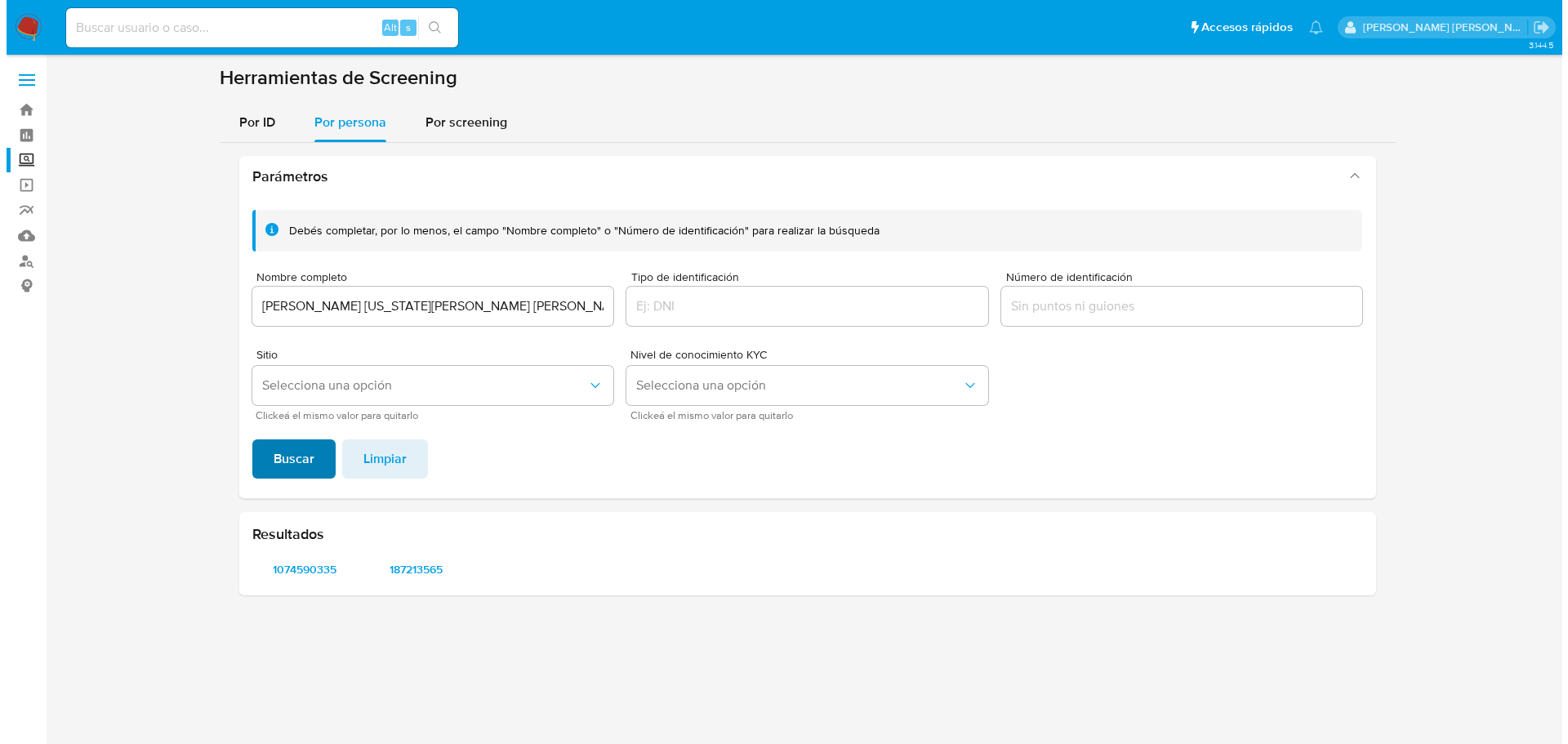 scroll, scrollTop: 0, scrollLeft: 0, axis: both 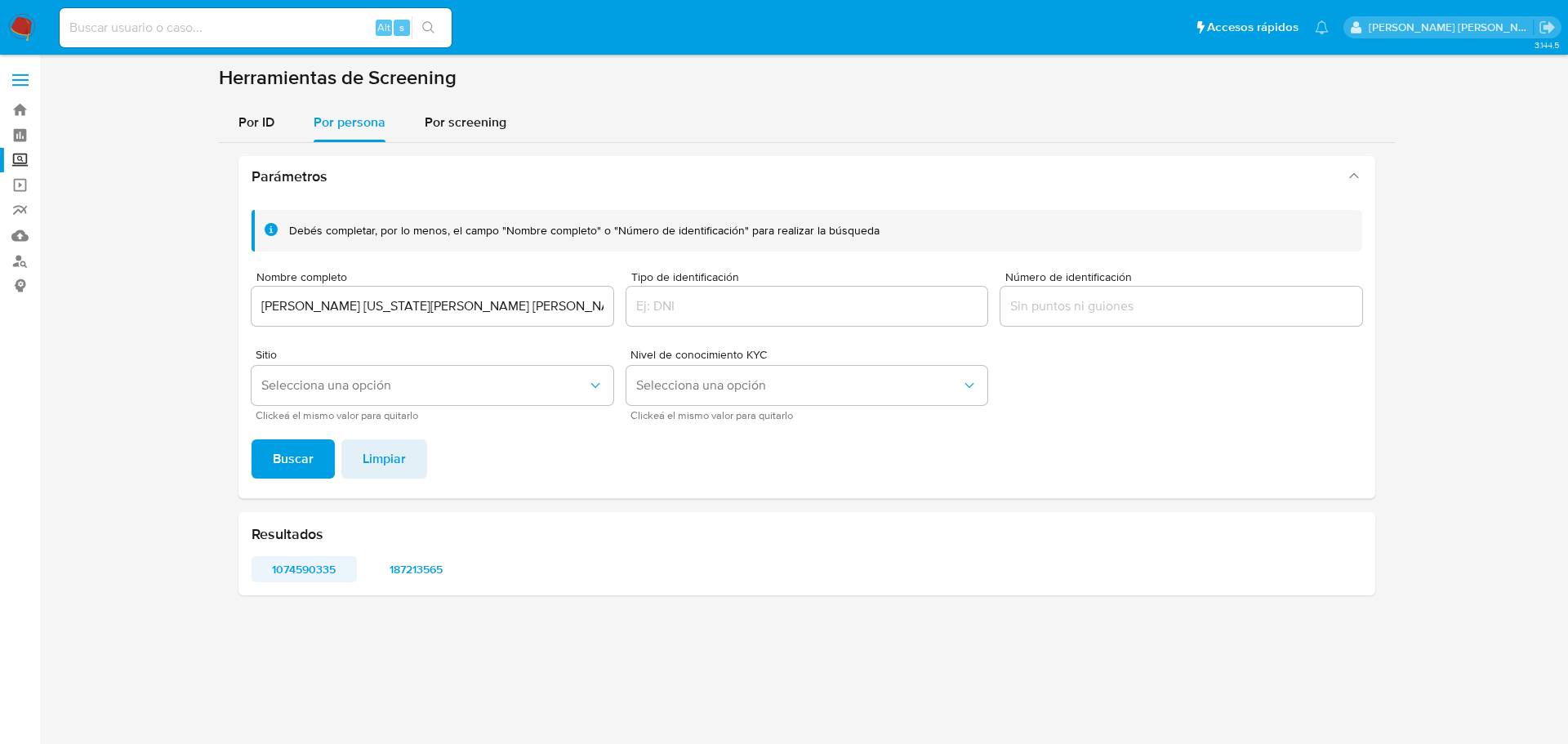 click on "1074590335" at bounding box center [304, 569] 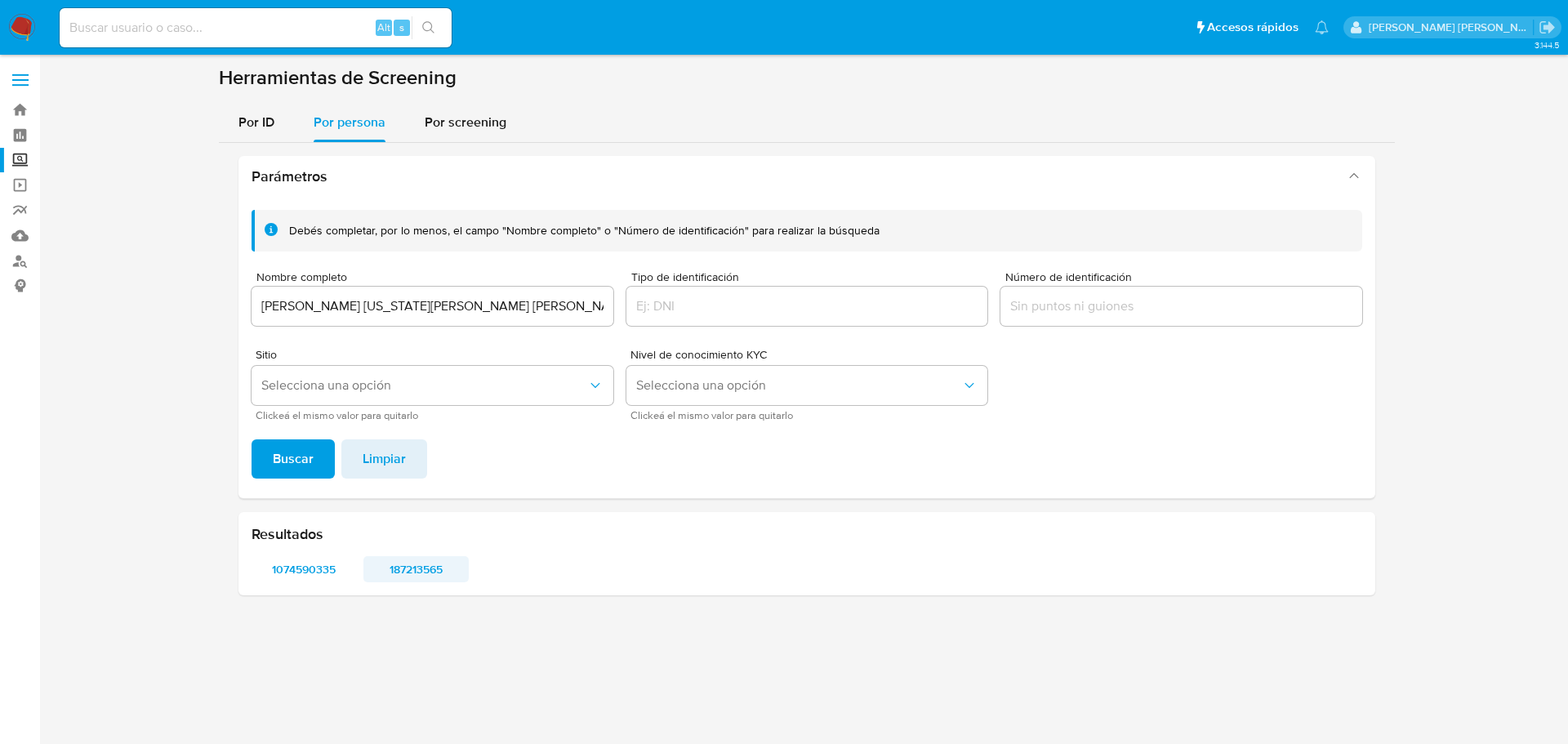 click on "187213565" at bounding box center (416, 569) 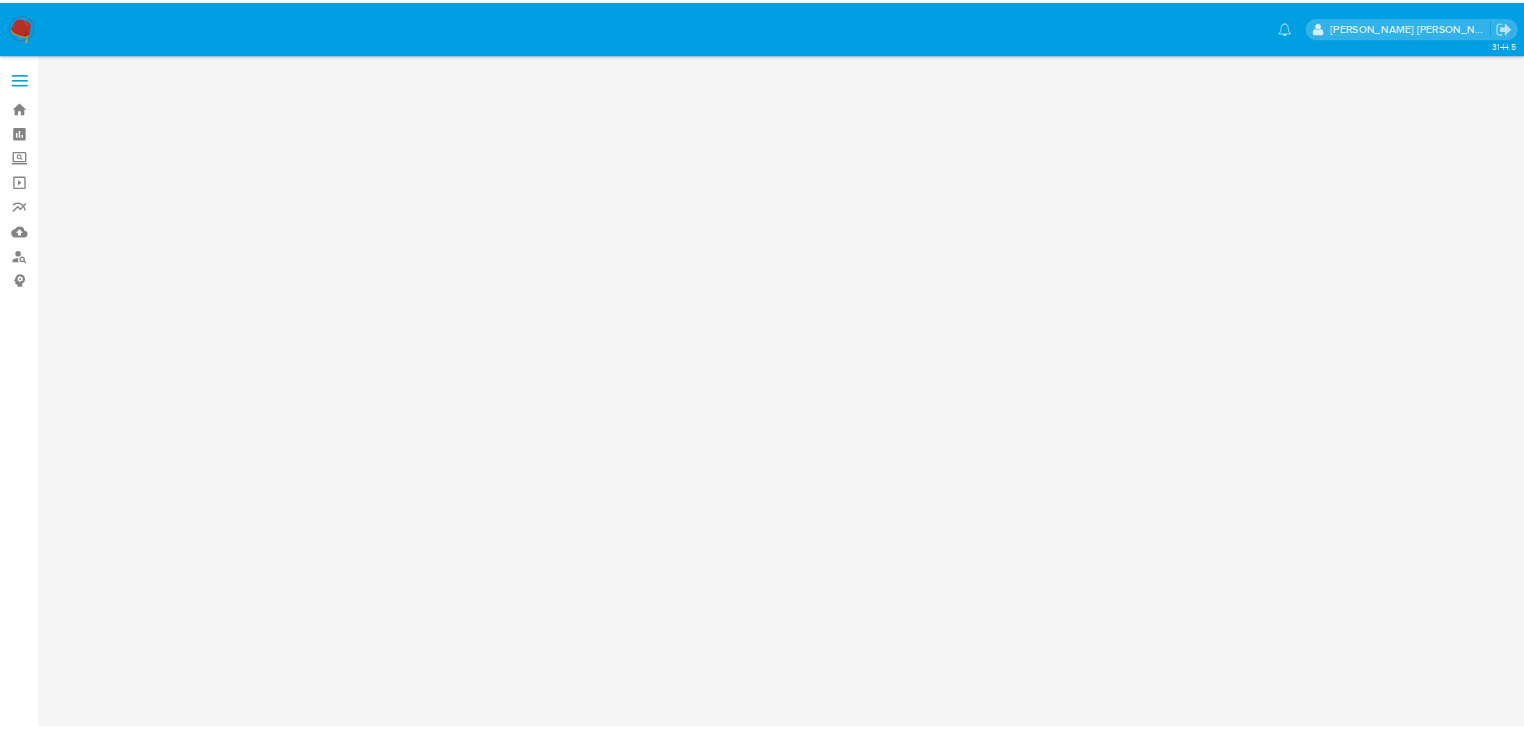 scroll, scrollTop: 0, scrollLeft: 0, axis: both 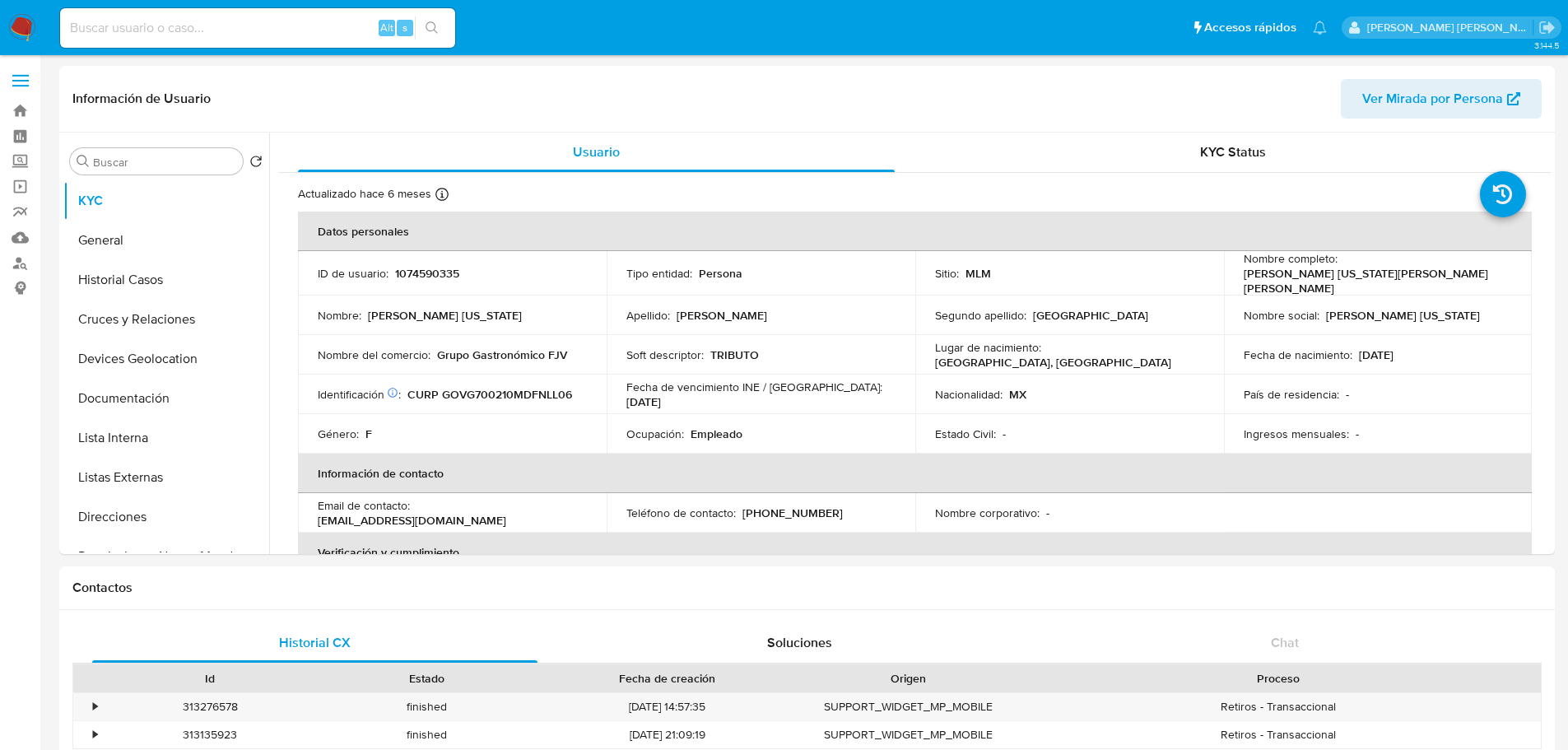 select on "10" 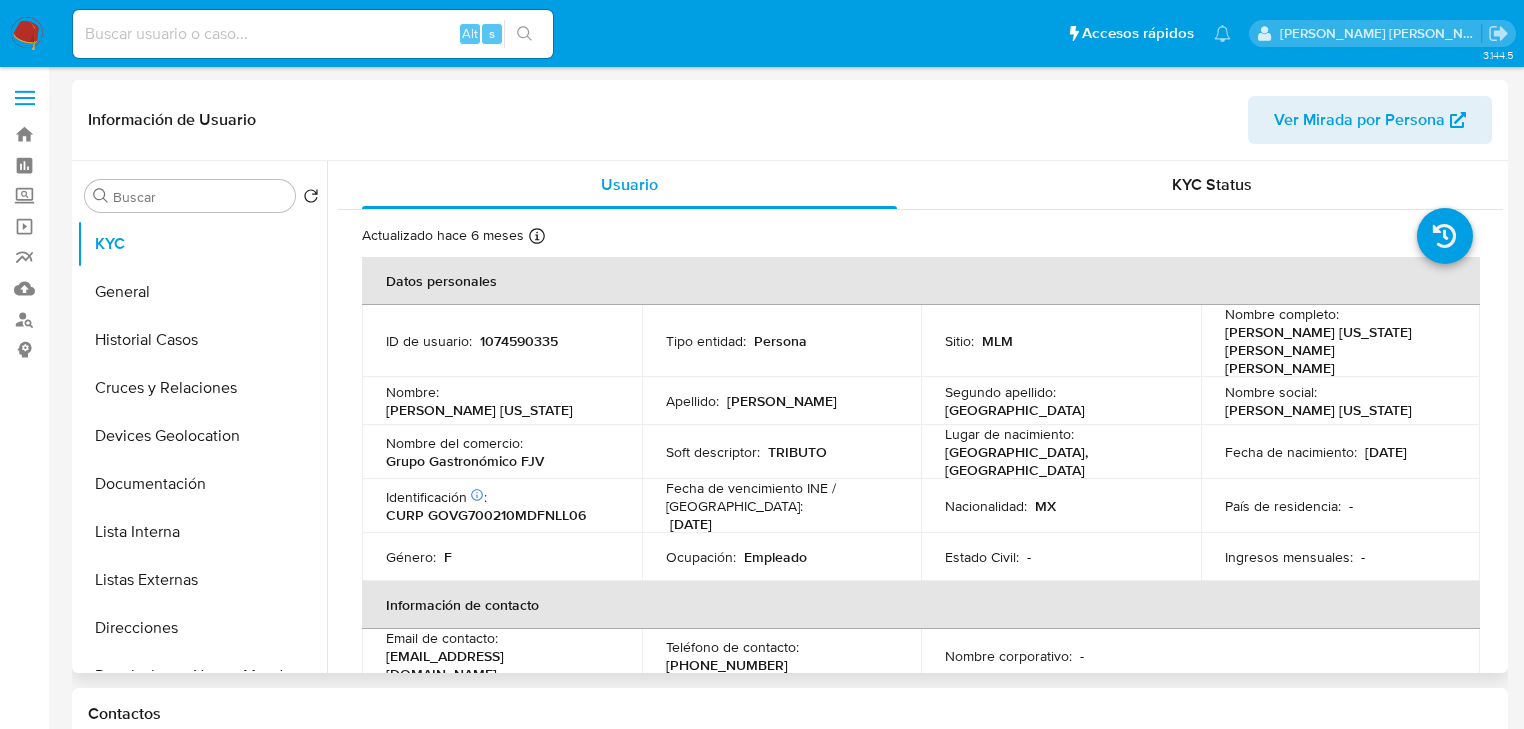 drag, startPoint x: 959, startPoint y: 522, endPoint x: 844, endPoint y: 460, distance: 130.64838 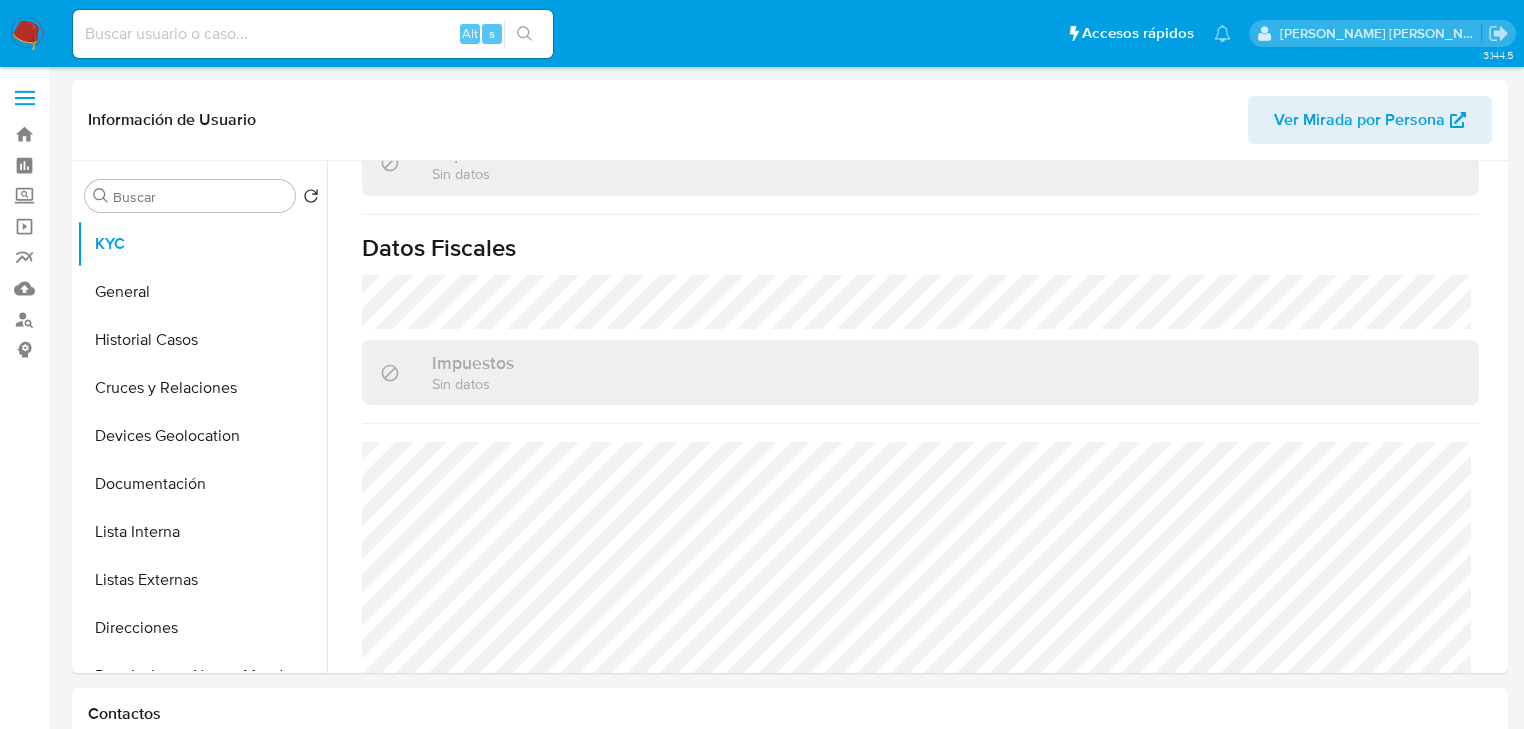 scroll, scrollTop: 948, scrollLeft: 0, axis: vertical 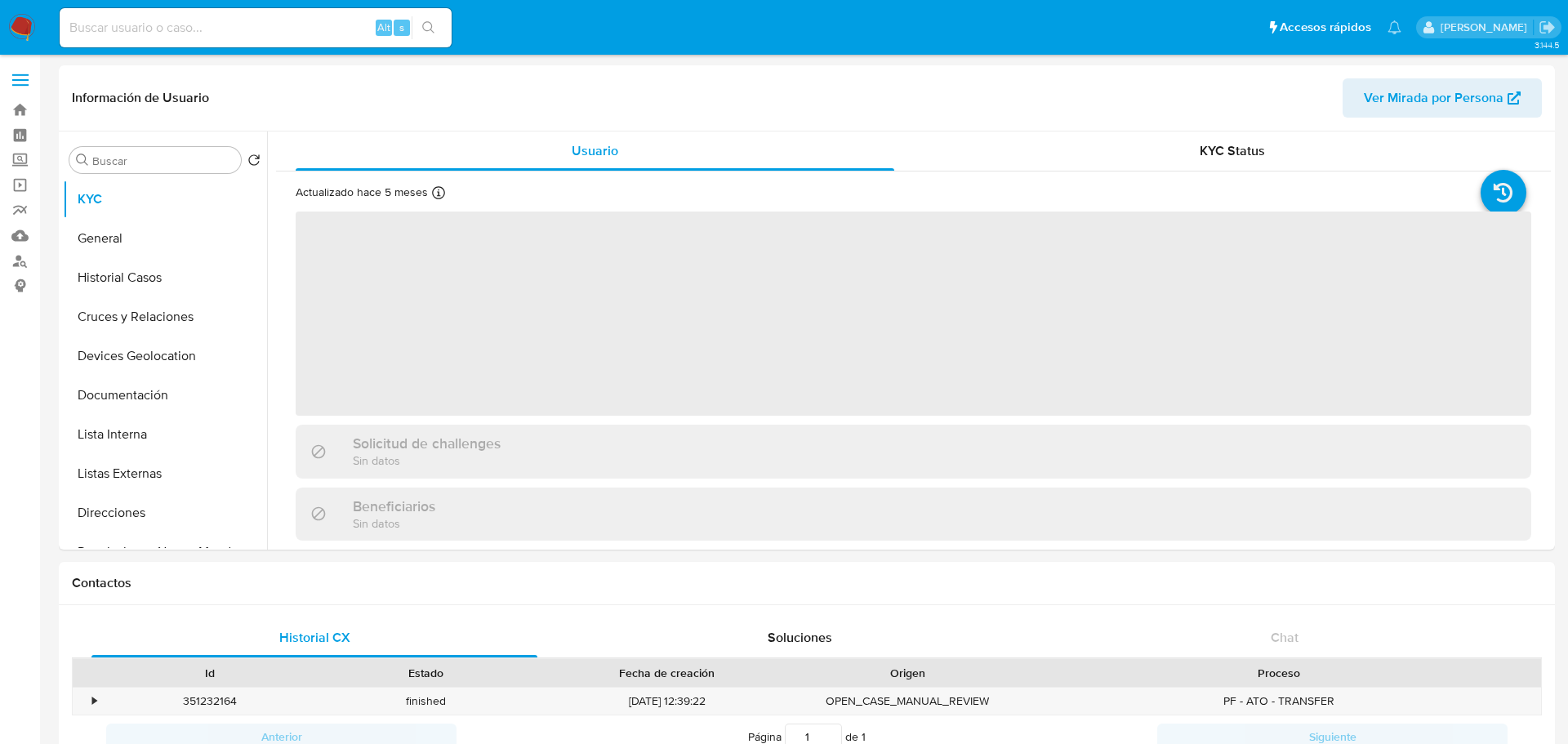 select on "10" 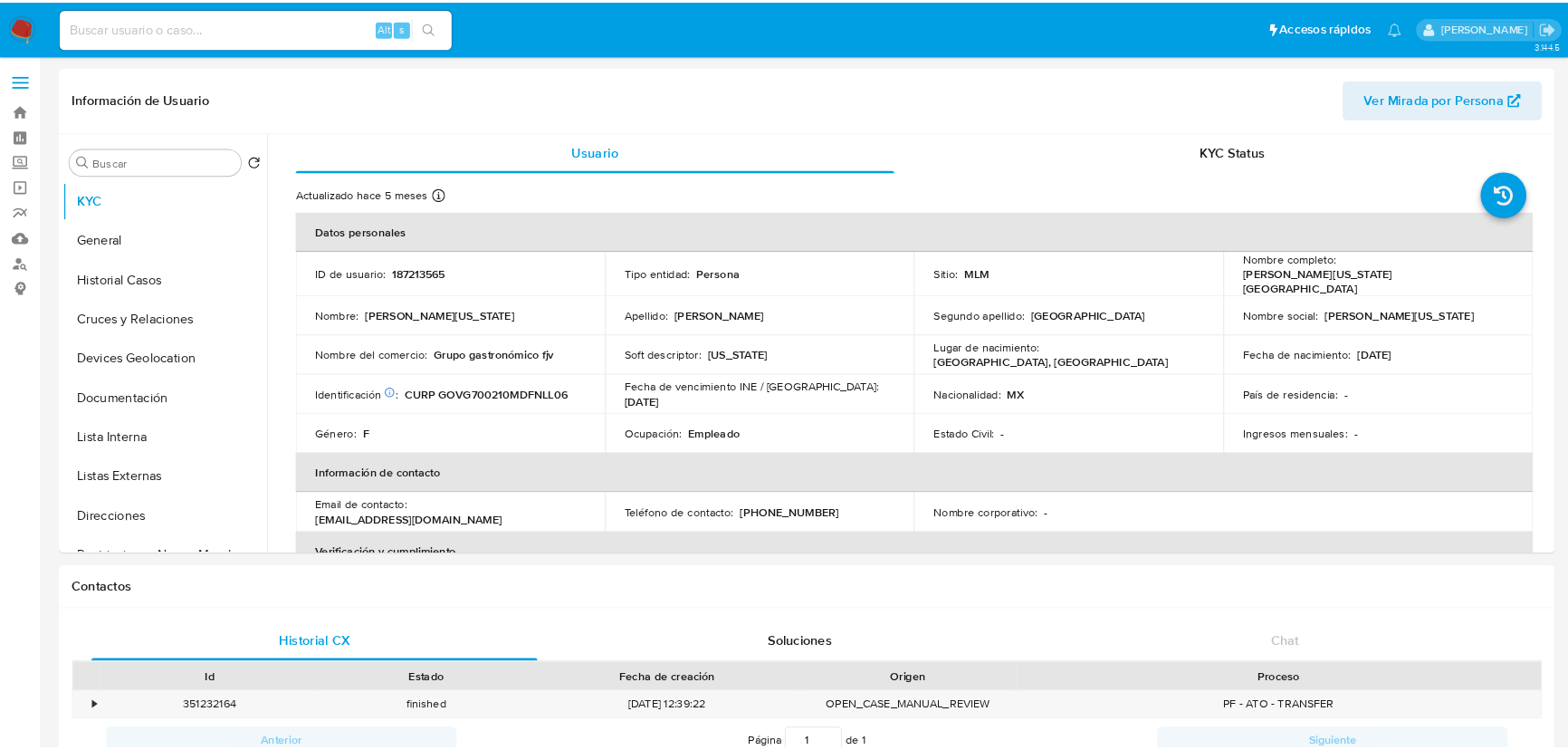 scroll, scrollTop: 0, scrollLeft: 0, axis: both 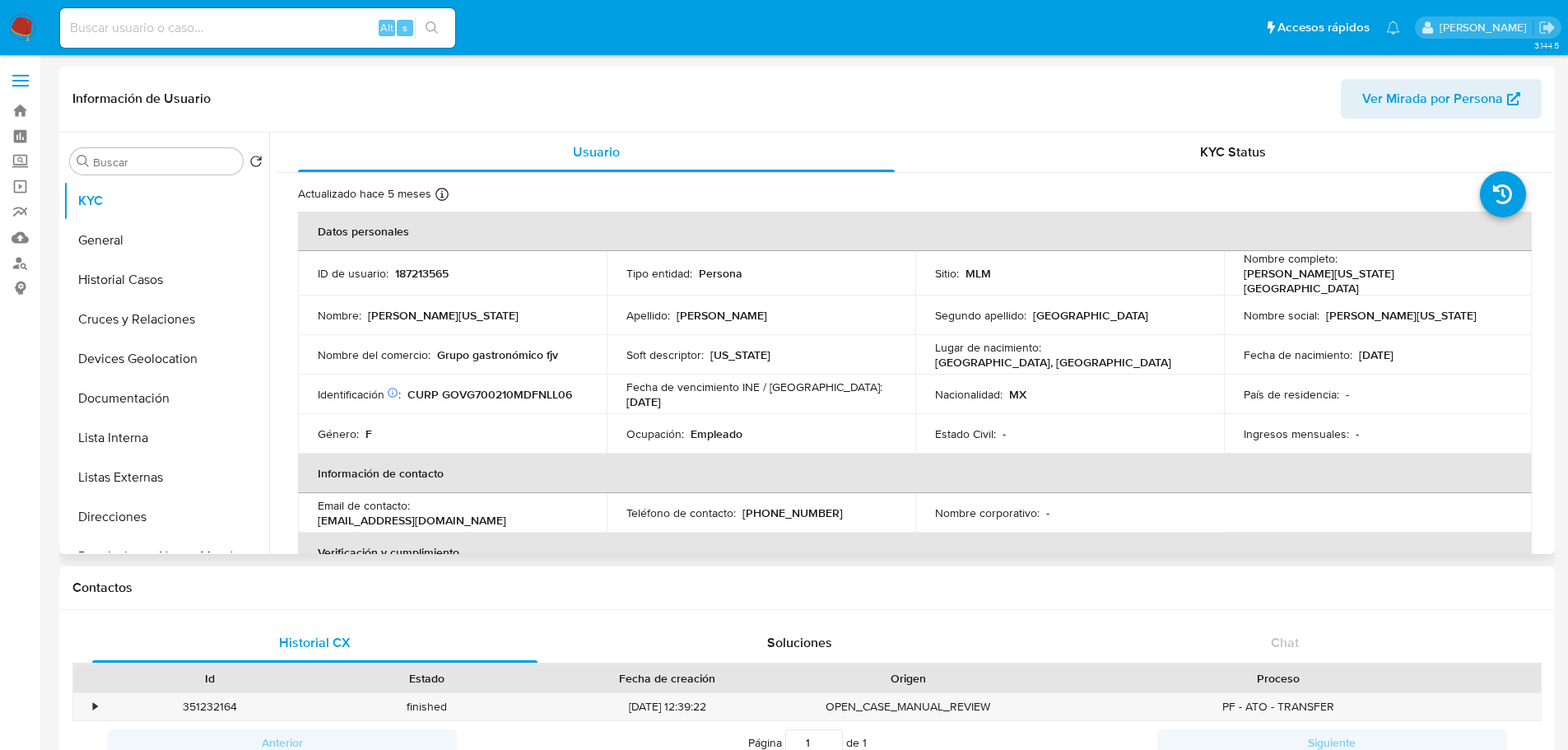 click on "Nombre del comercio :    Grupo gastronómico fjv" at bounding box center [452, 355] 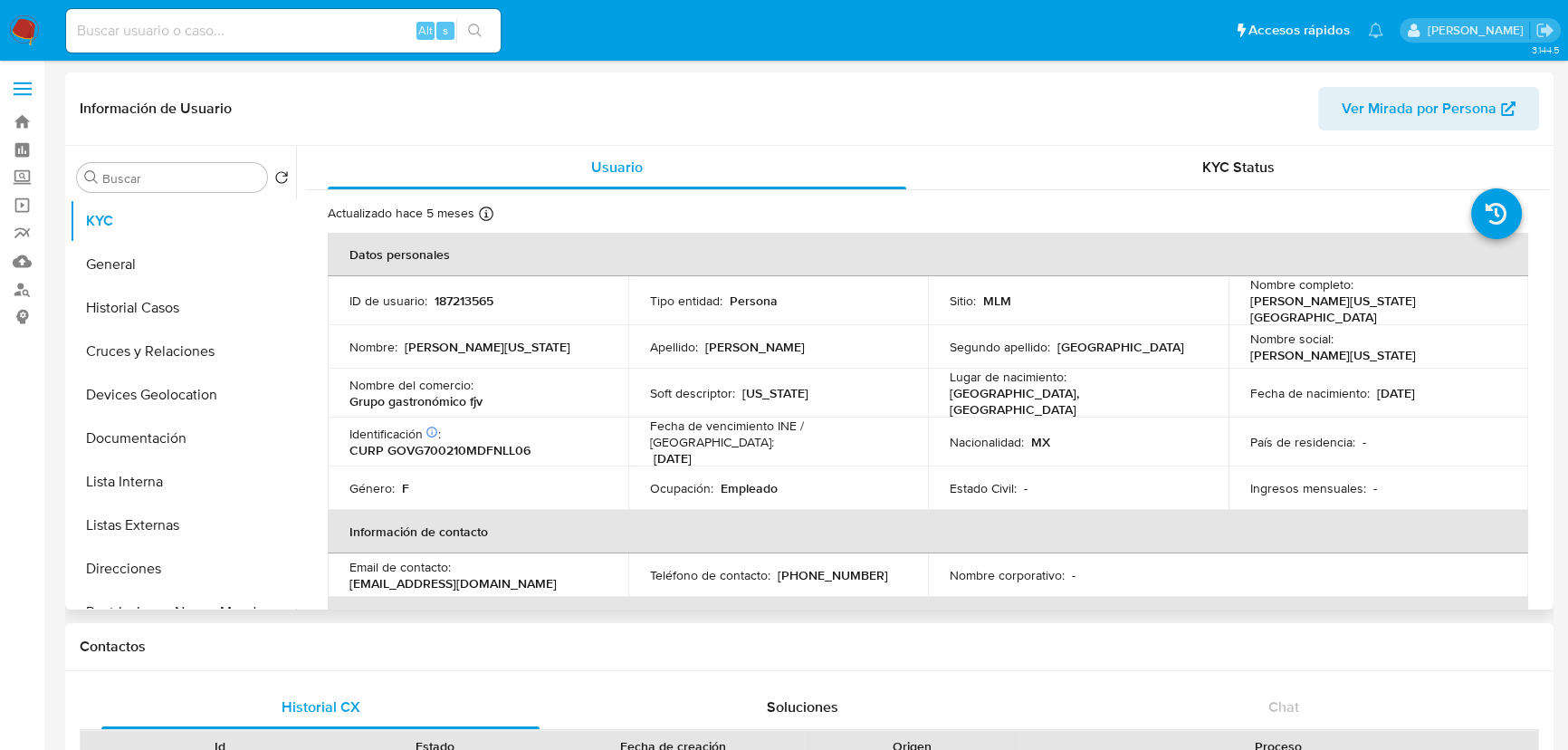 click on "Nombre :    [PERSON_NAME][US_STATE]" at bounding box center [478, 347] 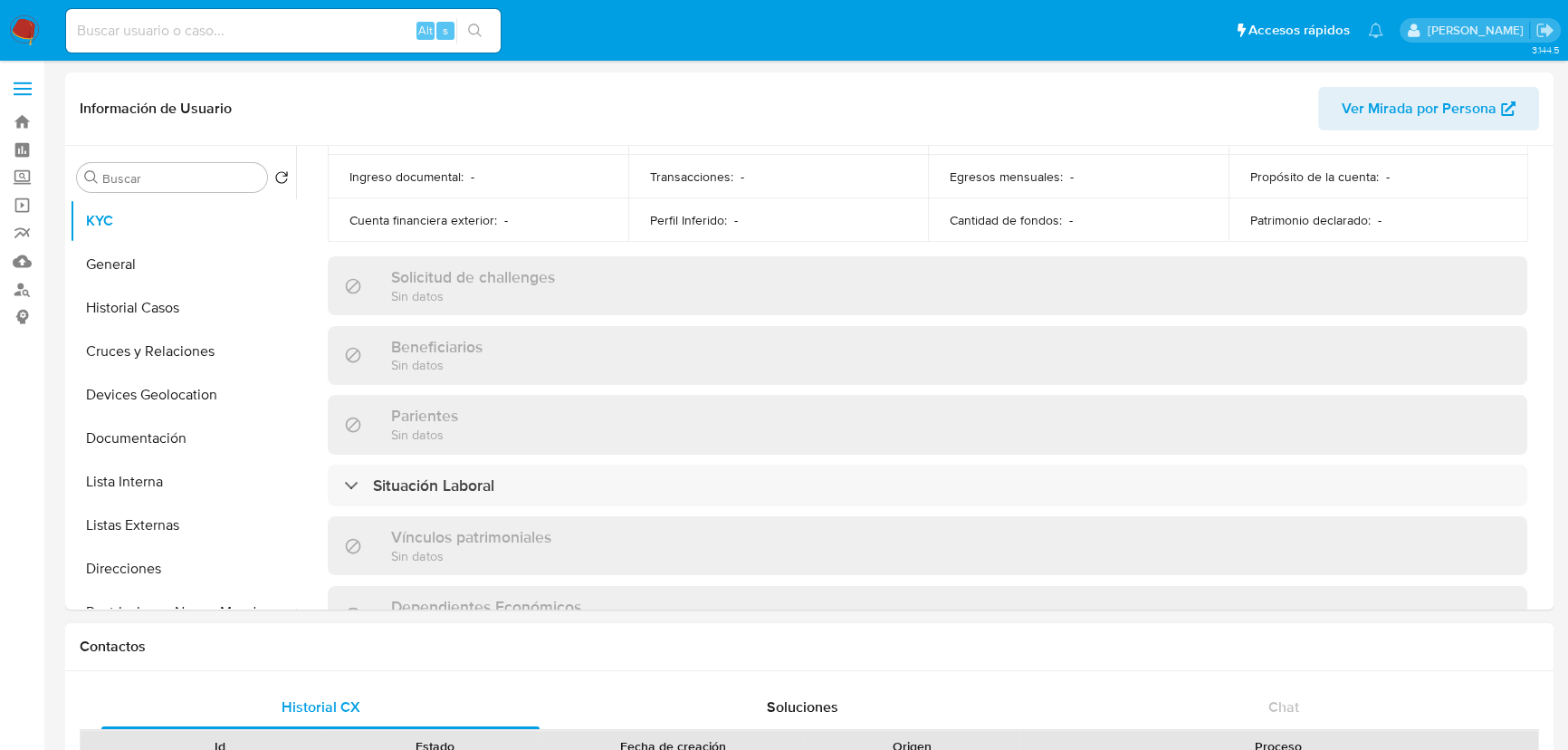 scroll, scrollTop: 1070, scrollLeft: 0, axis: vertical 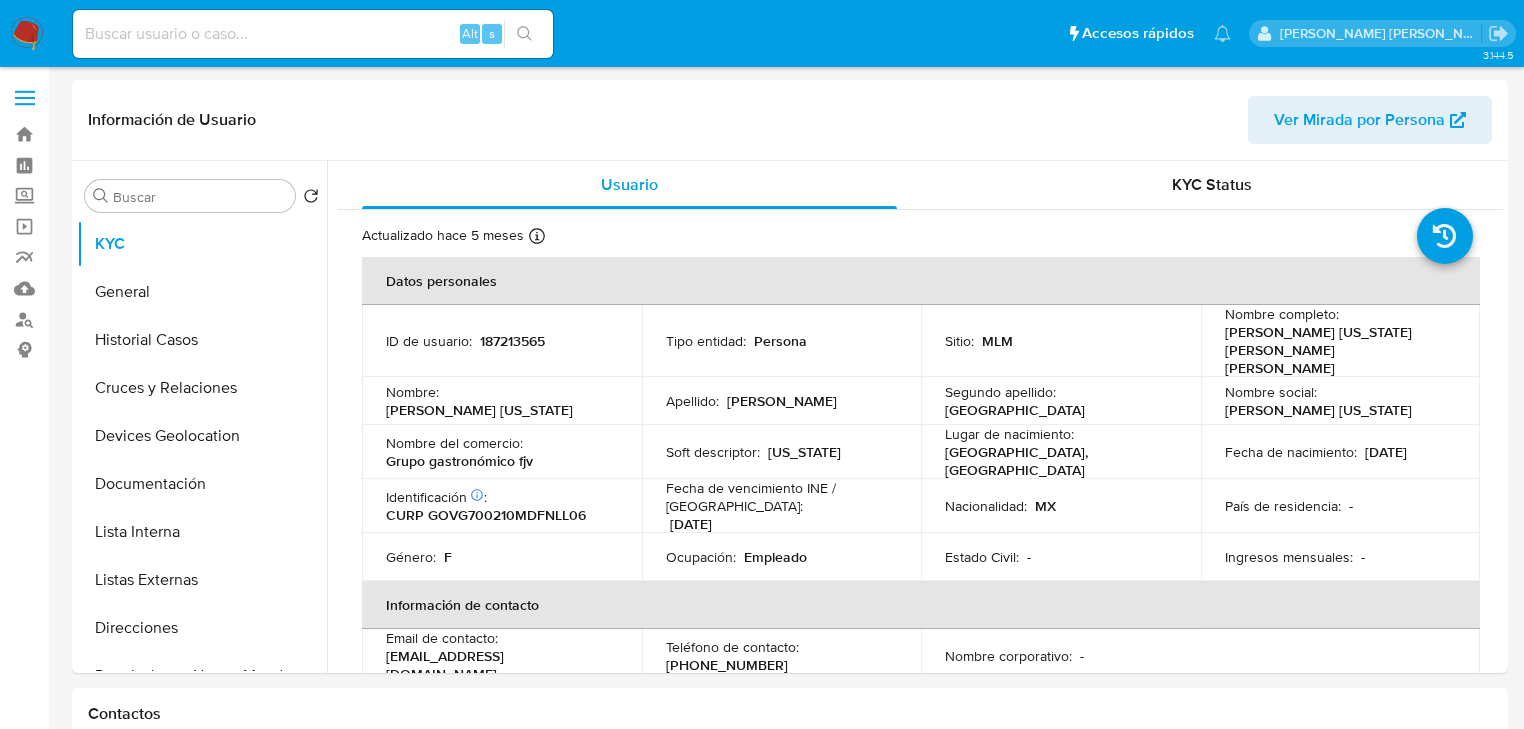 select on "10" 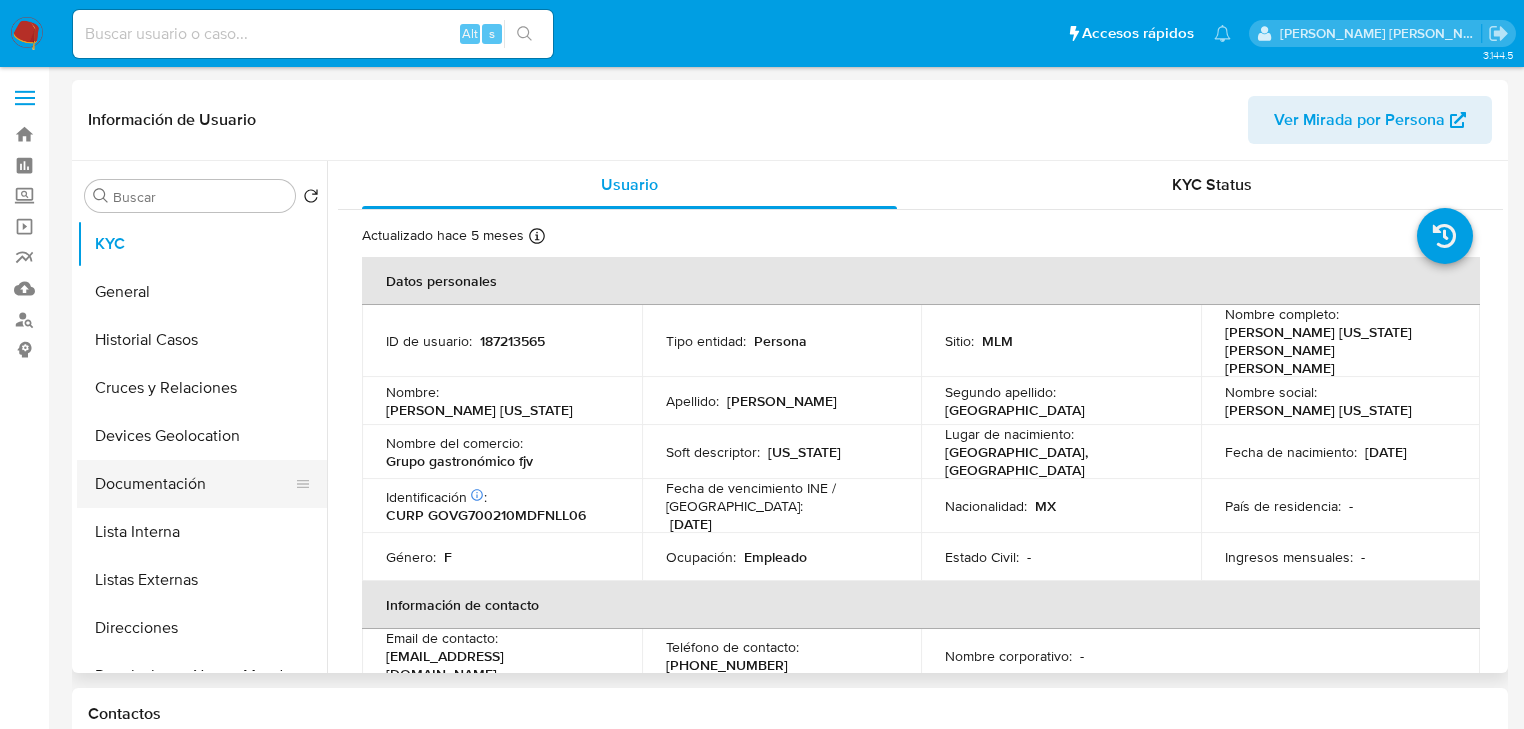 drag, startPoint x: 128, startPoint y: 432, endPoint x: 158, endPoint y: 484, distance: 60.033325 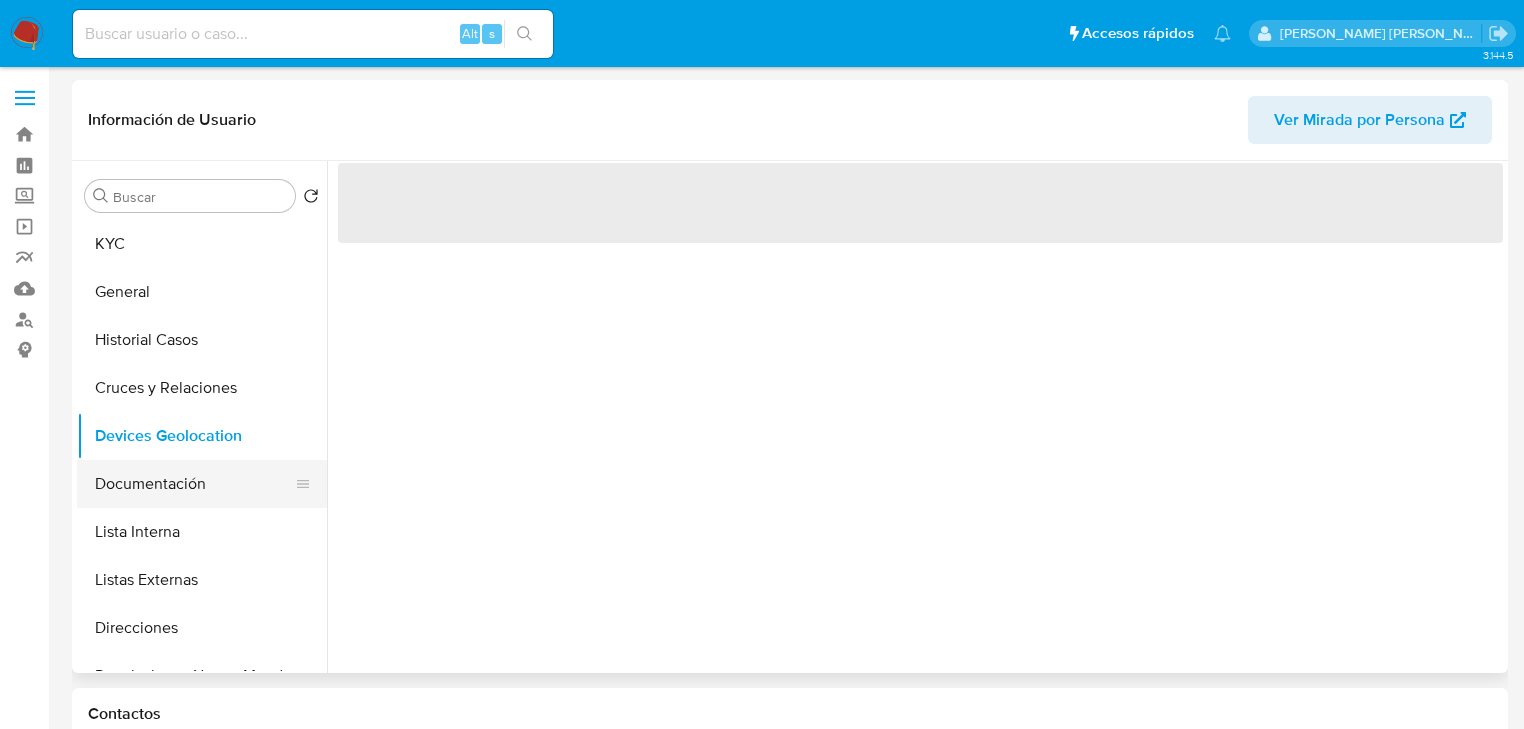 drag, startPoint x: 161, startPoint y: 488, endPoint x: 188, endPoint y: 483, distance: 27.45906 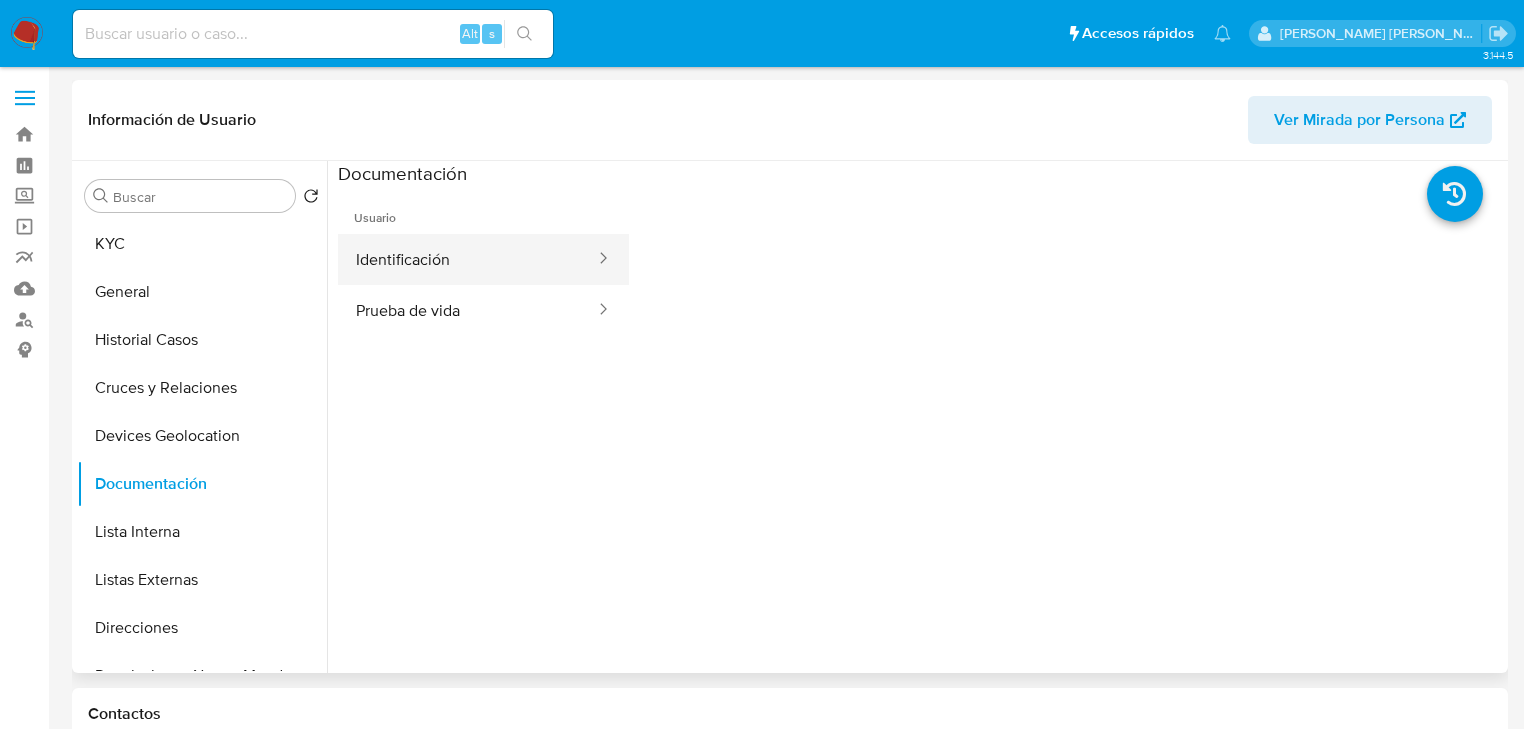 click on "Identificación" at bounding box center (467, 259) 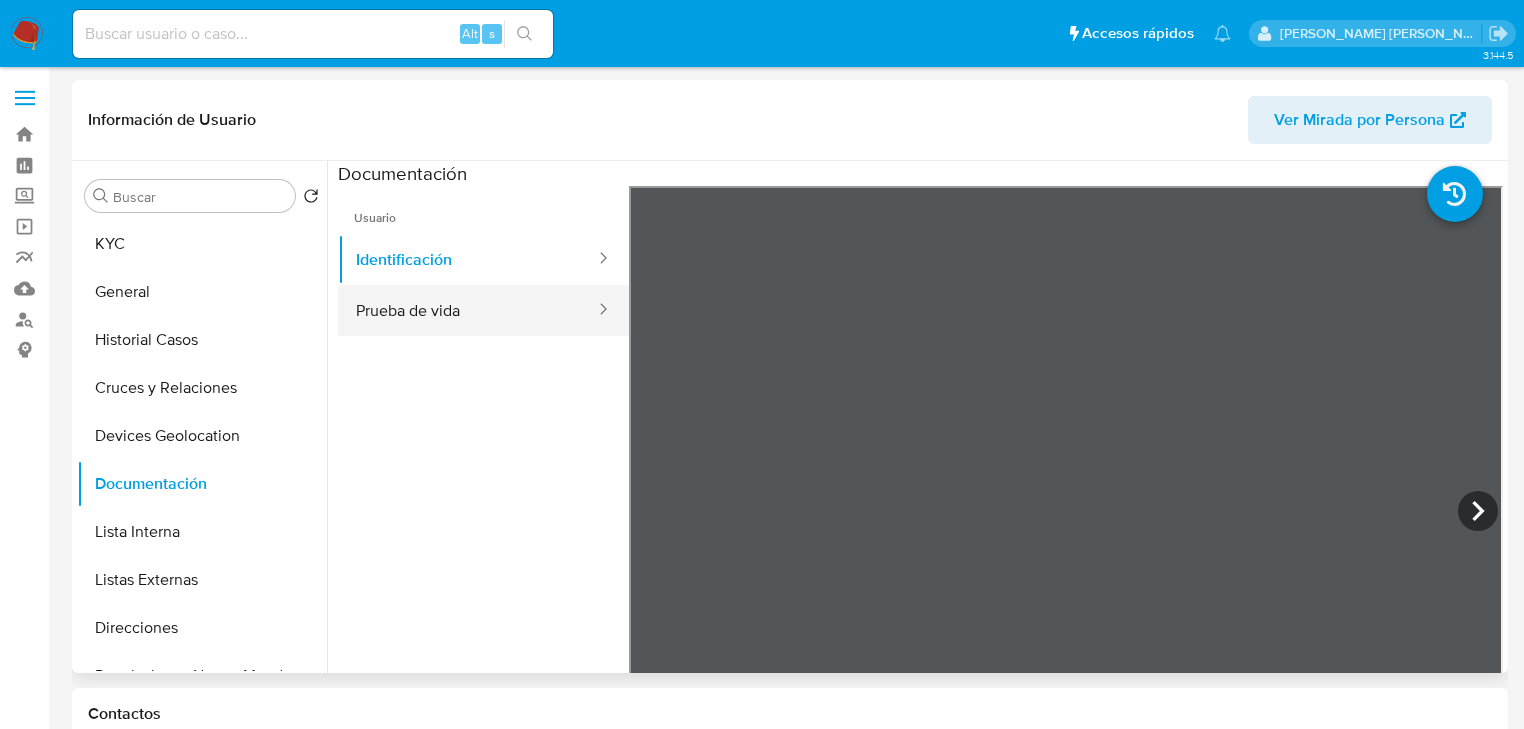 click on "Prueba de vida" at bounding box center [467, 310] 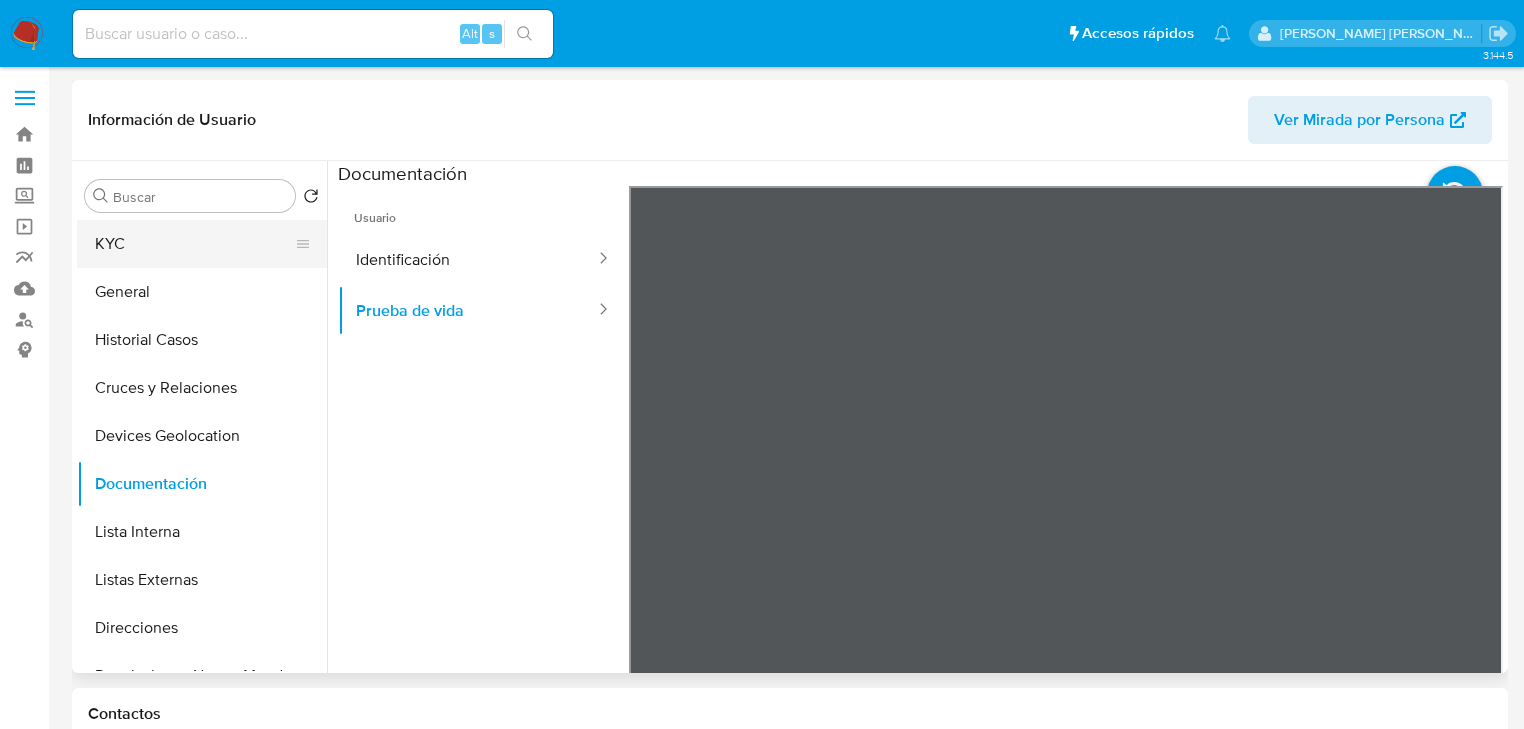 click on "KYC" at bounding box center (194, 244) 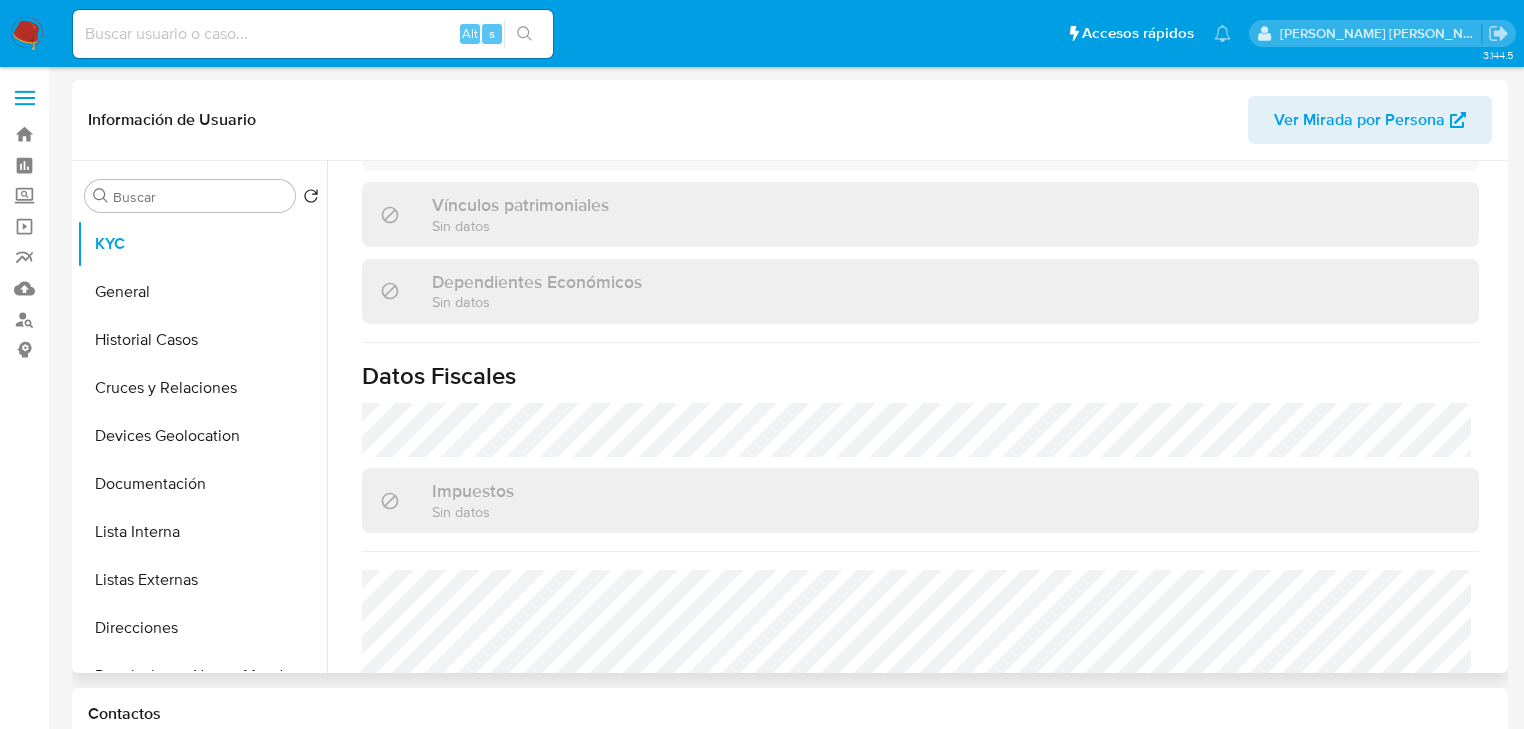 scroll, scrollTop: 1268, scrollLeft: 0, axis: vertical 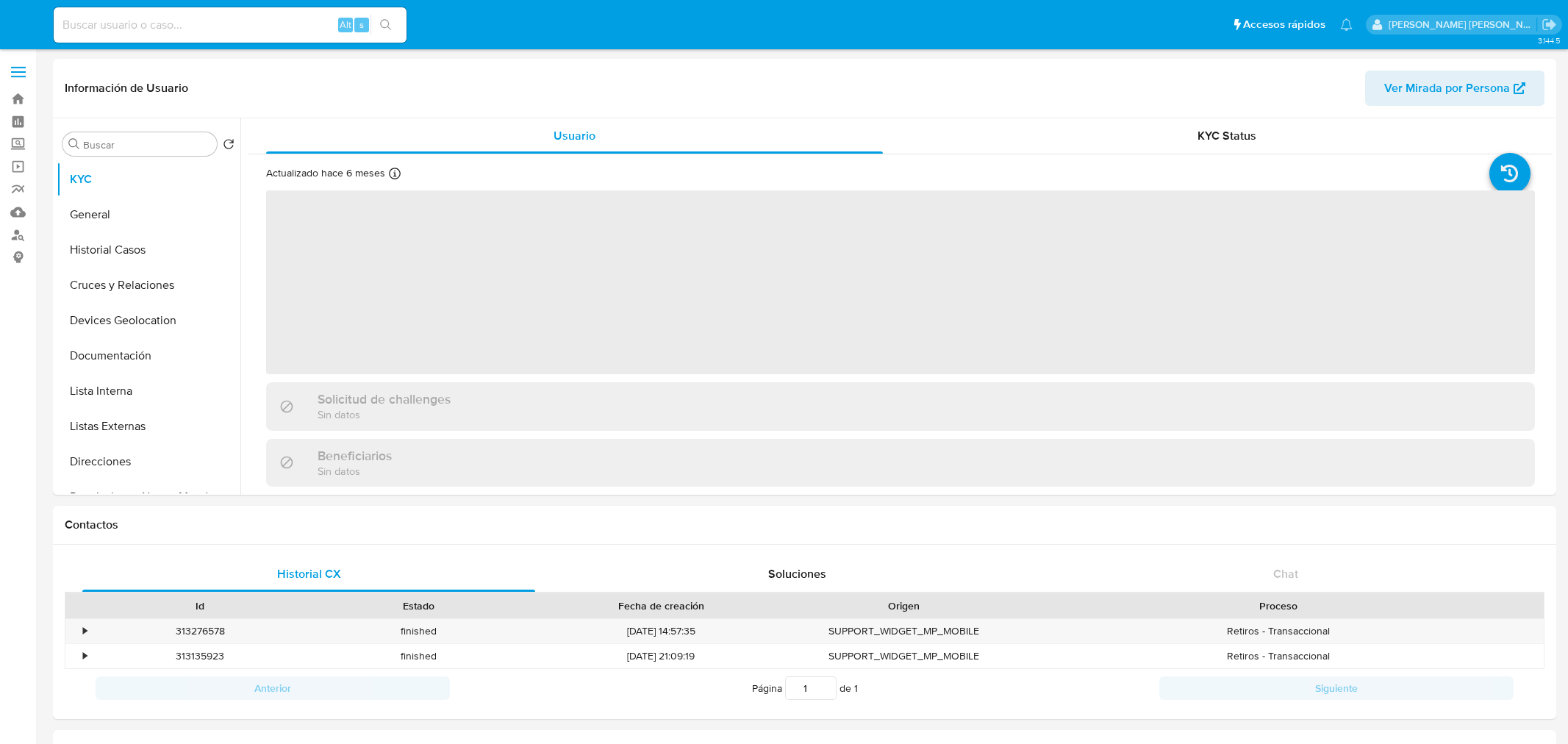select on "10" 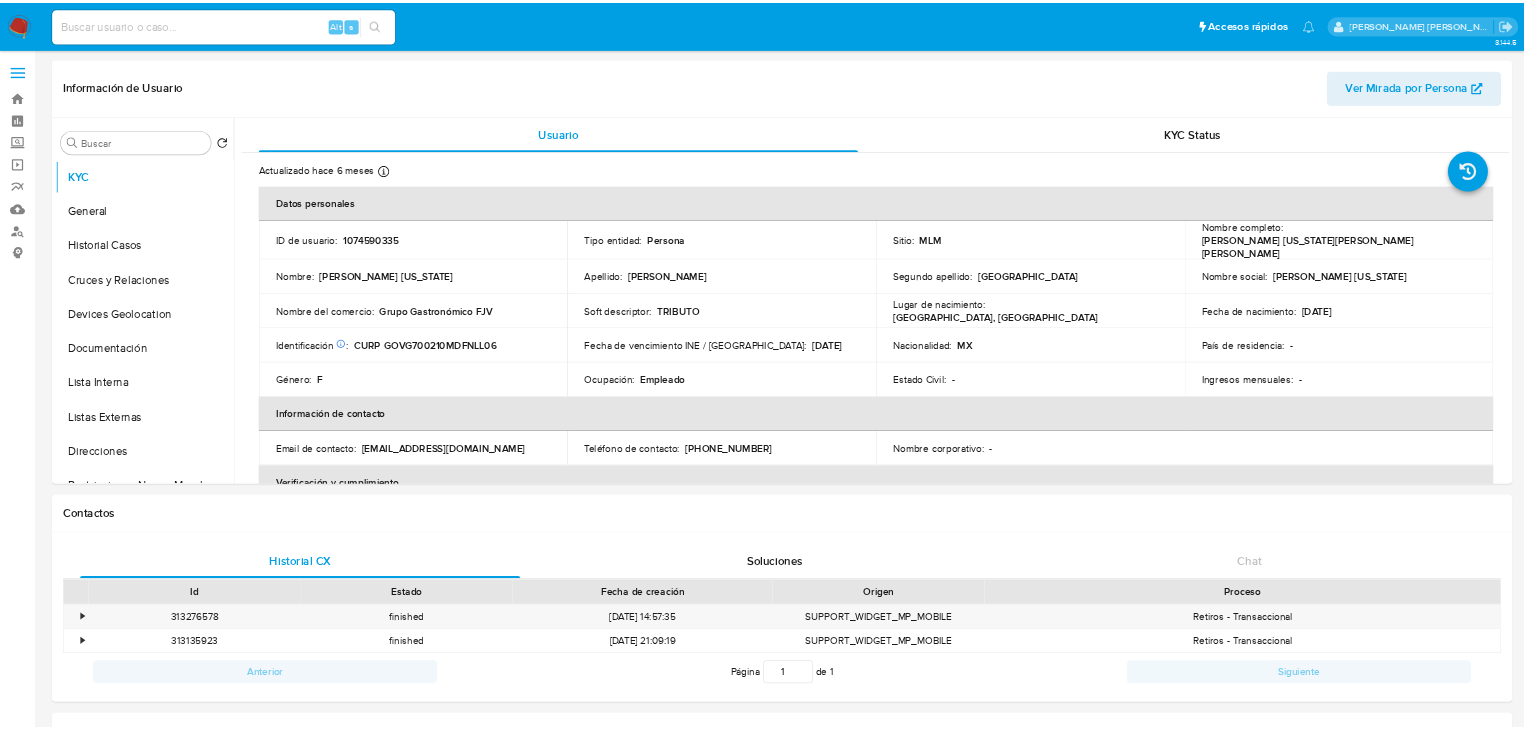 scroll, scrollTop: 0, scrollLeft: 0, axis: both 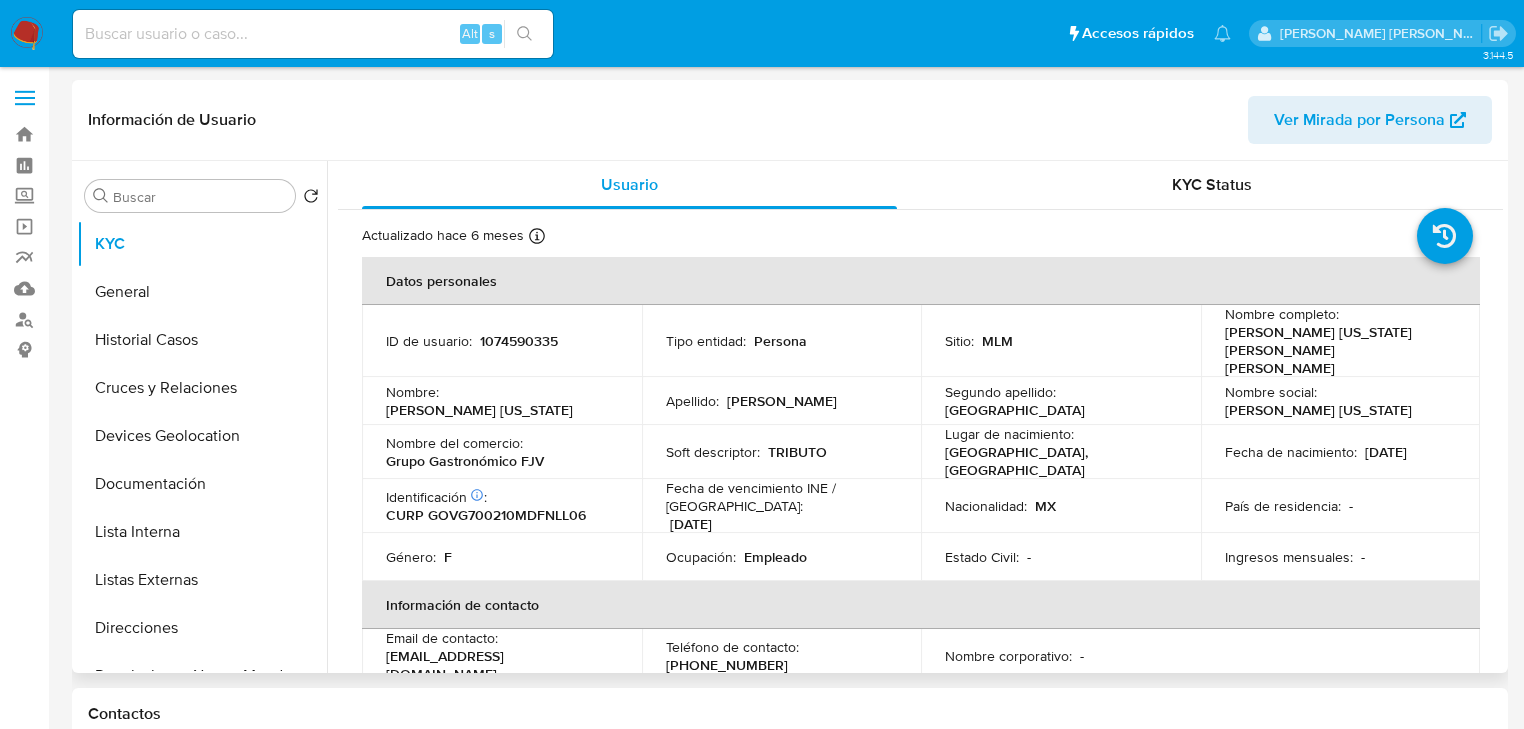 drag, startPoint x: 1404, startPoint y: 423, endPoint x: 1372, endPoint y: 393, distance: 43.863426 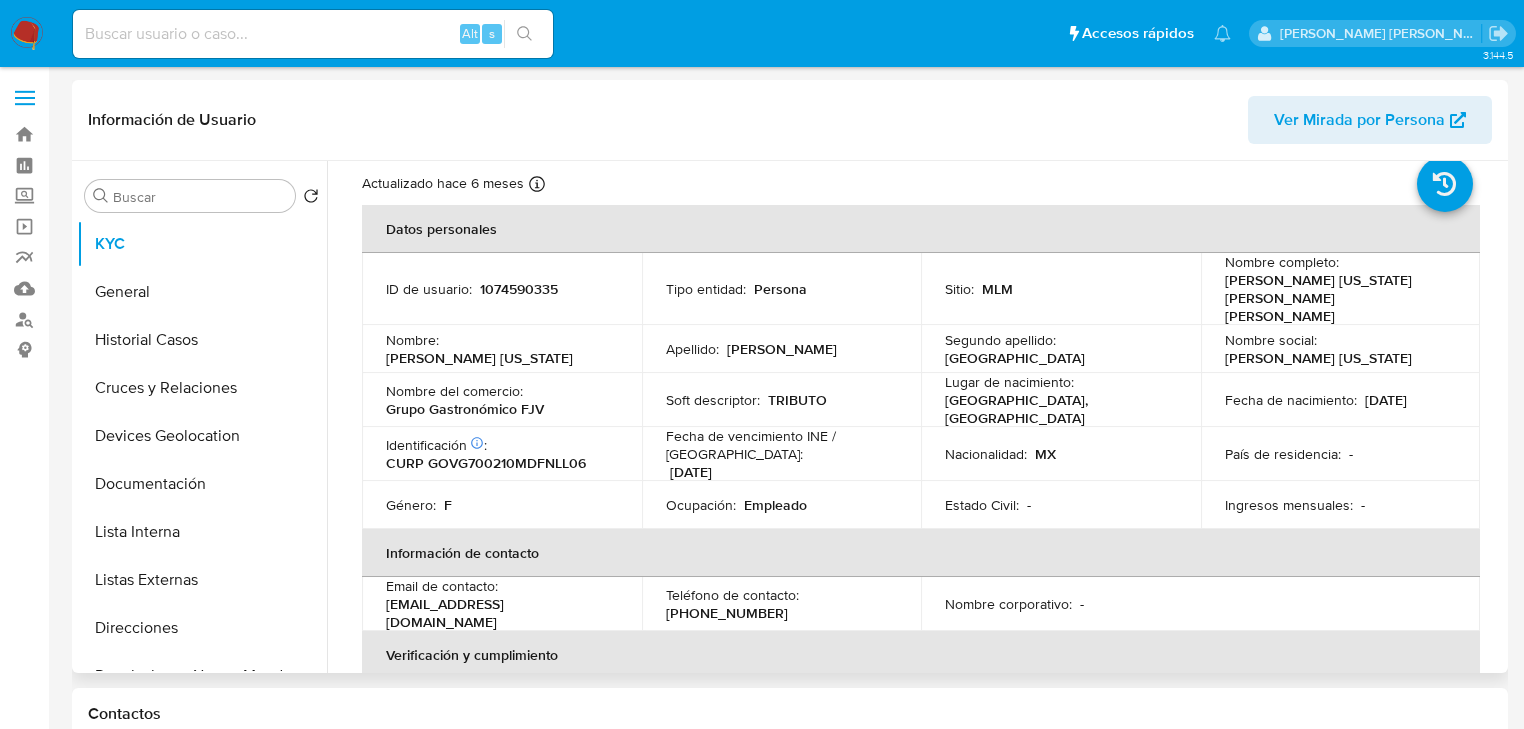 scroll, scrollTop: 80, scrollLeft: 0, axis: vertical 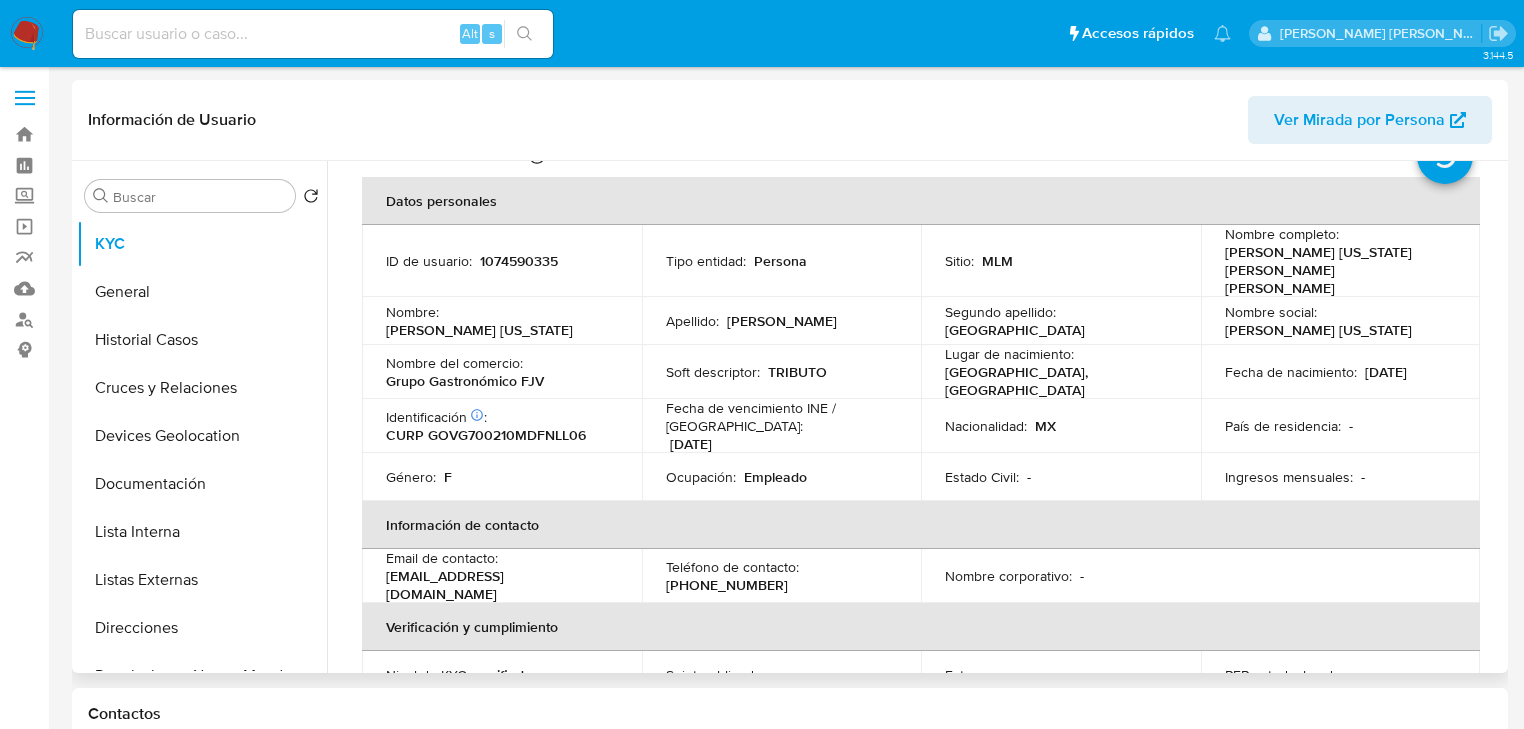 drag, startPoint x: 1354, startPoint y: 304, endPoint x: 1325, endPoint y: 304, distance: 29 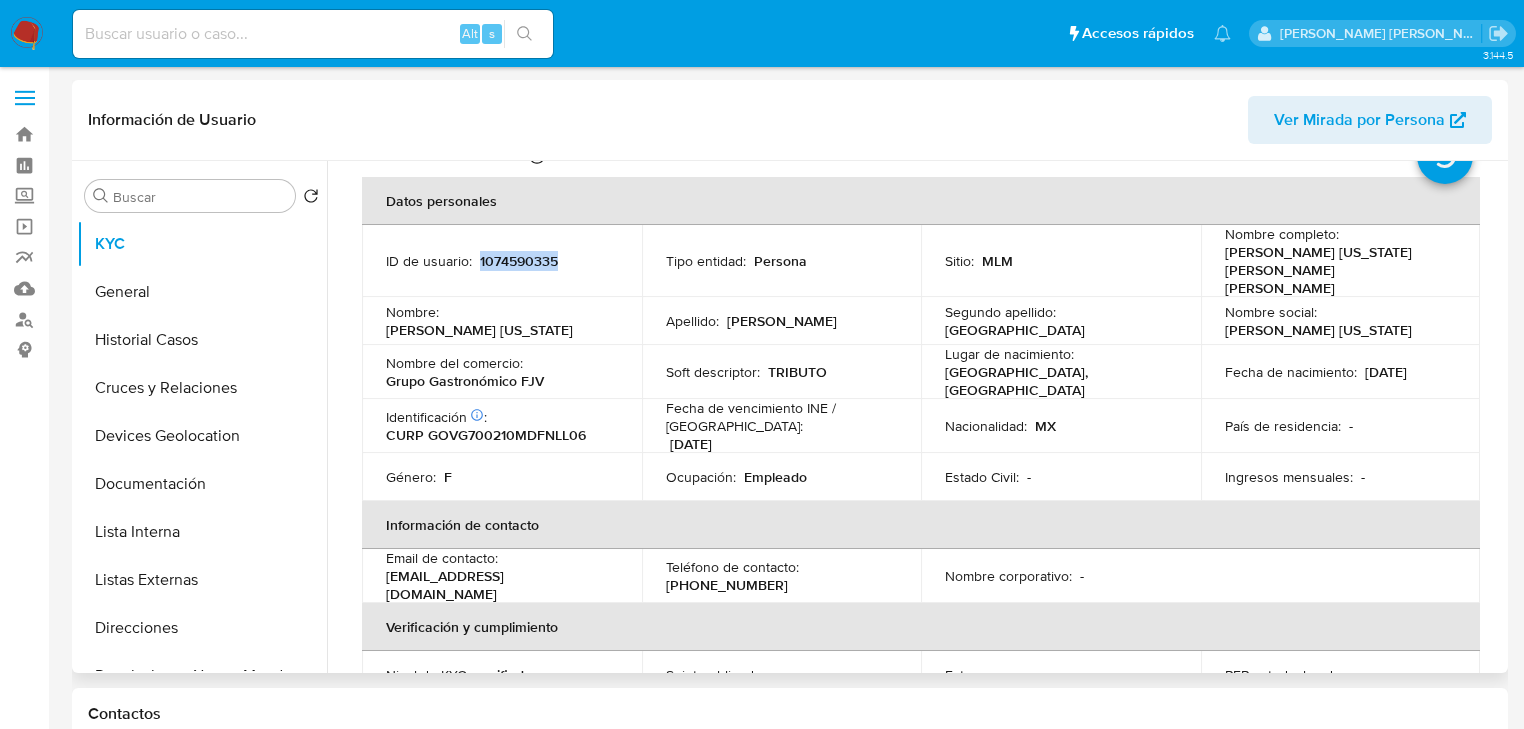 click on "1074590335" at bounding box center [519, 261] 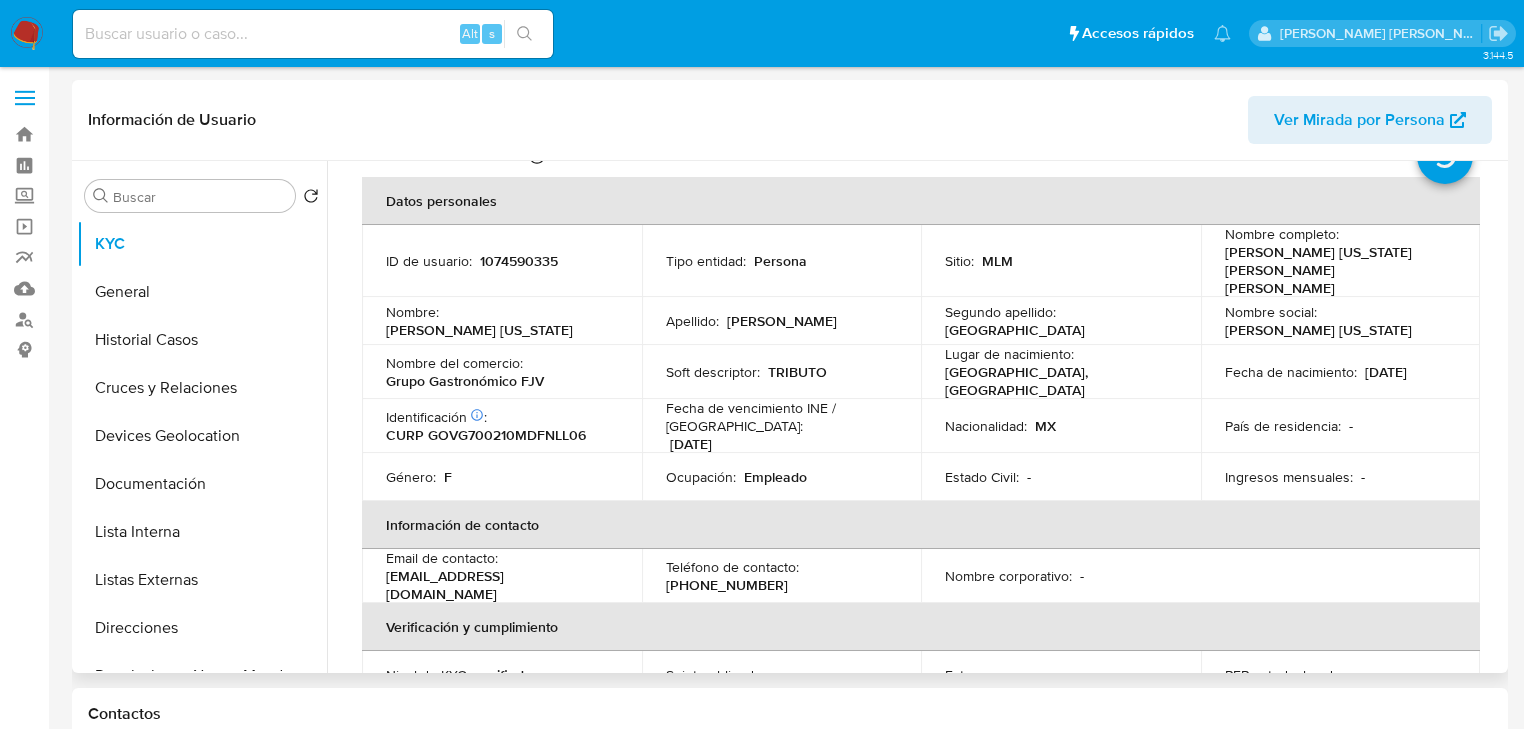 drag, startPoint x: 1363, startPoint y: 428, endPoint x: 1328, endPoint y: 428, distance: 35 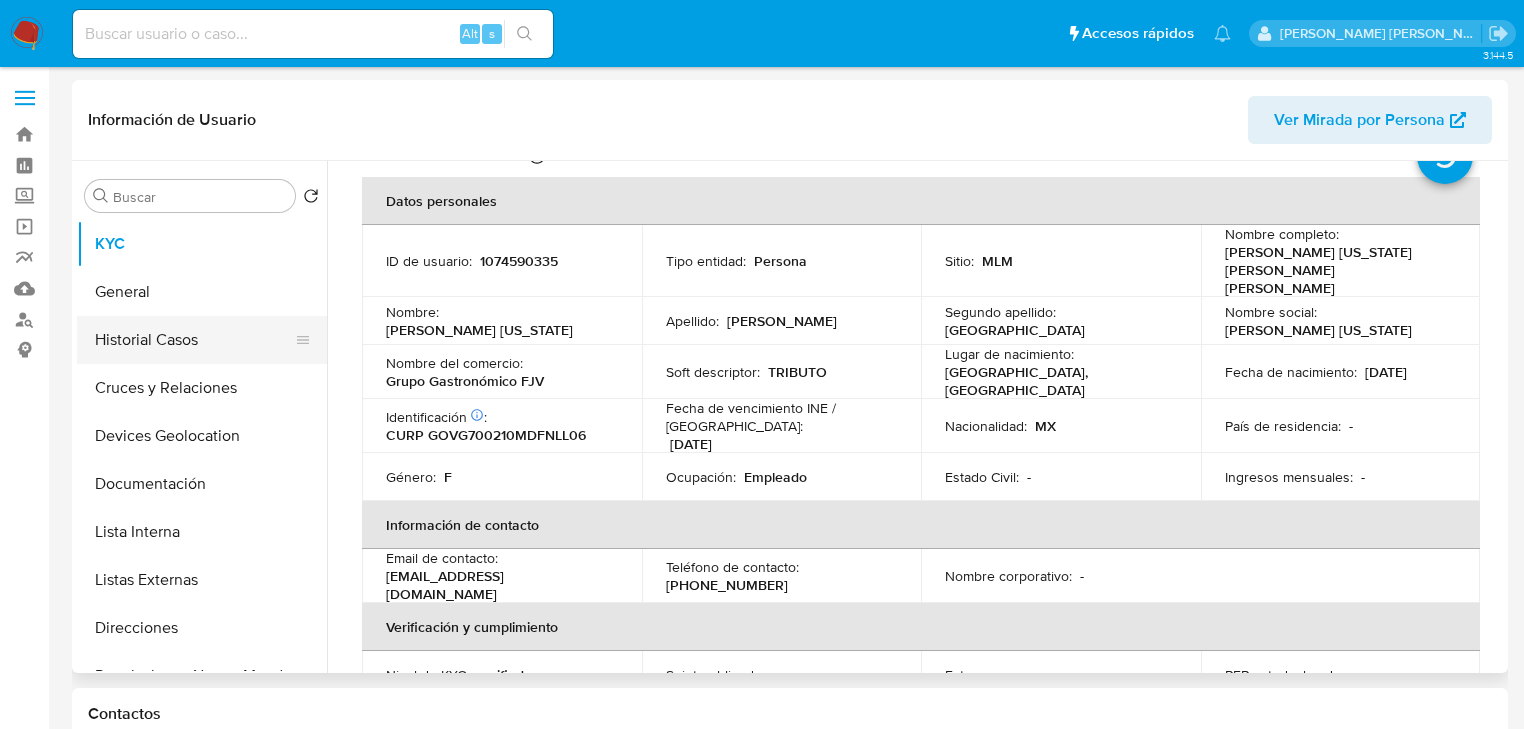 click on "Historial Casos" at bounding box center [194, 340] 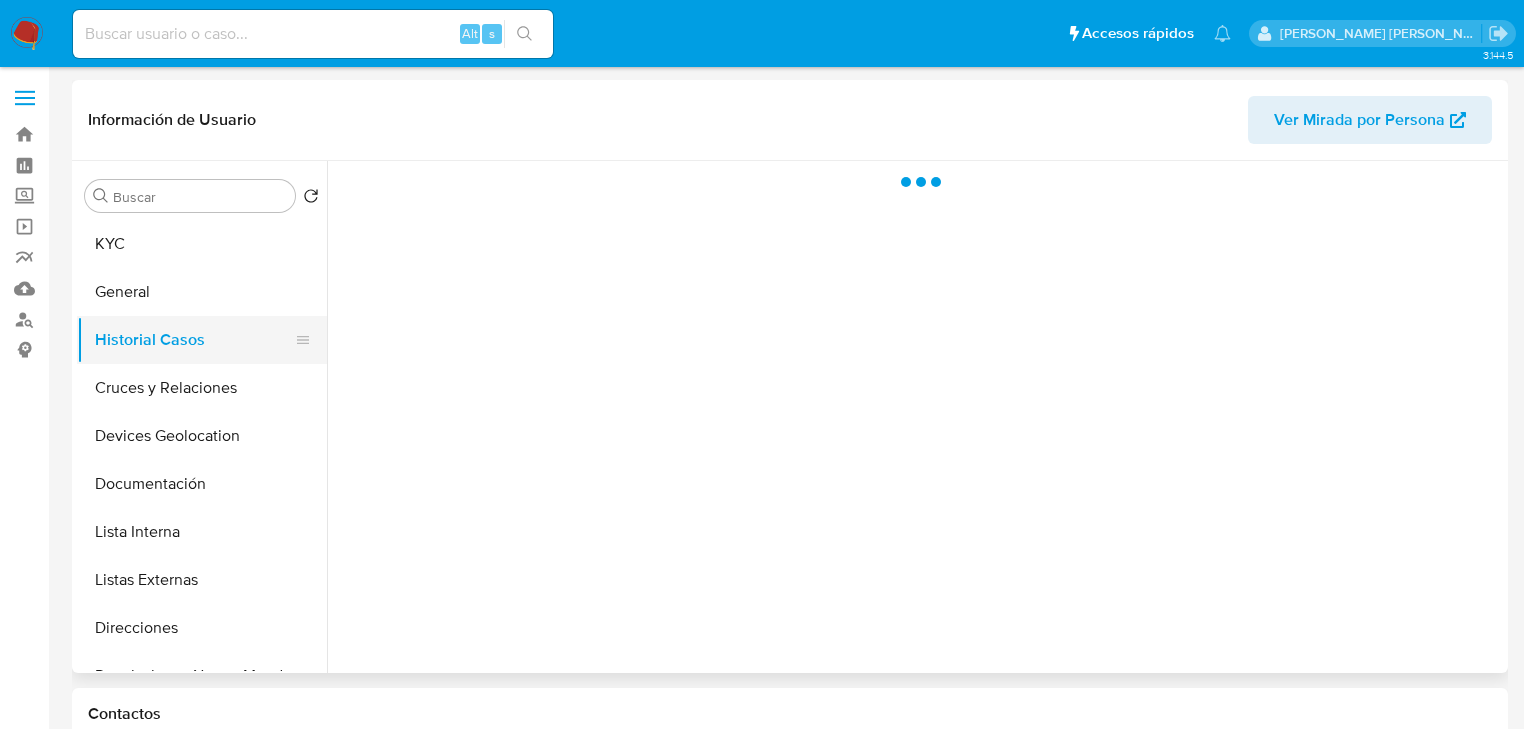 scroll, scrollTop: 0, scrollLeft: 0, axis: both 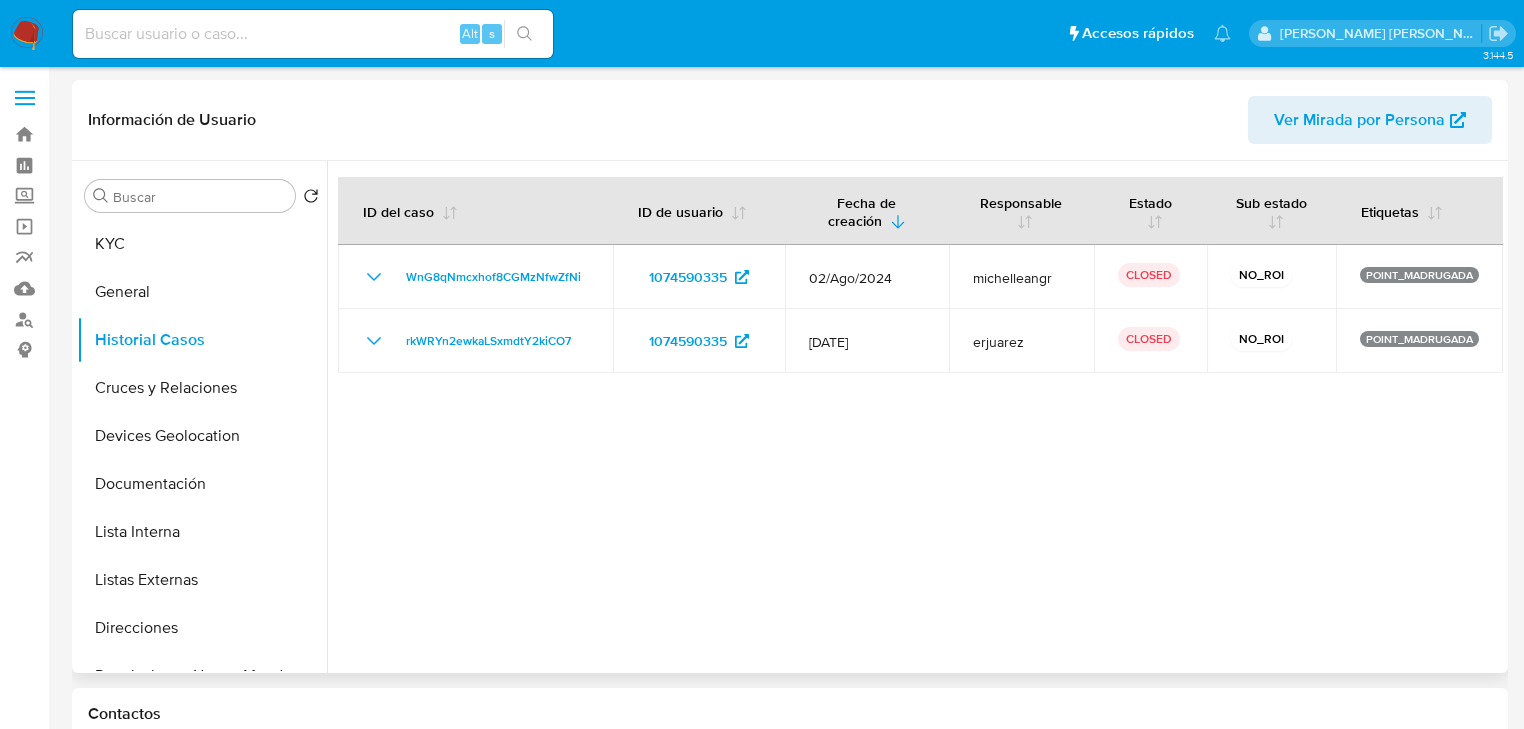 drag, startPoint x: 1413, startPoint y: 408, endPoint x: 1281, endPoint y: 387, distance: 133.66002 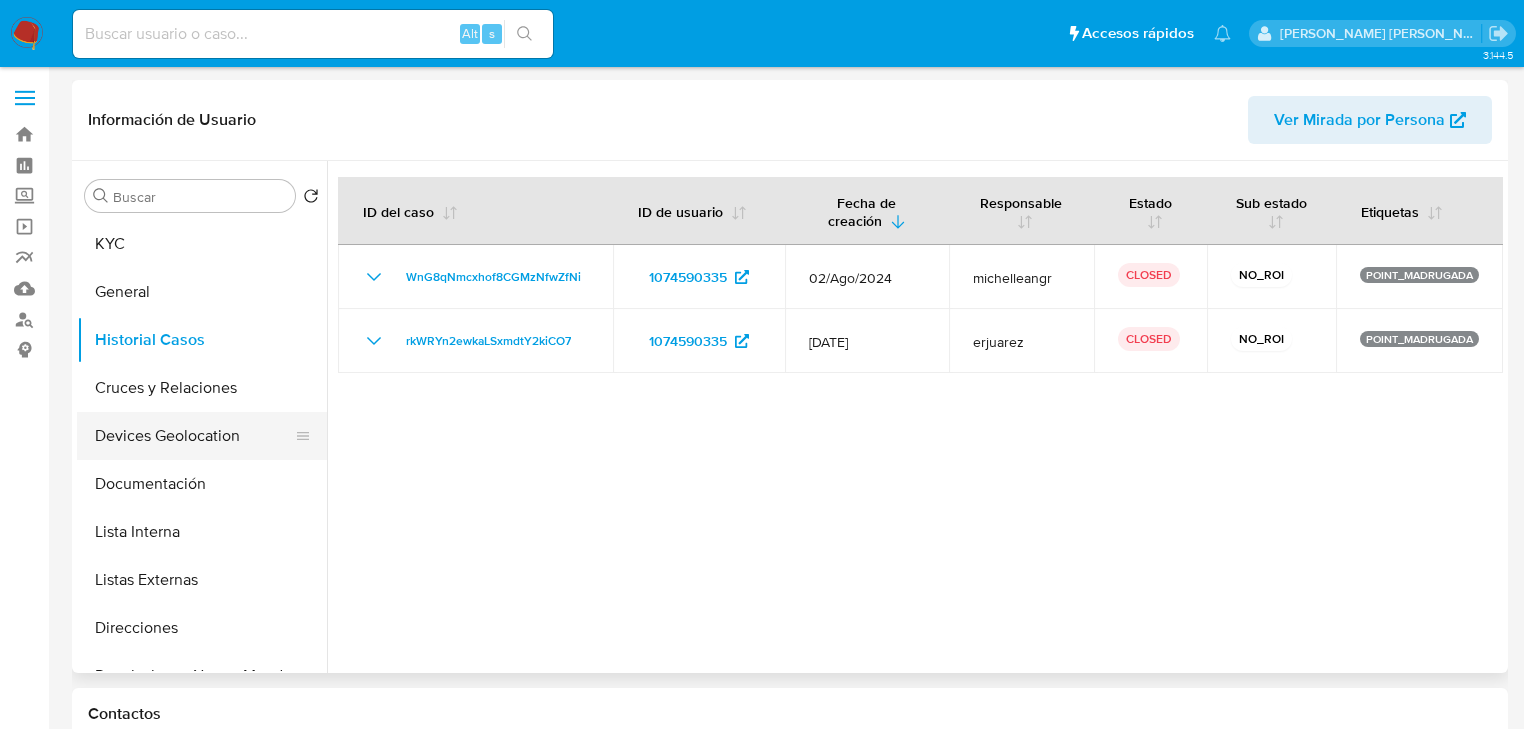 click on "Devices Geolocation" at bounding box center [194, 436] 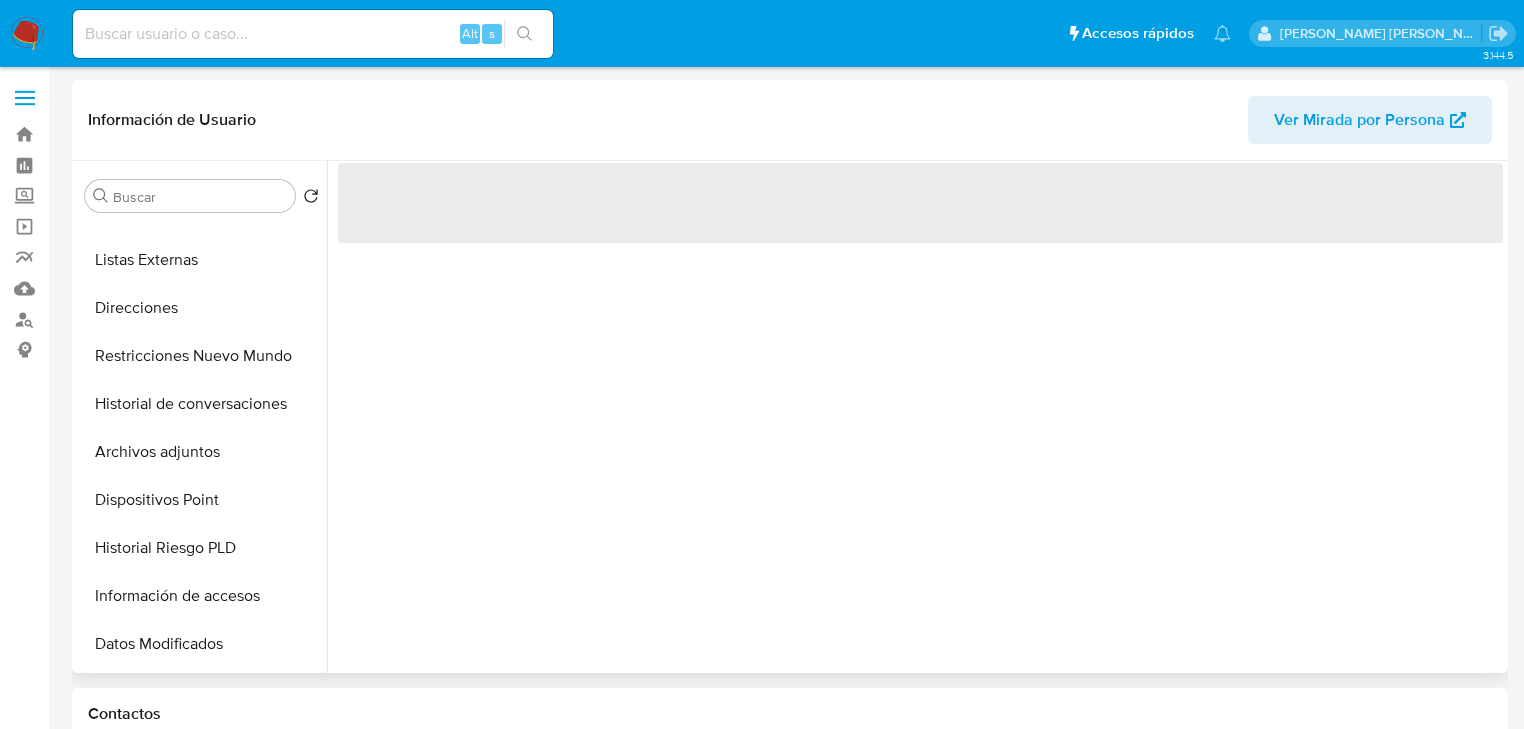 scroll, scrollTop: 0, scrollLeft: 0, axis: both 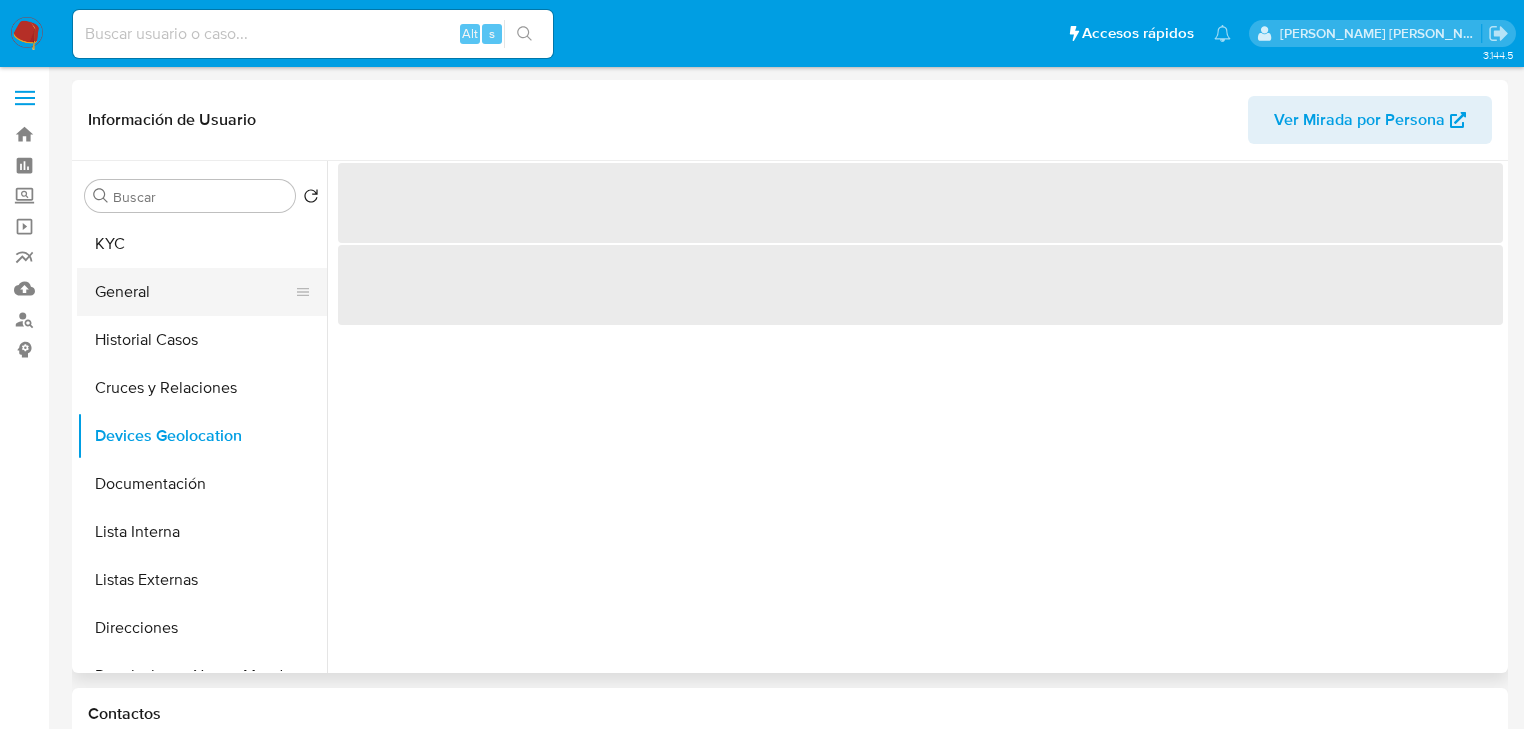 drag, startPoint x: 156, startPoint y: 274, endPoint x: 226, endPoint y: 270, distance: 70.11419 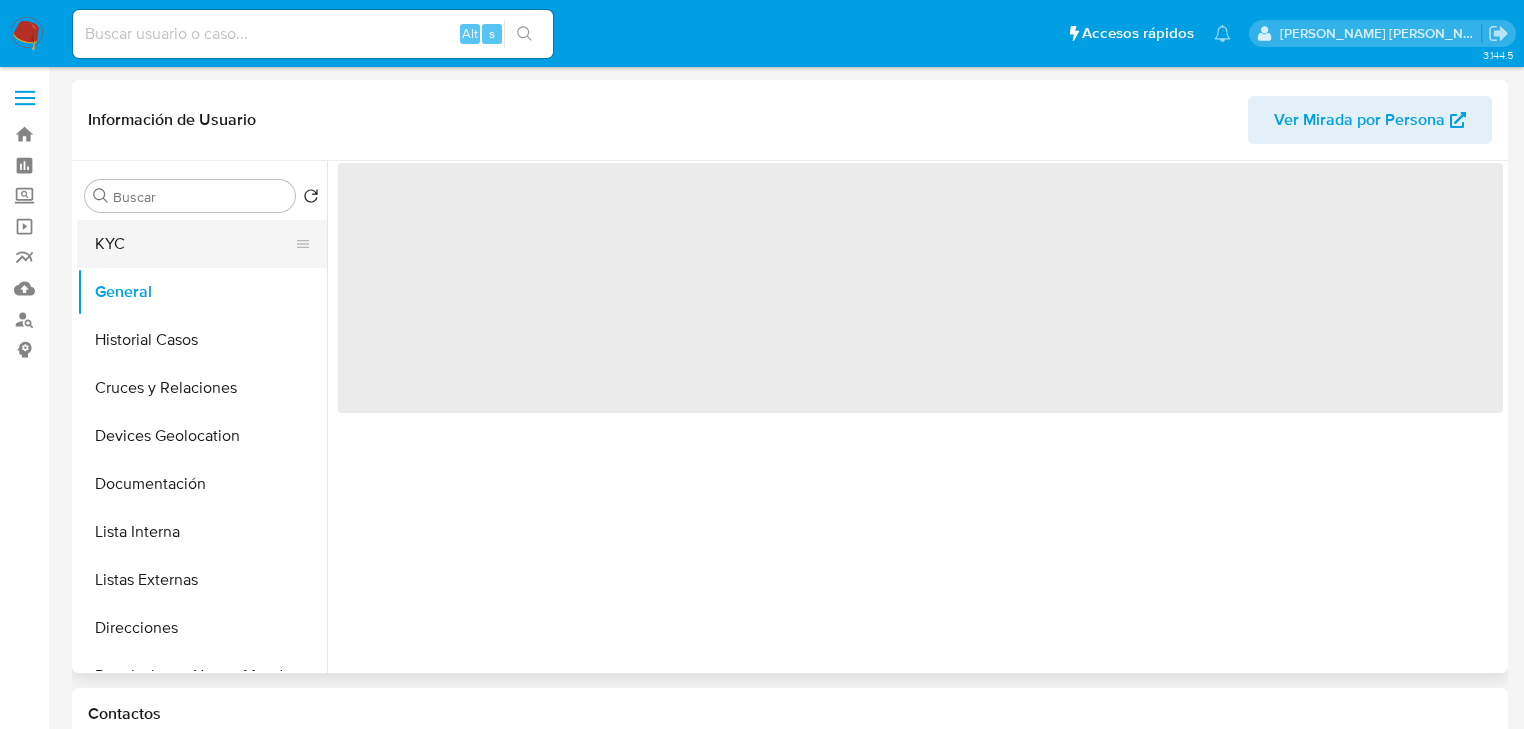 drag, startPoint x: 177, startPoint y: 250, endPoint x: 197, endPoint y: 250, distance: 20 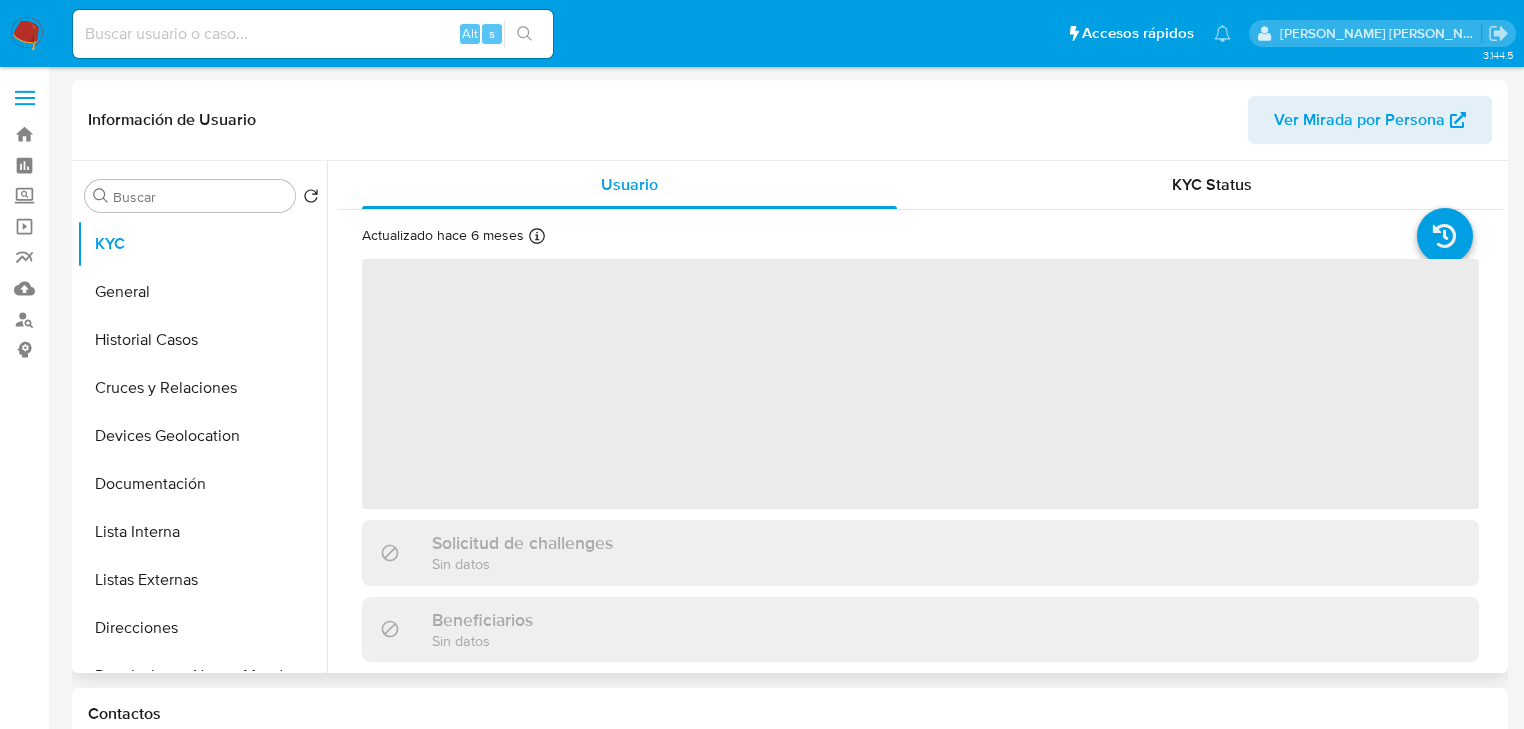 scroll, scrollTop: 160, scrollLeft: 0, axis: vertical 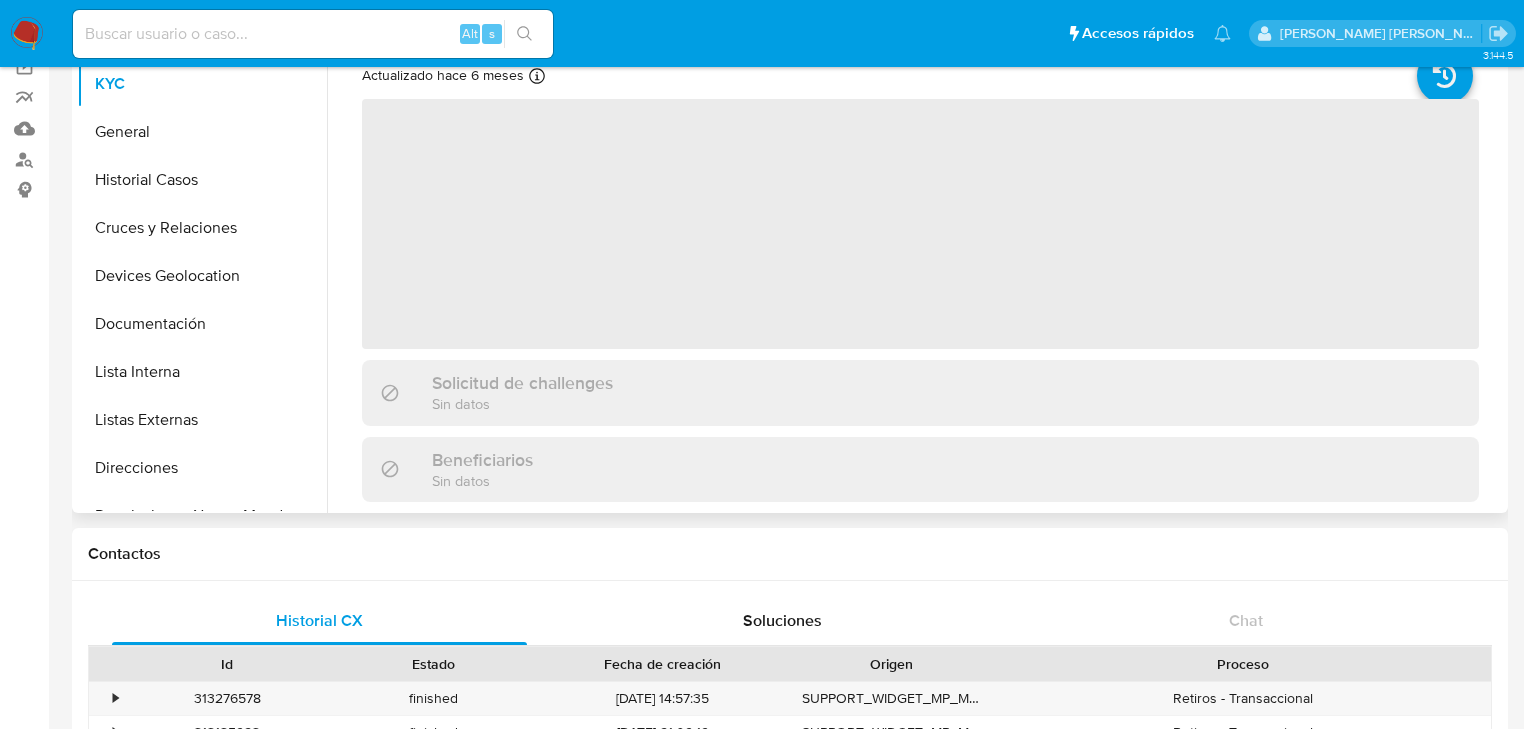 type 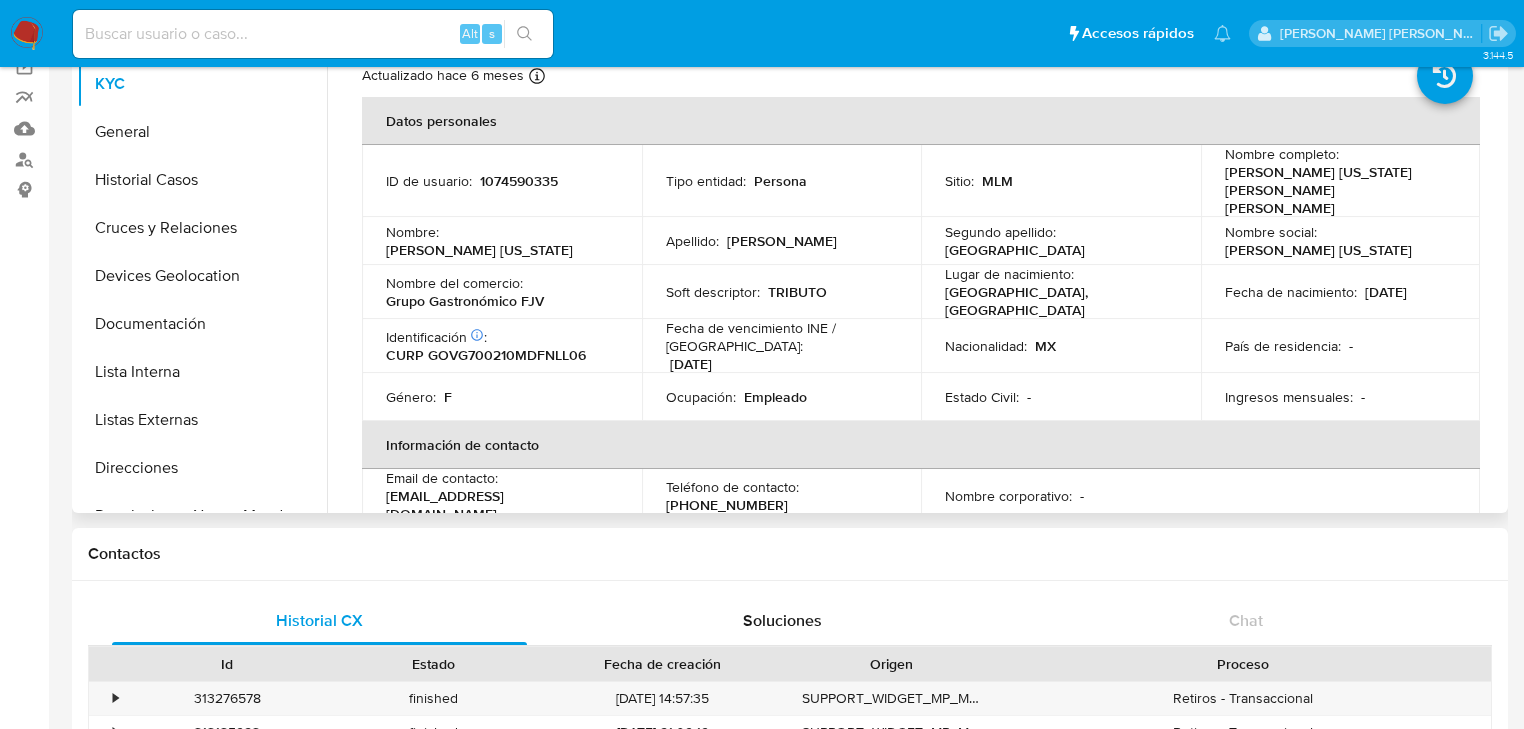 drag, startPoint x: 1342, startPoint y: 321, endPoint x: 738, endPoint y: 304, distance: 604.2392 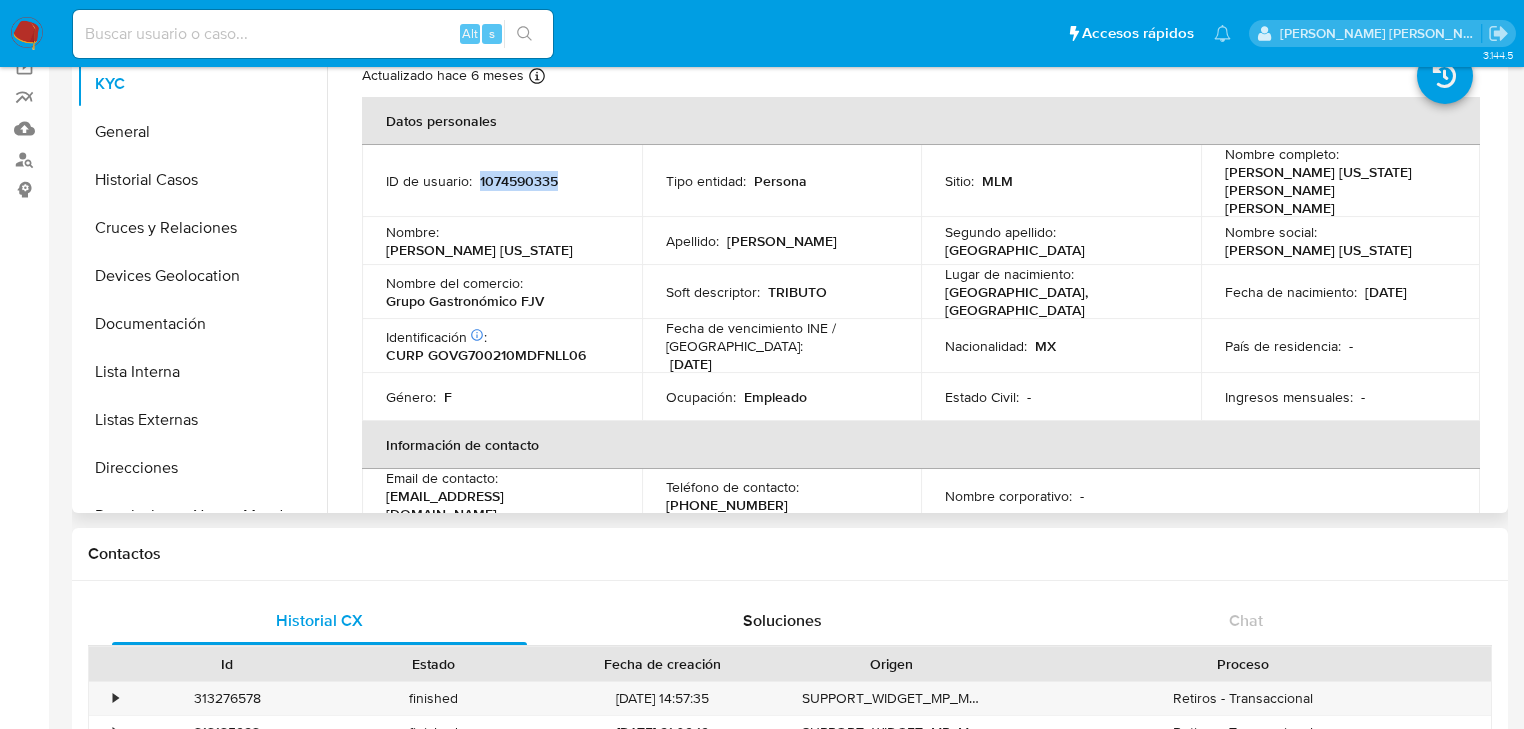 drag, startPoint x: 480, startPoint y: 178, endPoint x: 490, endPoint y: 176, distance: 10.198039 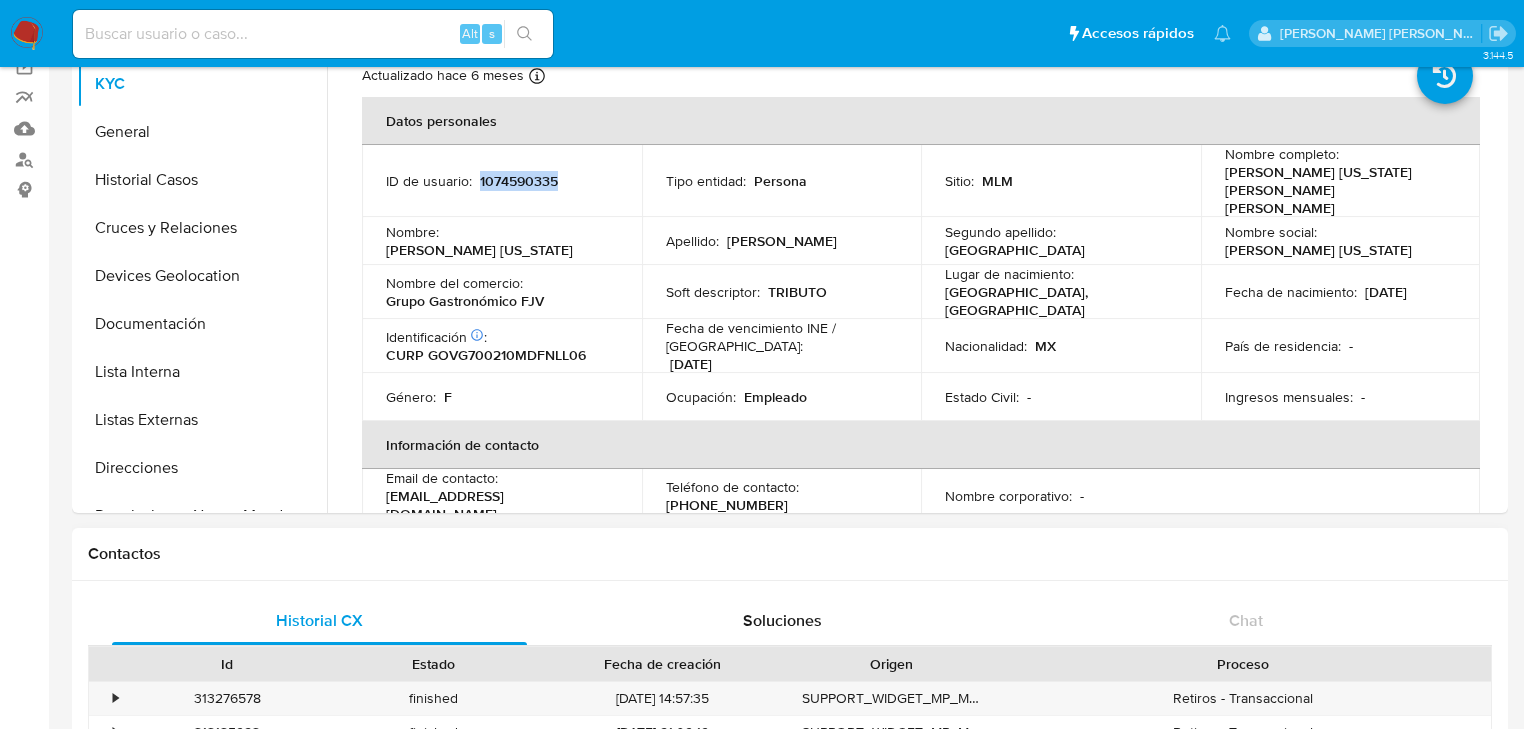 copy on "1074590335" 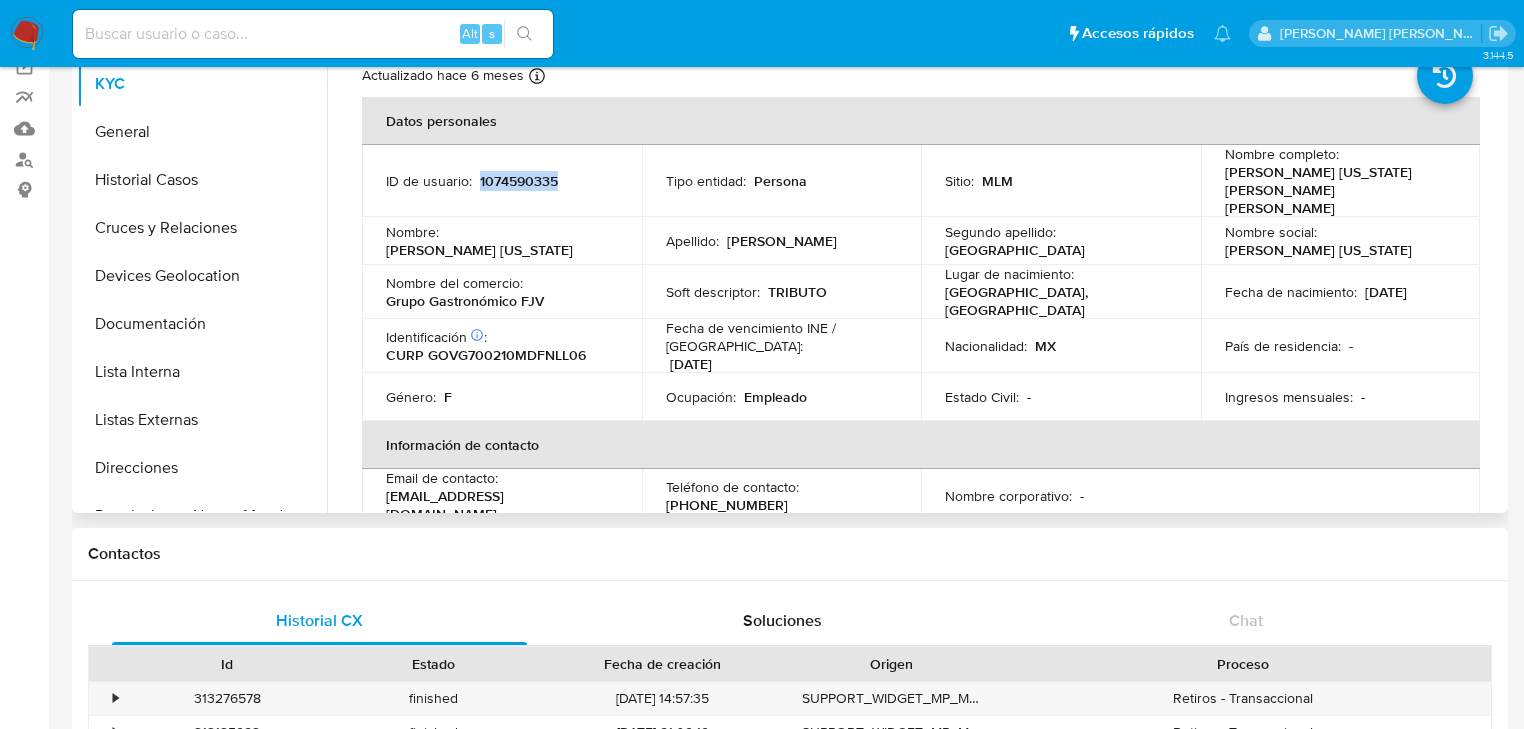 click on "1074590335" at bounding box center (519, 181) 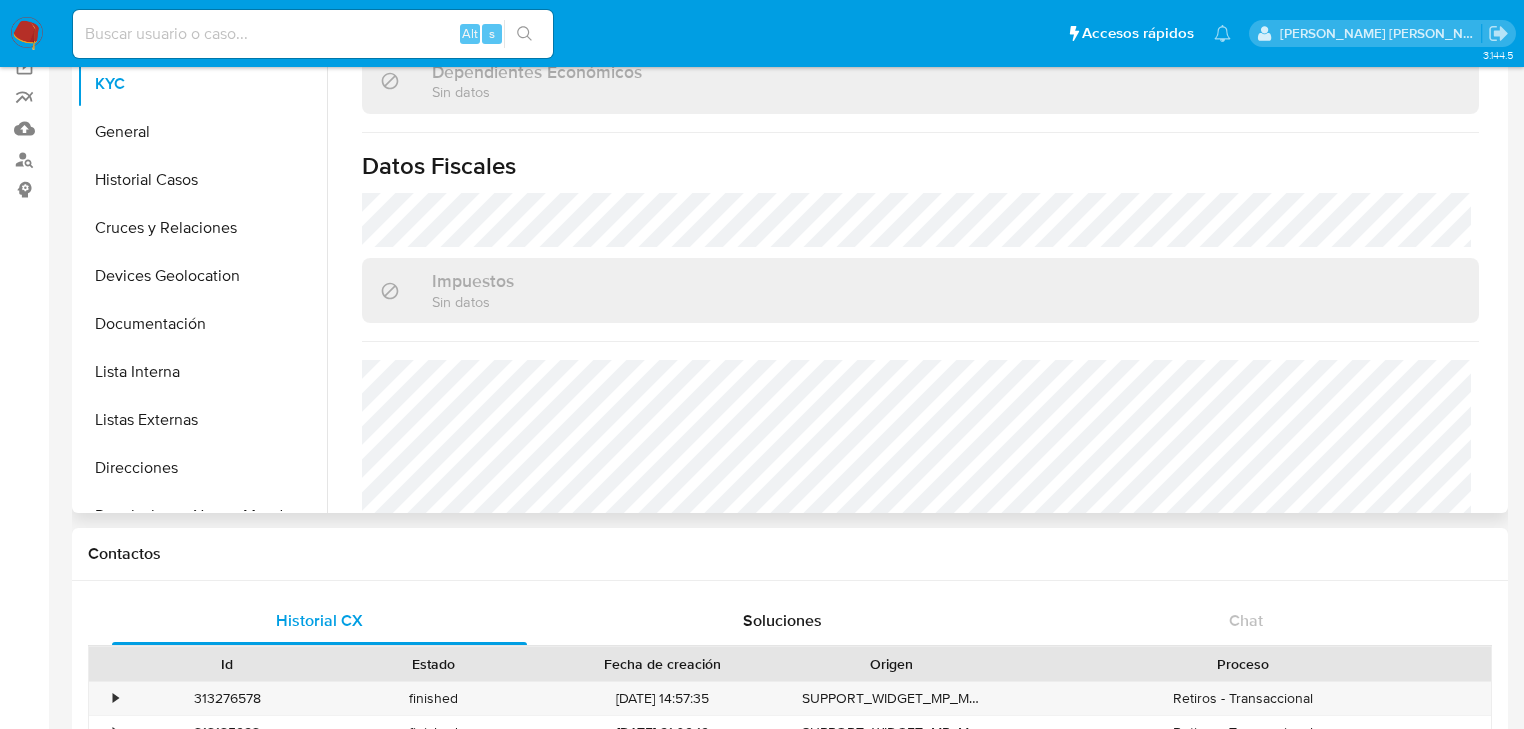 scroll, scrollTop: 1268, scrollLeft: 0, axis: vertical 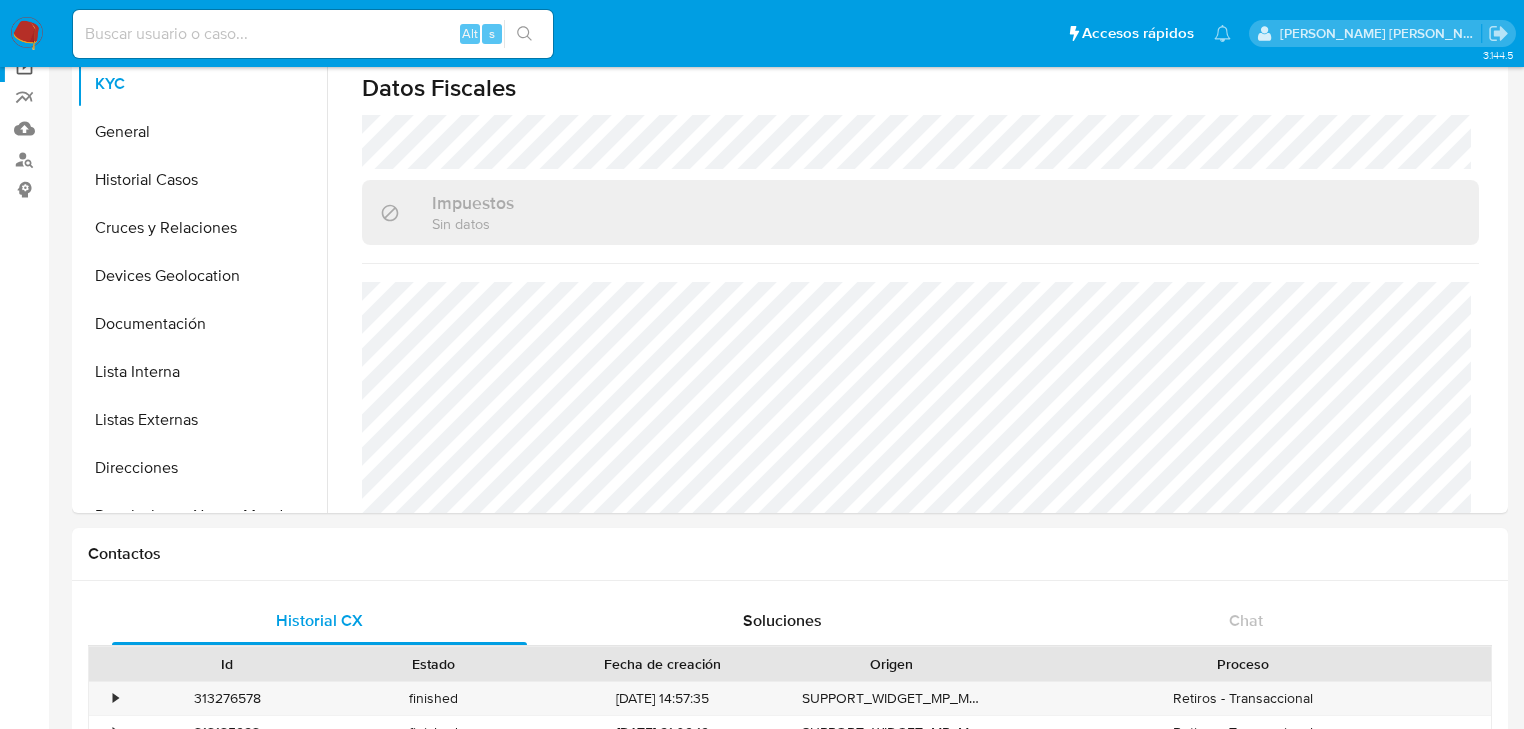 click on "Operaciones masivas" at bounding box center (119, 66) 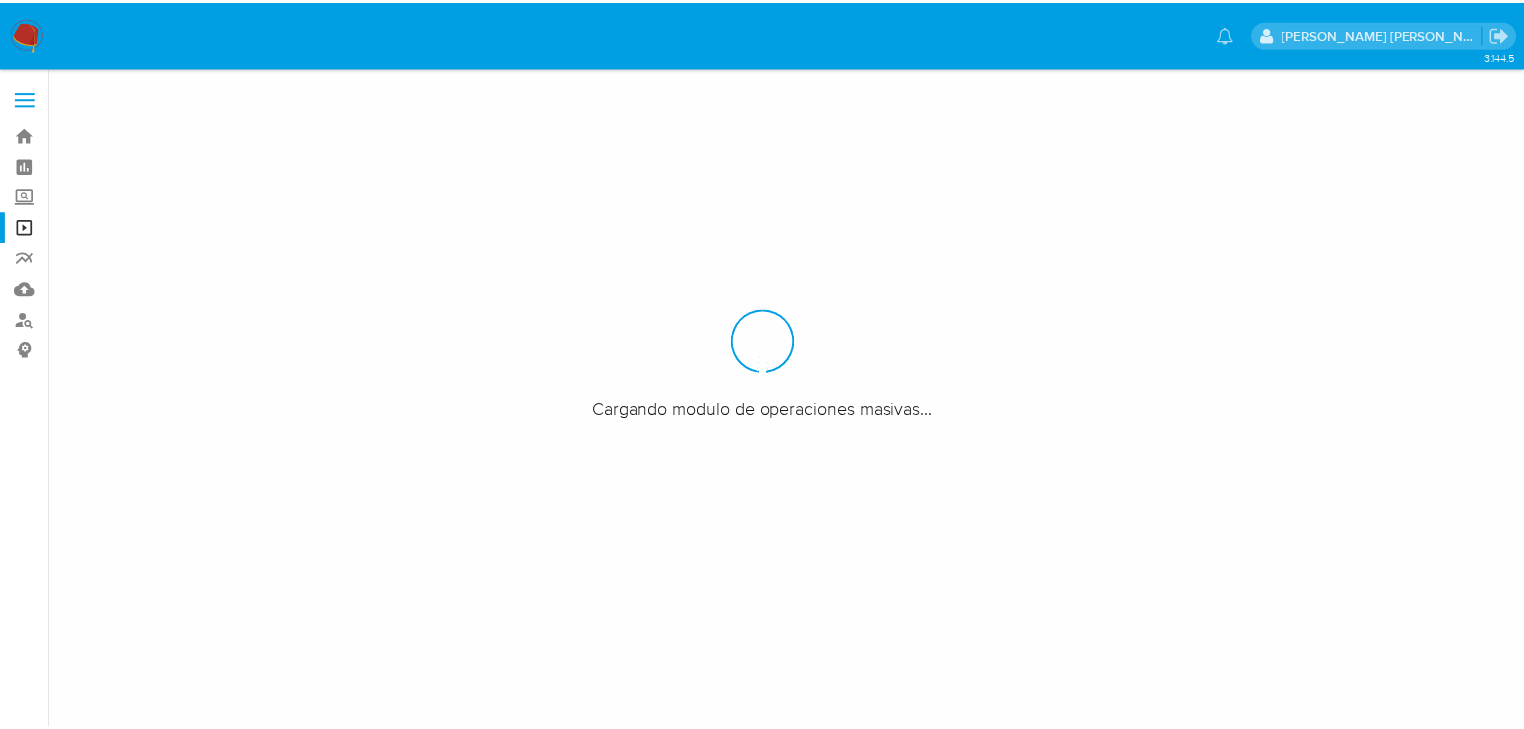 scroll, scrollTop: 0, scrollLeft: 0, axis: both 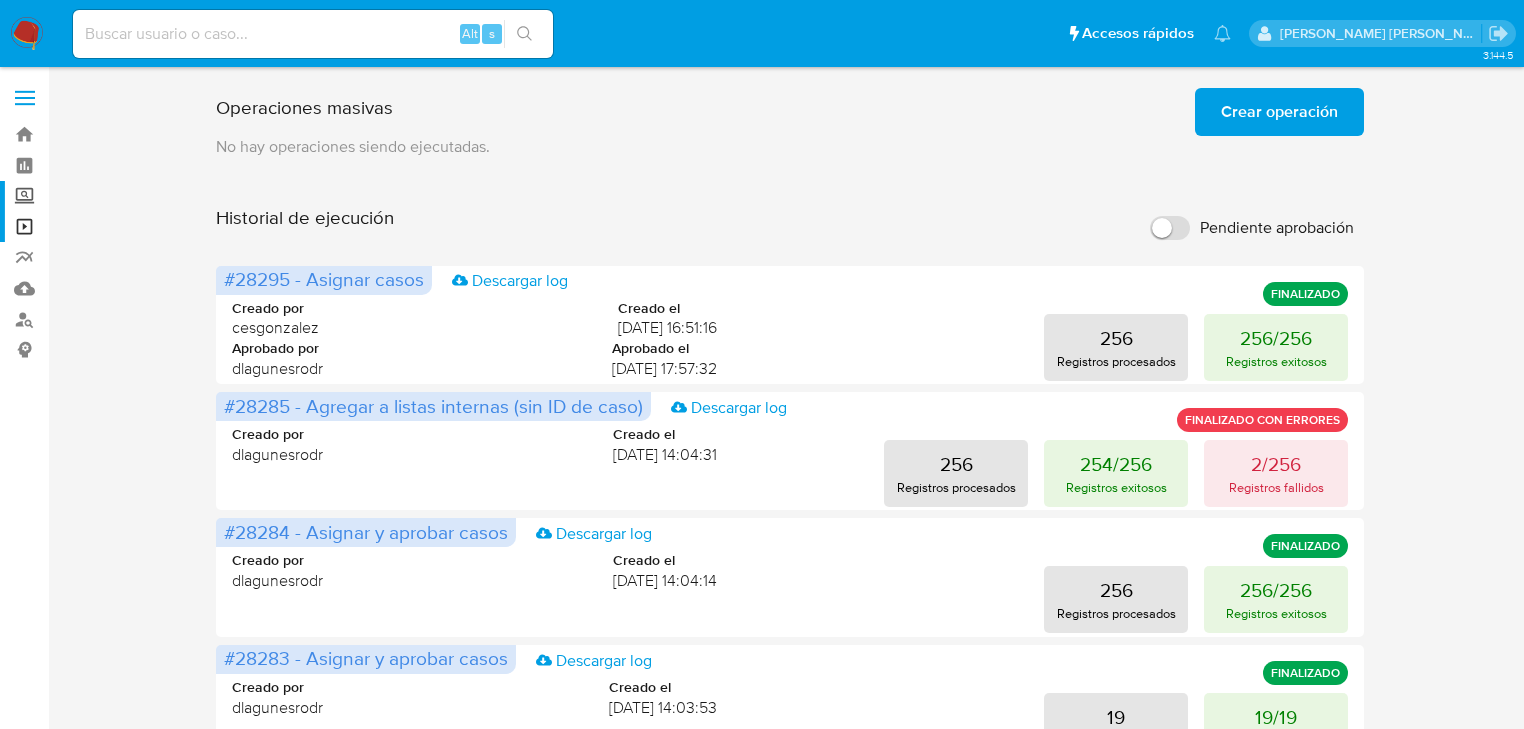 click on "Screening" at bounding box center (119, 196) 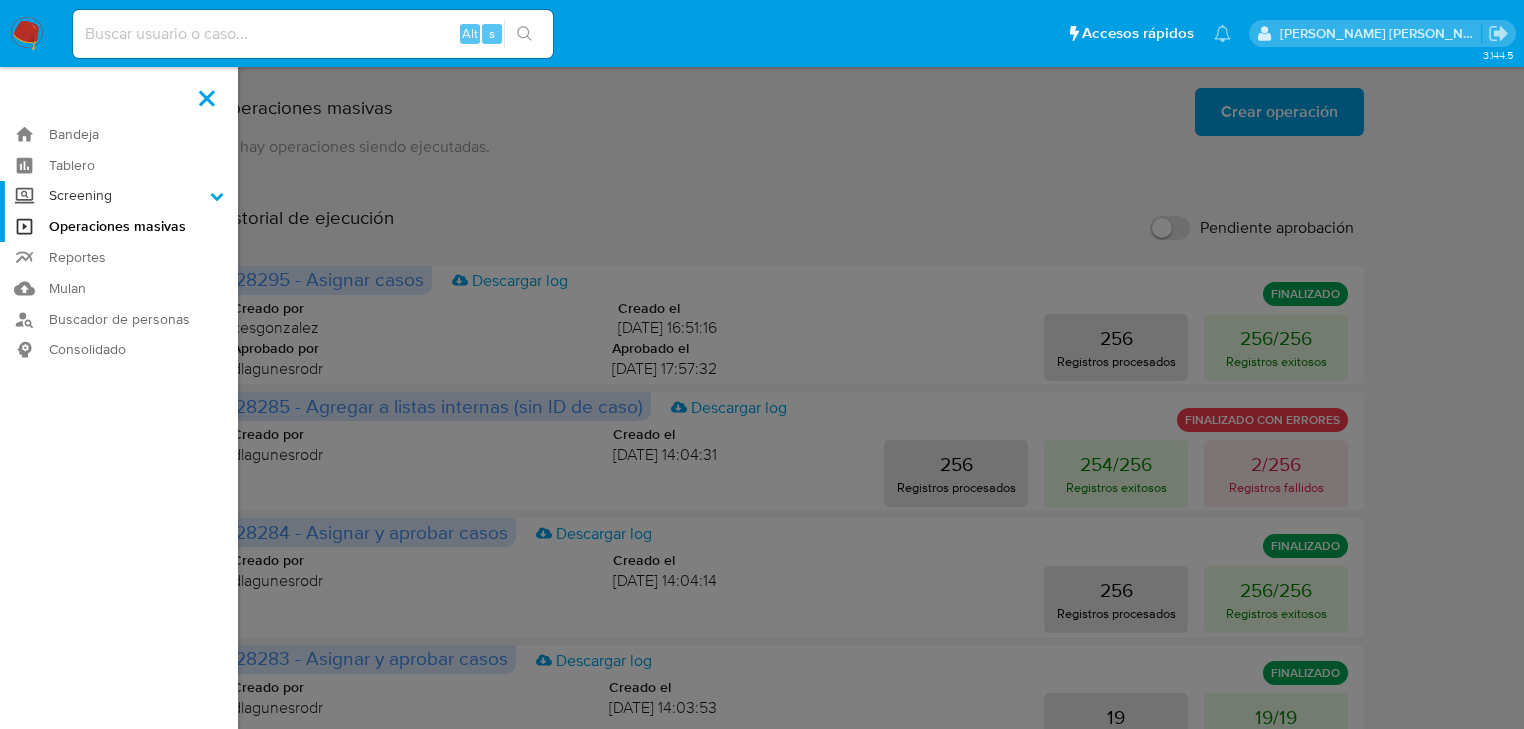click on "Screening" at bounding box center [0, 0] 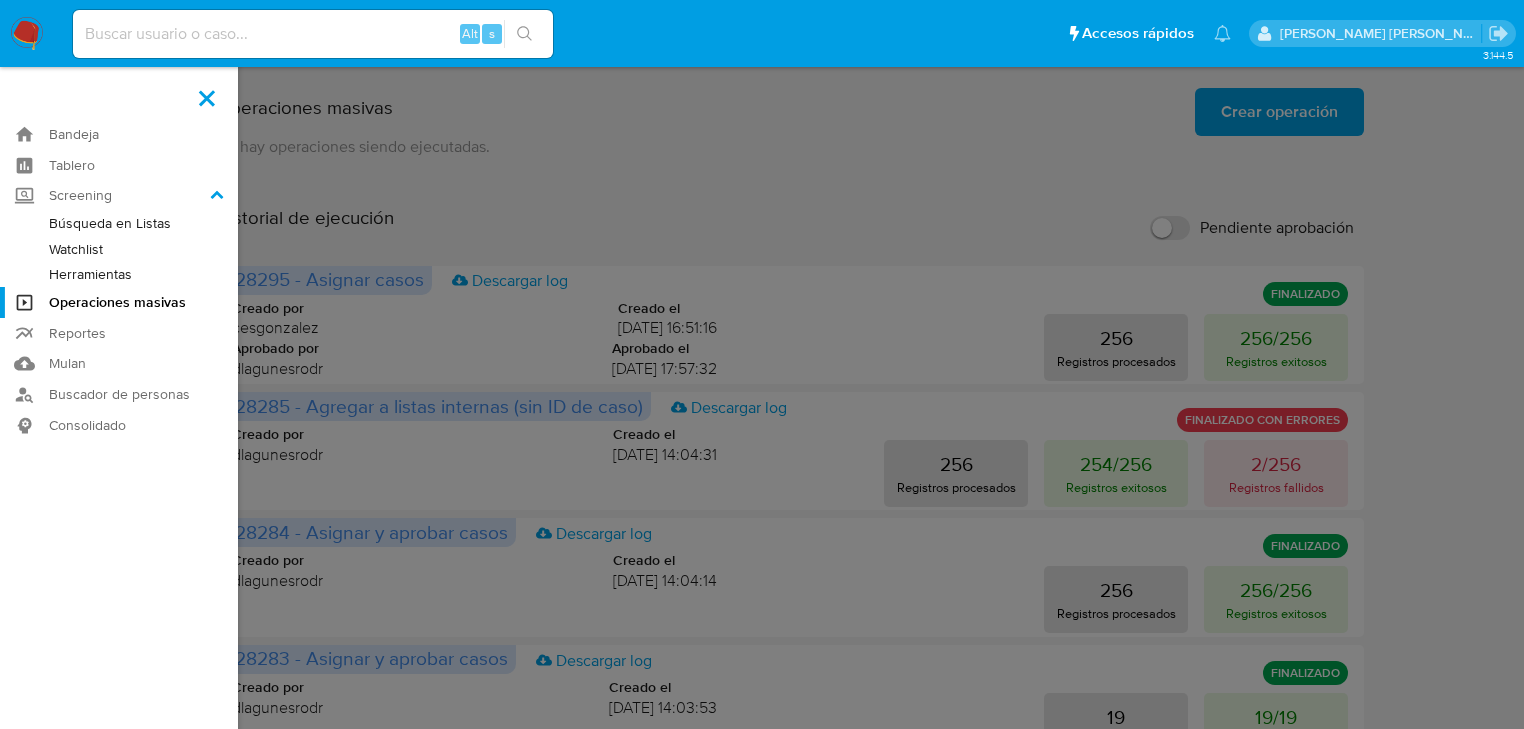 click on "Herramientas" at bounding box center (119, 274) 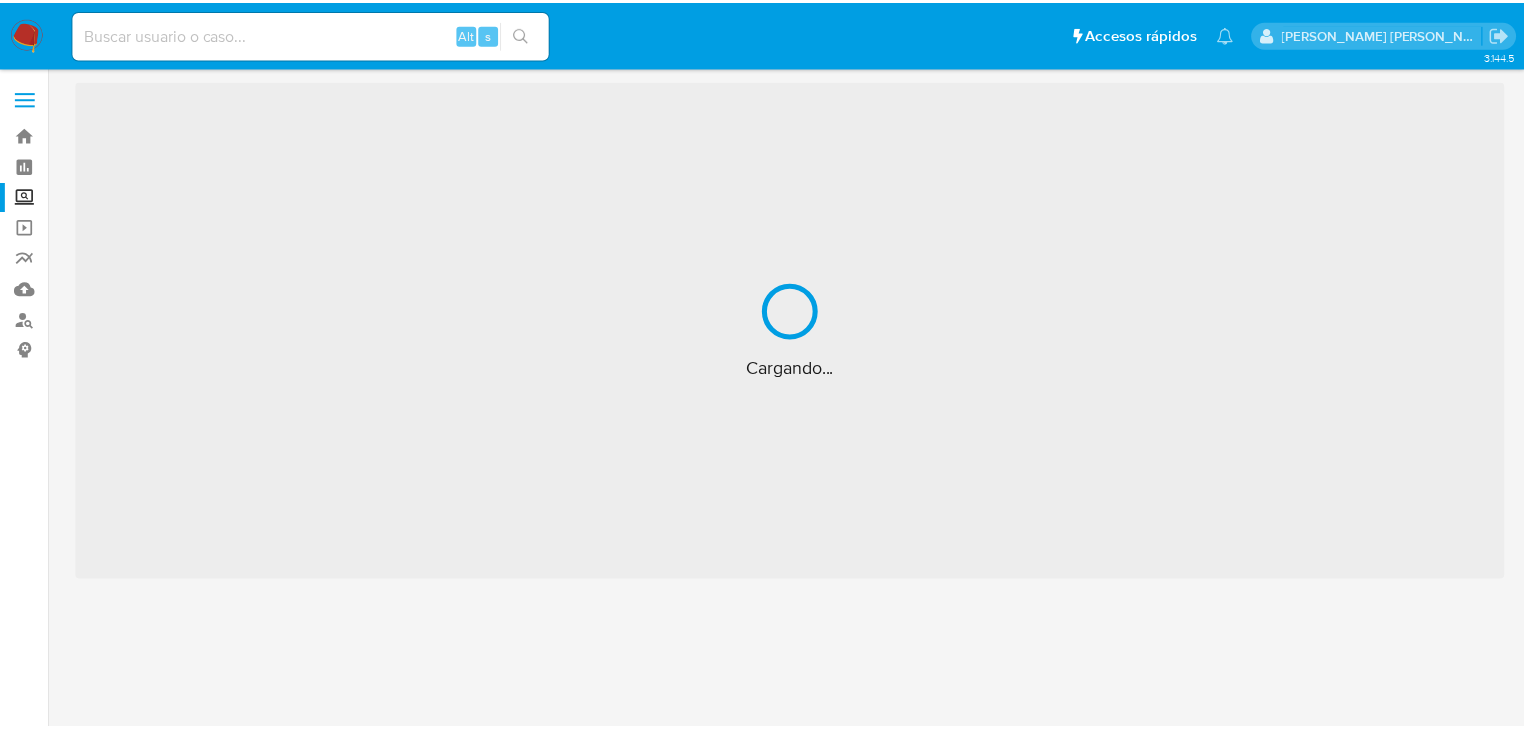 scroll, scrollTop: 0, scrollLeft: 0, axis: both 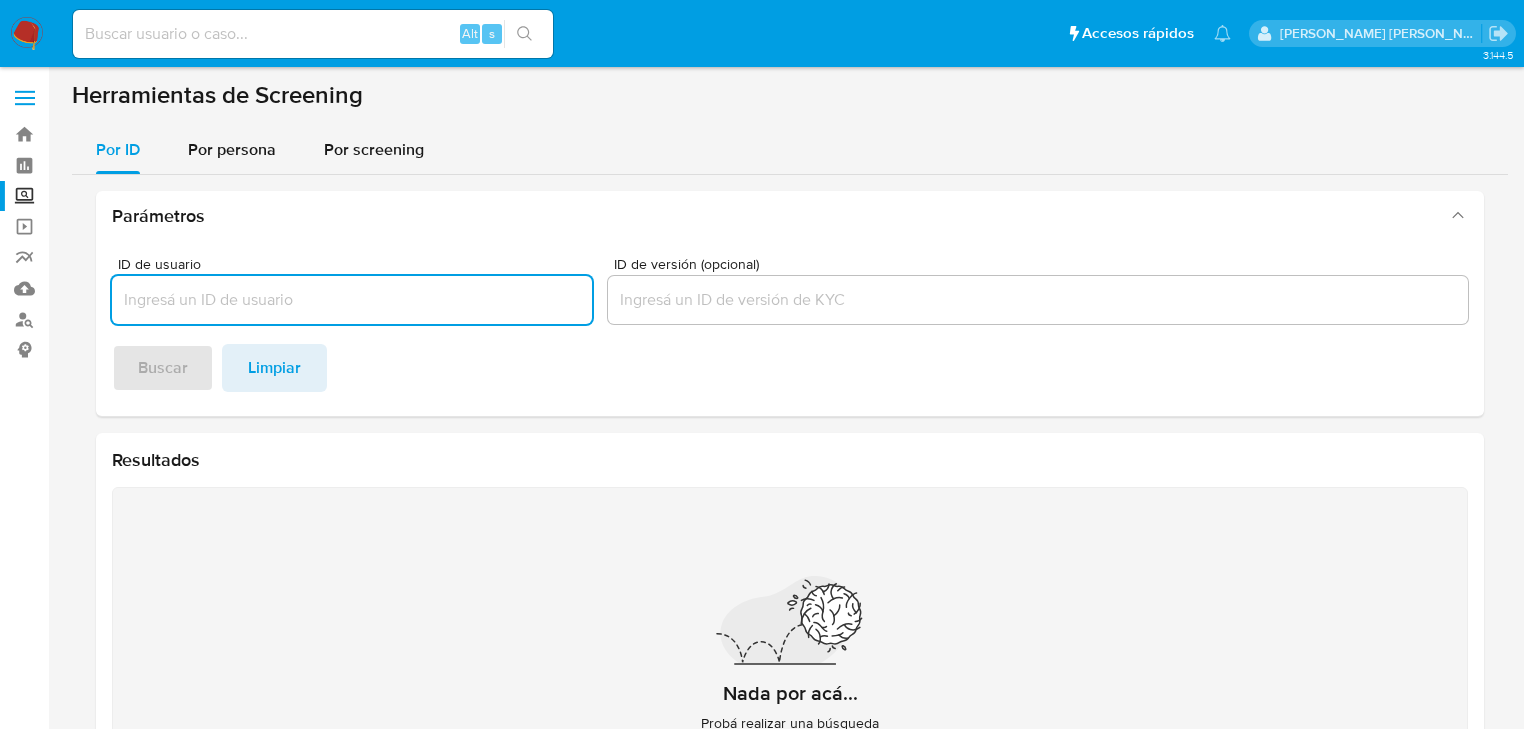 click on "Buscar Limpiar" at bounding box center [790, 368] 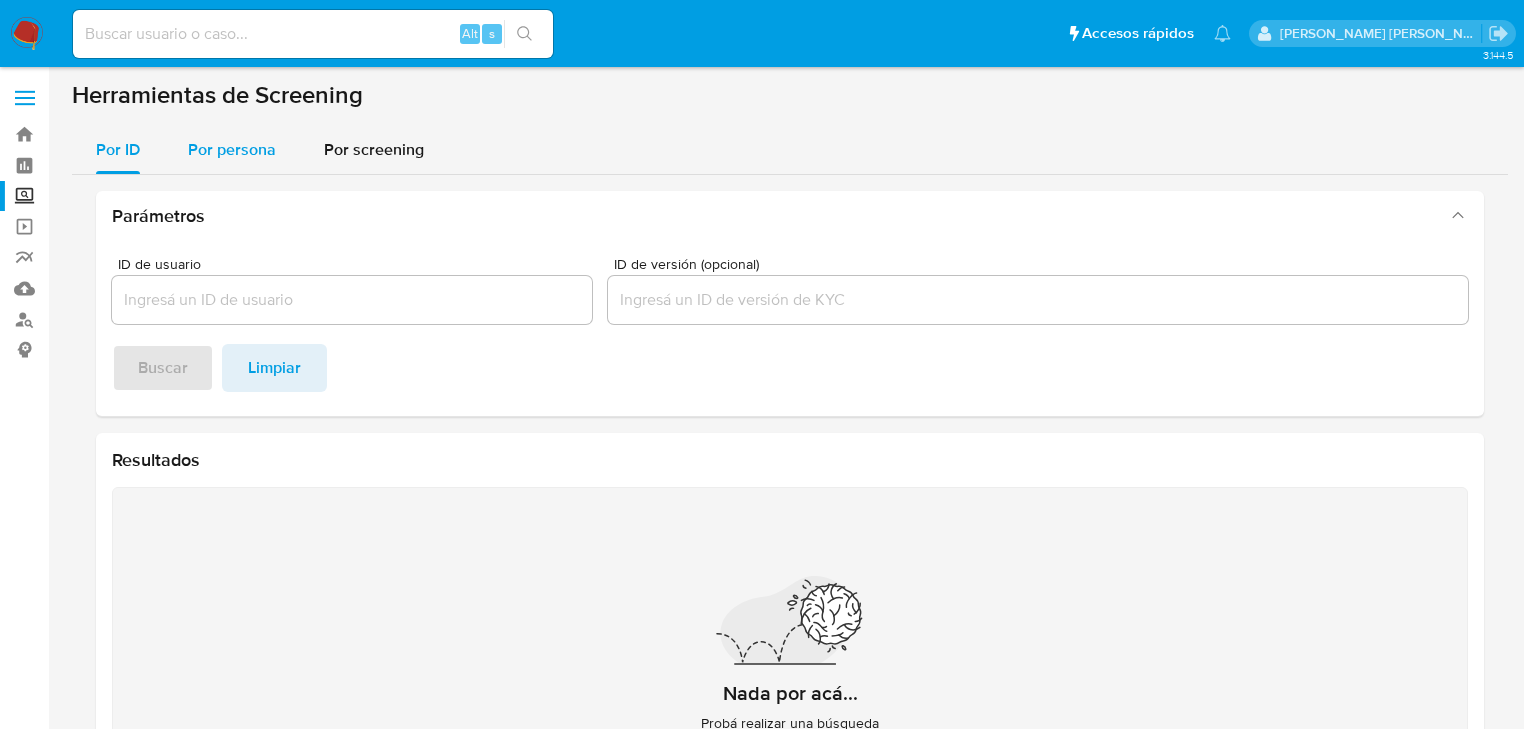 click on "Por persona" at bounding box center (232, 150) 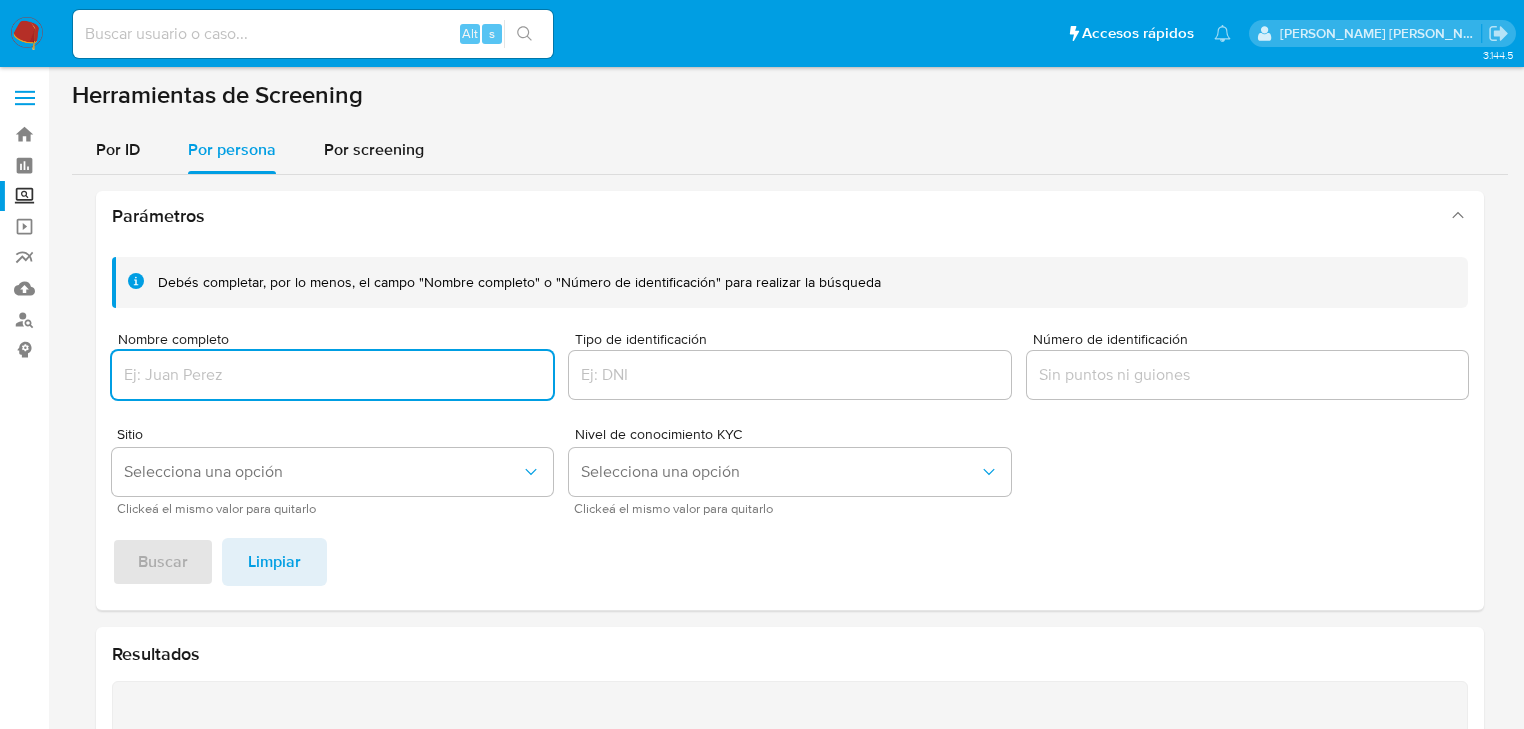 click at bounding box center [332, 375] 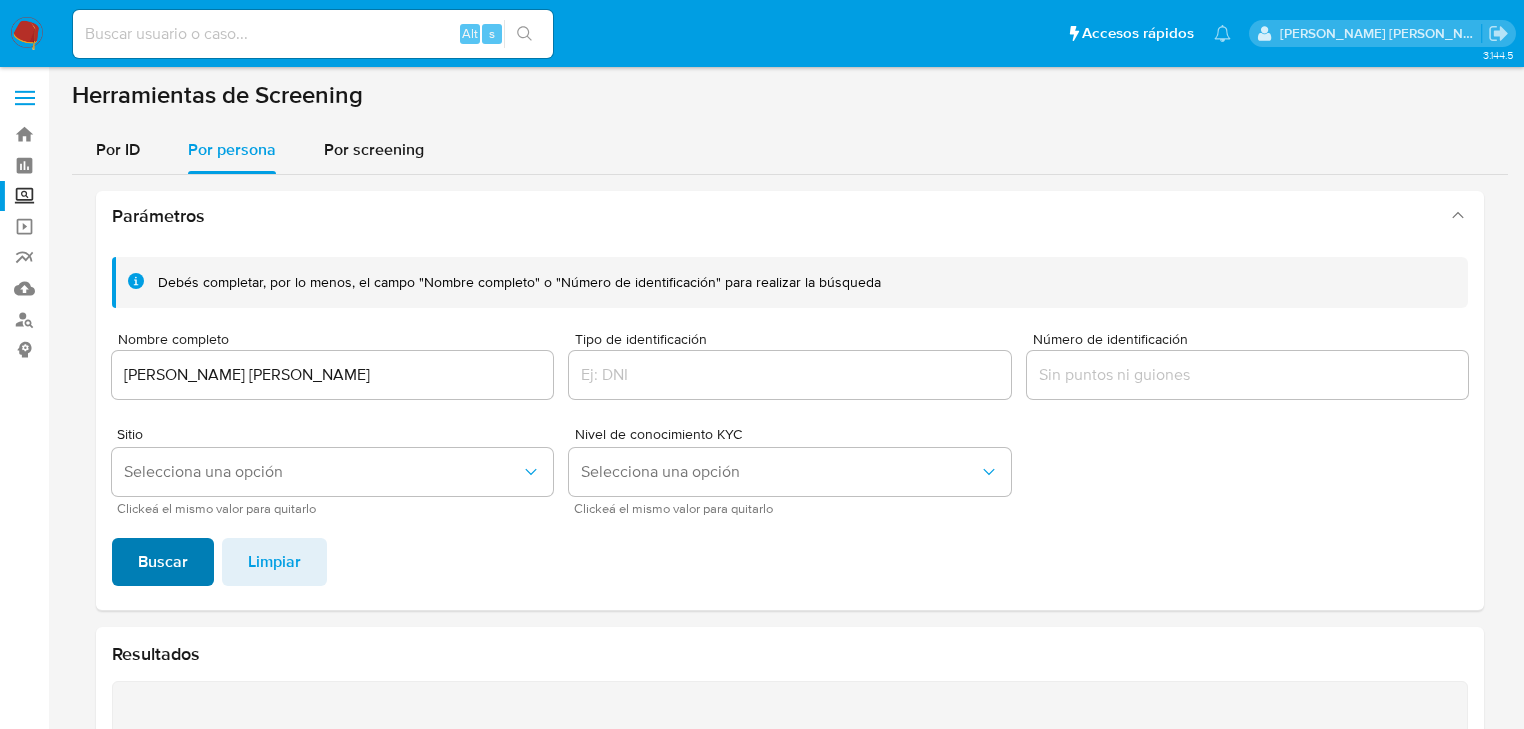 click on "Buscar" at bounding box center (163, 562) 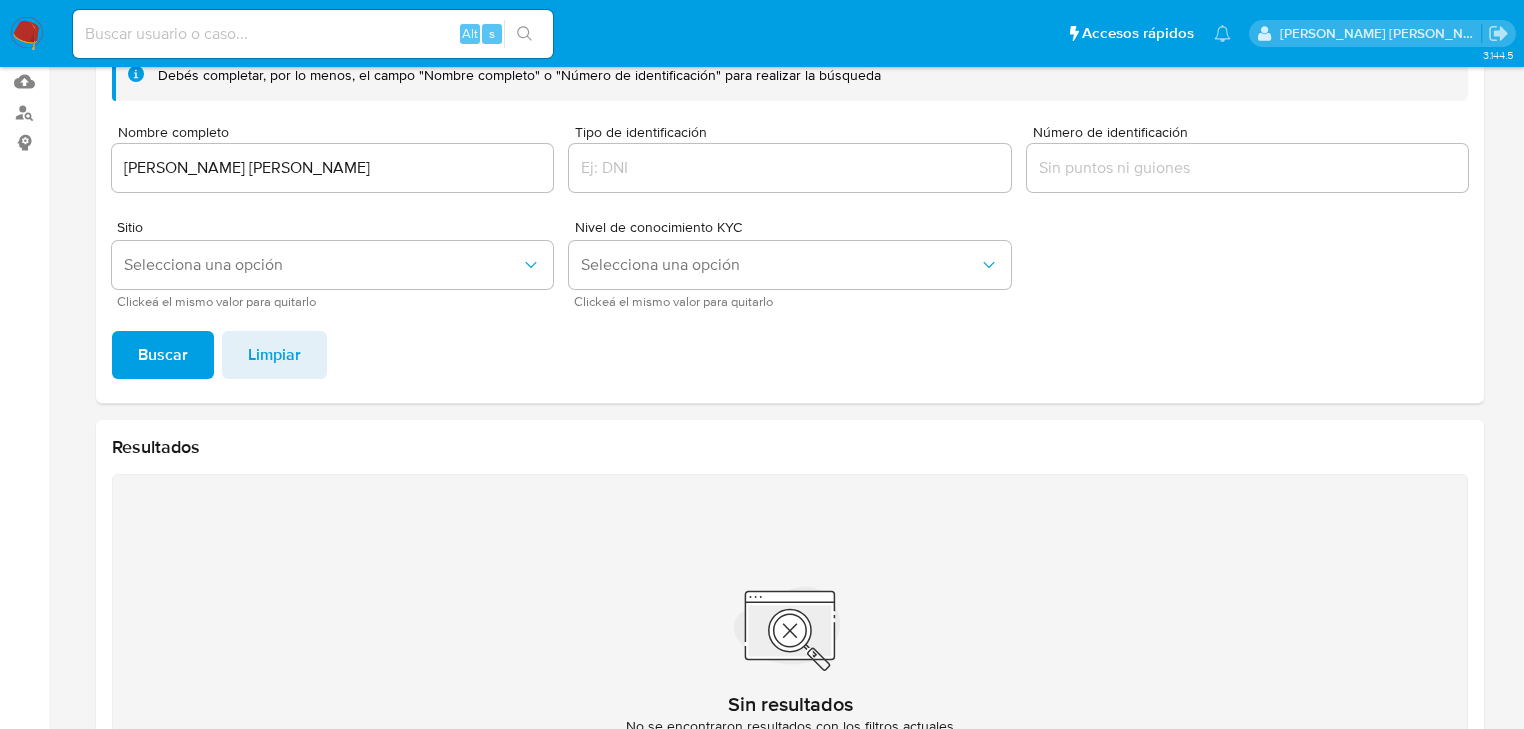 scroll, scrollTop: 106, scrollLeft: 0, axis: vertical 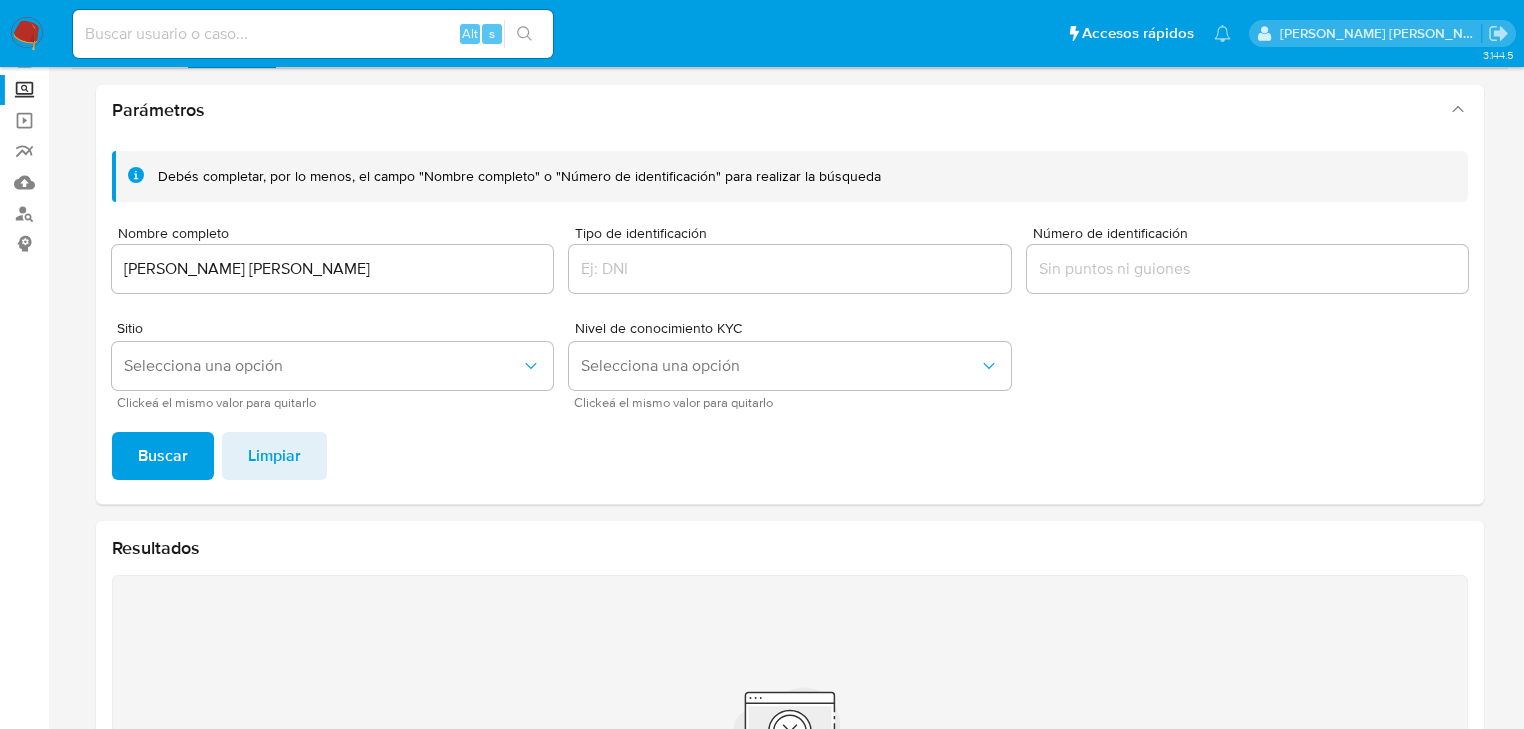 click on "[PERSON_NAME] [PERSON_NAME]" at bounding box center (332, 269) 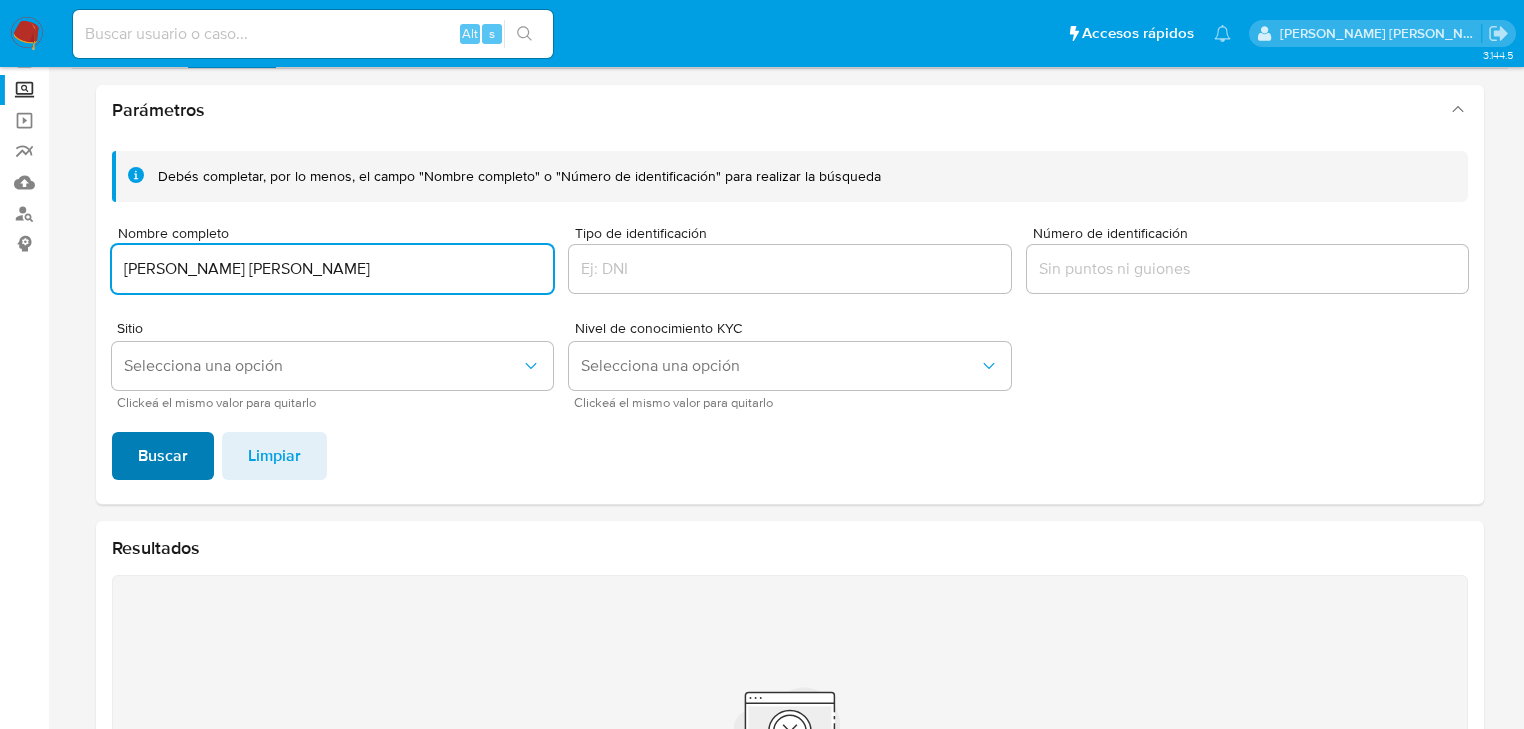type on "[PERSON_NAME] [PERSON_NAME]" 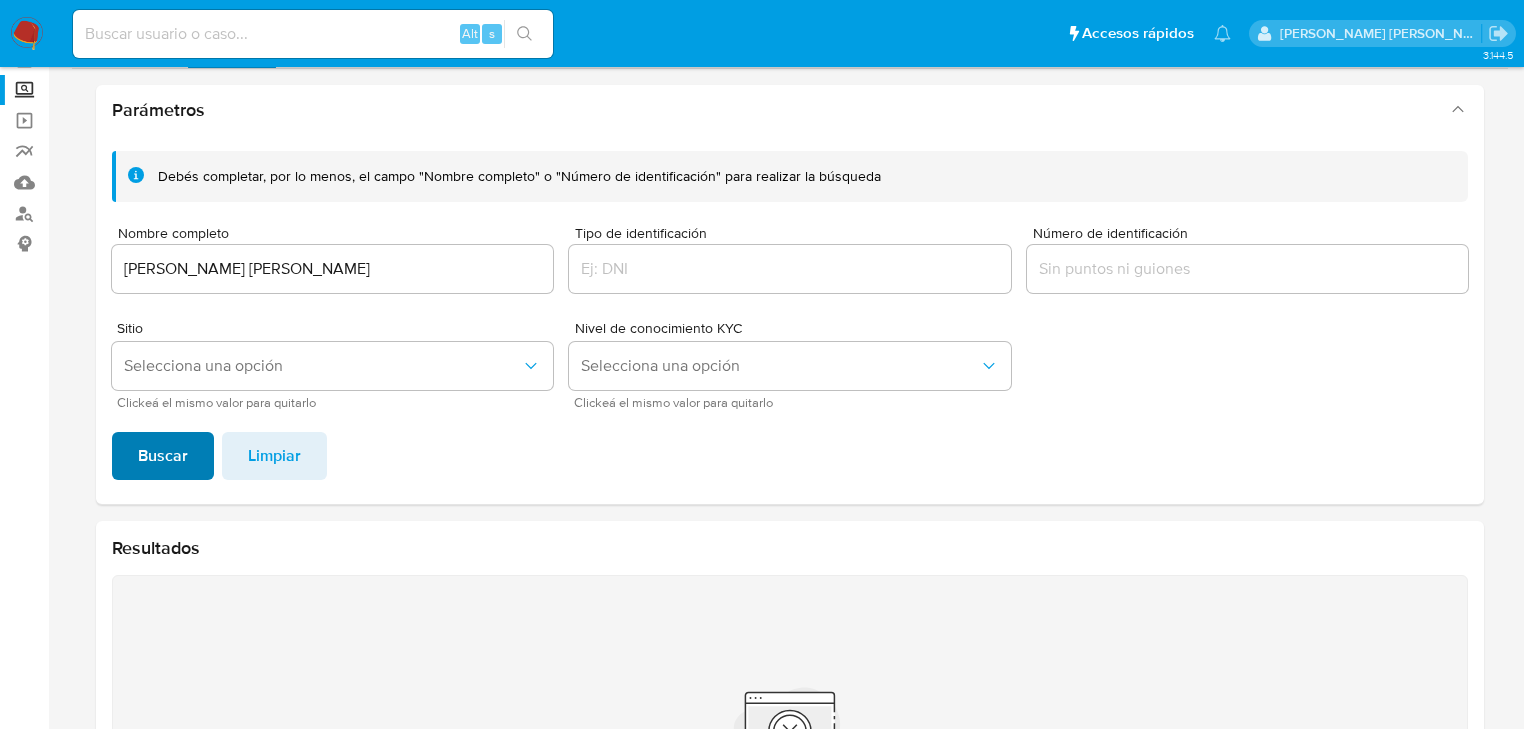 click on "Buscar" at bounding box center (163, 456) 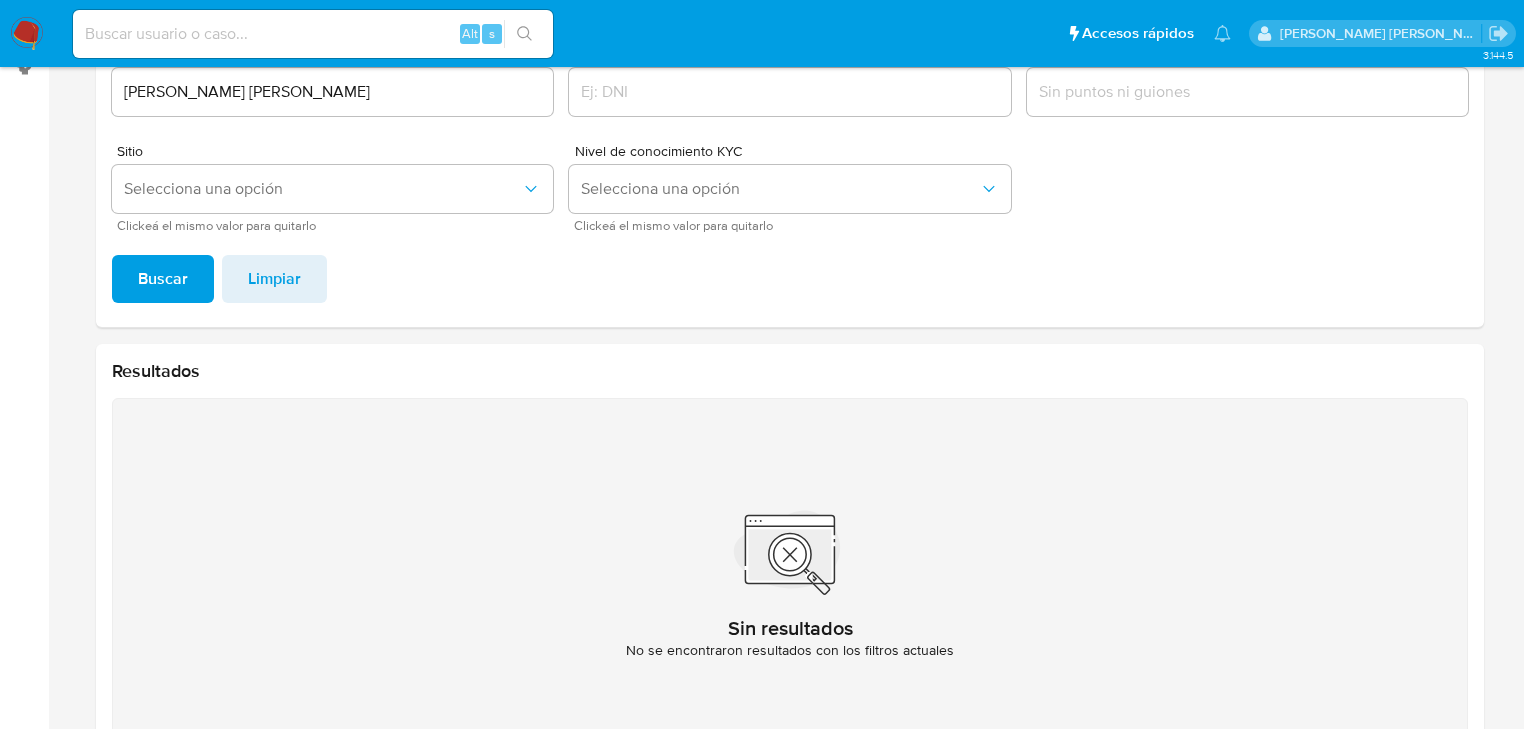 scroll, scrollTop: 186, scrollLeft: 0, axis: vertical 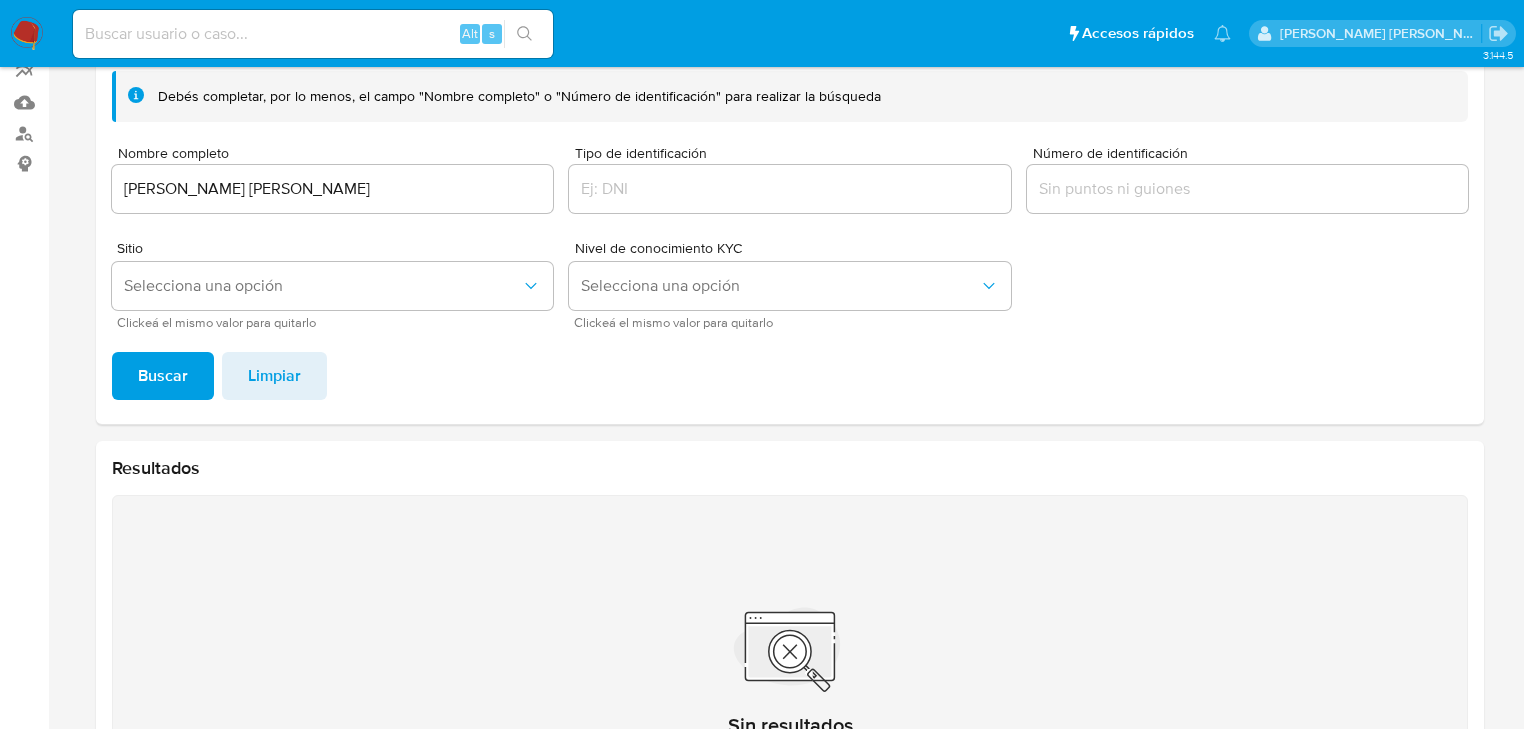 click on "[PERSON_NAME] [PERSON_NAME]" at bounding box center (332, 189) 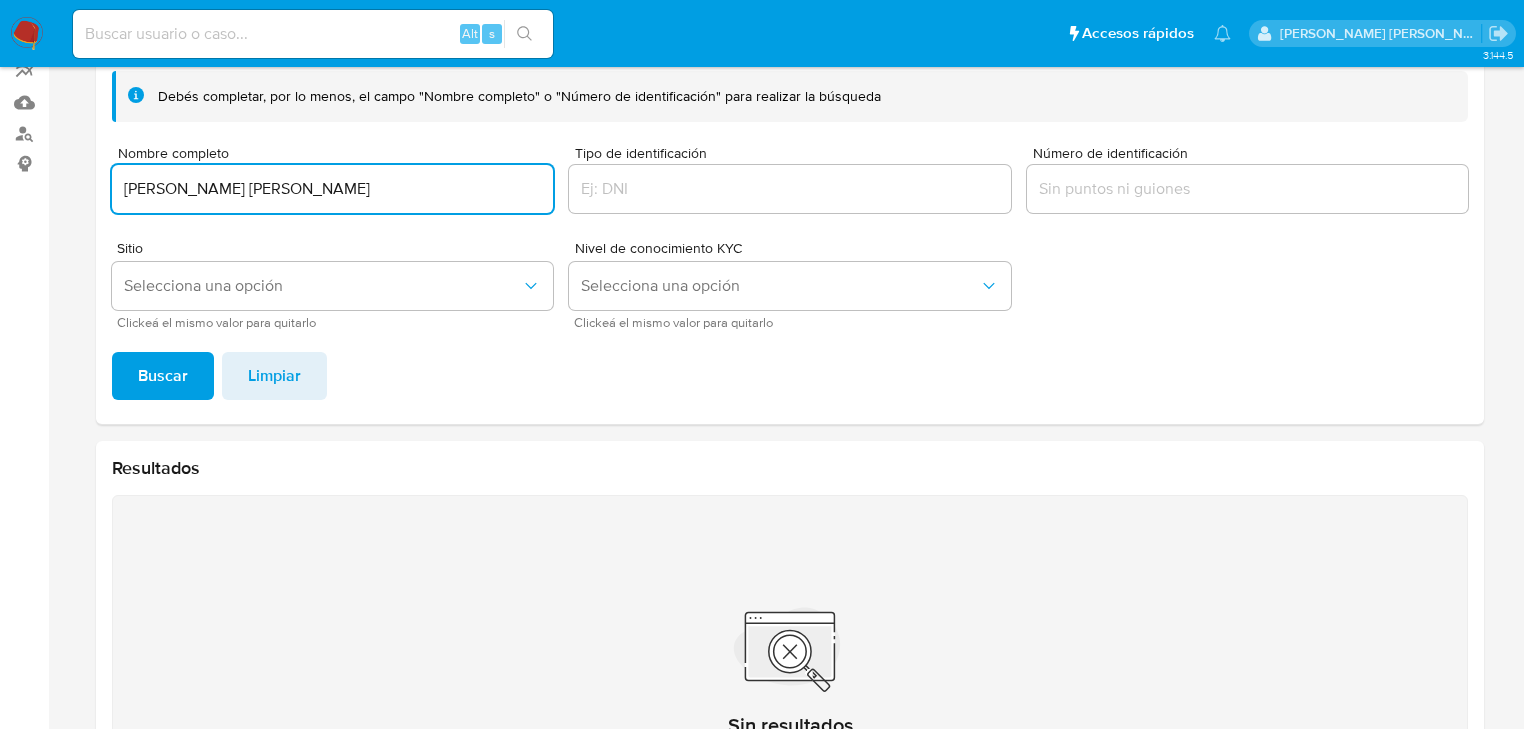 drag, startPoint x: 312, startPoint y: 186, endPoint x: 360, endPoint y: 188, distance: 48.04165 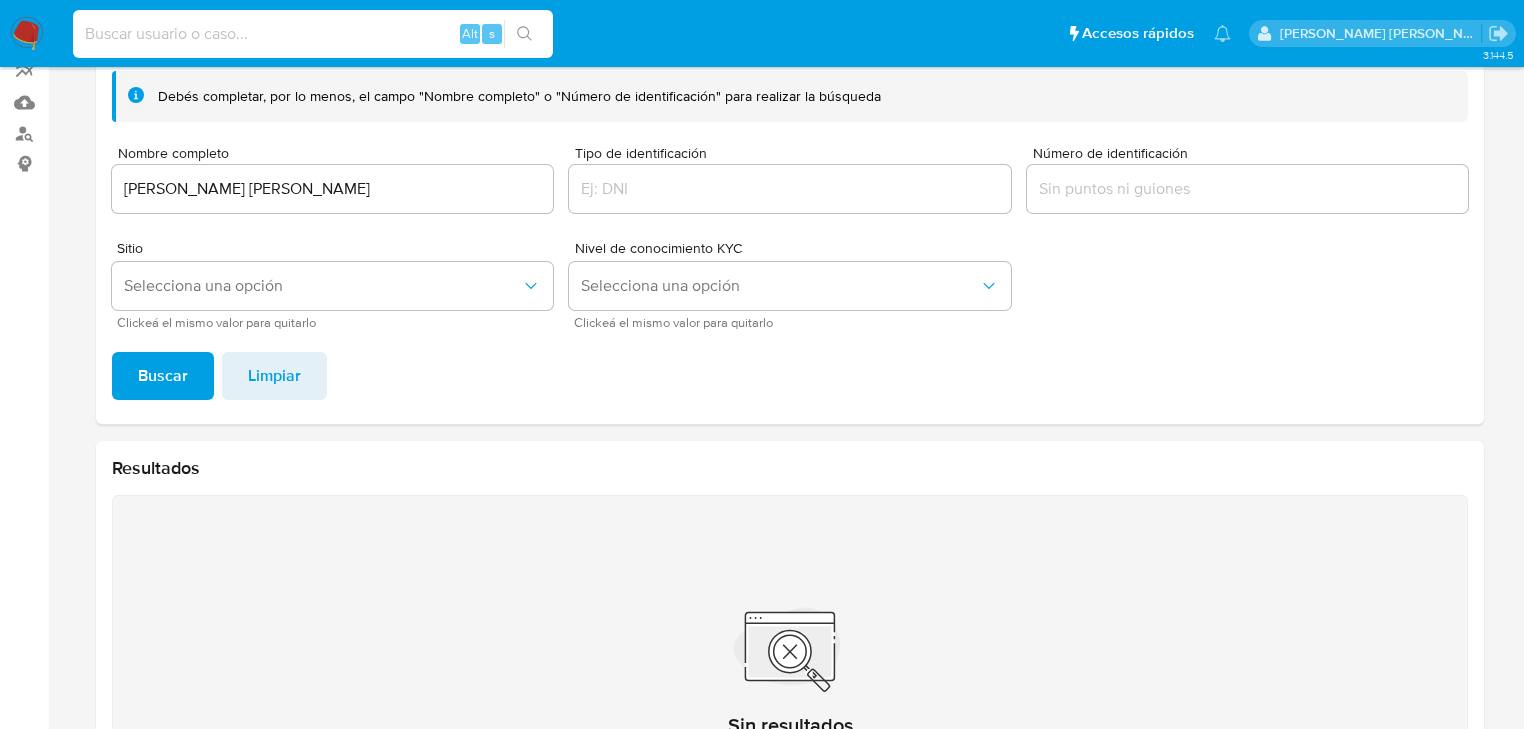 paste on "PCY0UV3Qmv35LCzD53aiW5Hb" 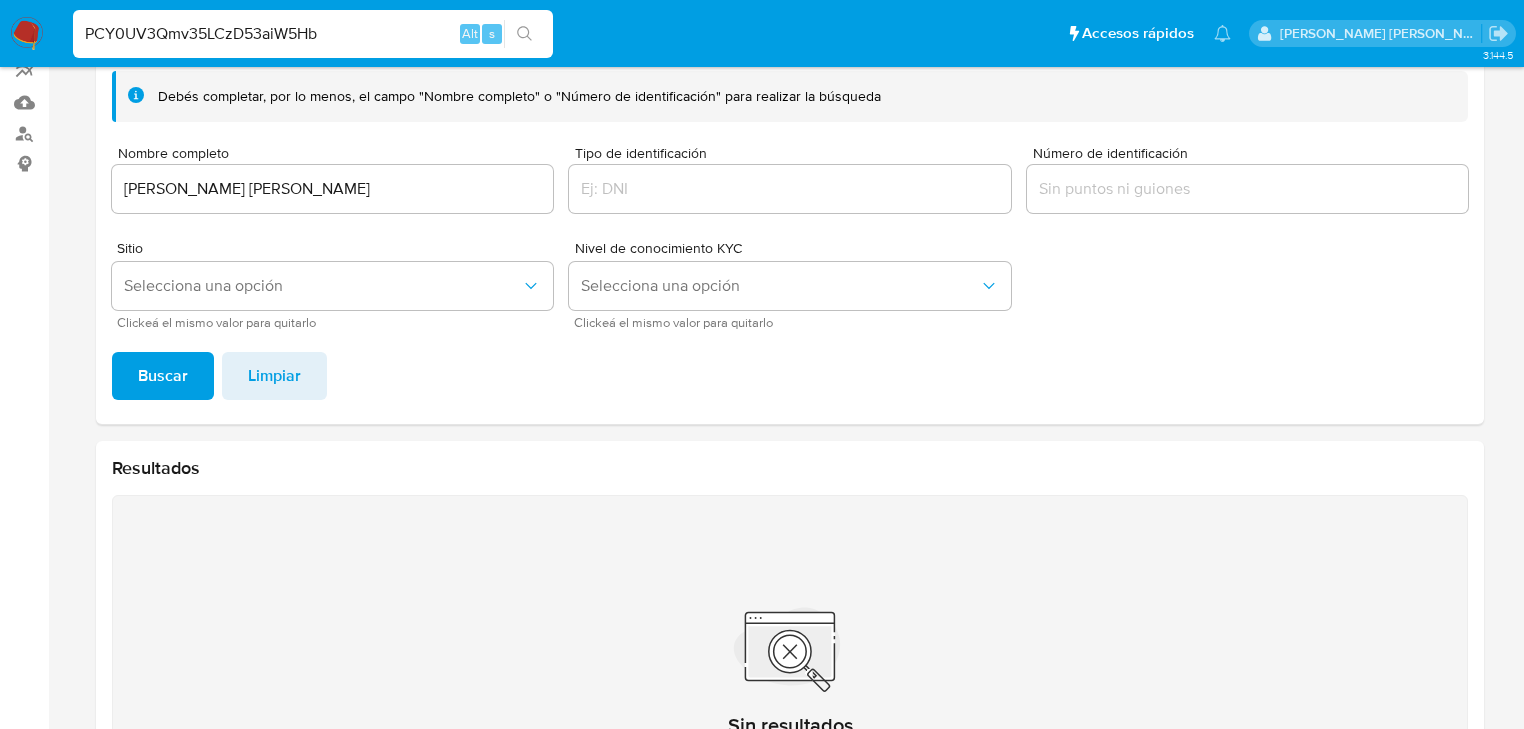 type on "PCY0UV3Qmv35LCzD53aiW5Hb" 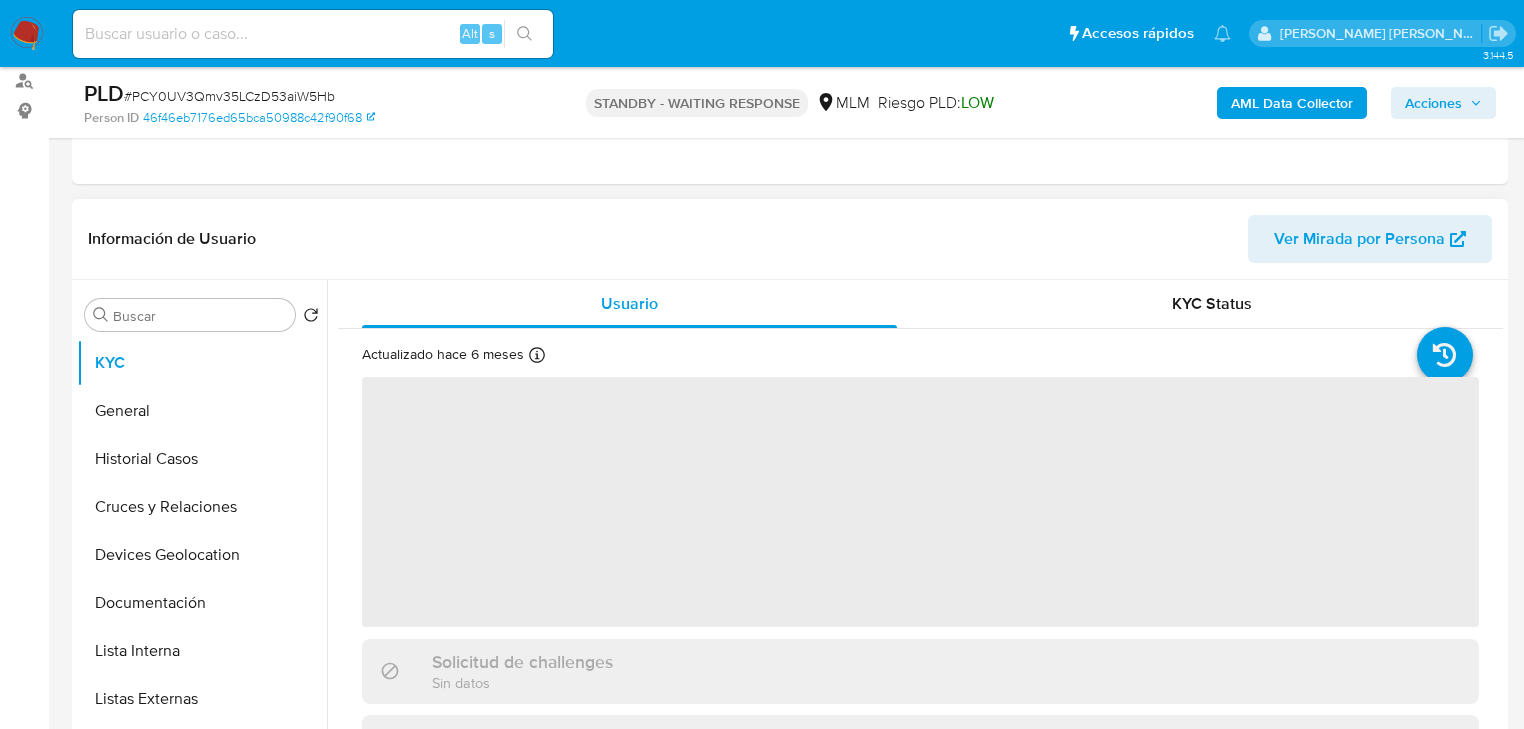 scroll, scrollTop: 240, scrollLeft: 0, axis: vertical 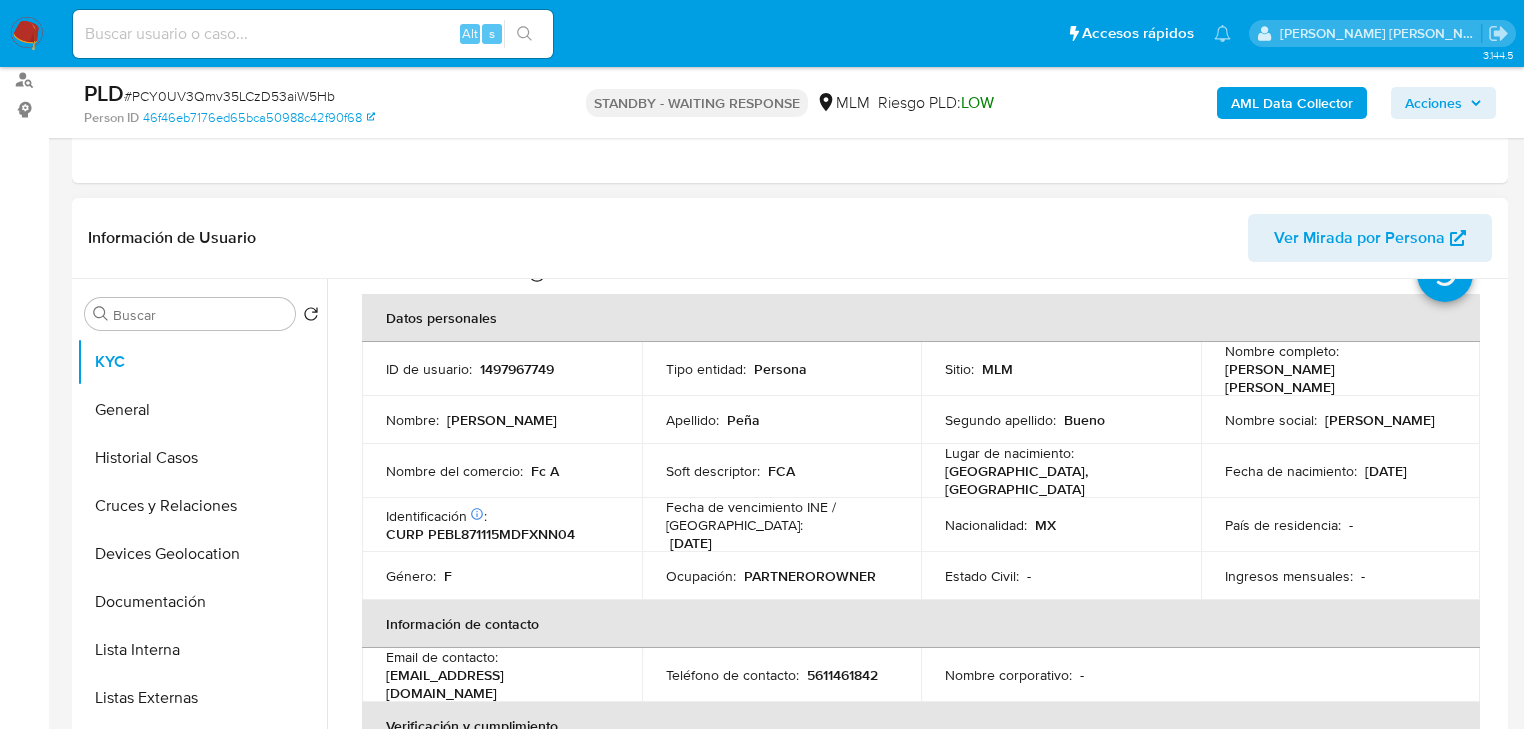select on "10" 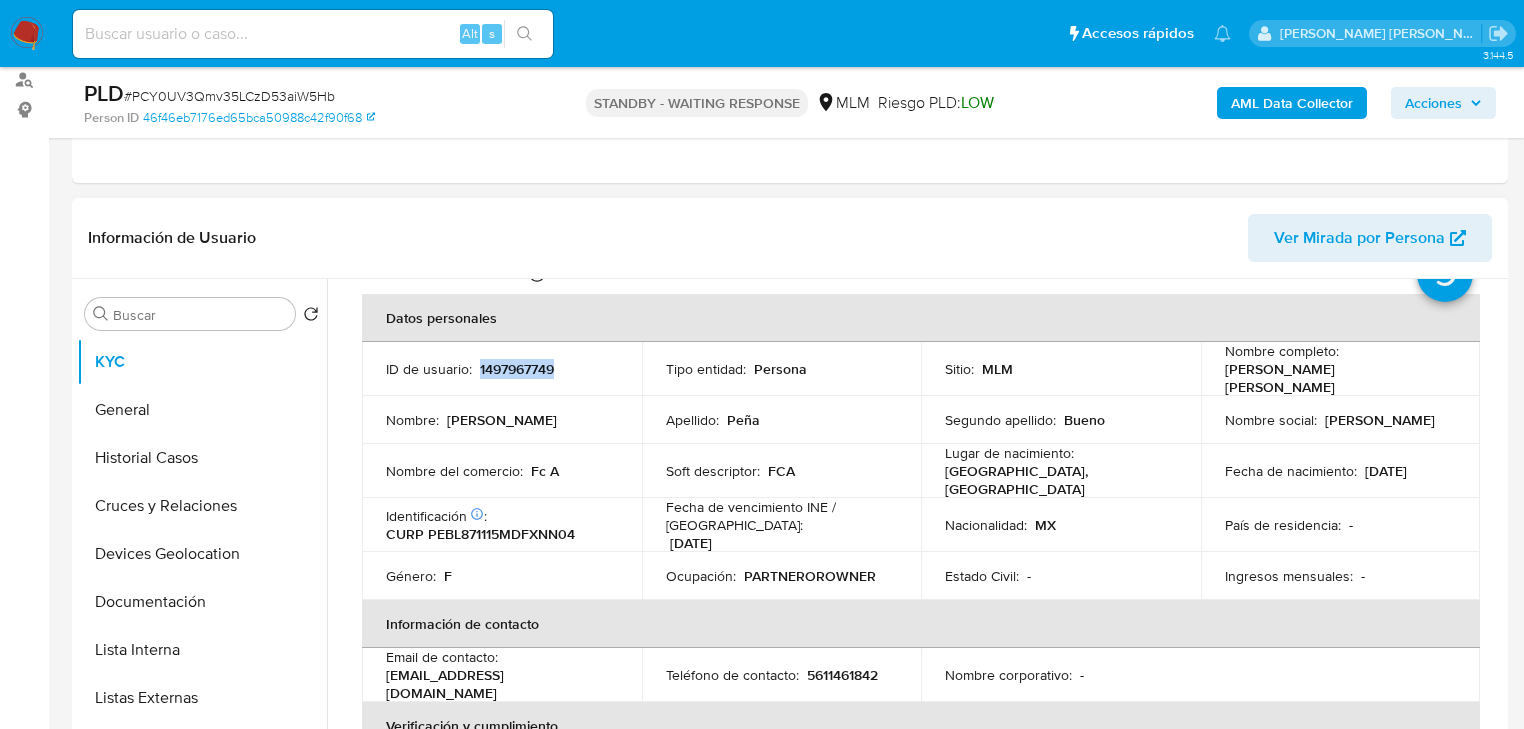 click on "1497967749" at bounding box center (517, 369) 